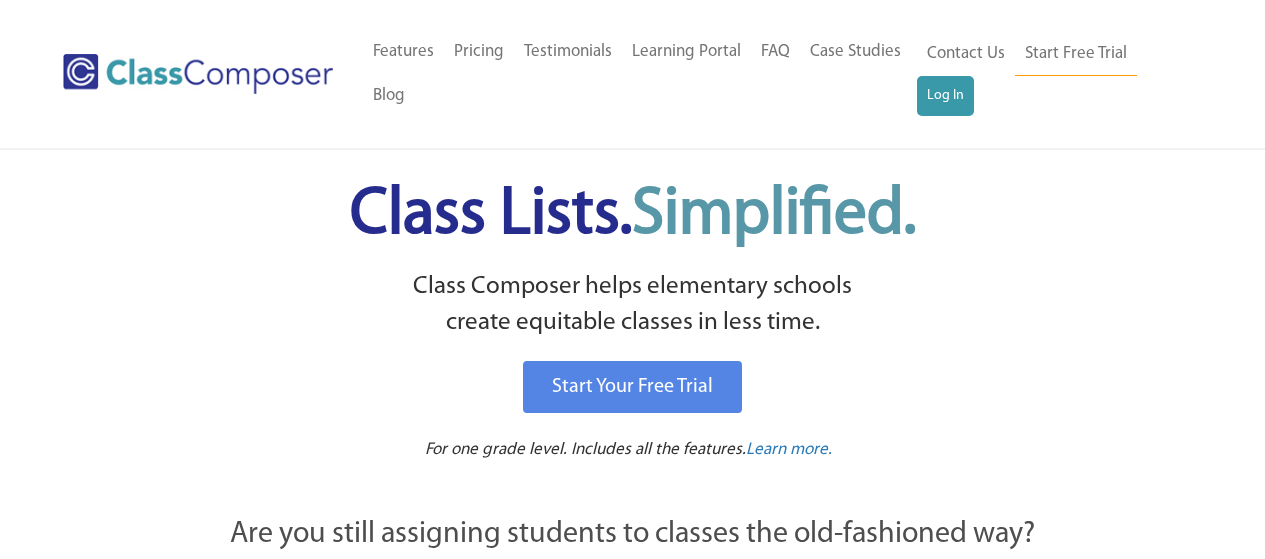 scroll, scrollTop: 0, scrollLeft: 0, axis: both 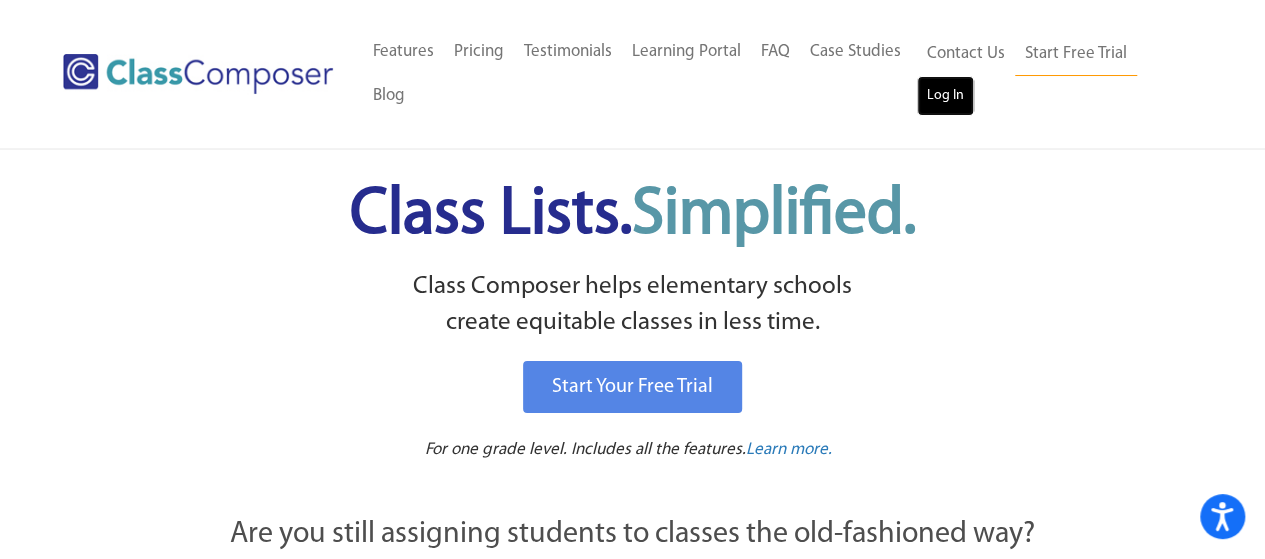 click on "Log In" at bounding box center (945, 96) 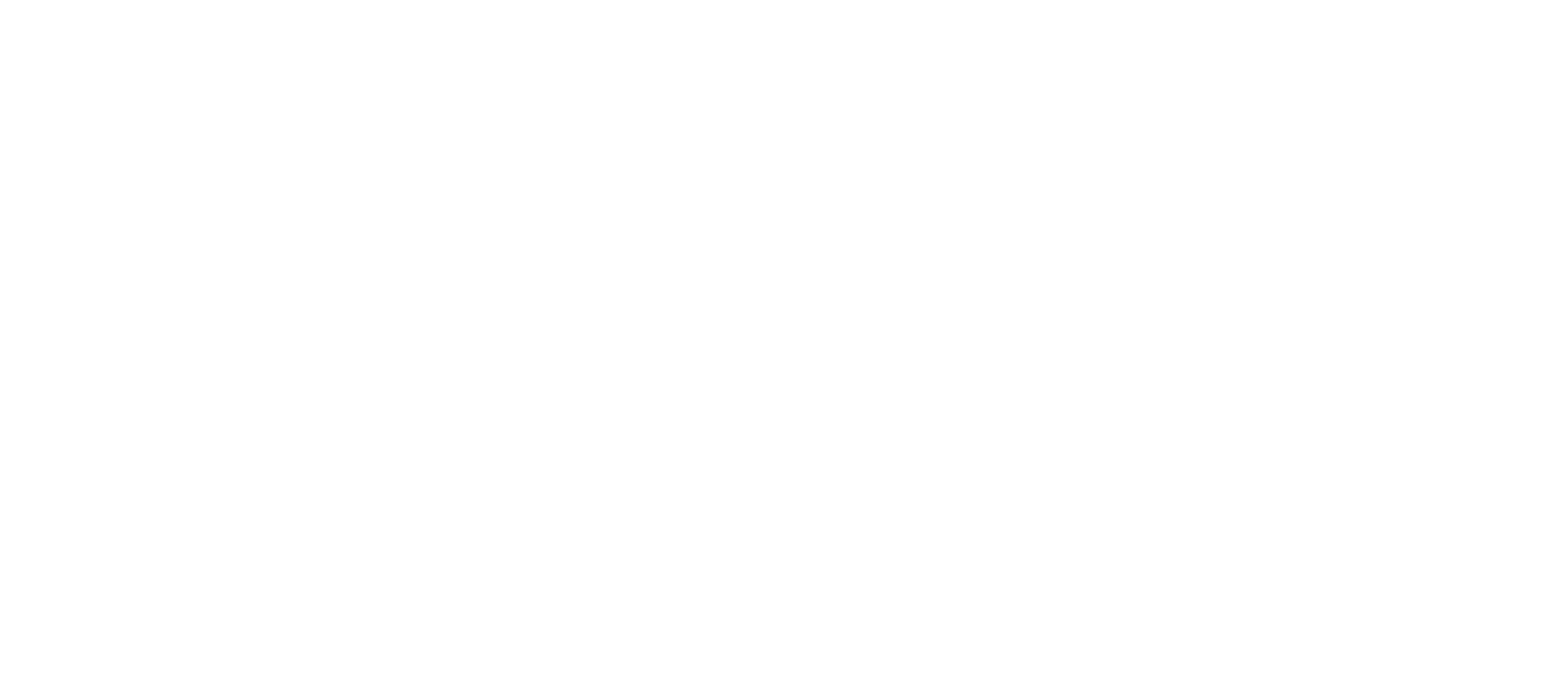 scroll, scrollTop: 0, scrollLeft: 0, axis: both 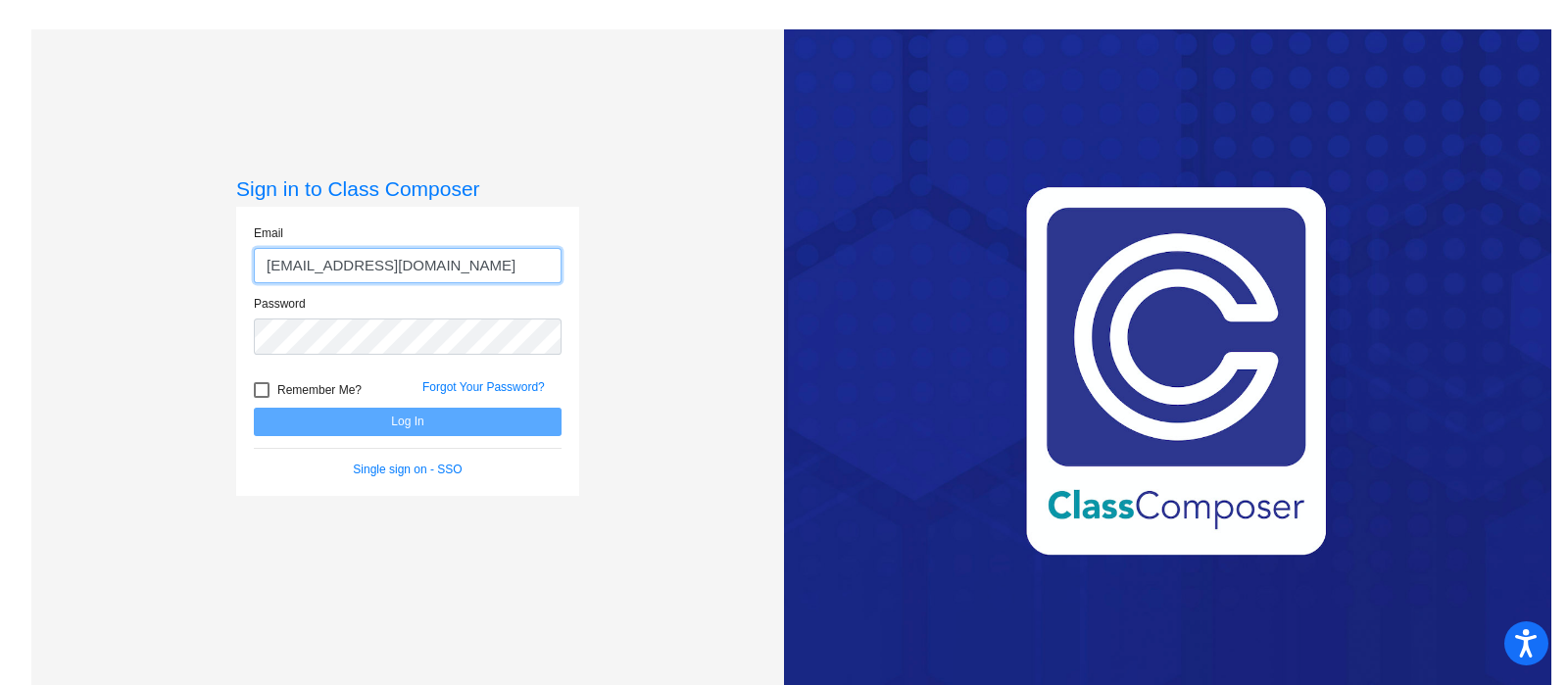 type on "aguilarc@mdusd.org" 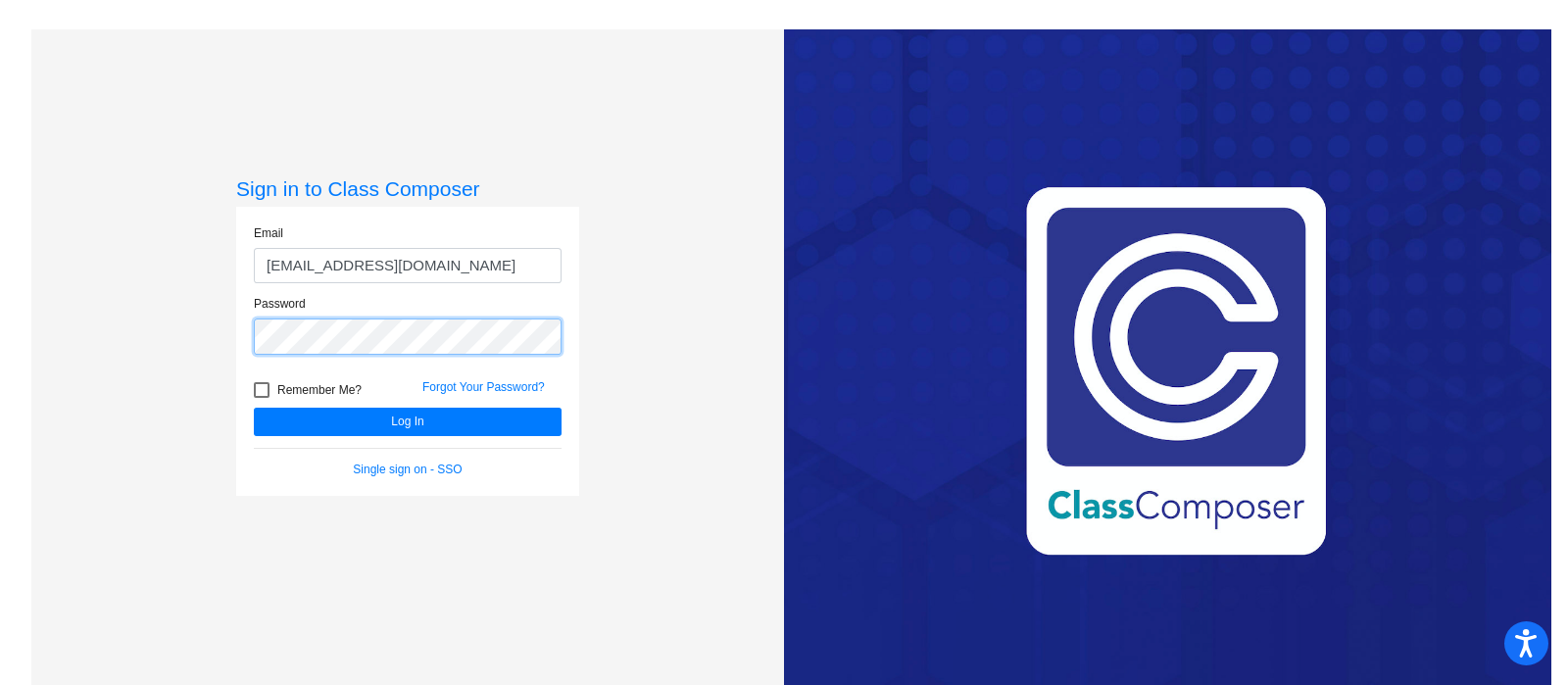 click on "Log In" 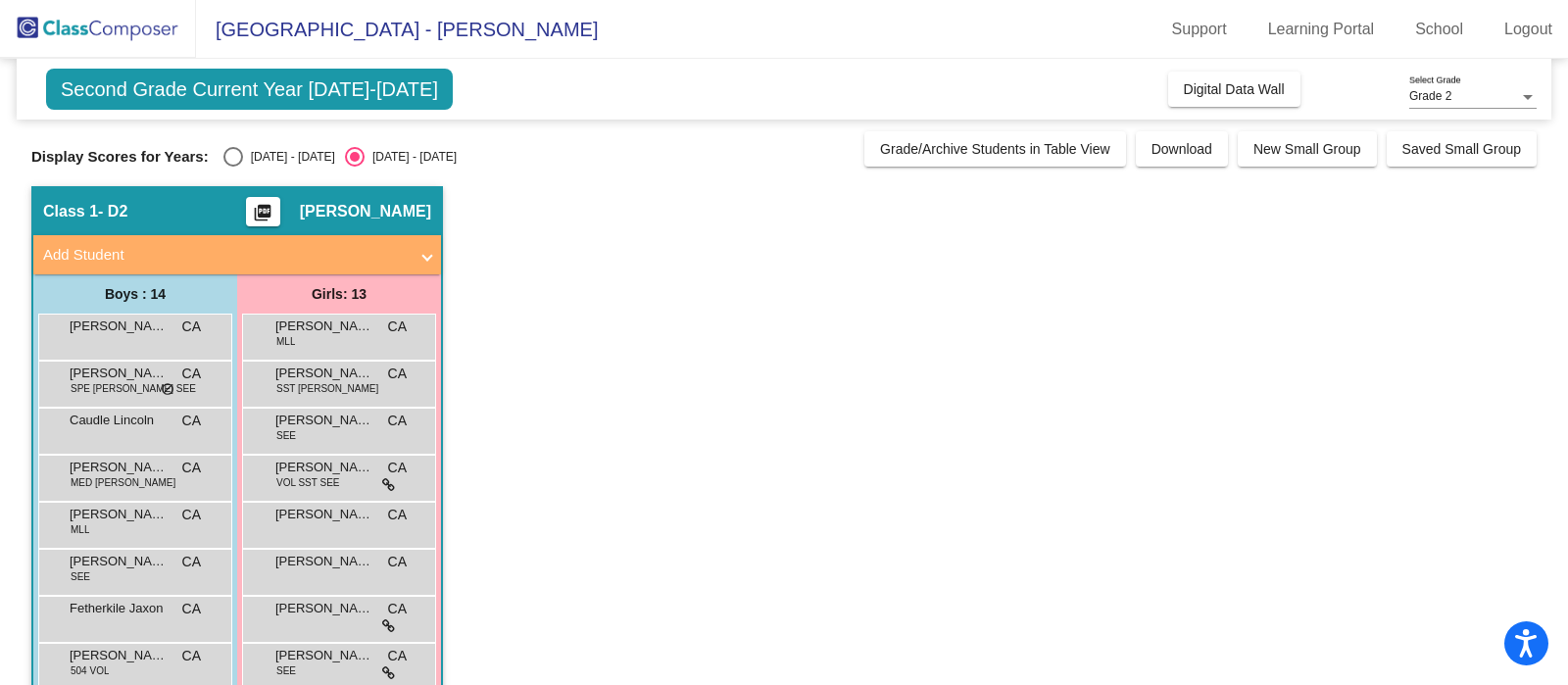 click on "Second Grade Current Year 2025-2026" 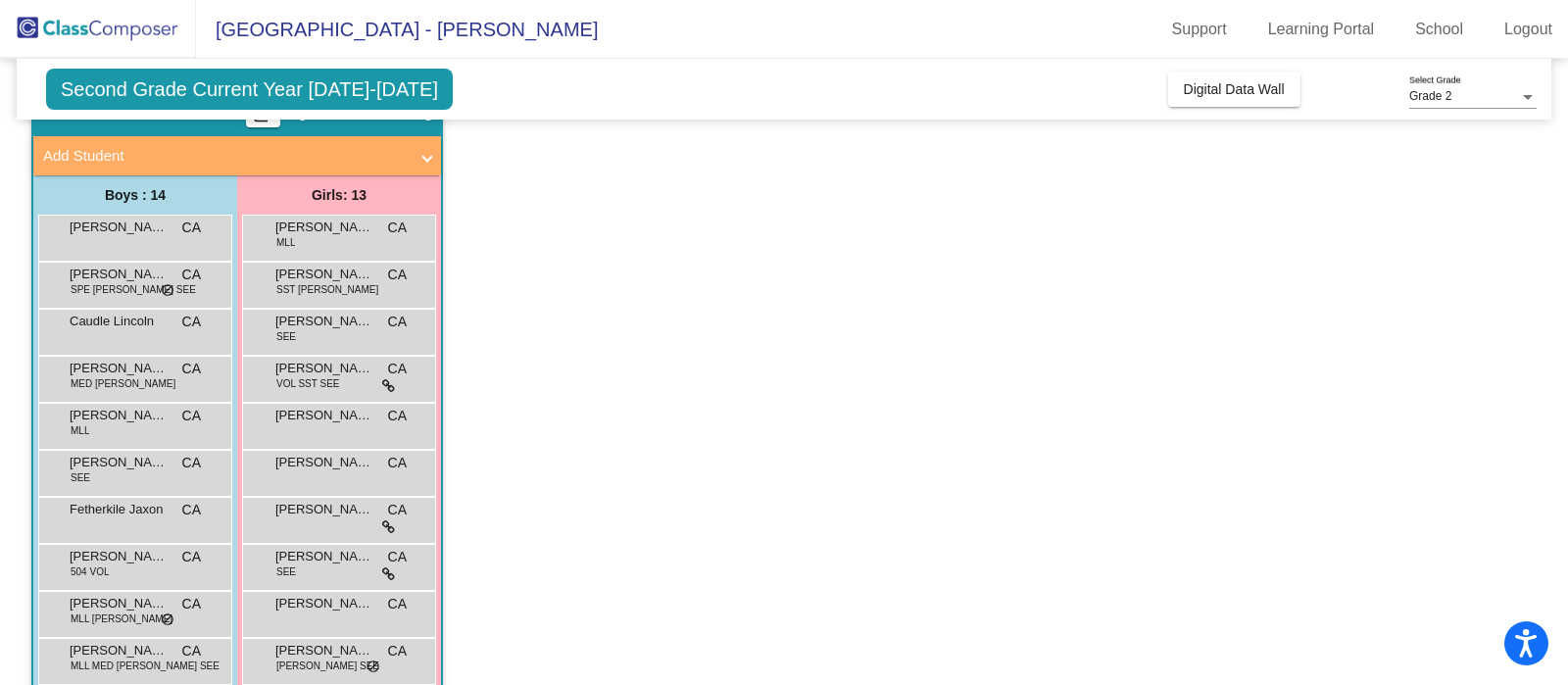 scroll, scrollTop: 78, scrollLeft: 0, axis: vertical 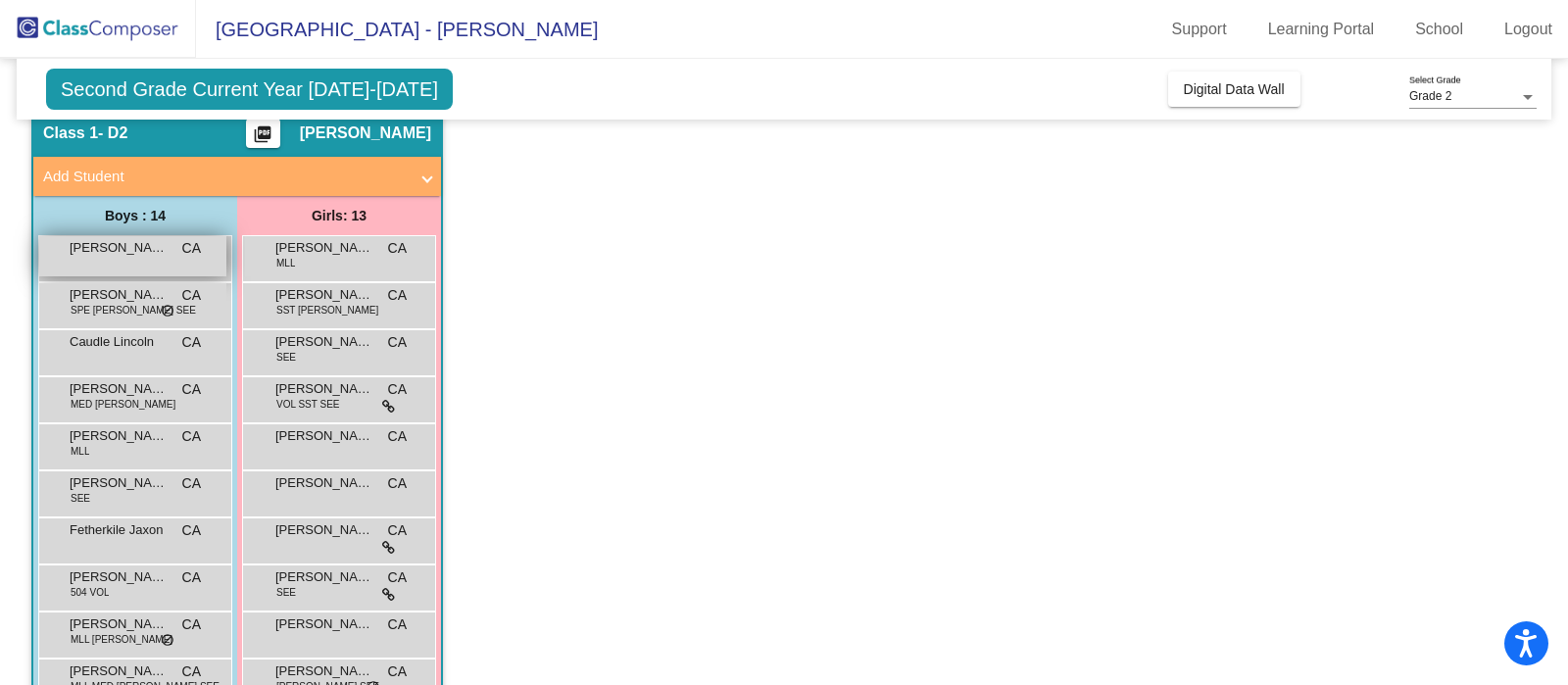 click on "Abbott Tallac" at bounding box center [119, 248] 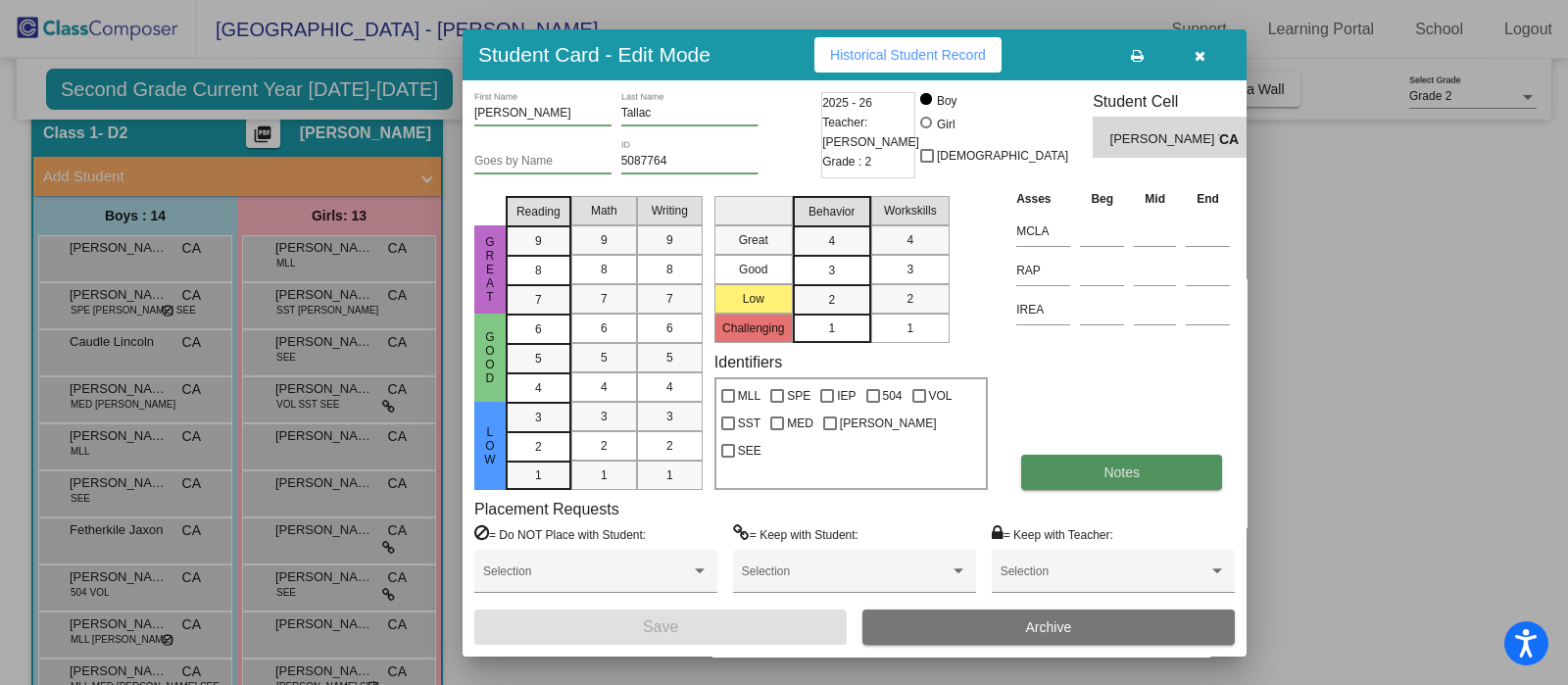 click on "Notes" at bounding box center [1121, 472] 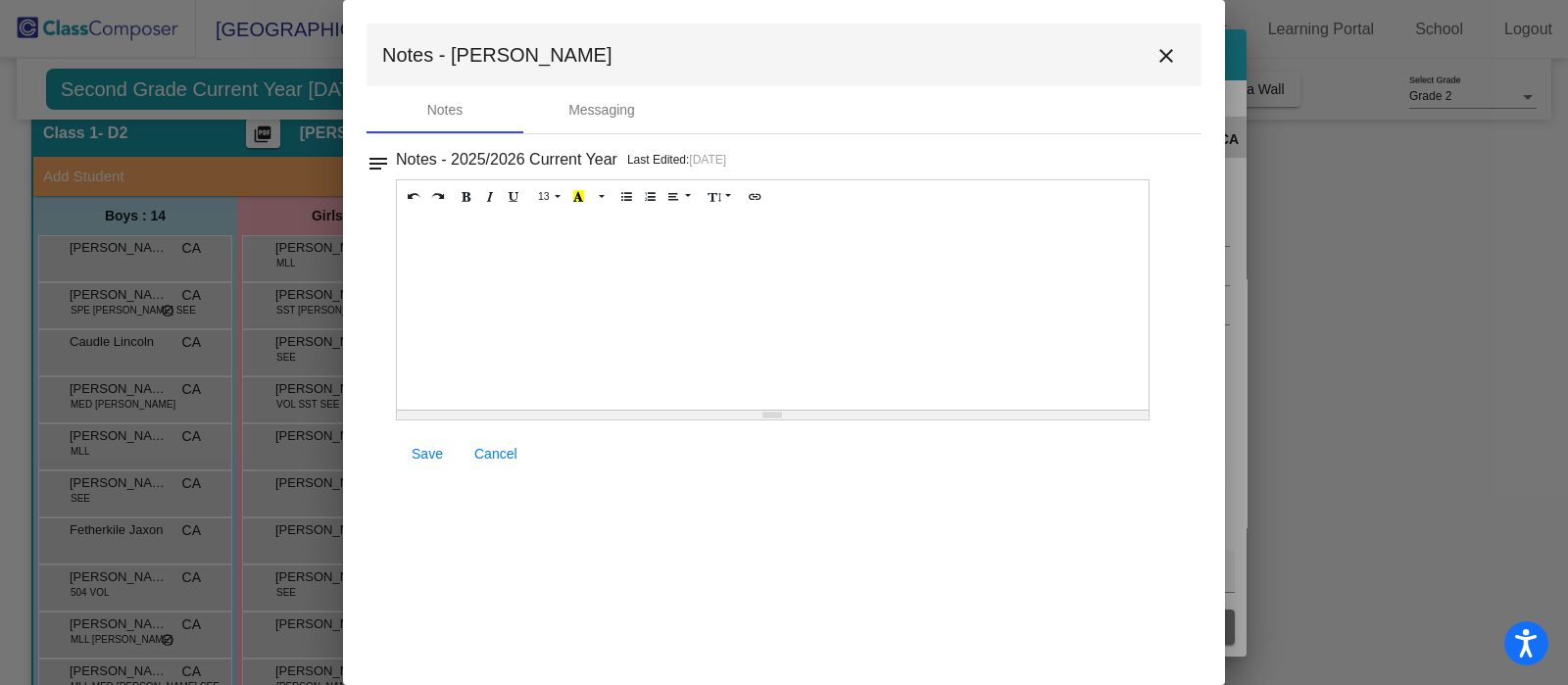 click on "close" at bounding box center [1166, 56] 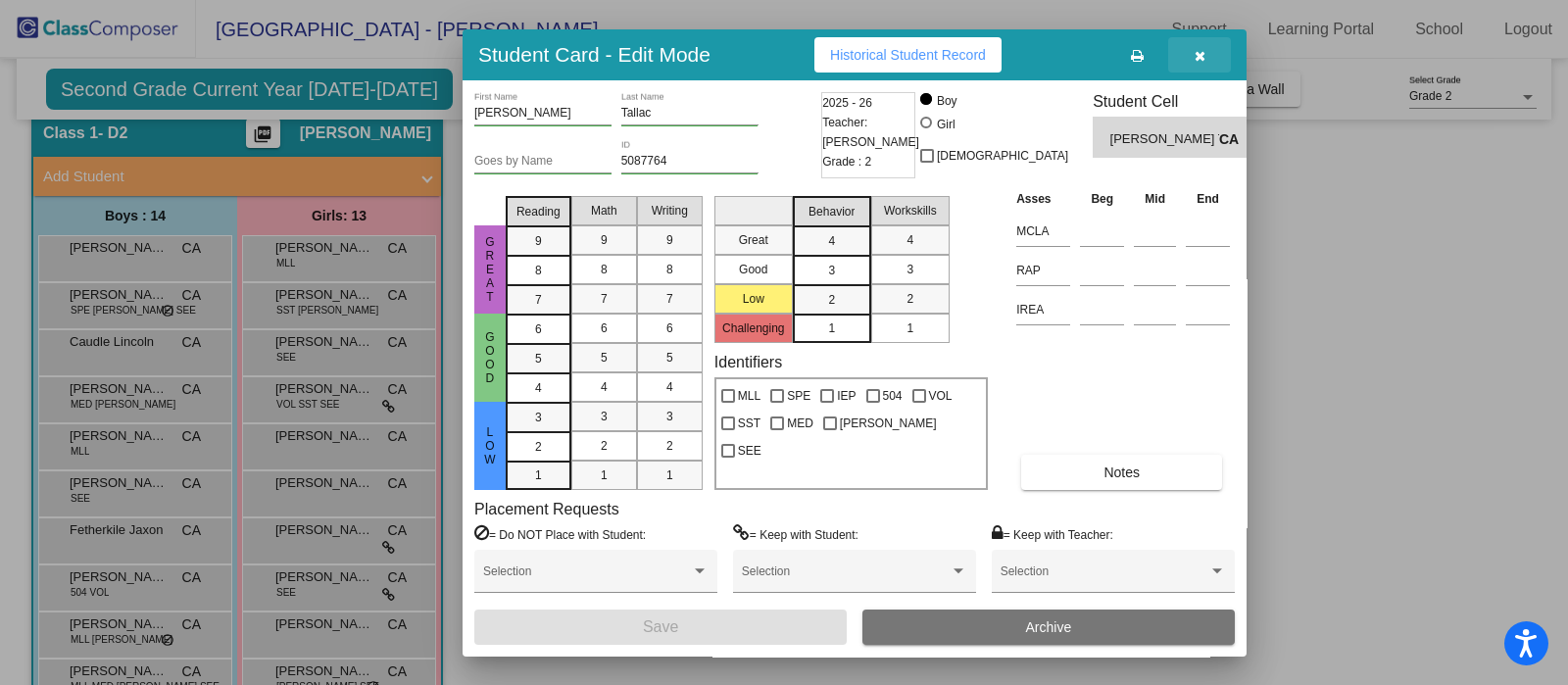 click at bounding box center (1200, 56) 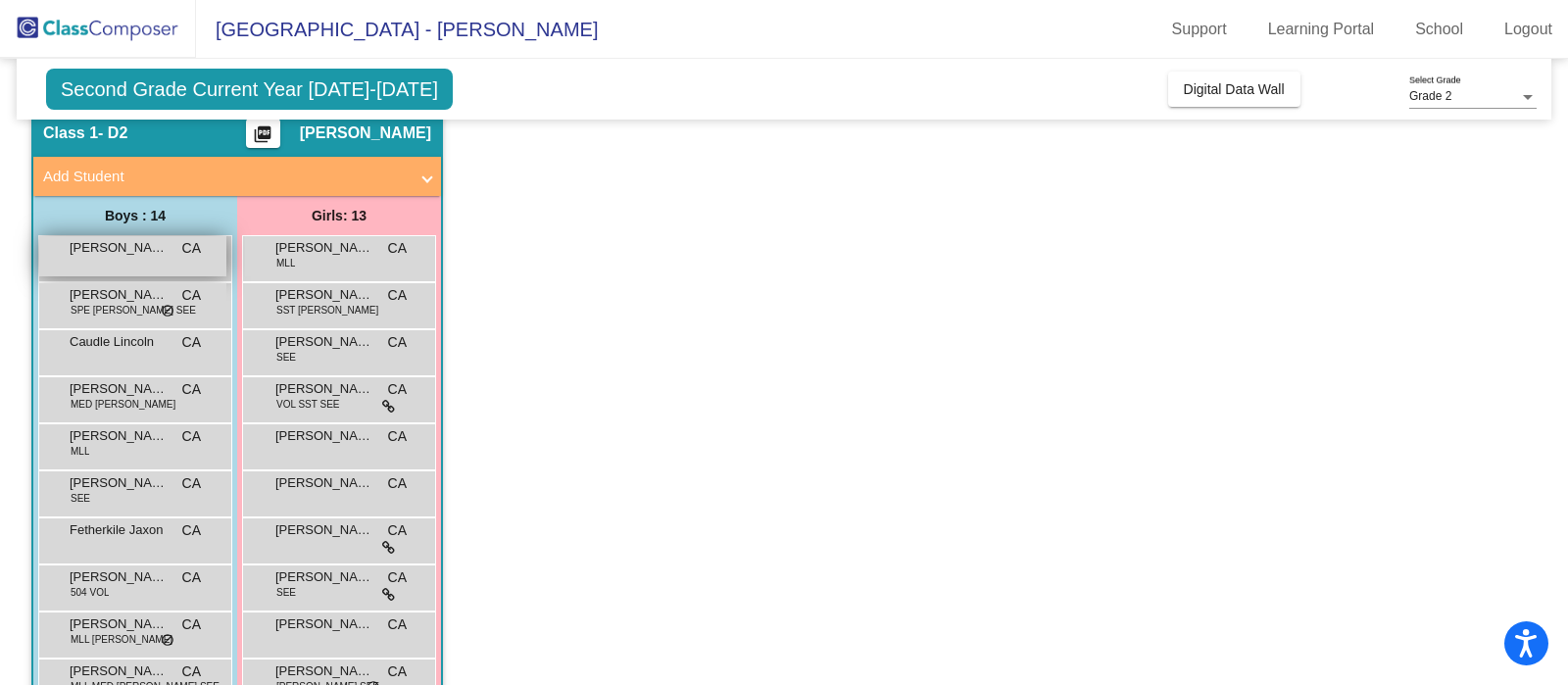 click on "Abbott Tallac CA lock do_not_disturb_alt" at bounding box center (132, 256) 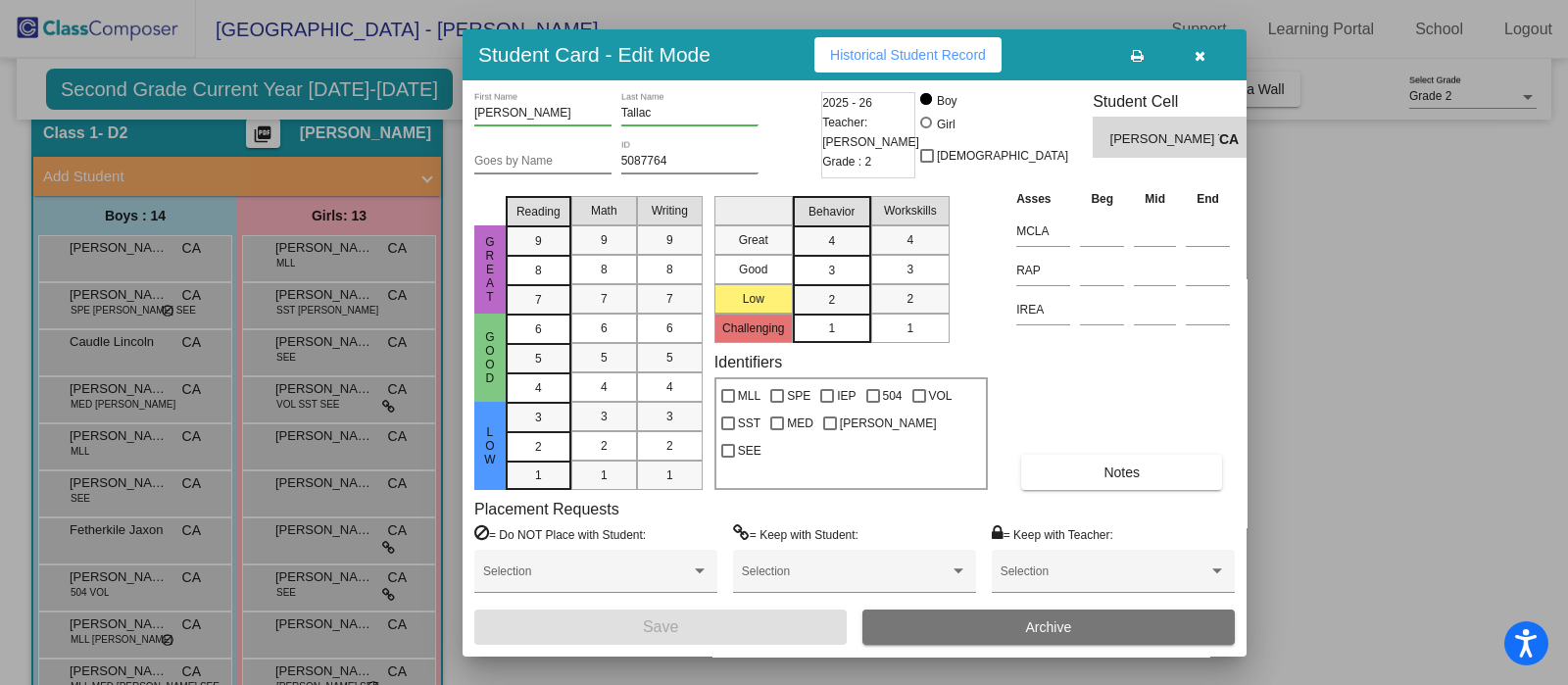click at bounding box center (784, 342) 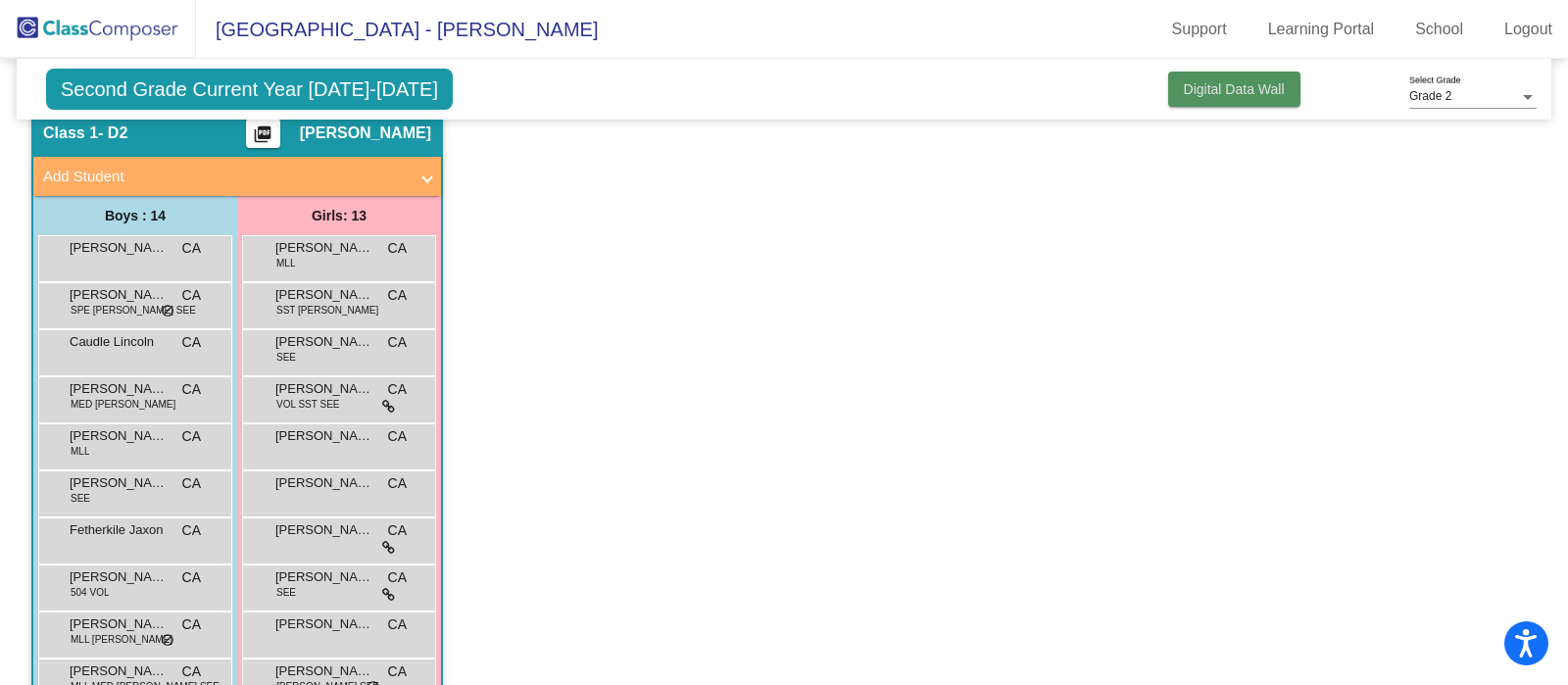 click on "Digital Data Wall" 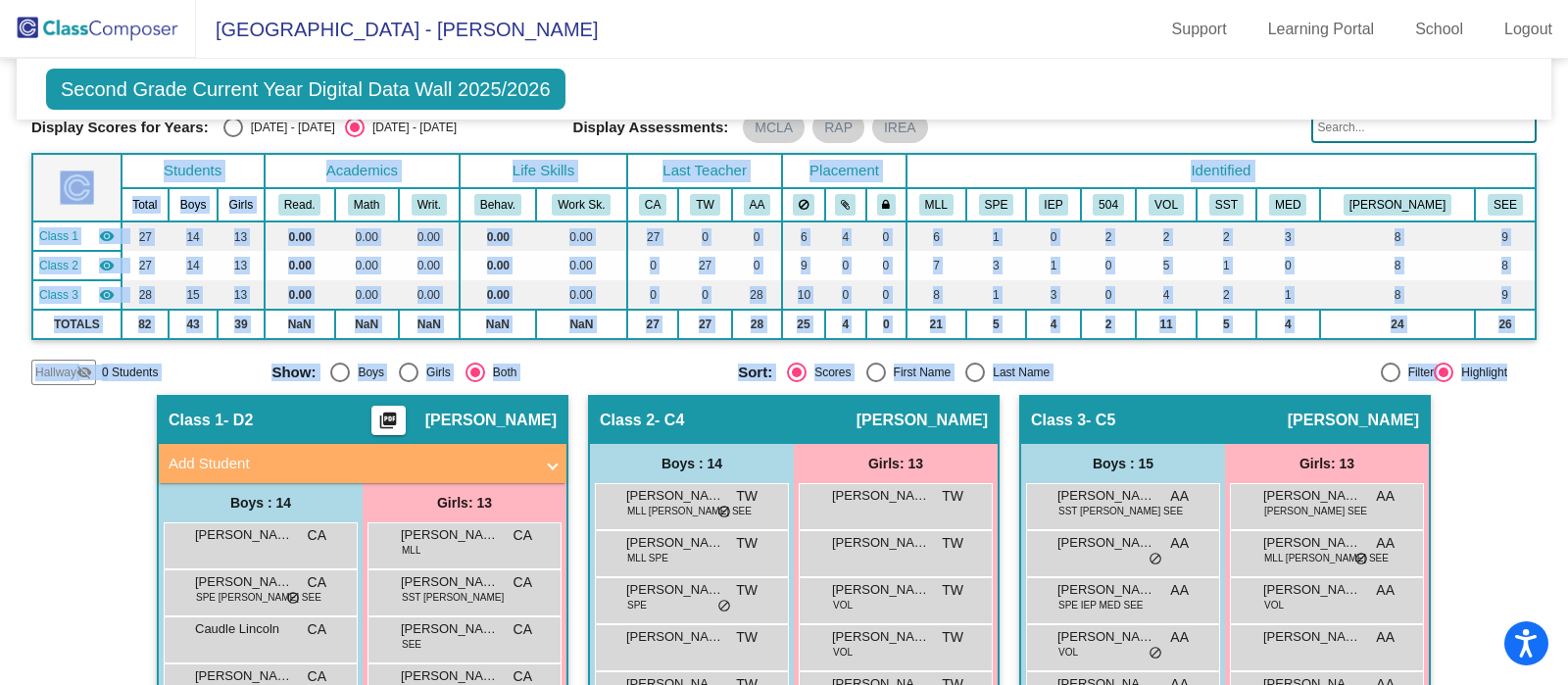drag, startPoint x: 1552, startPoint y: 243, endPoint x: 1558, endPoint y: 348, distance: 105.17129 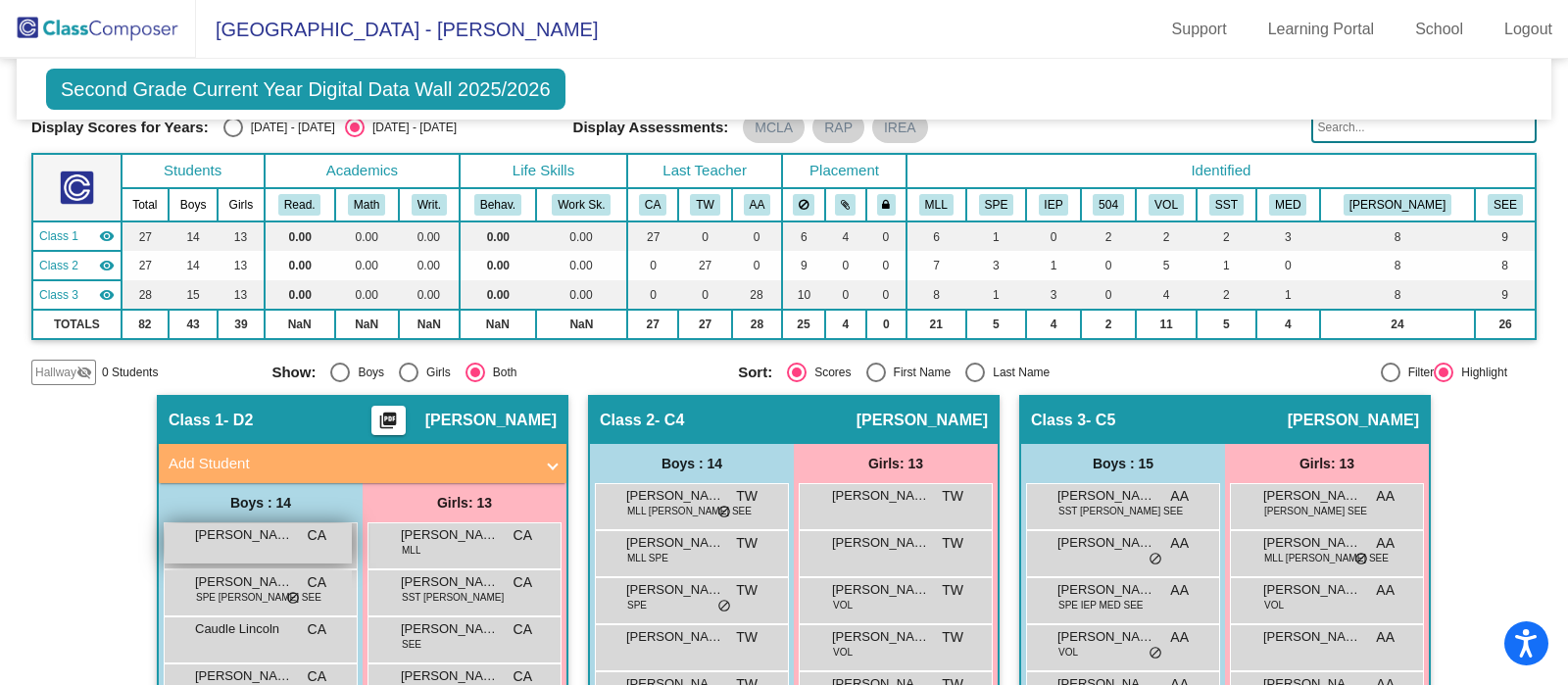click on "Abbott Tallac" at bounding box center (244, 535) 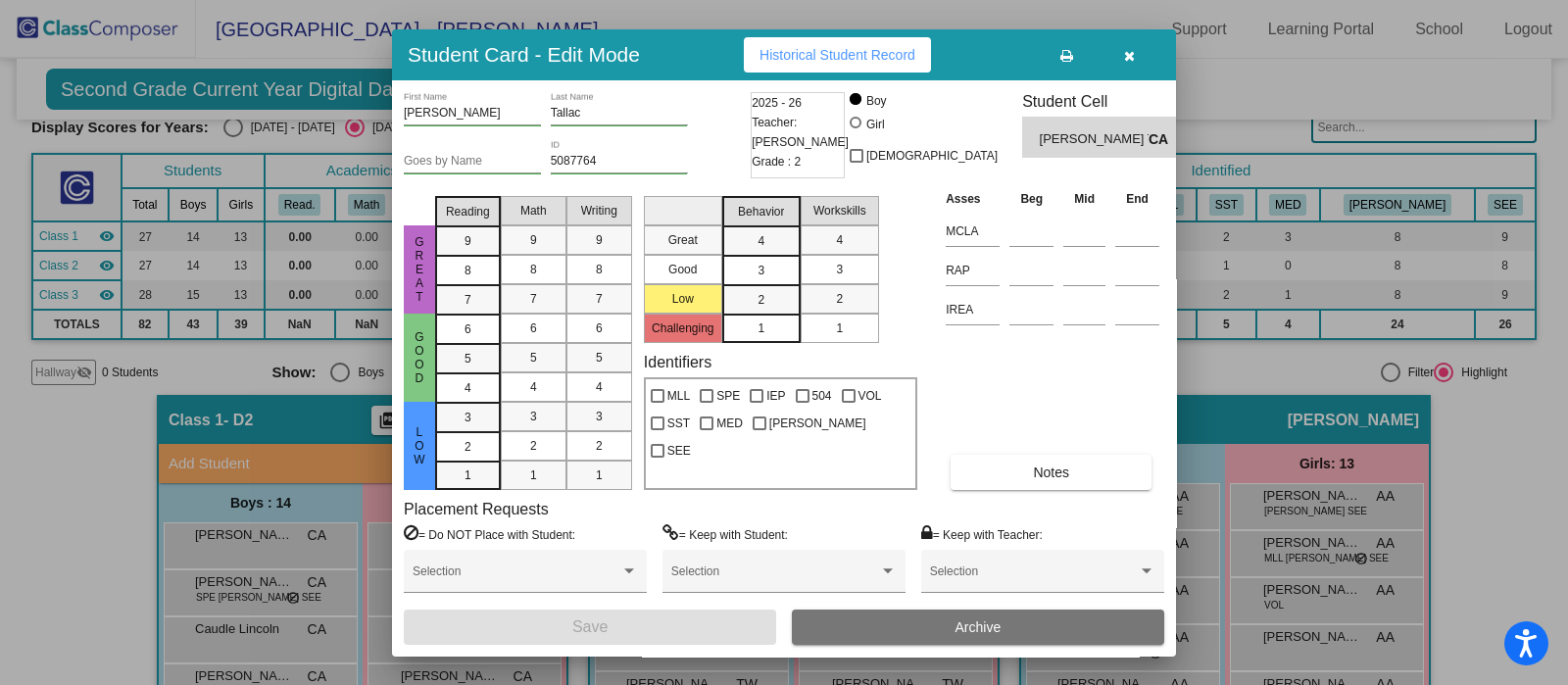click at bounding box center (784, 342) 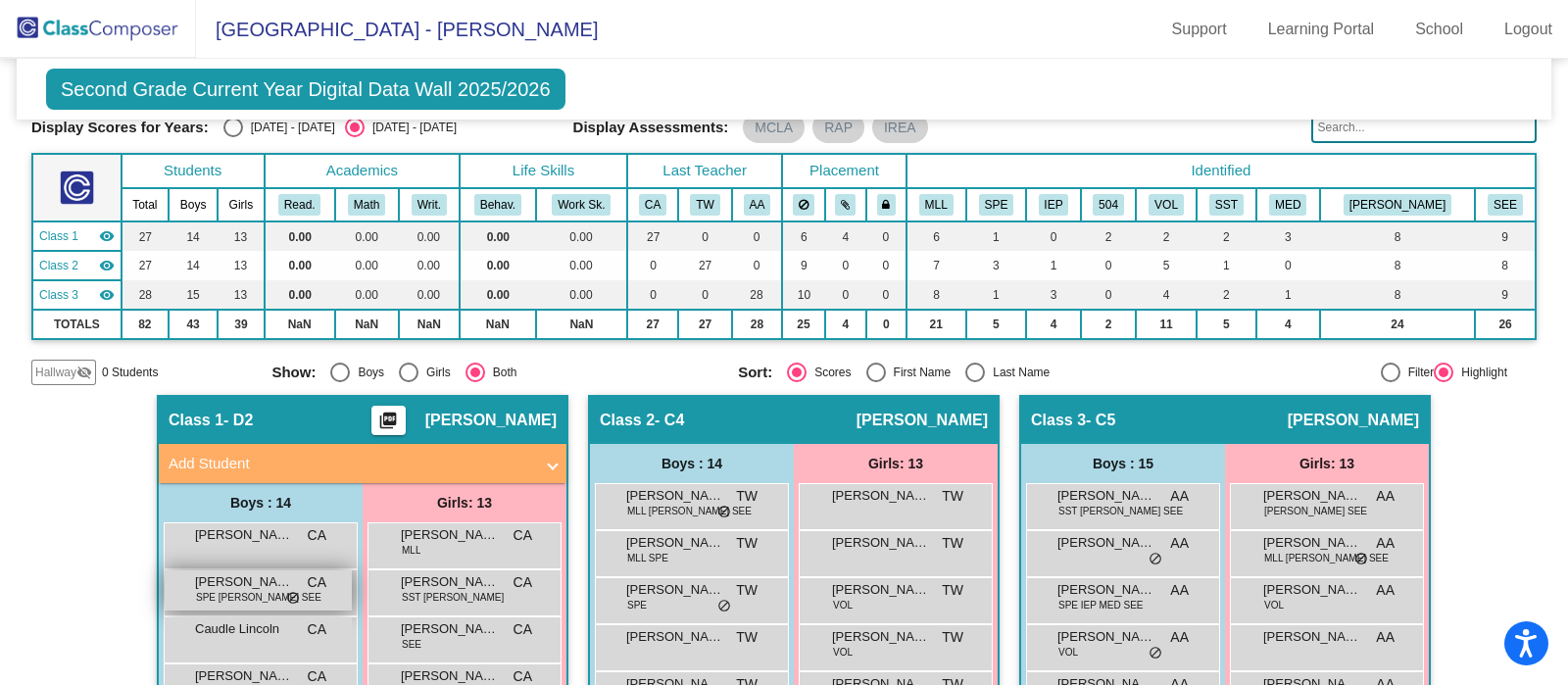 click on "SPE TIM SEE" at bounding box center (259, 597) 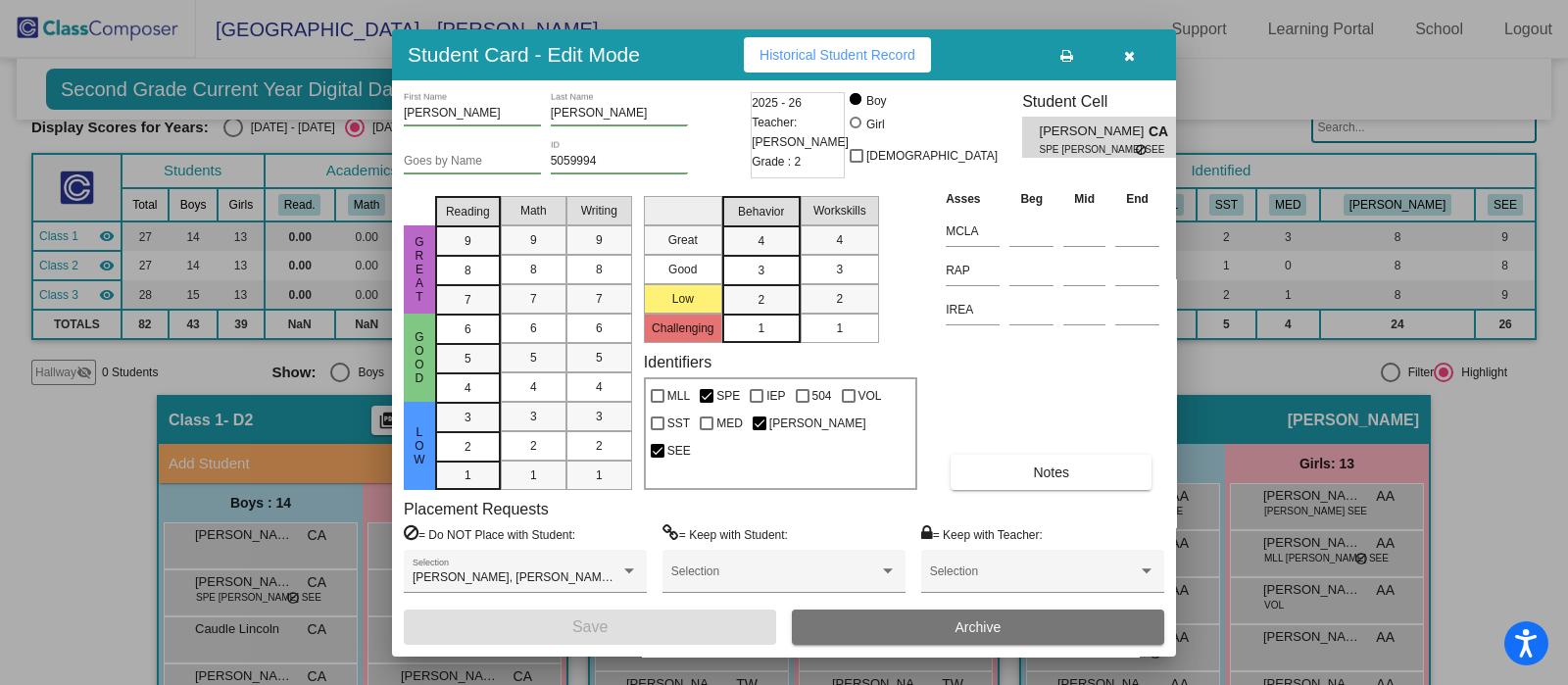click at bounding box center (784, 342) 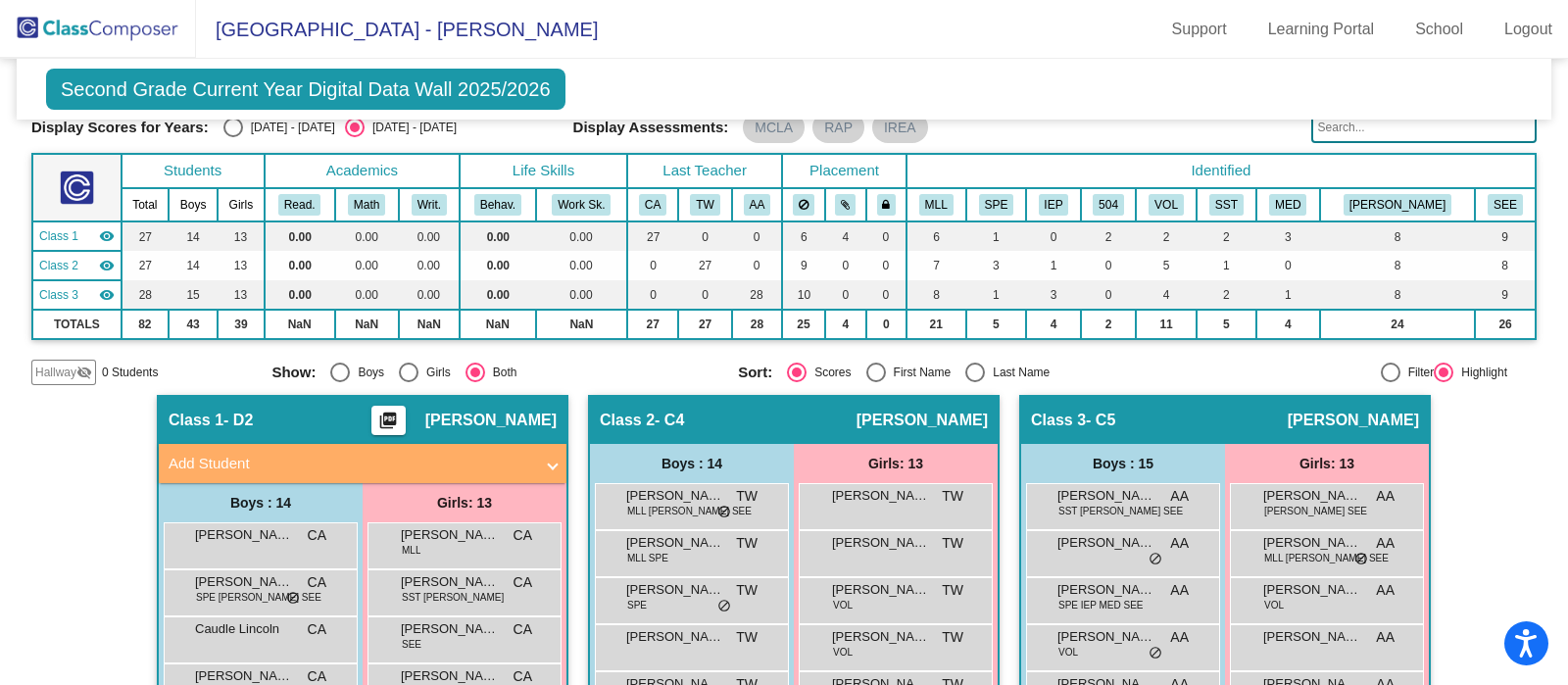 click on "Caudle Lincoln CA lock do_not_disturb_alt" at bounding box center [258, 637] 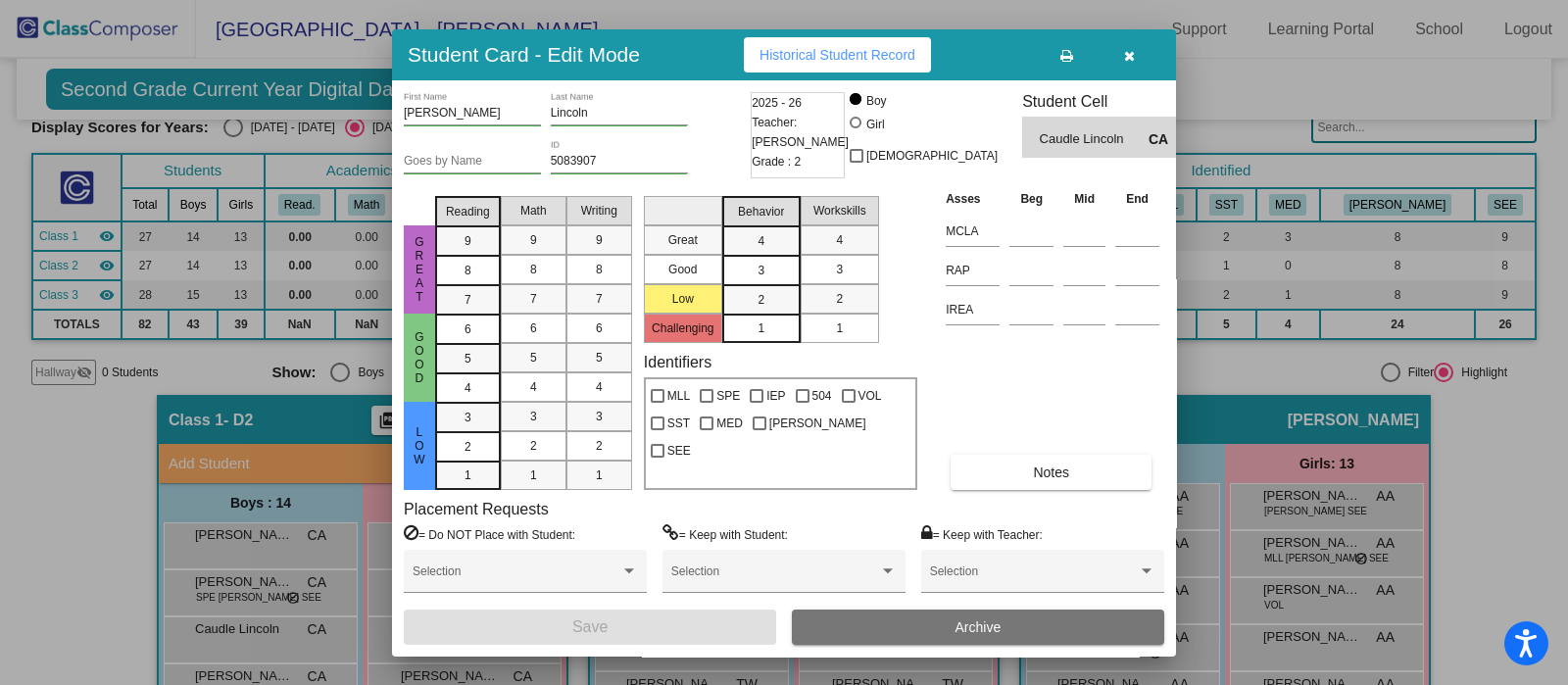 click at bounding box center [784, 342] 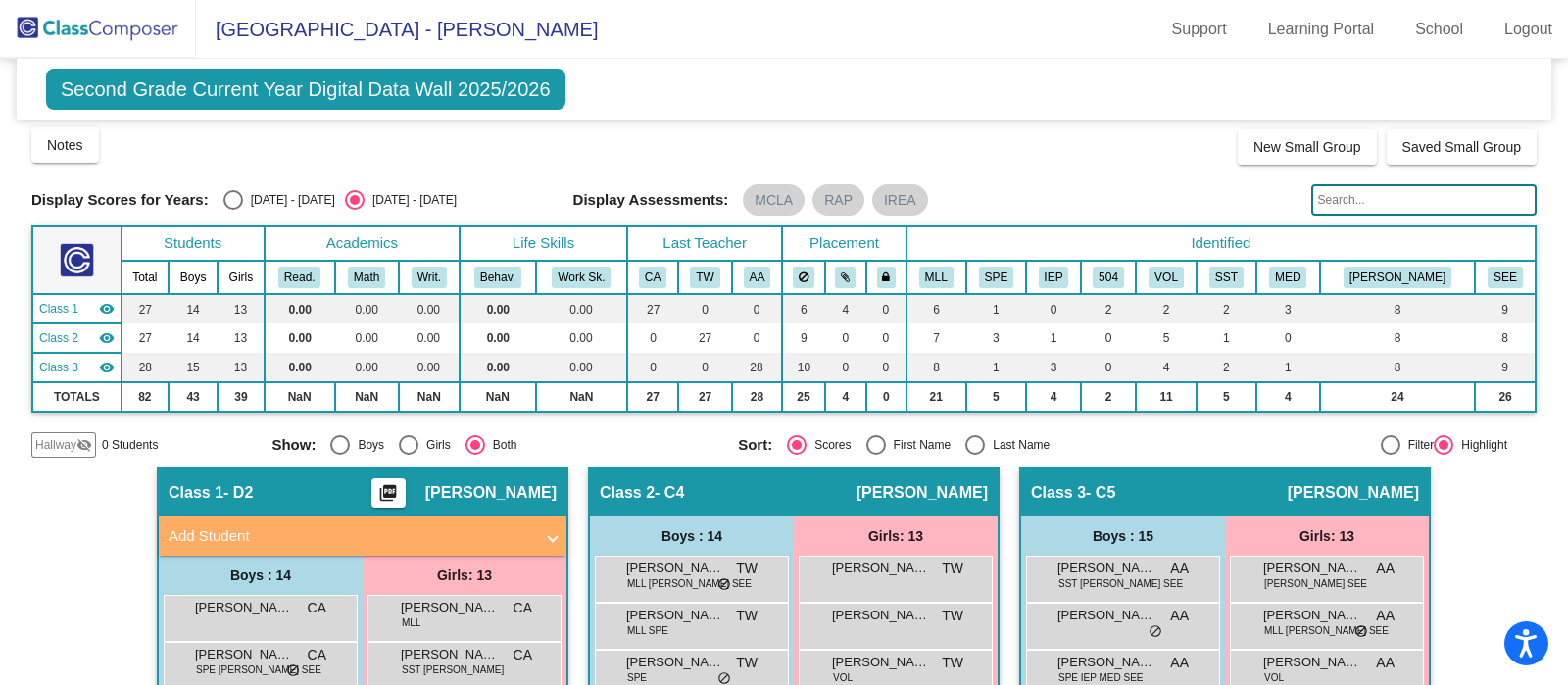 scroll, scrollTop: 0, scrollLeft: 0, axis: both 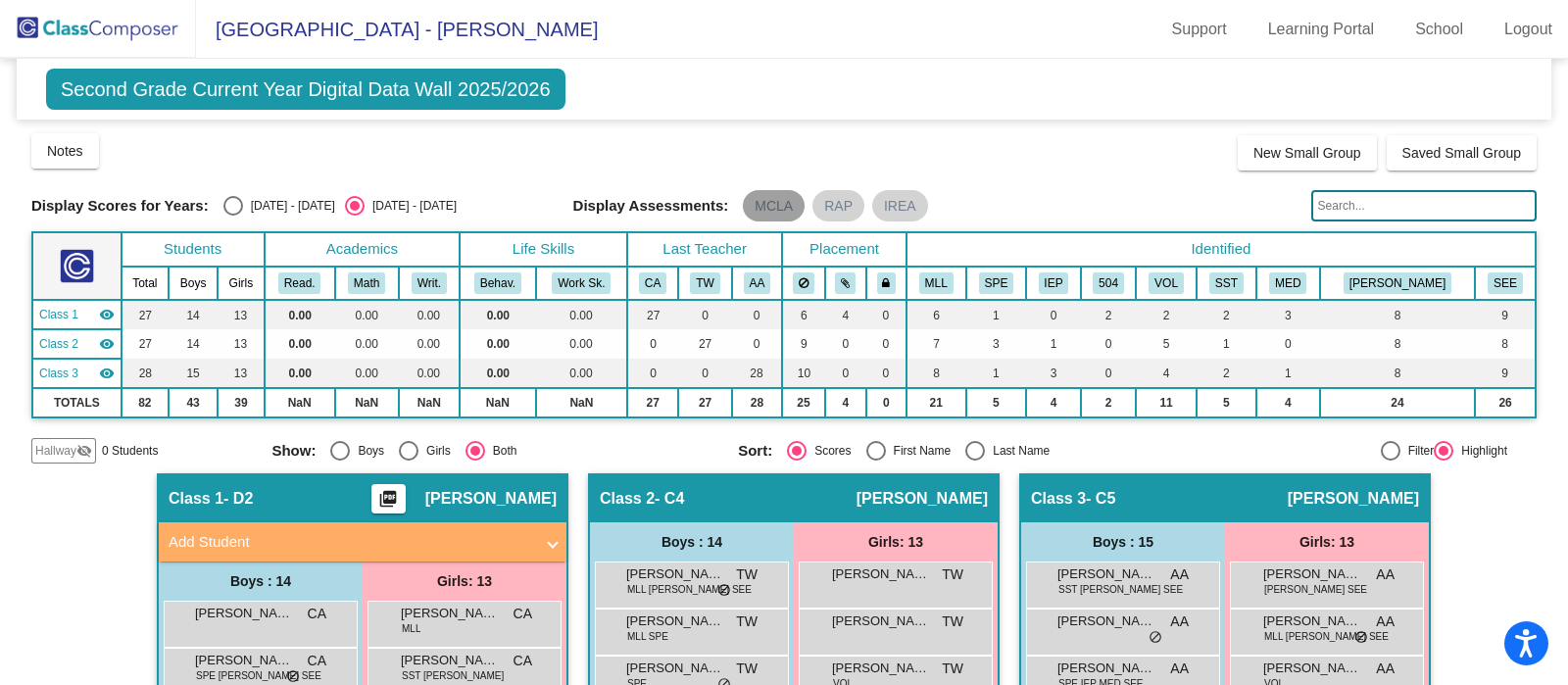 click on "MCLA" at bounding box center (773, 206) 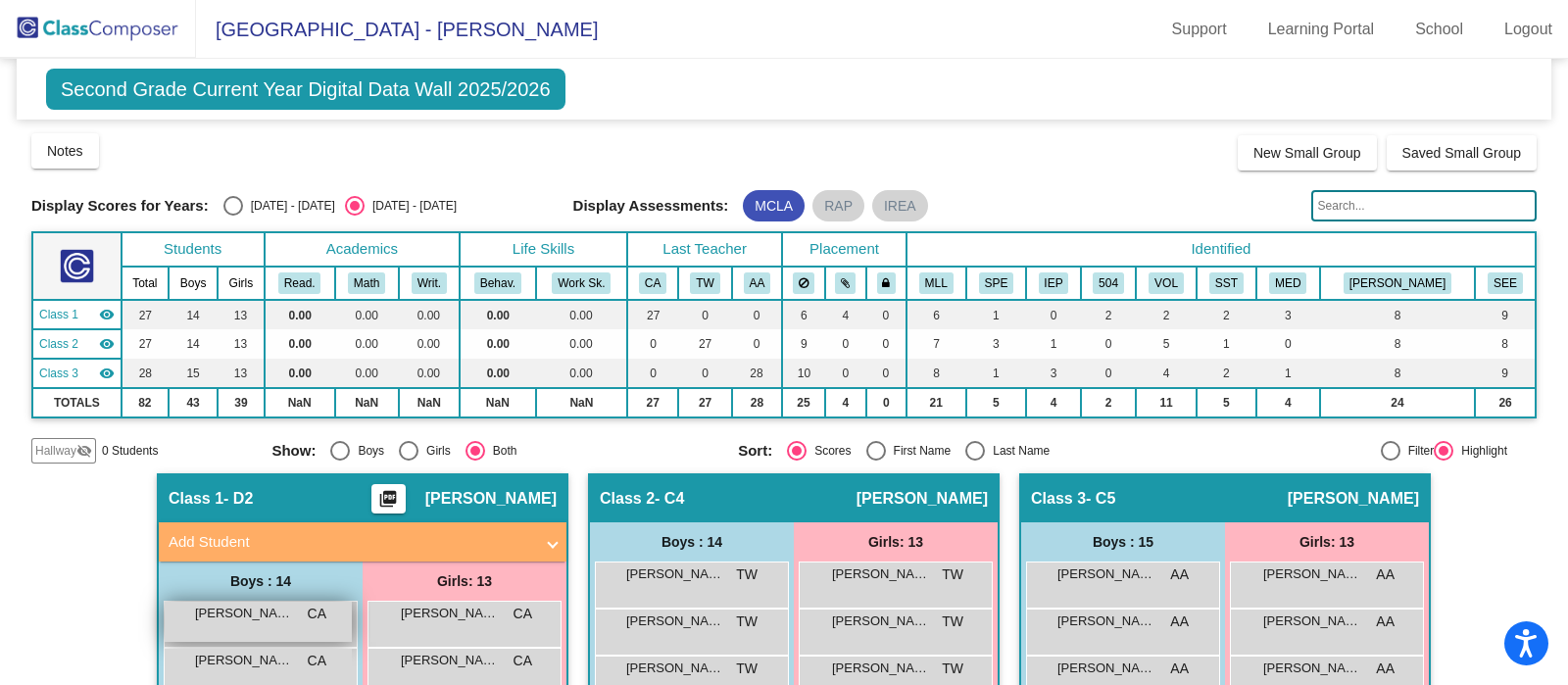 click on "Abbott Tallac CA lock do_not_disturb_alt" at bounding box center (258, 621) 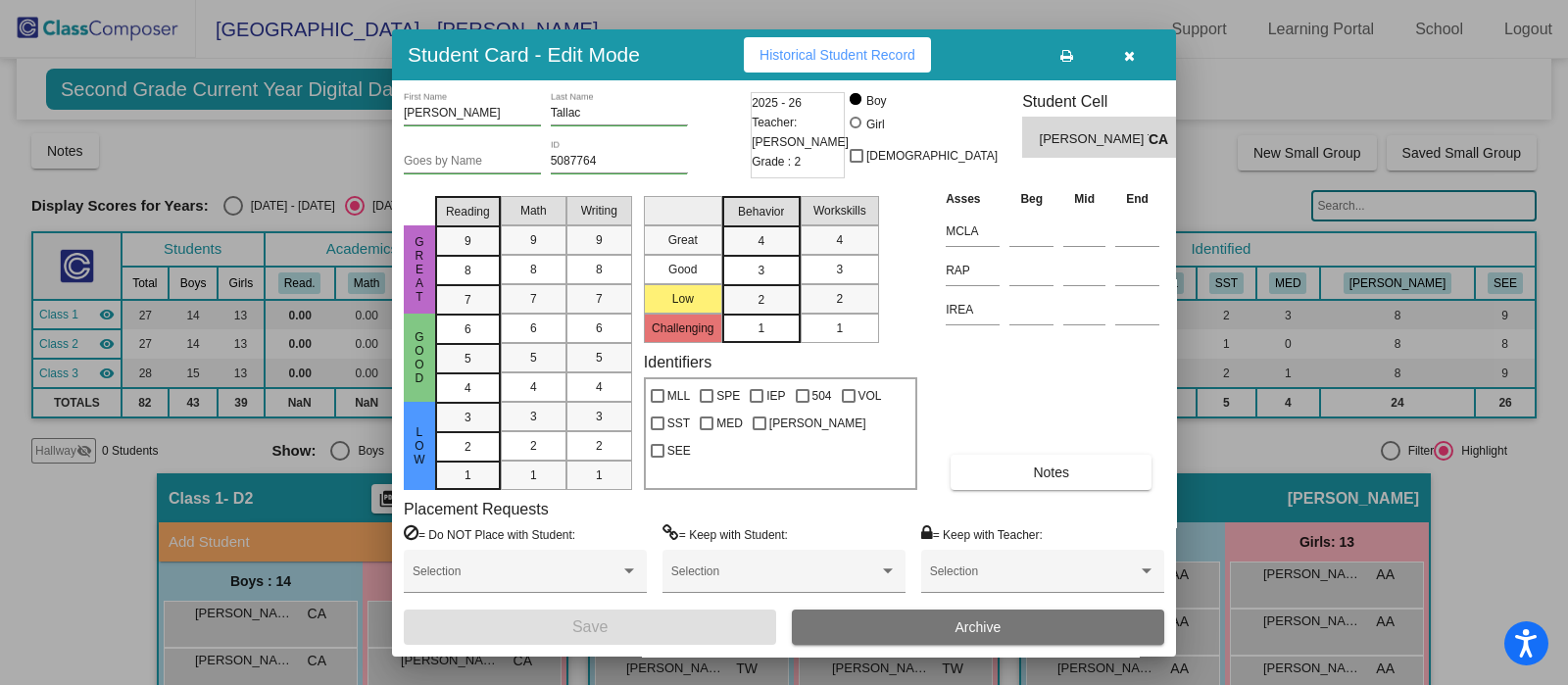 click at bounding box center [1129, 56] 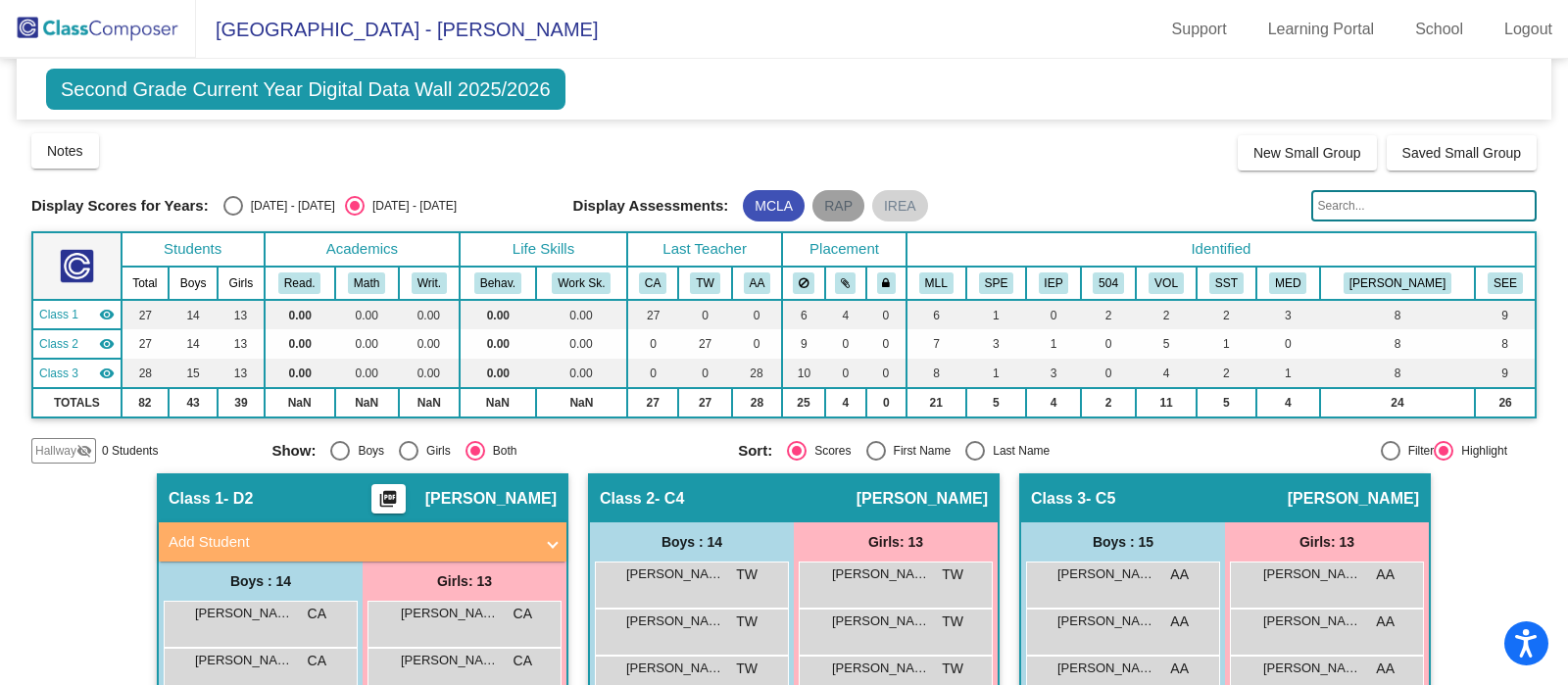 click on "RAP" at bounding box center (838, 206) 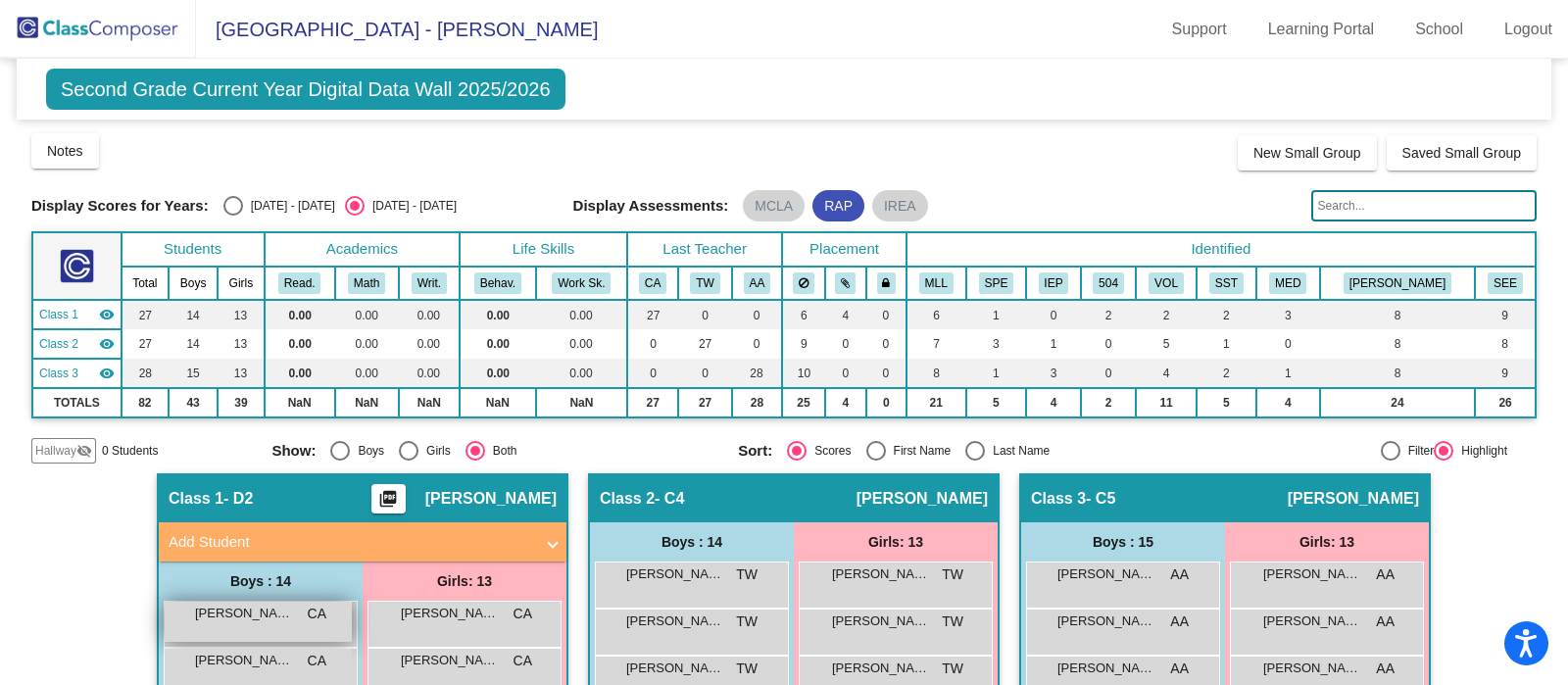click on "Abbott Tallac CA lock do_not_disturb_alt" at bounding box center (258, 621) 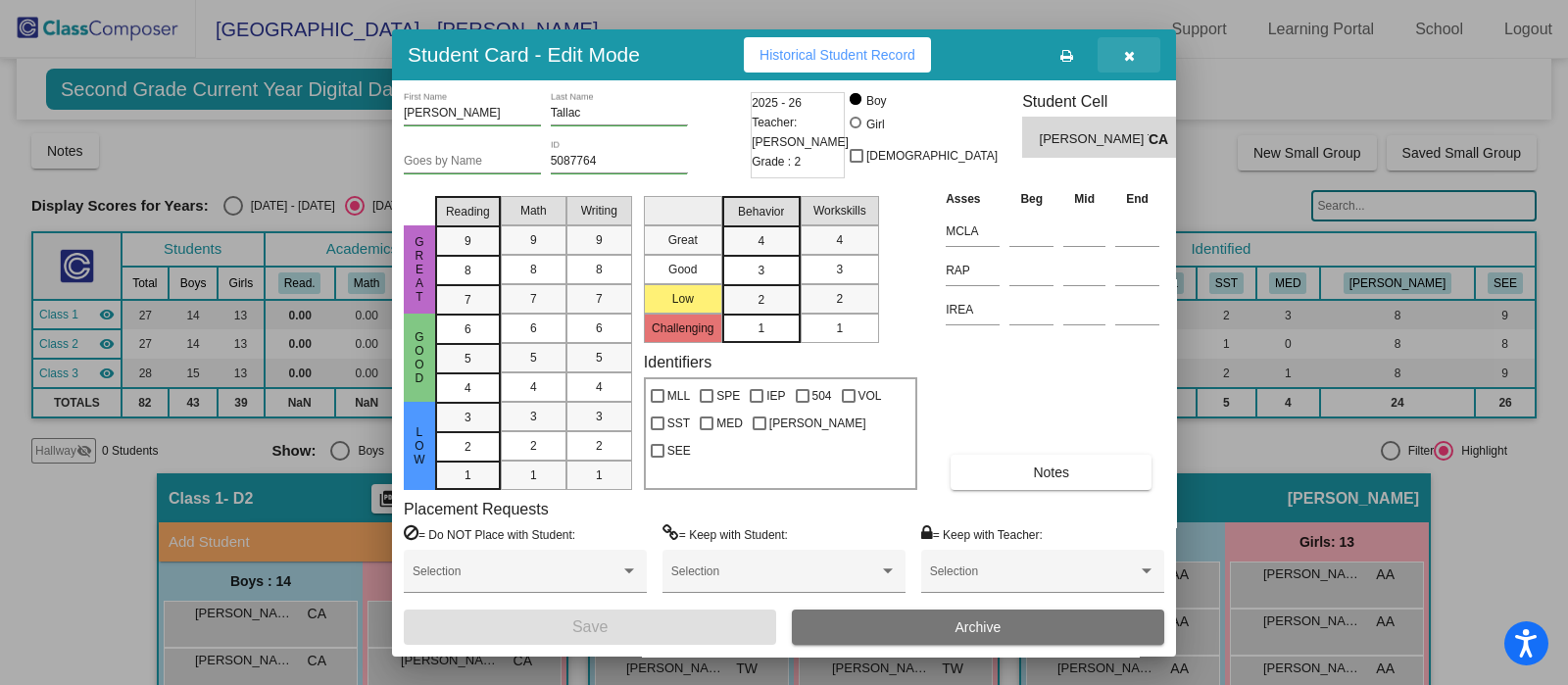 click at bounding box center (1129, 55) 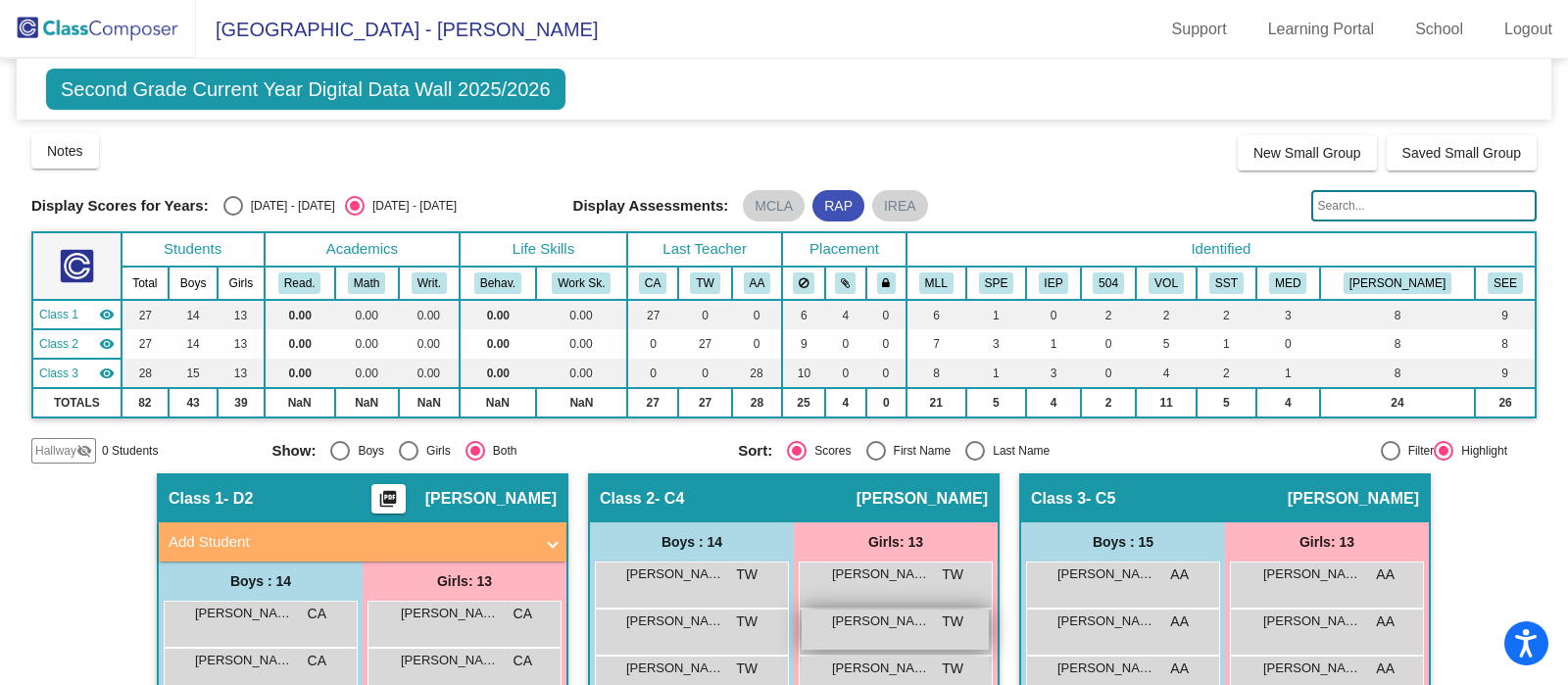click on "Cardinale Zylee" at bounding box center (881, 621) 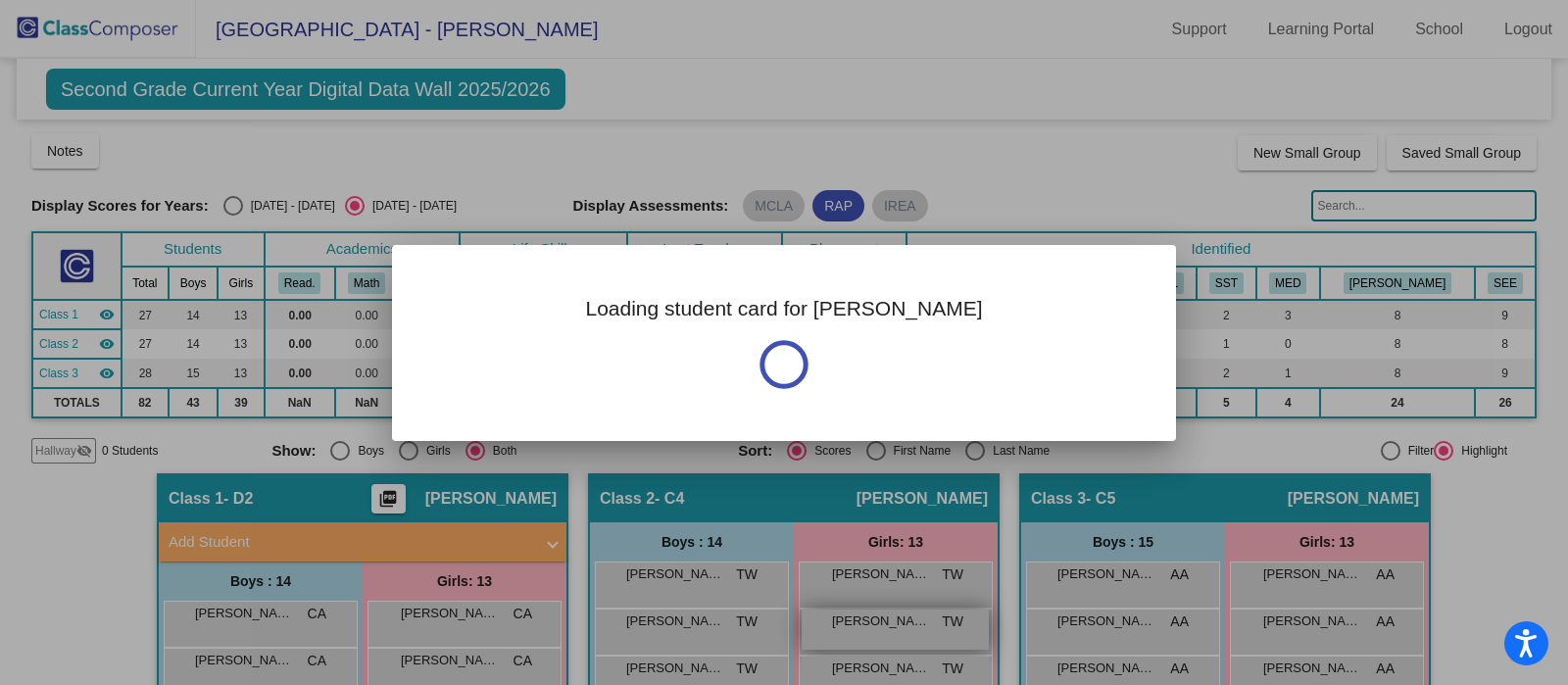 click at bounding box center (784, 342) 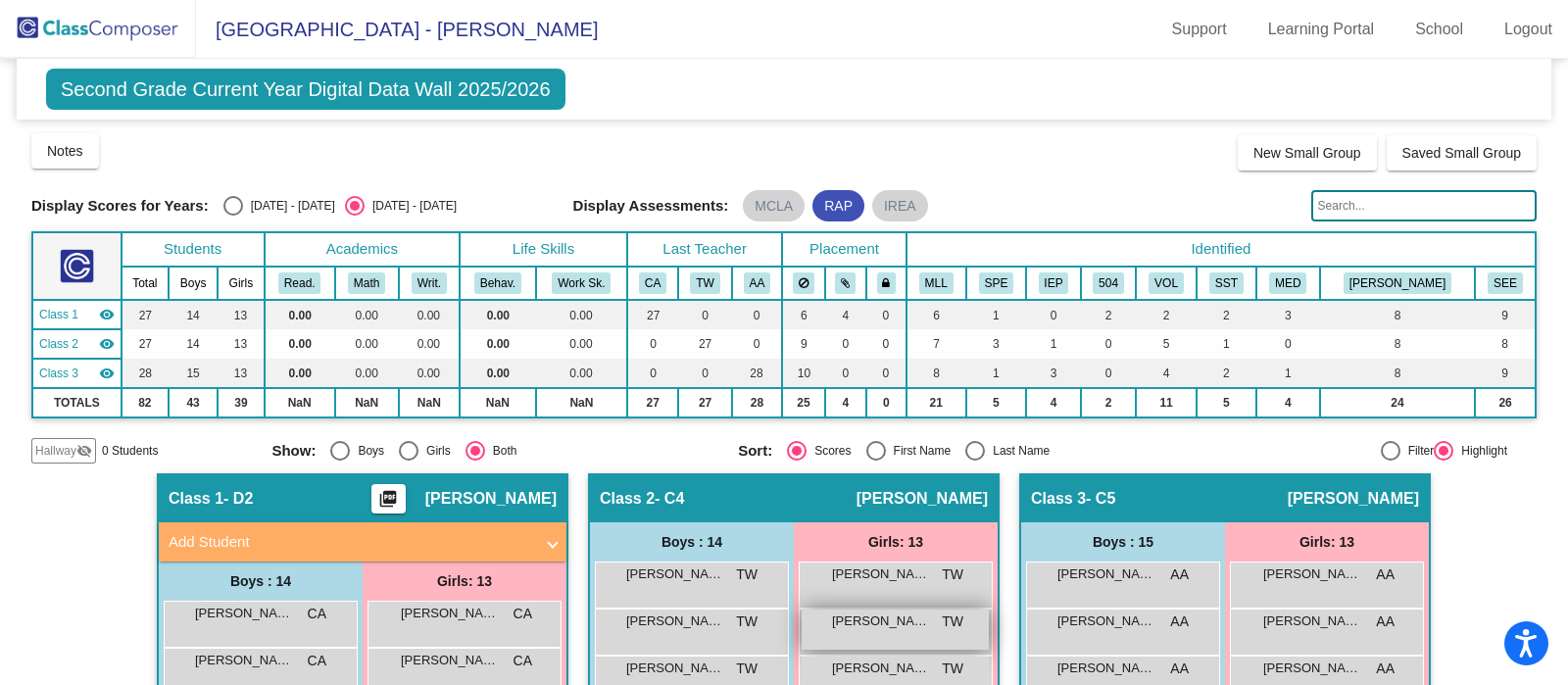 click on "Cardinale Zylee" at bounding box center [881, 621] 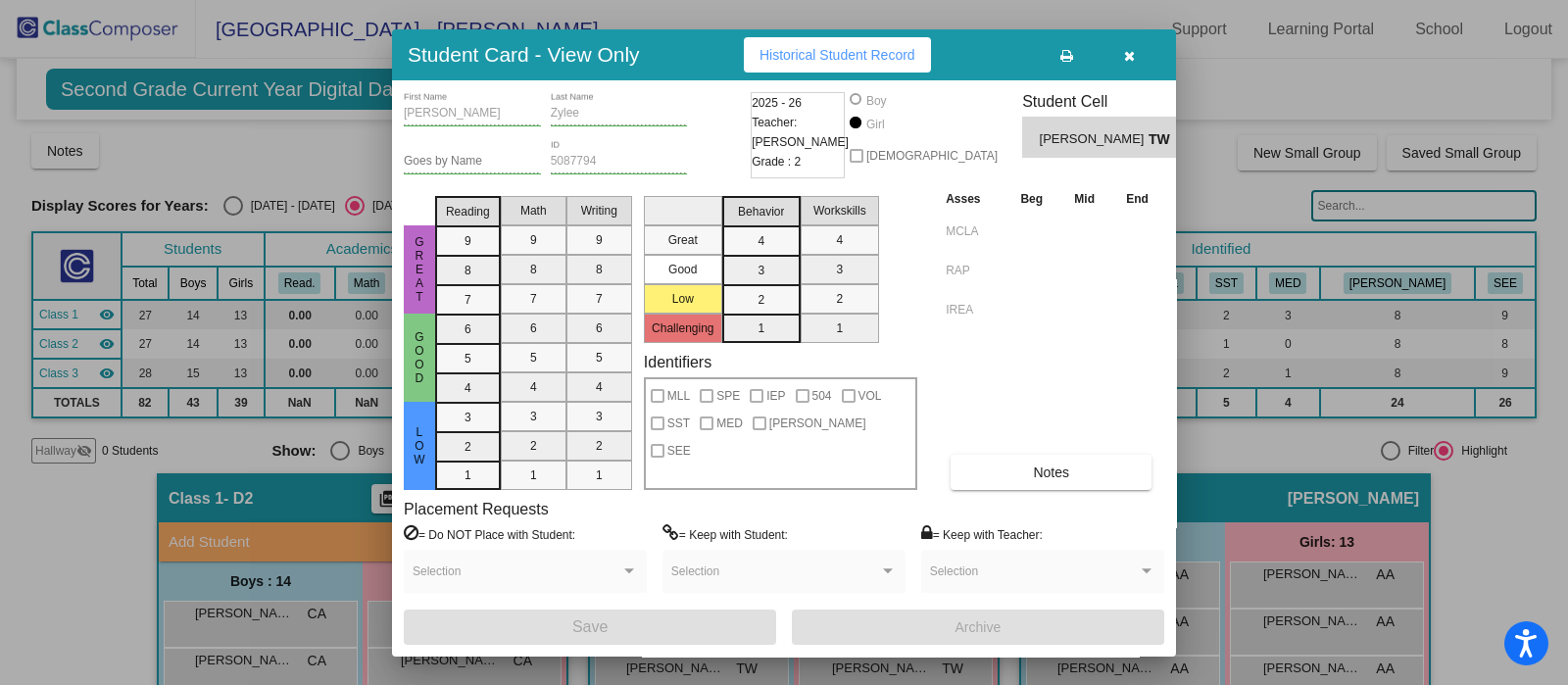 click at bounding box center (784, 342) 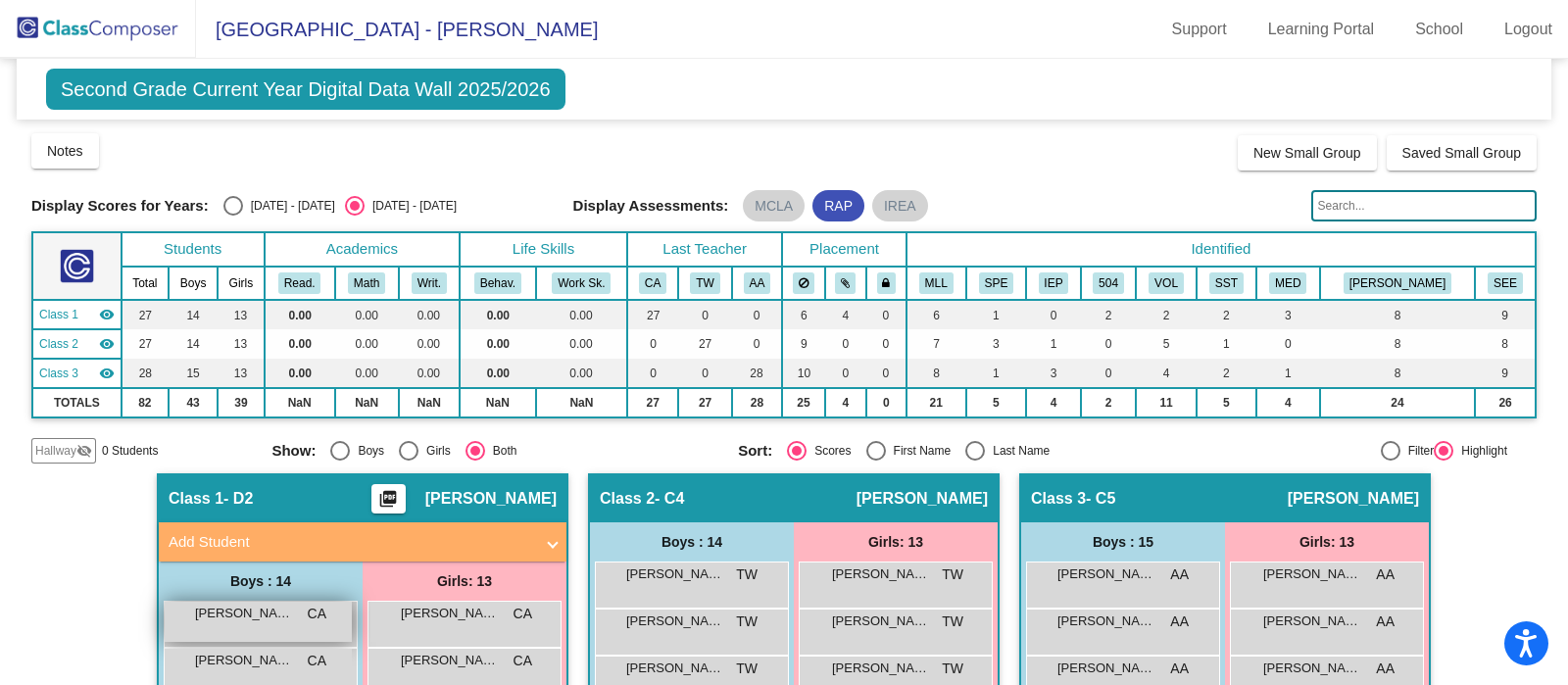 click on "Abbott Tallac CA lock do_not_disturb_alt" at bounding box center [258, 621] 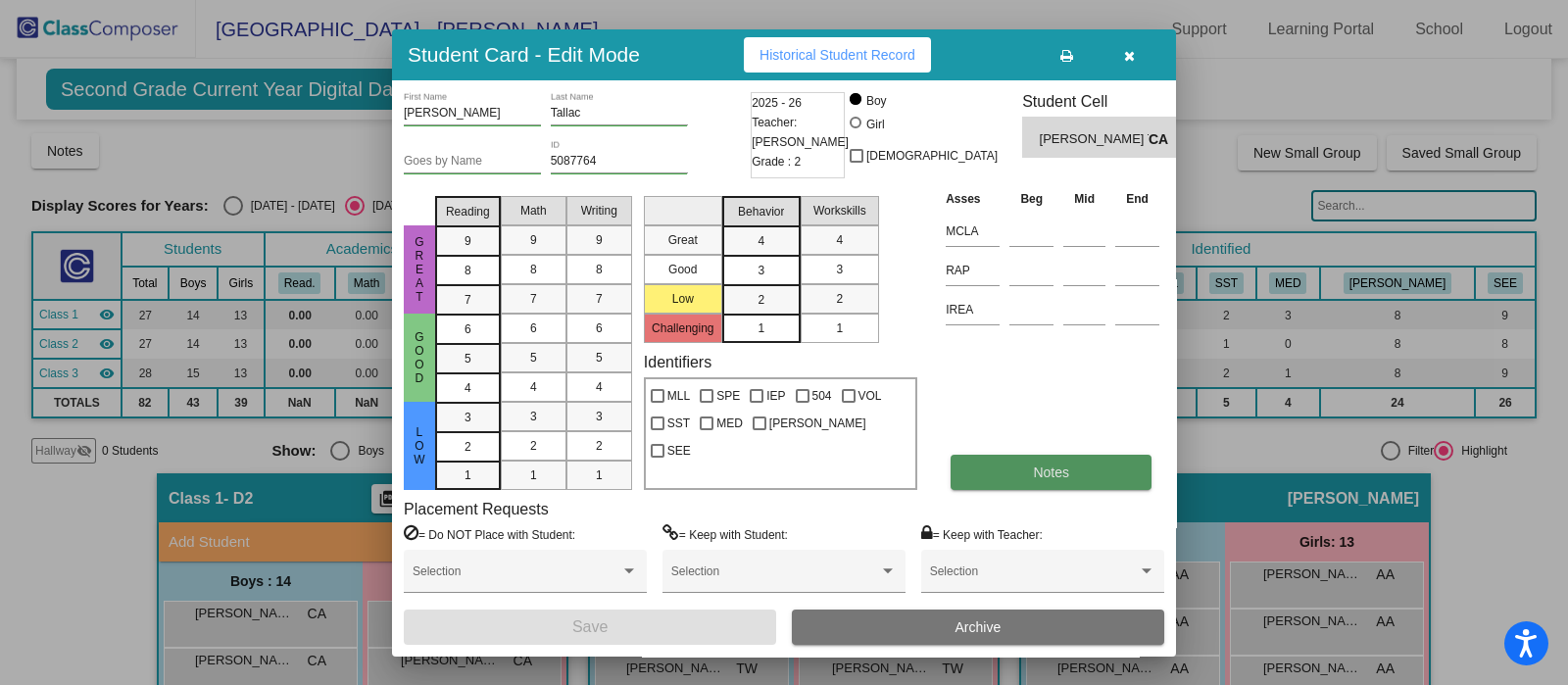 click on "Notes" at bounding box center (1051, 472) 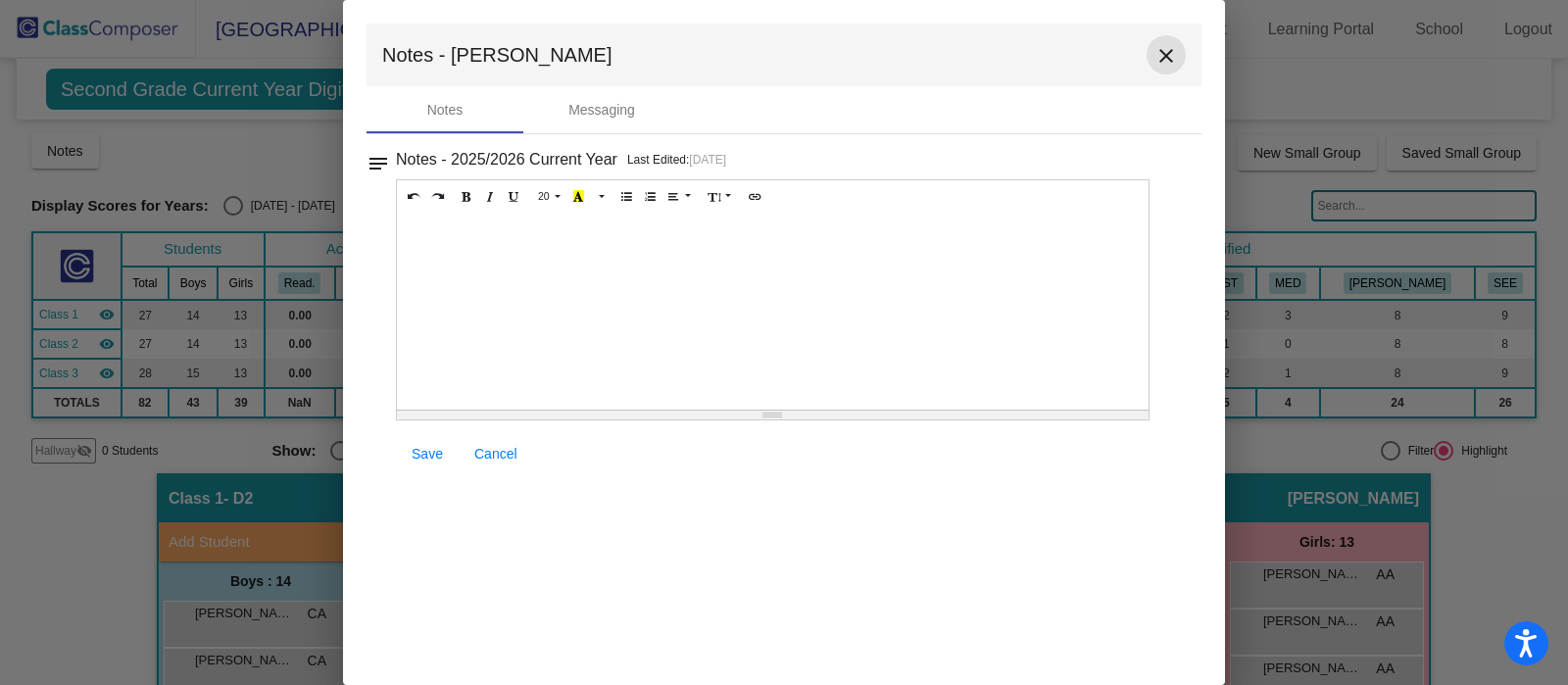 click on "close" at bounding box center [1166, 56] 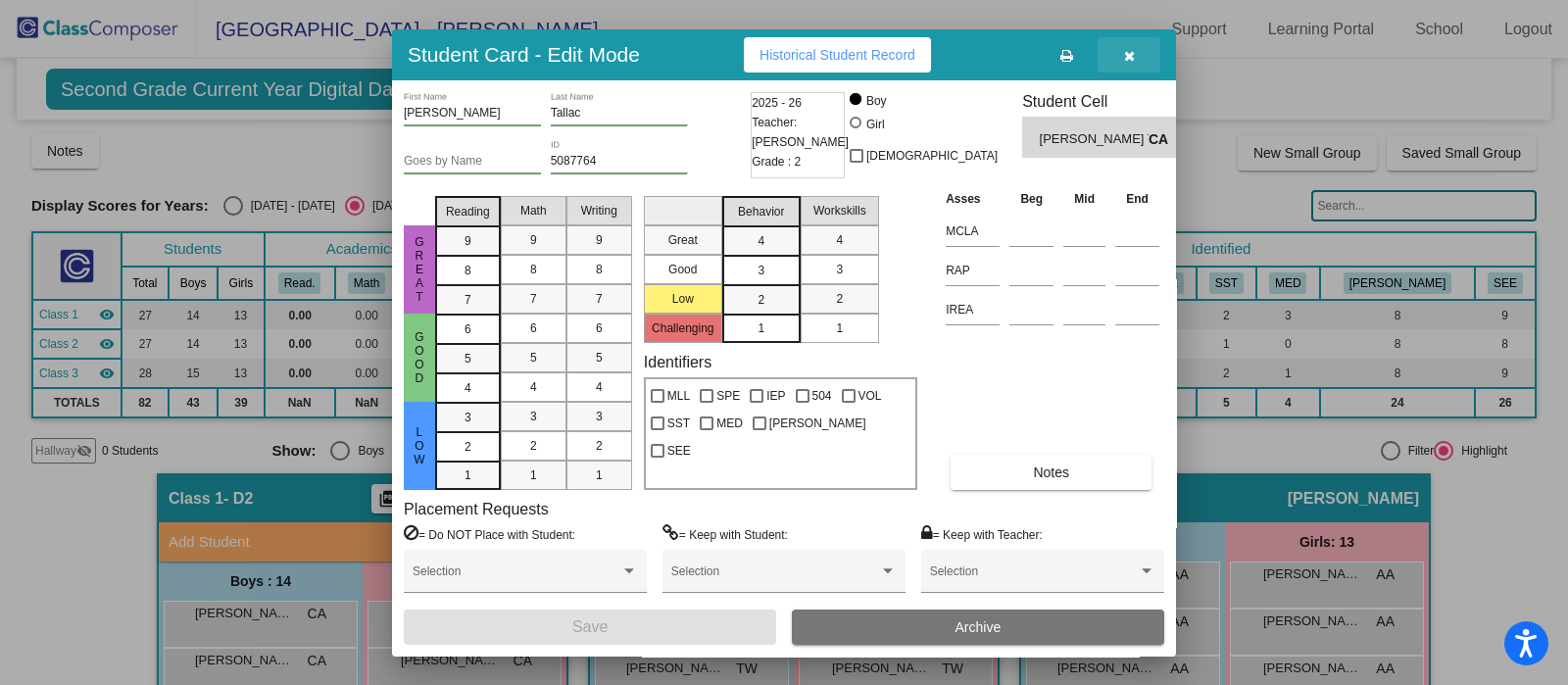 click at bounding box center (1129, 55) 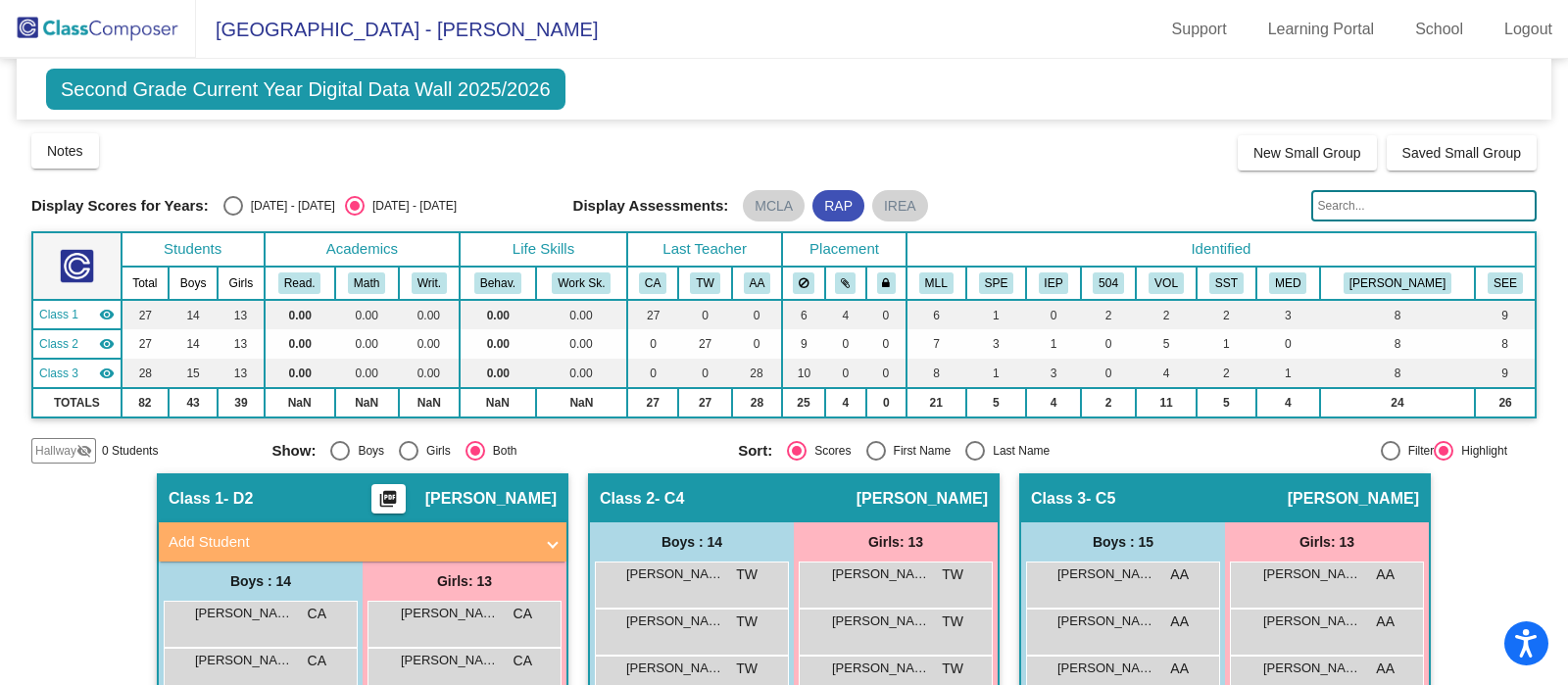 click on "Monte Gardens Elementary School - Cindy" 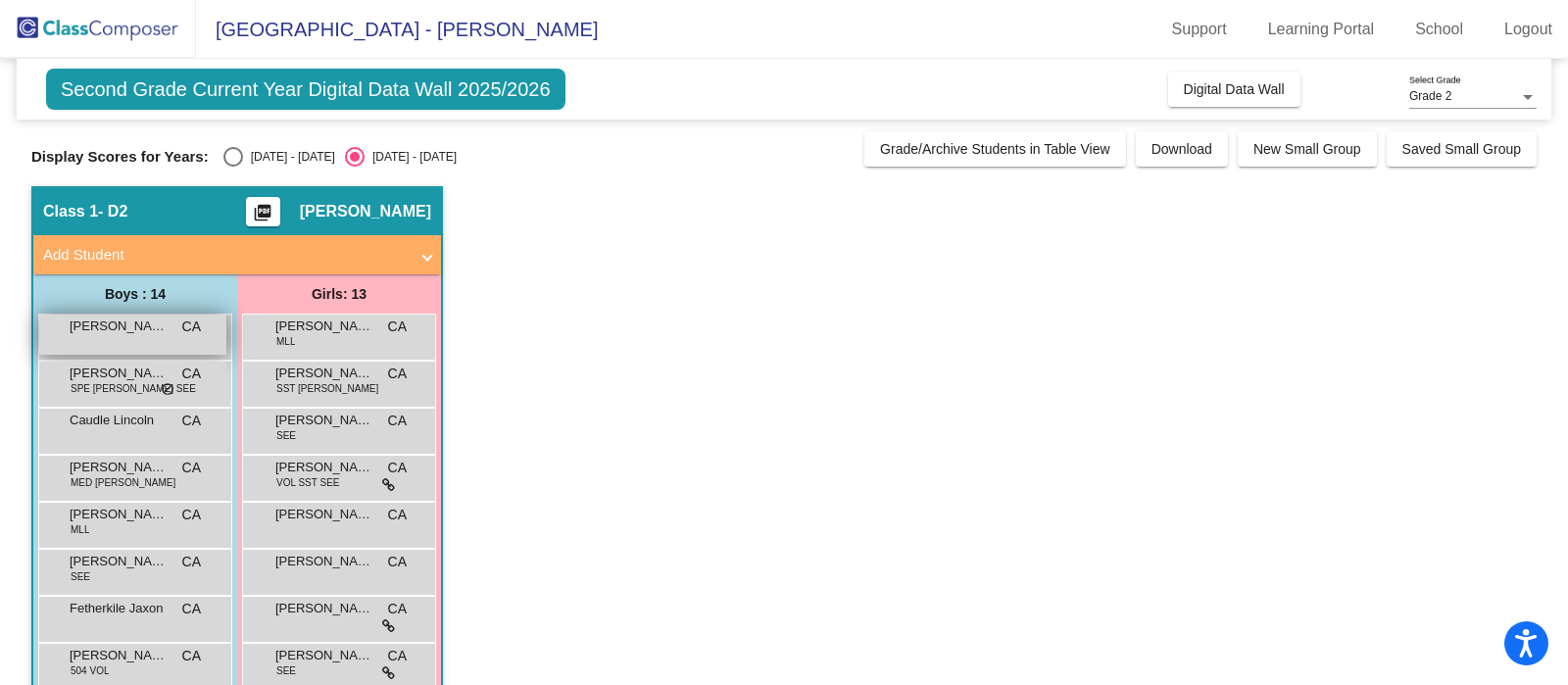 click on "Abbott Tallac" at bounding box center (119, 326) 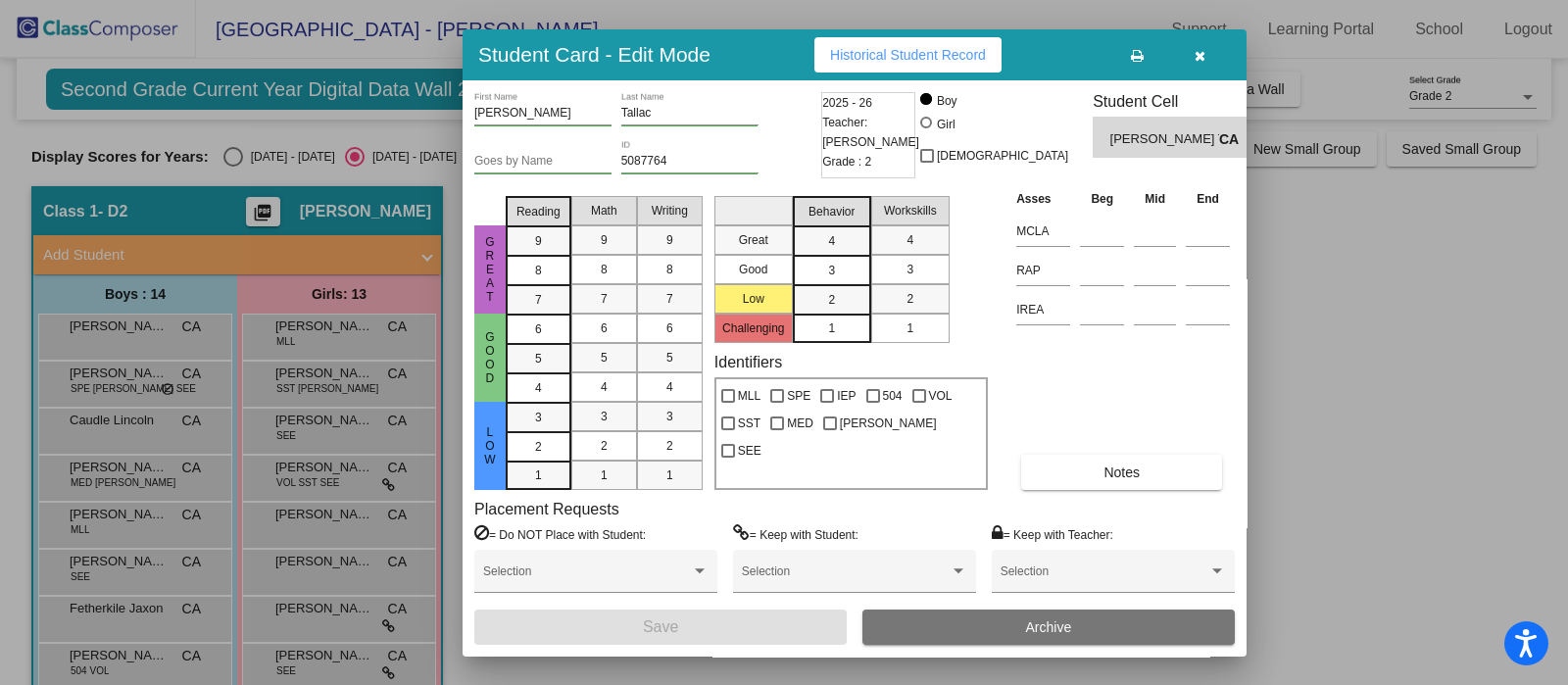 click at bounding box center (784, 342) 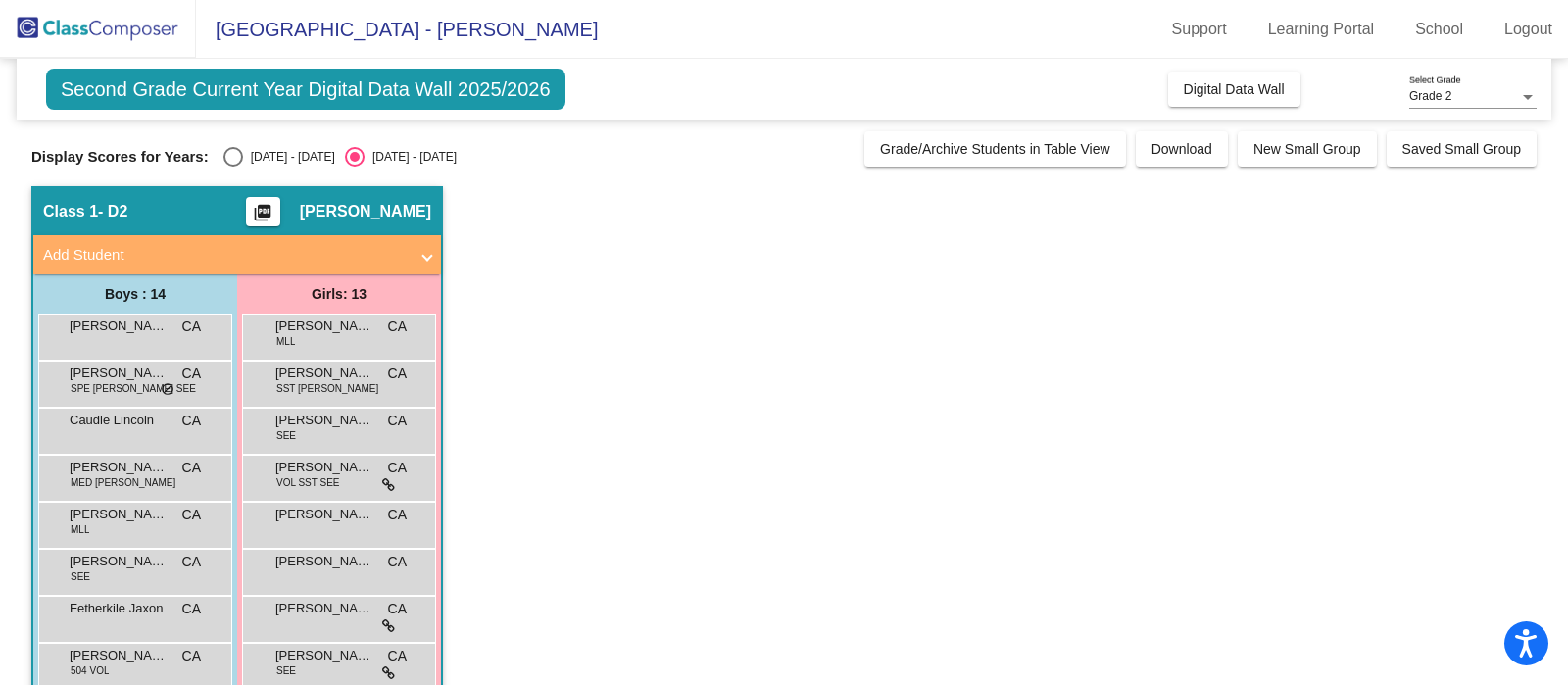click on "picture_as_pdf" 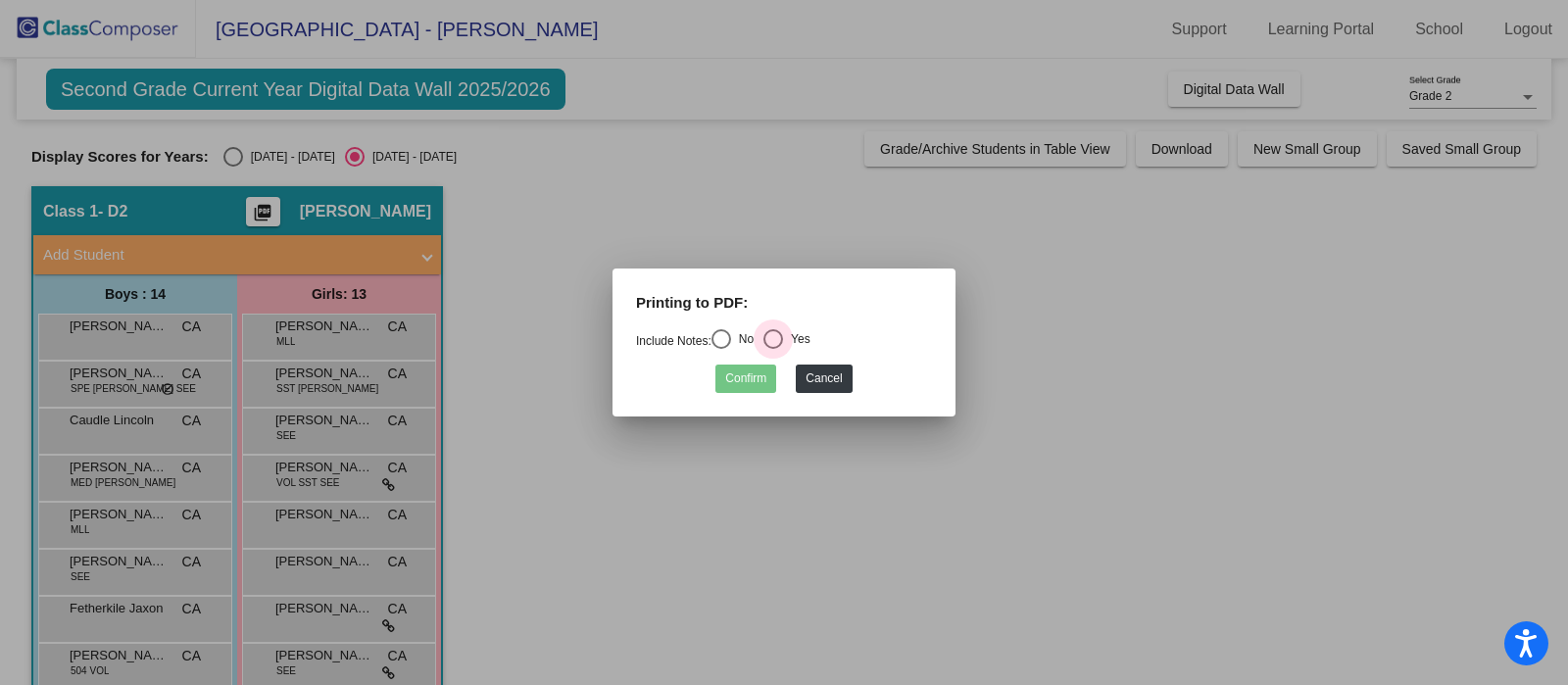 click at bounding box center [773, 339] 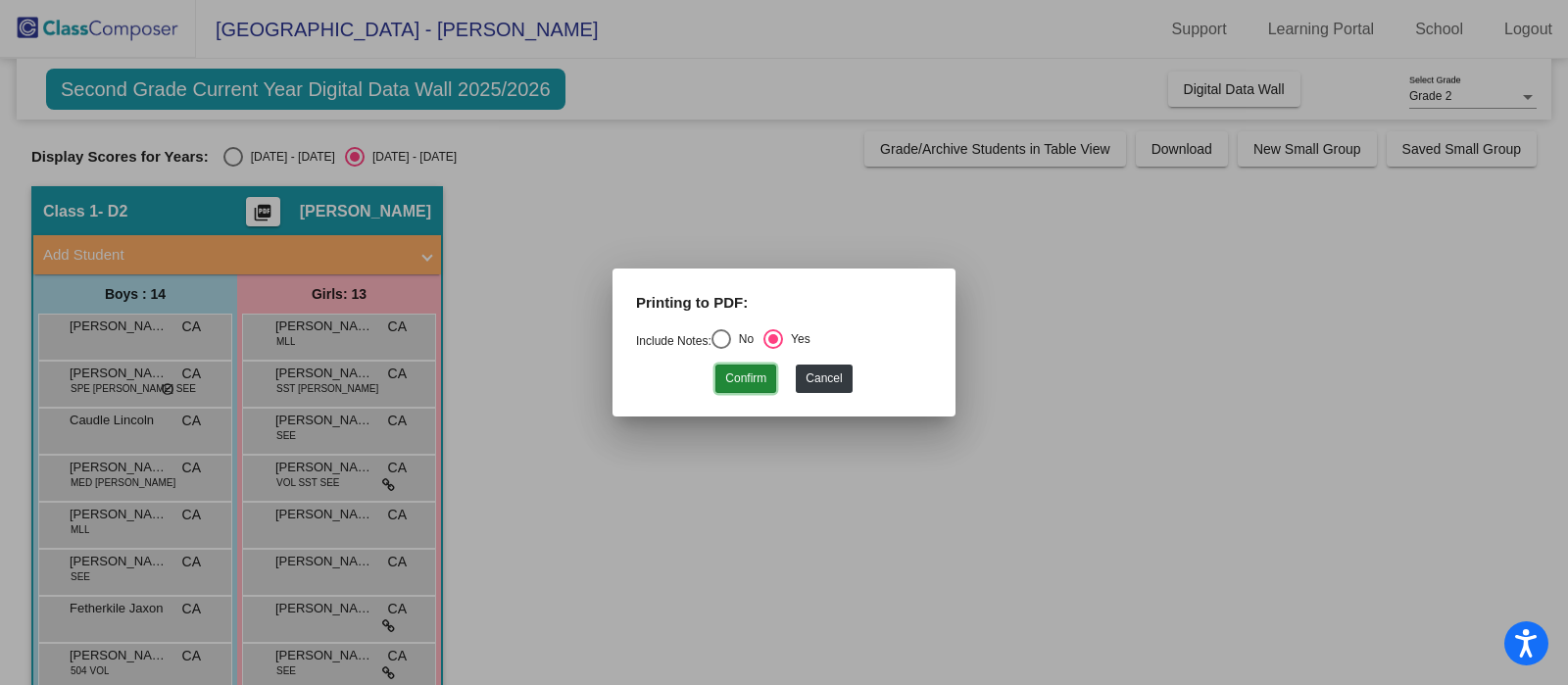 click on "Confirm" at bounding box center (746, 378) 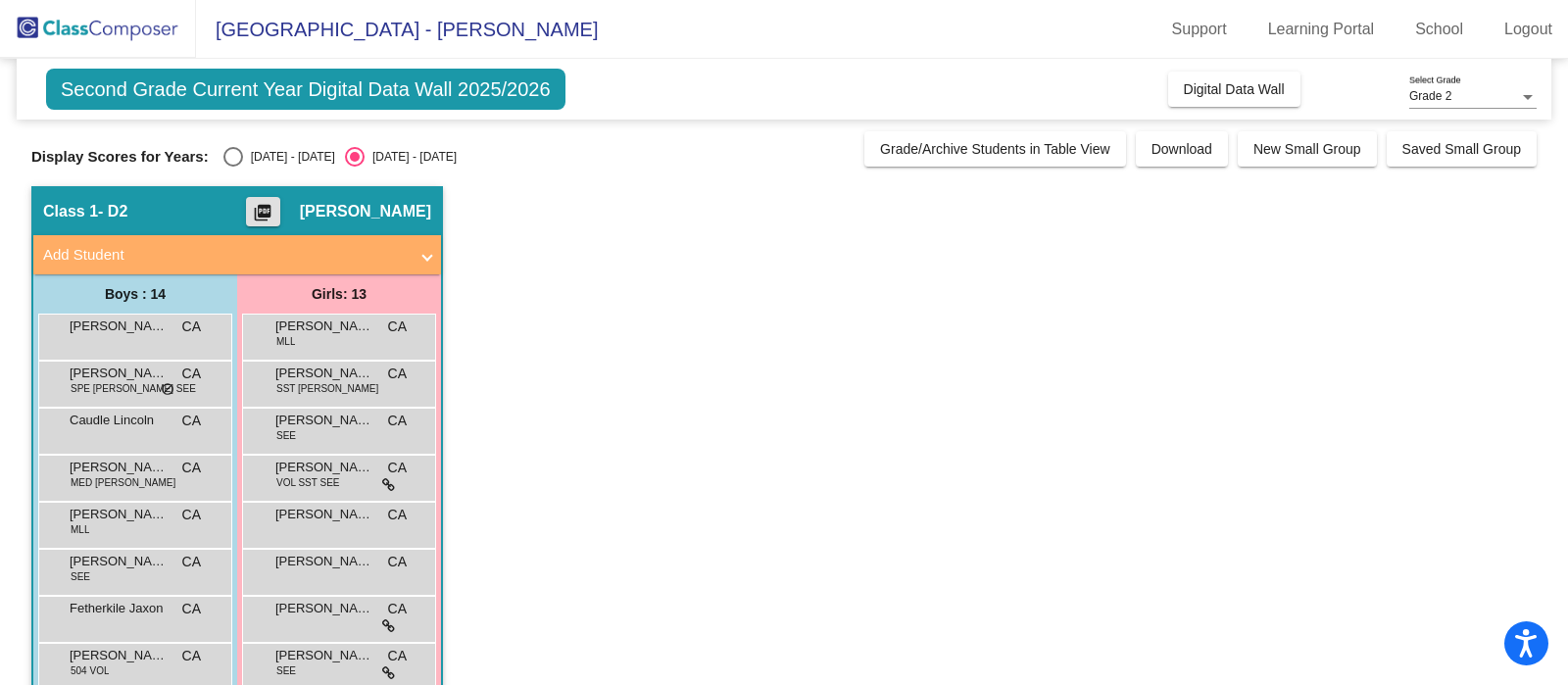 click at bounding box center [233, 157] 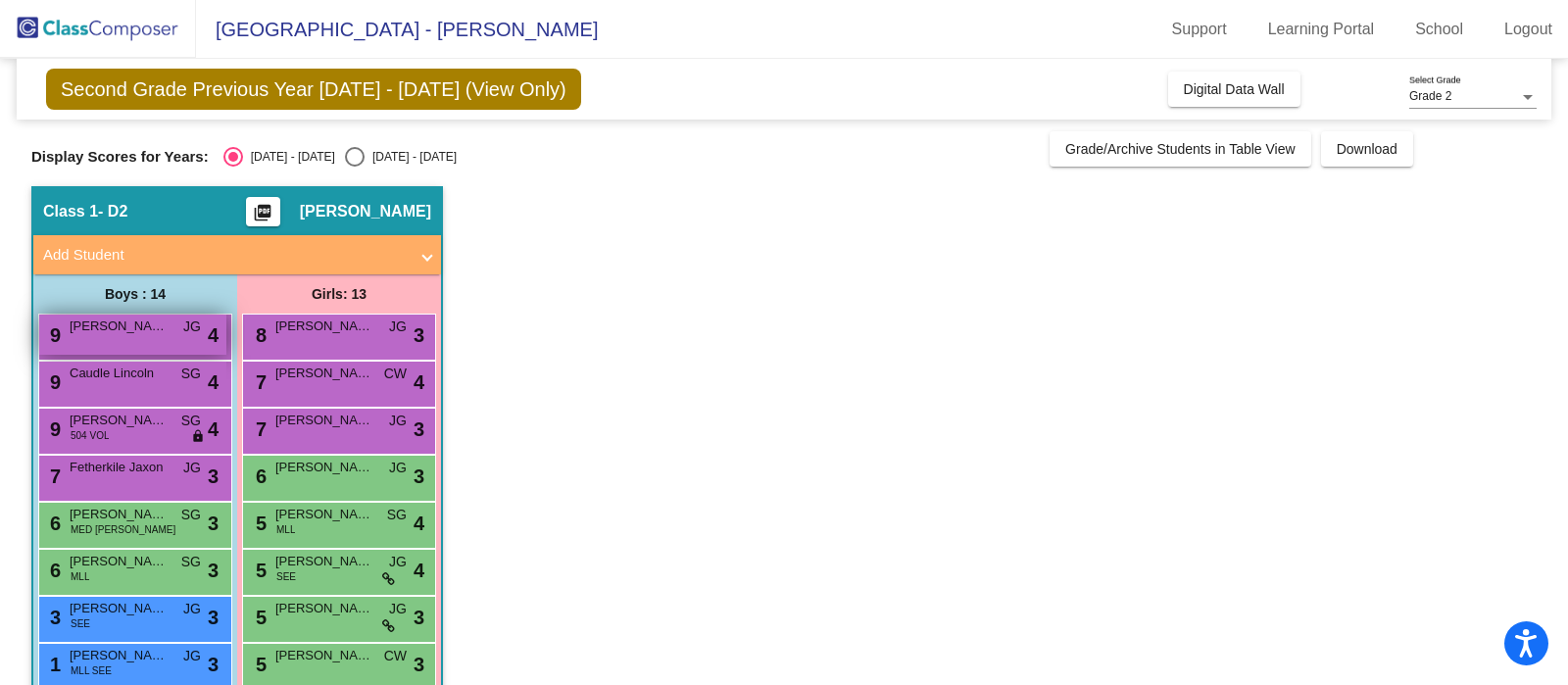 click on "Abbott Tallac" at bounding box center (119, 326) 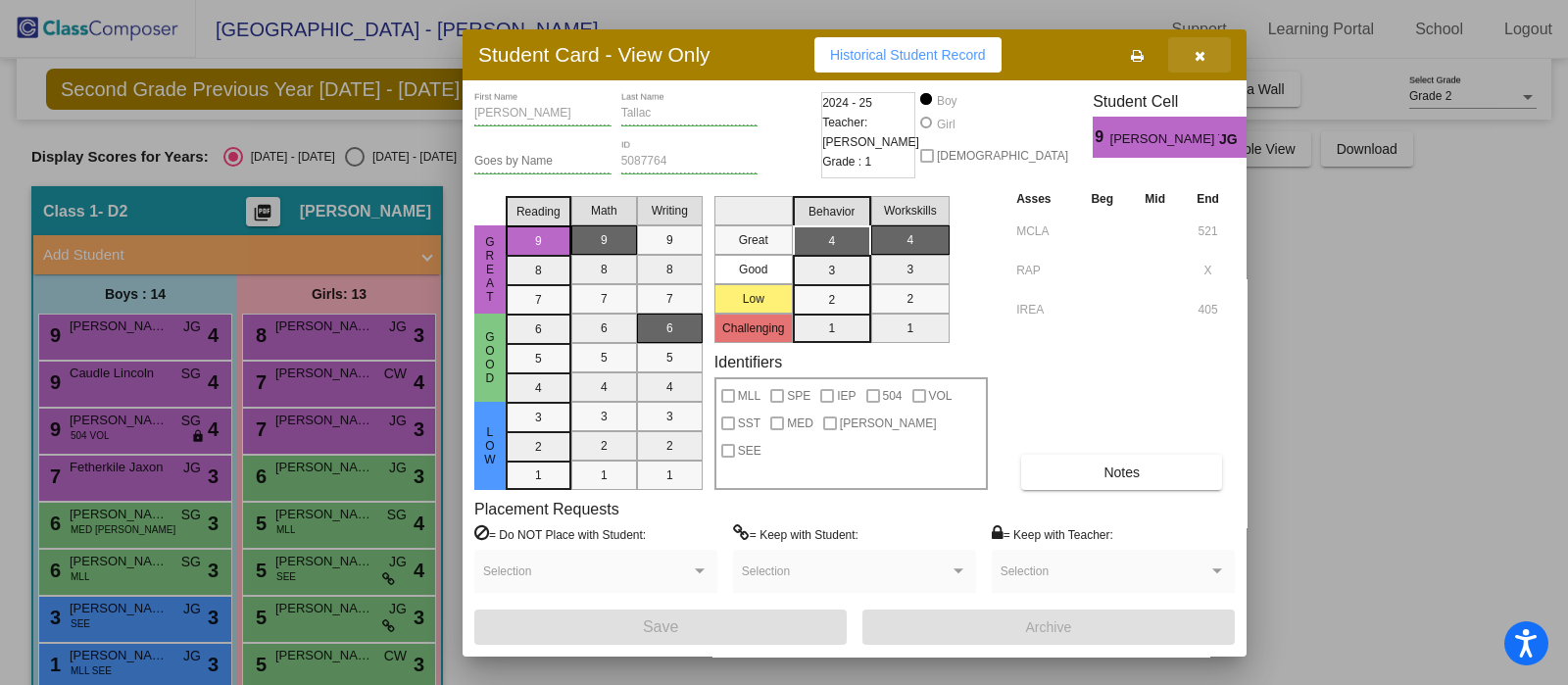 click at bounding box center (1200, 56) 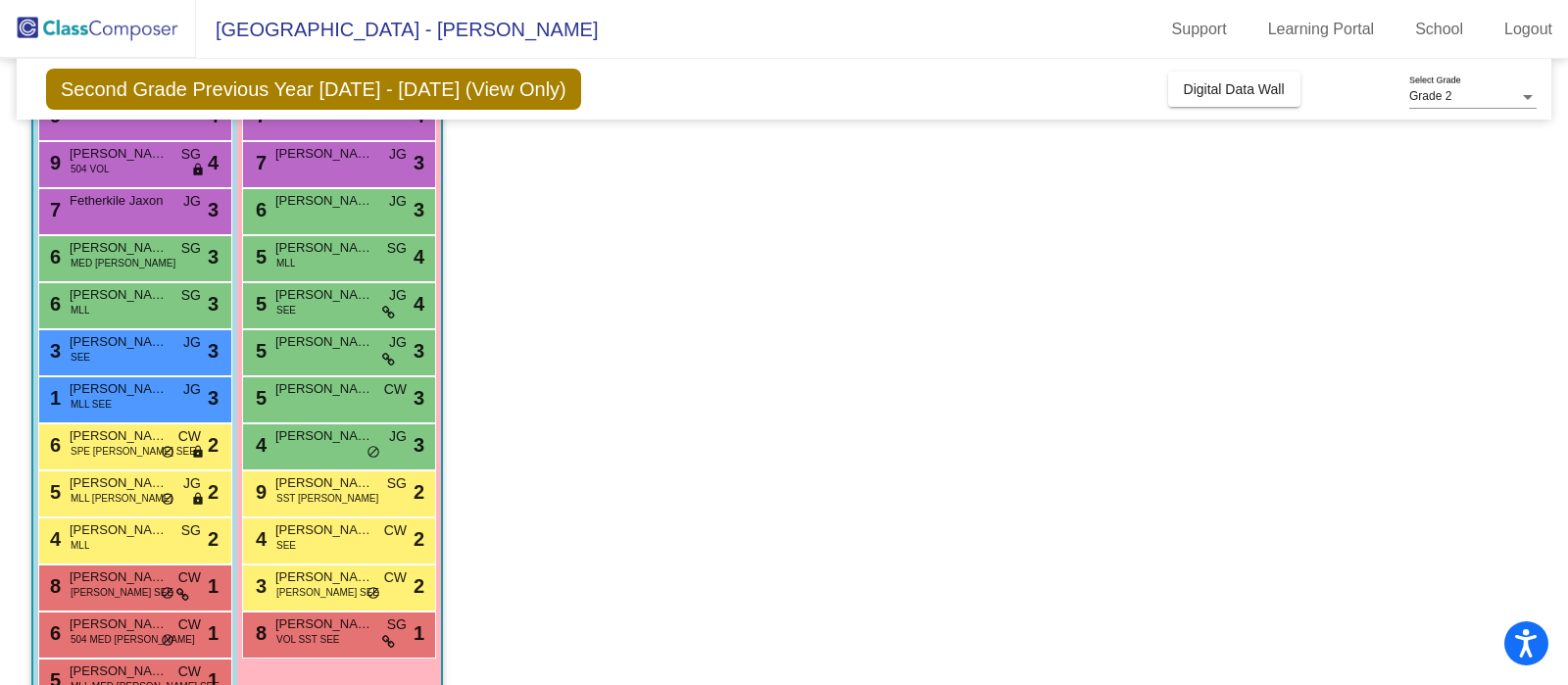 scroll, scrollTop: 318, scrollLeft: 0, axis: vertical 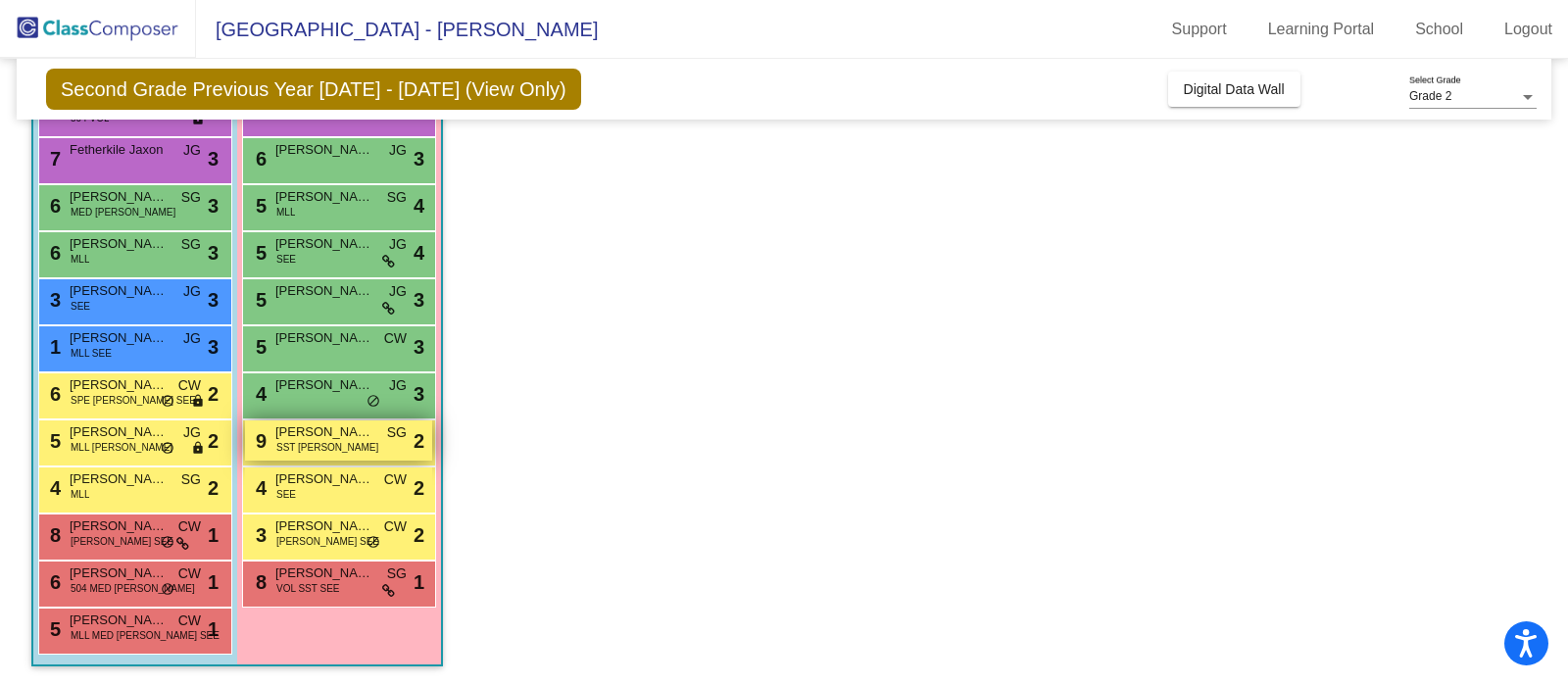click on "Fanene Isherwood Lora" at bounding box center (324, 432) 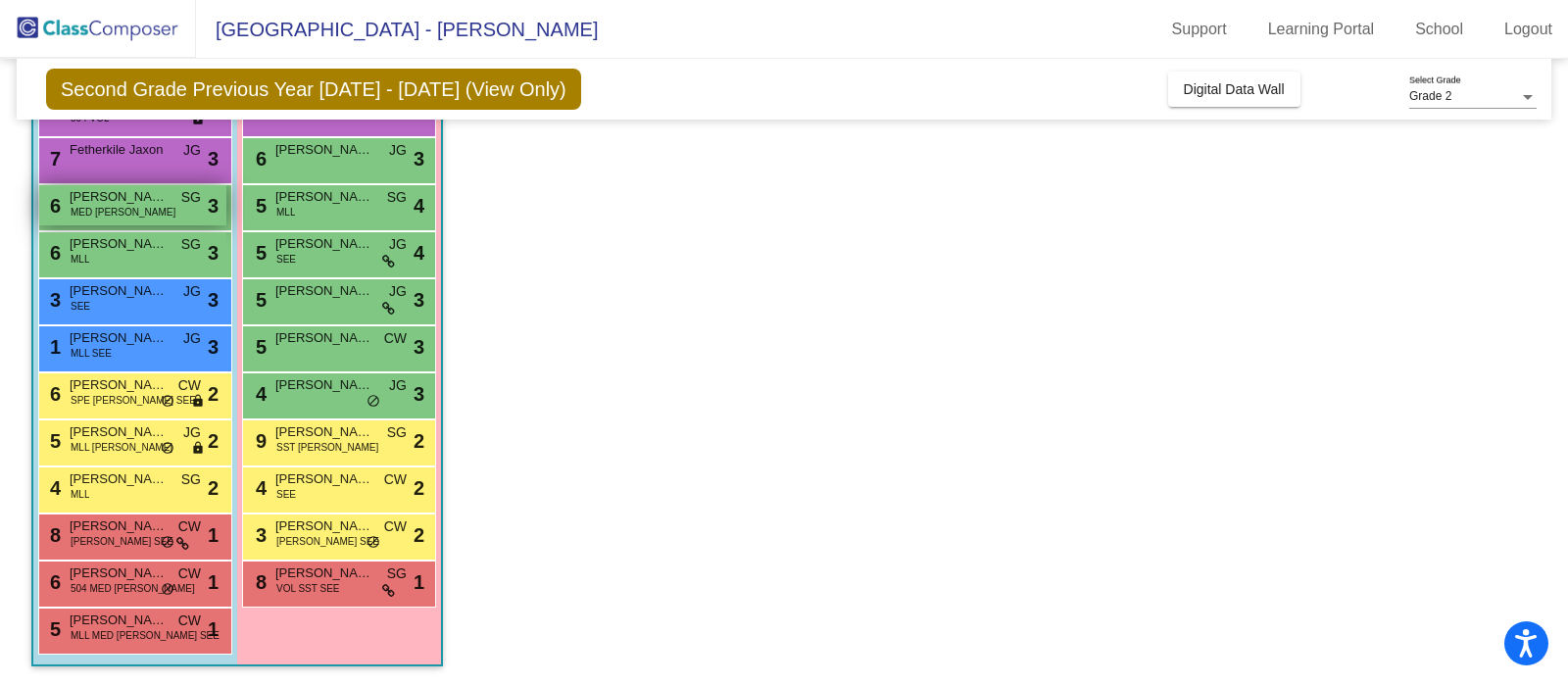 click on "MED TIM" at bounding box center [122, 212] 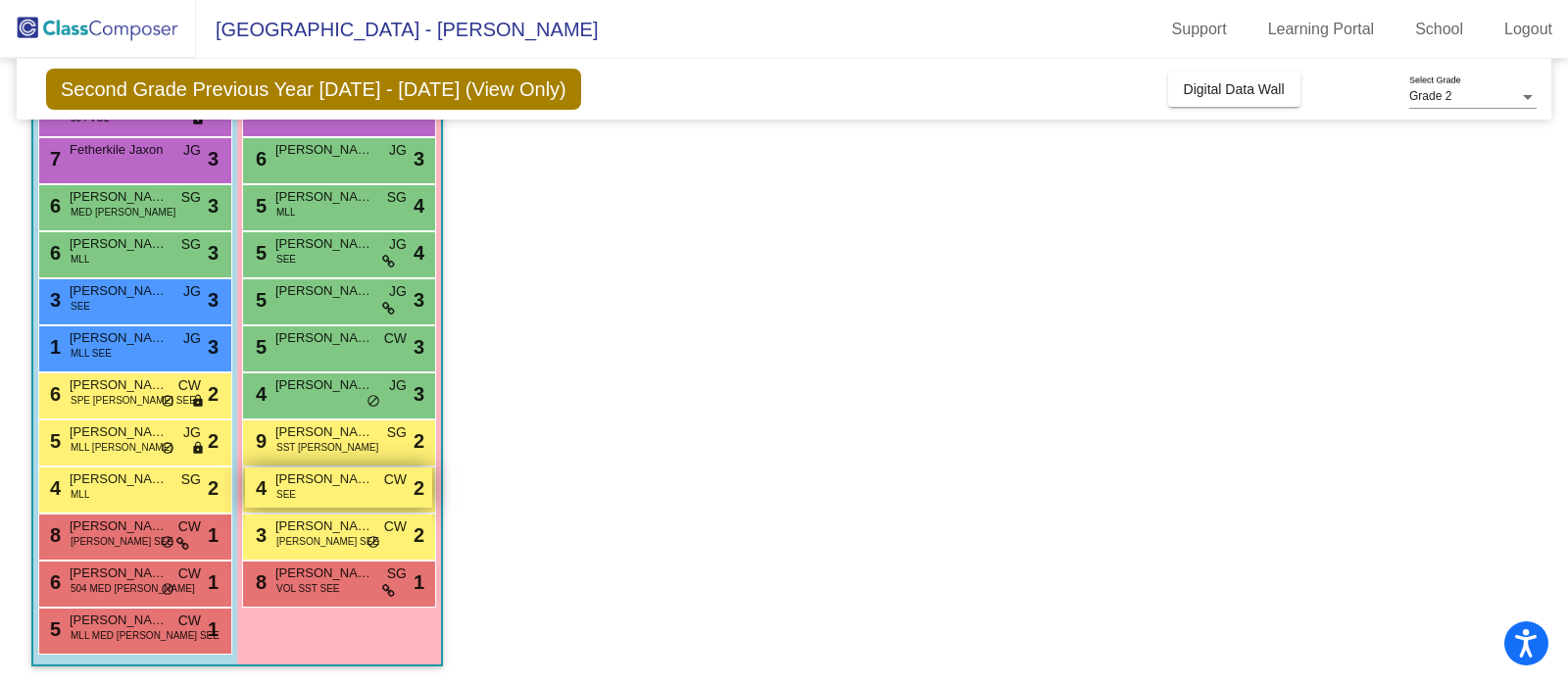 click on "4 Hernandez Priscilla SEE CW lock do_not_disturb_alt 2" at bounding box center (338, 487) 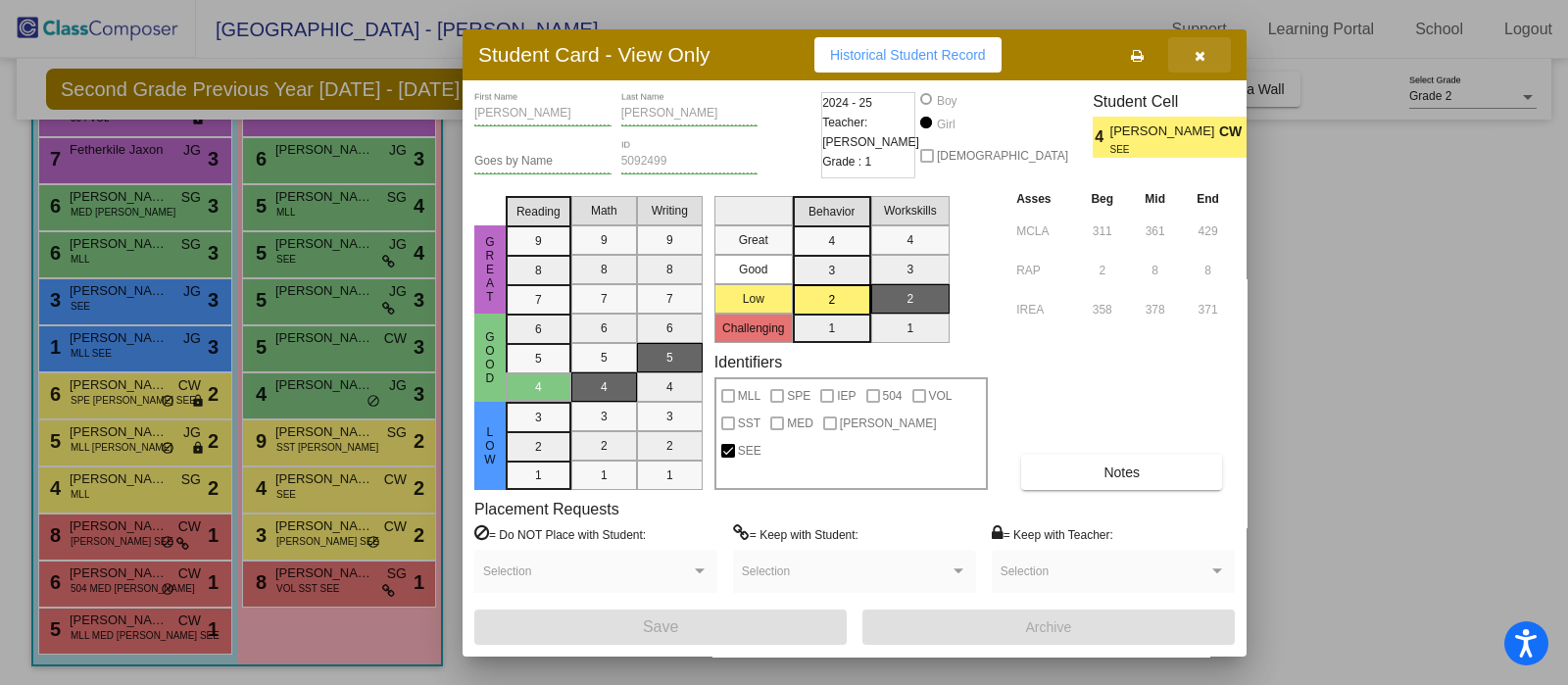 click at bounding box center (1200, 55) 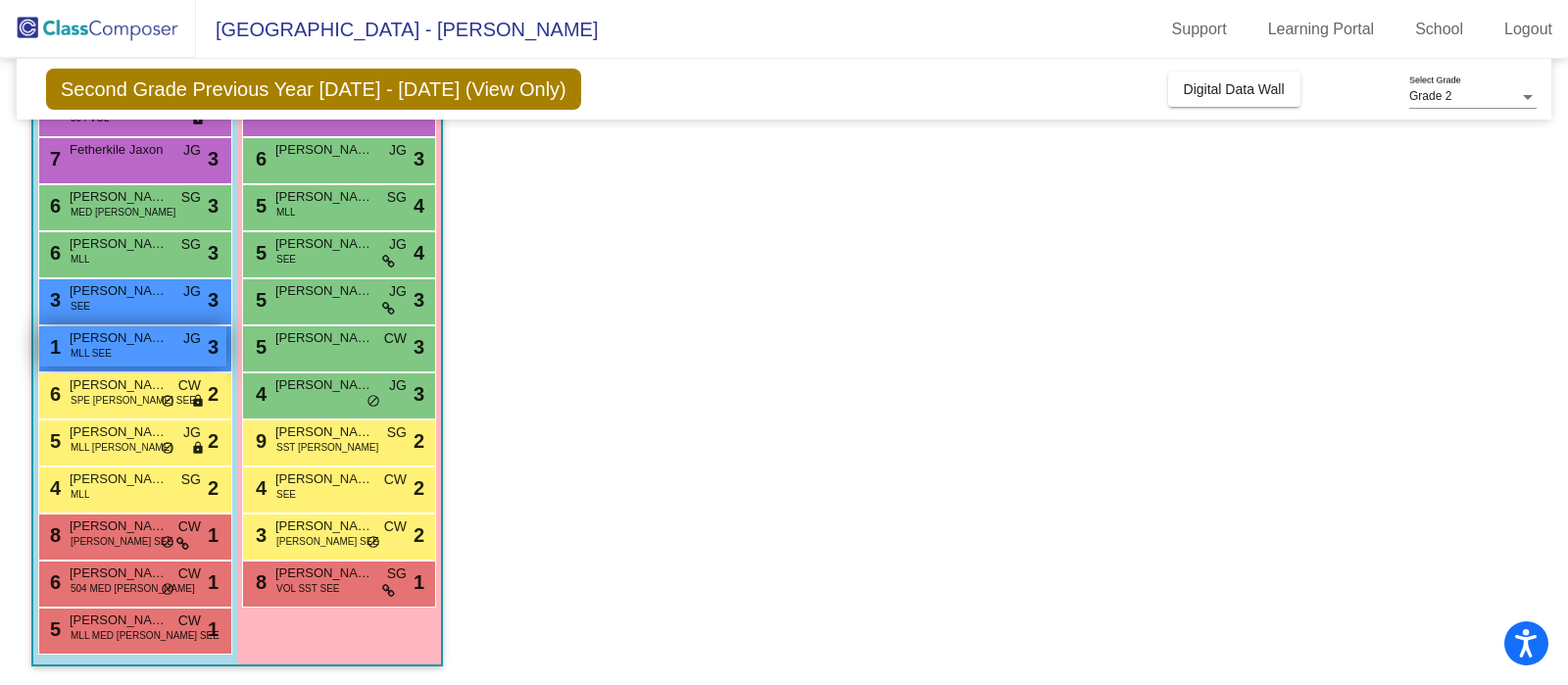click on "1 Zhu Jia Xuan MLL SEE JG lock do_not_disturb_alt 3" at bounding box center (132, 346) 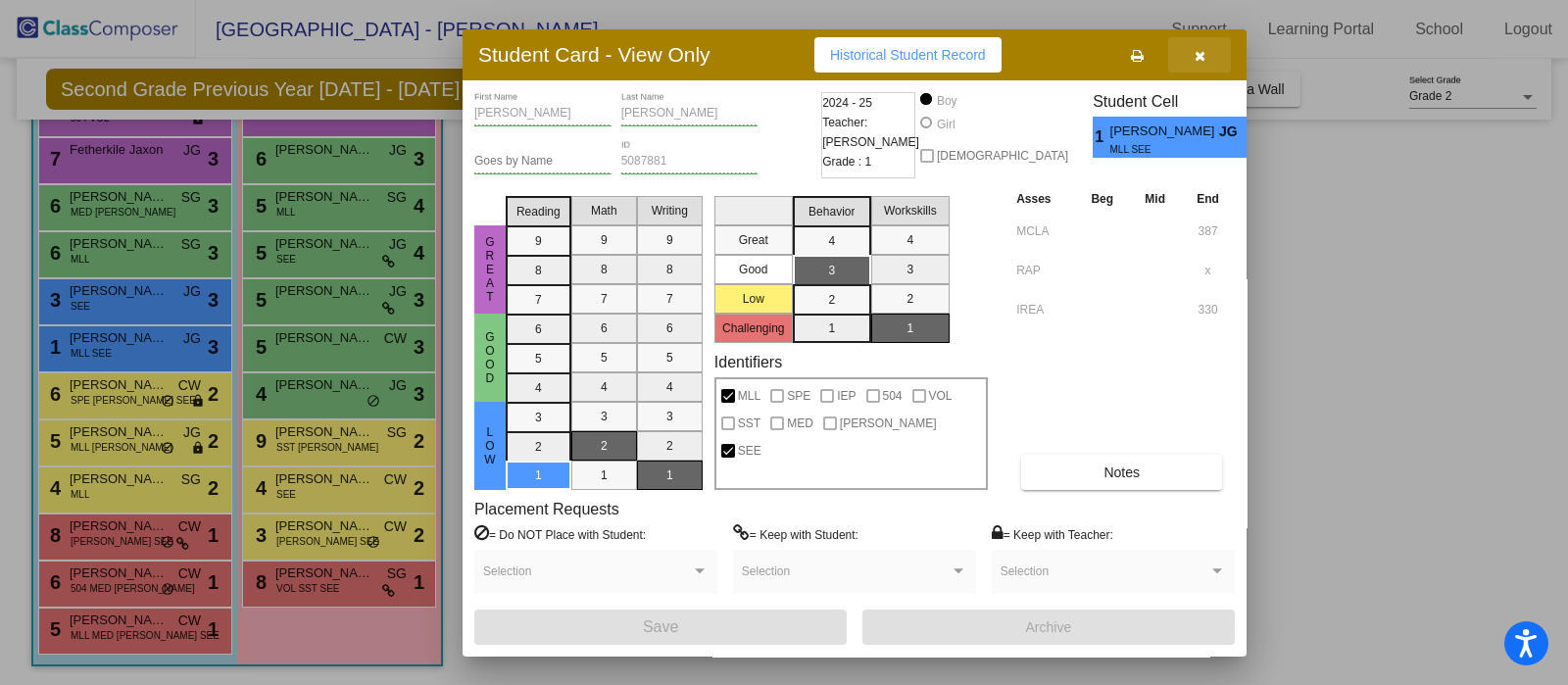 click at bounding box center (1200, 55) 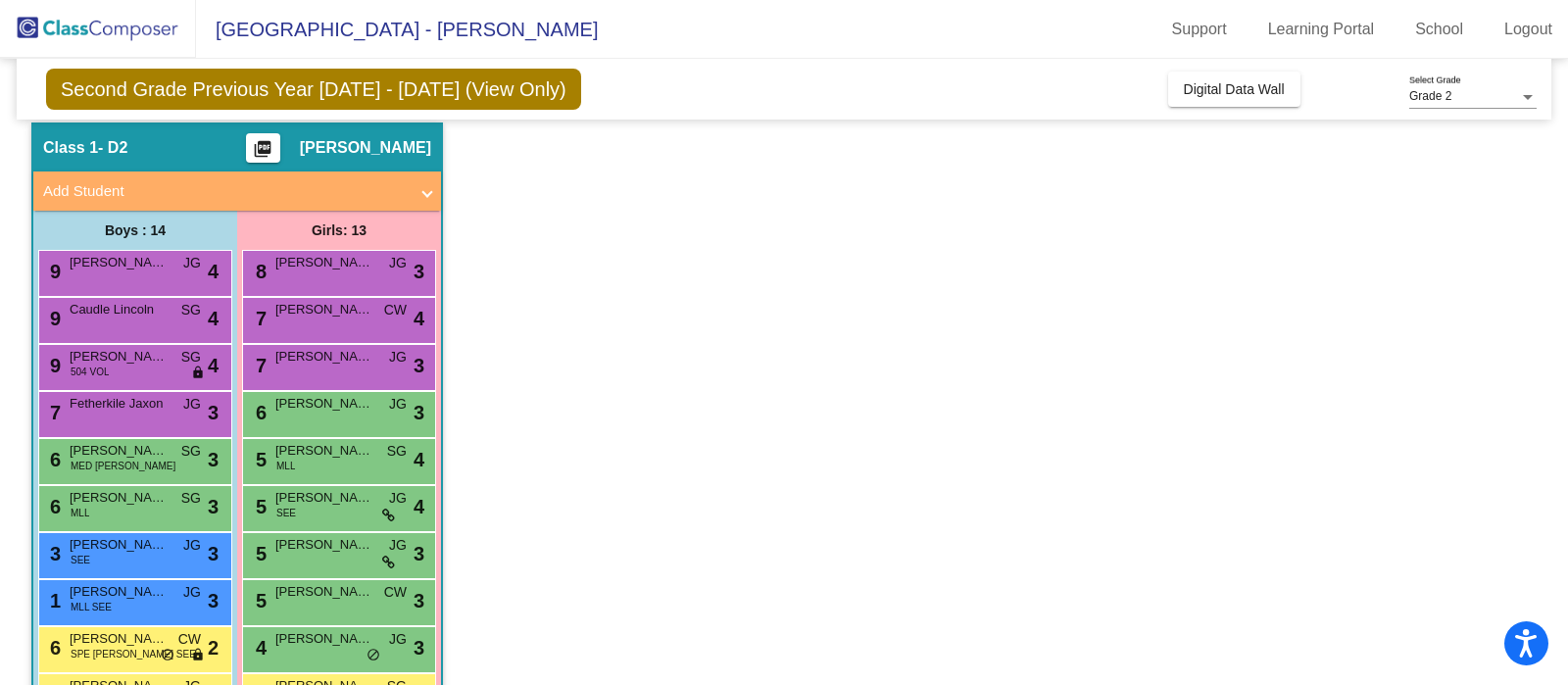 scroll, scrollTop: 62, scrollLeft: 0, axis: vertical 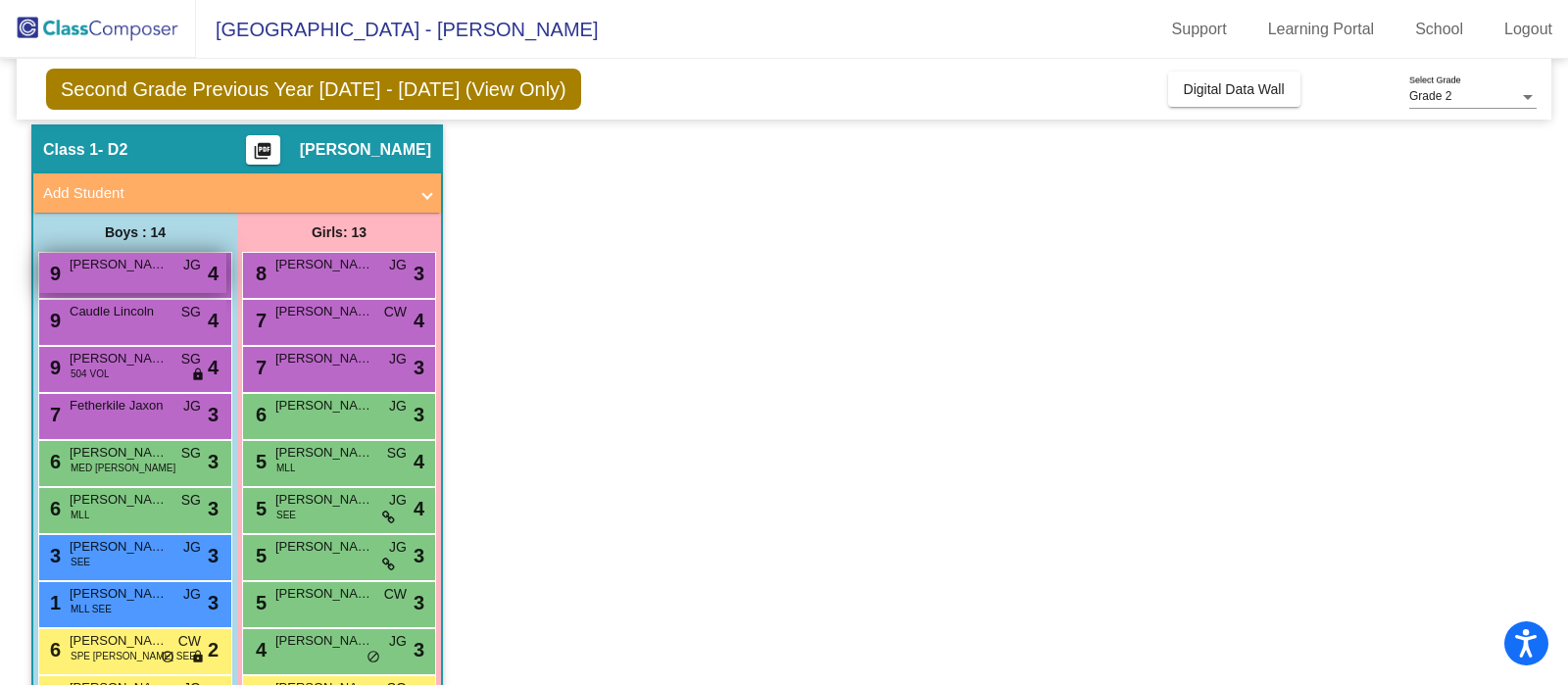 click on "Abbott Tallac" at bounding box center [119, 265] 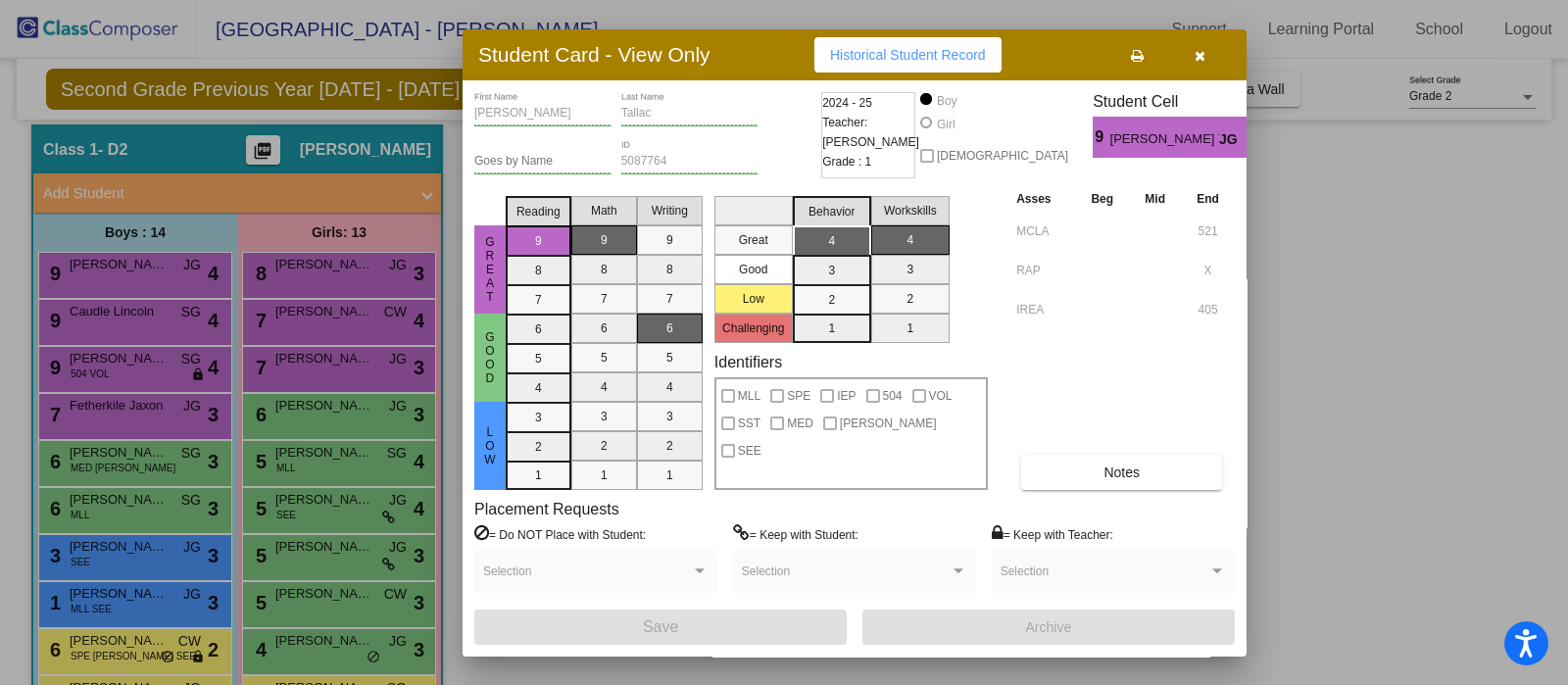 click at bounding box center (784, 342) 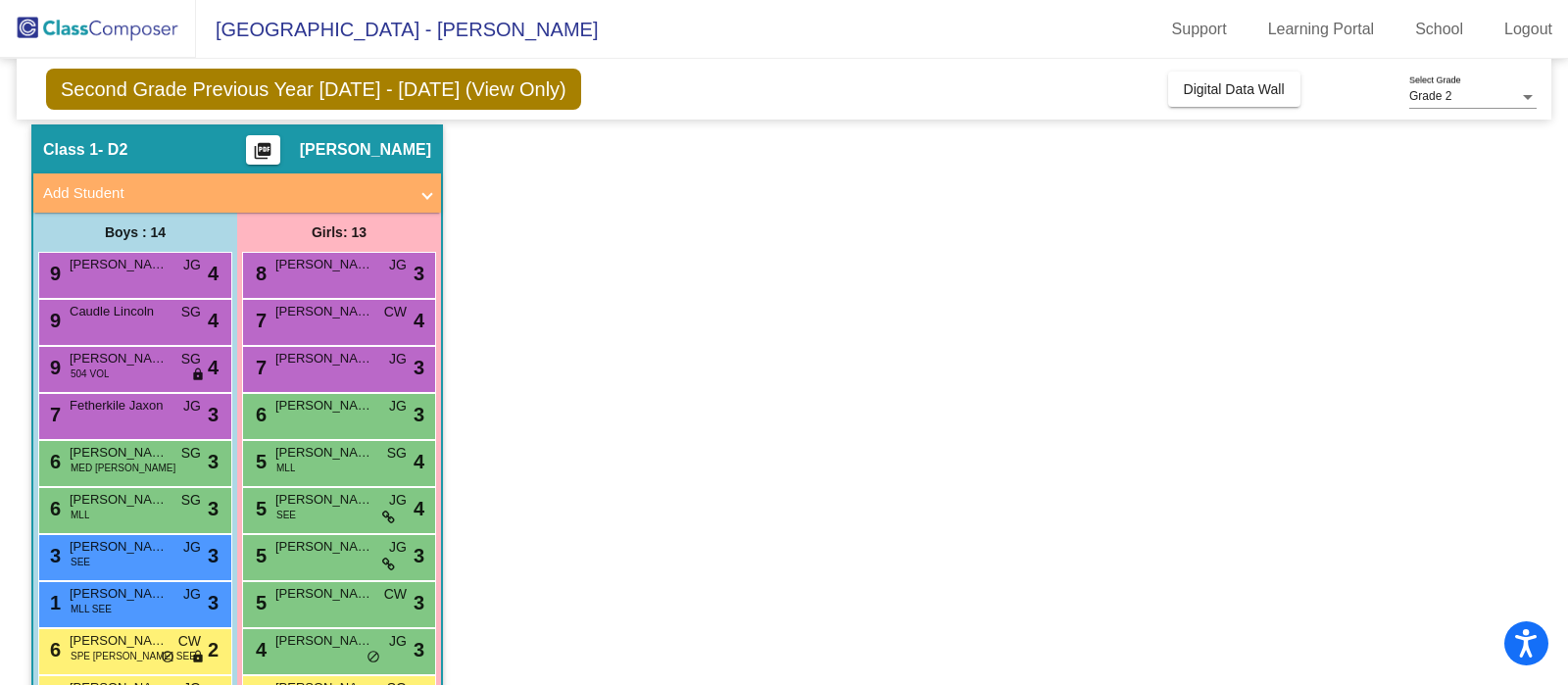 click on "SG" at bounding box center [191, 312] 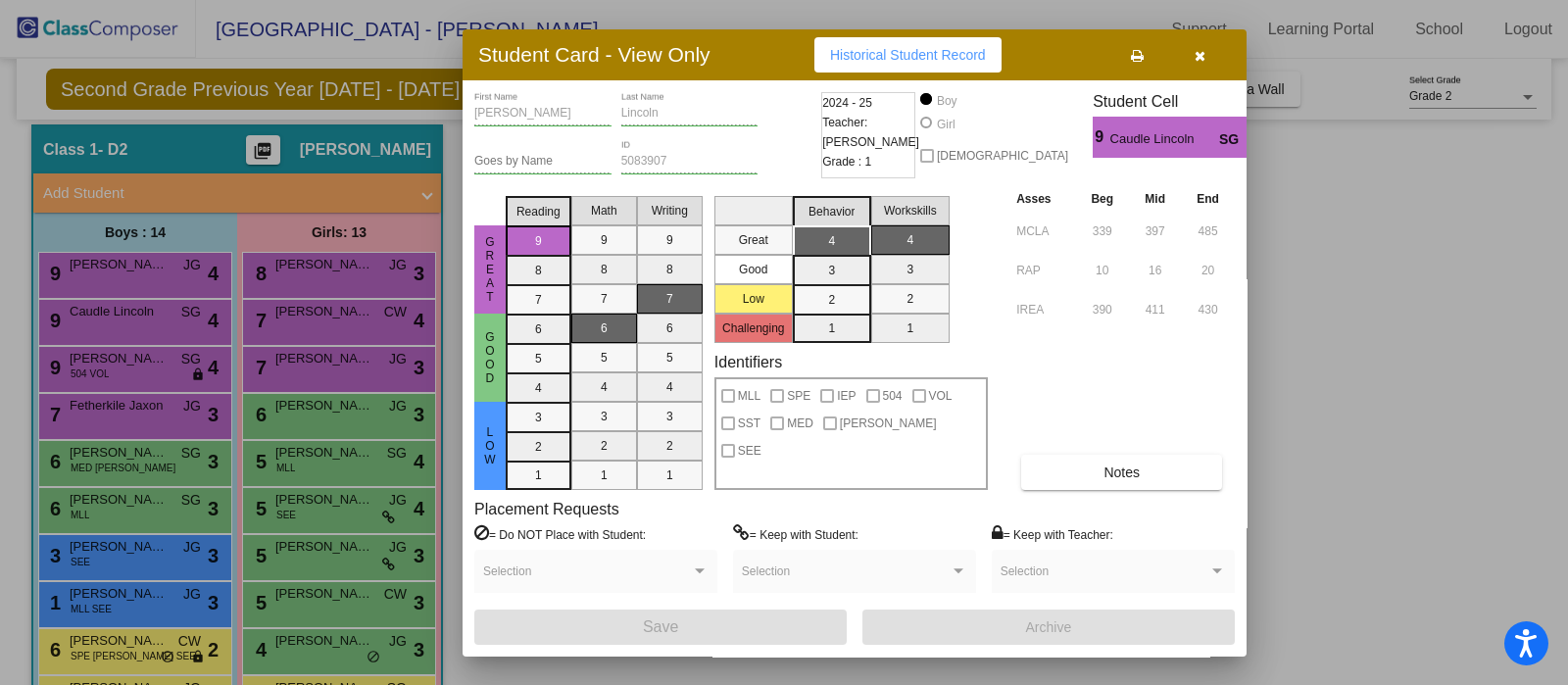 click at bounding box center (784, 342) 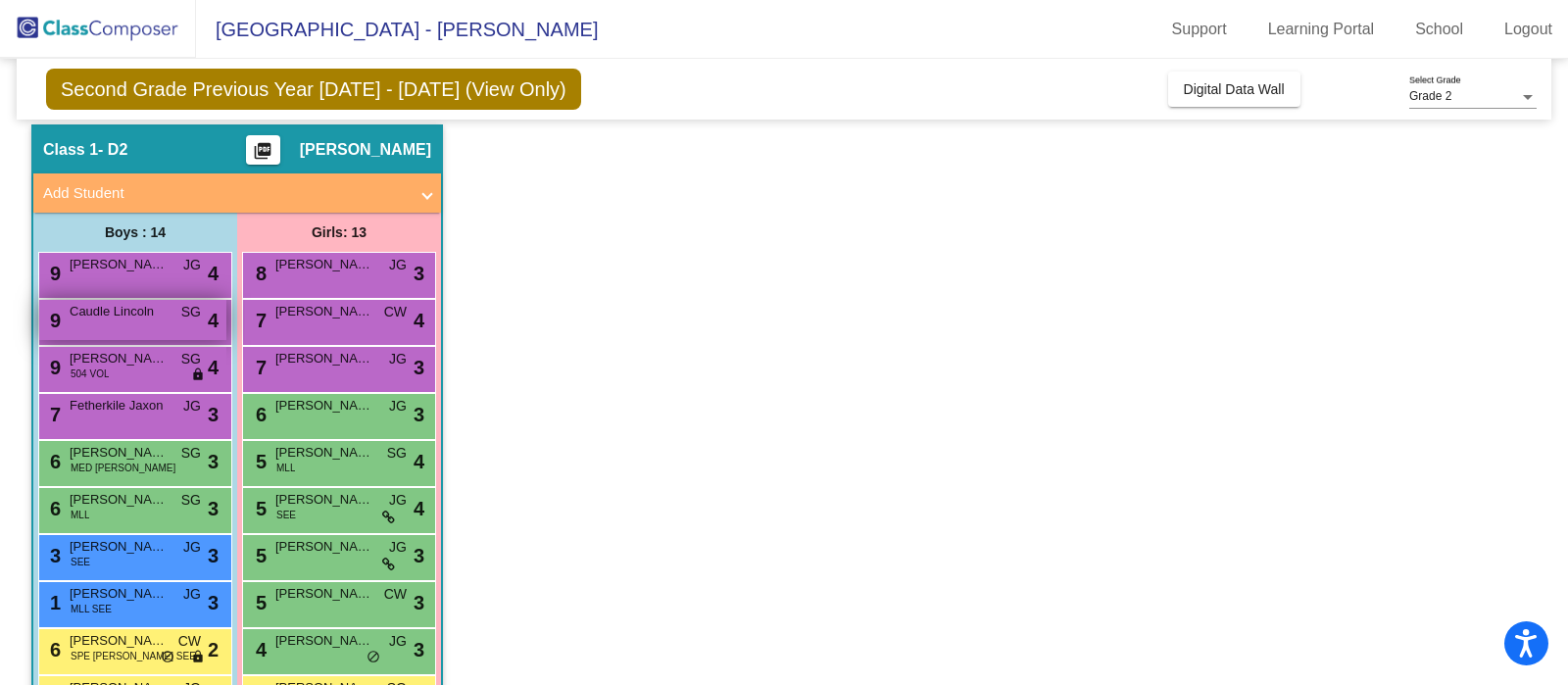 click on "Caudle Lincoln" at bounding box center (119, 312) 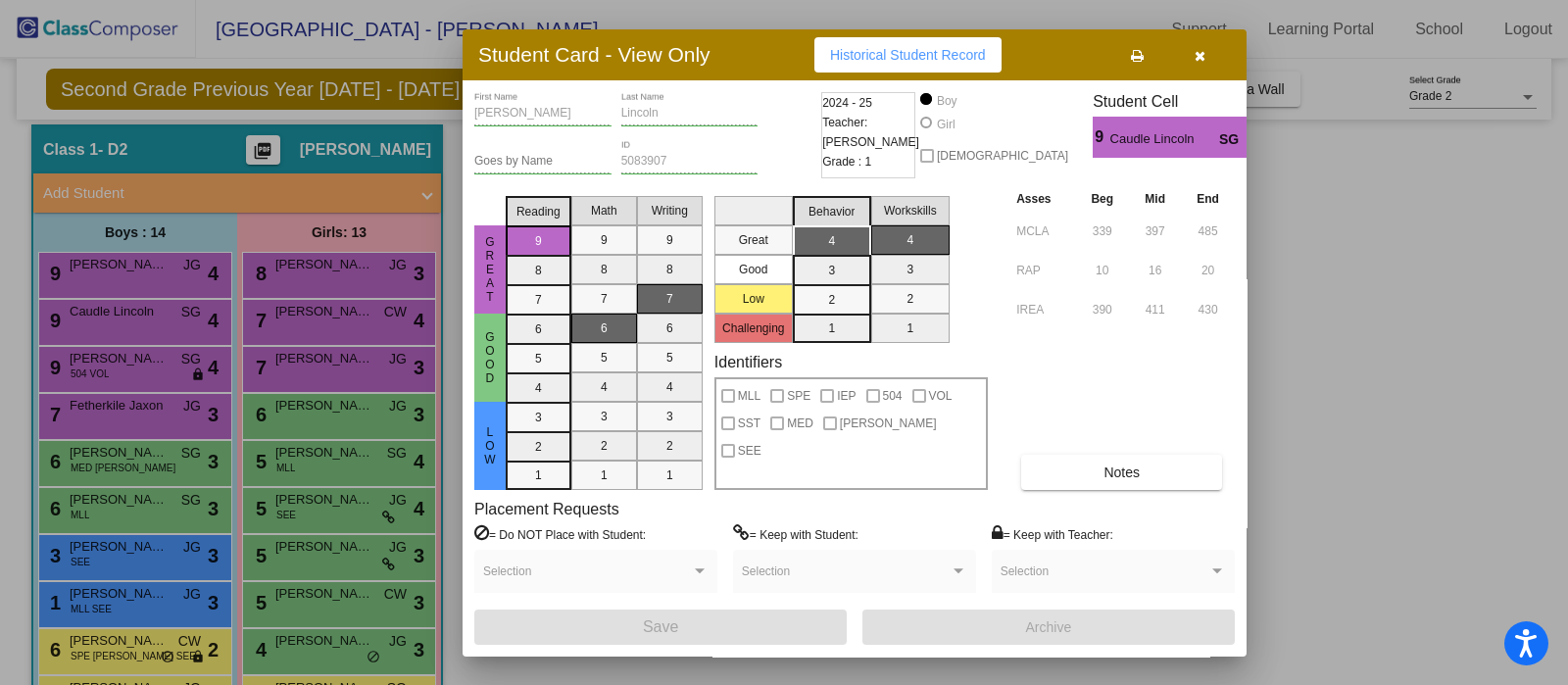 click at bounding box center (784, 342) 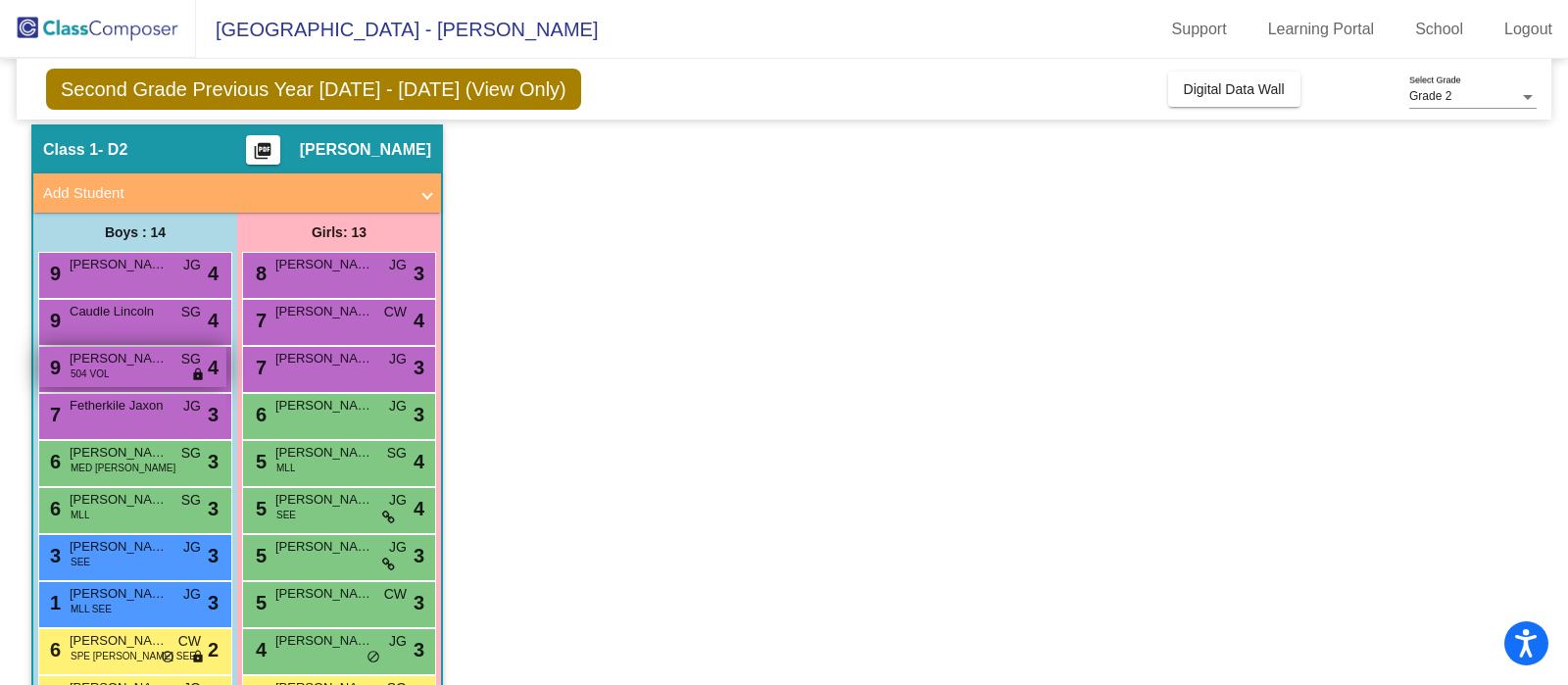 click on "Kilbury Lennox" at bounding box center [119, 359] 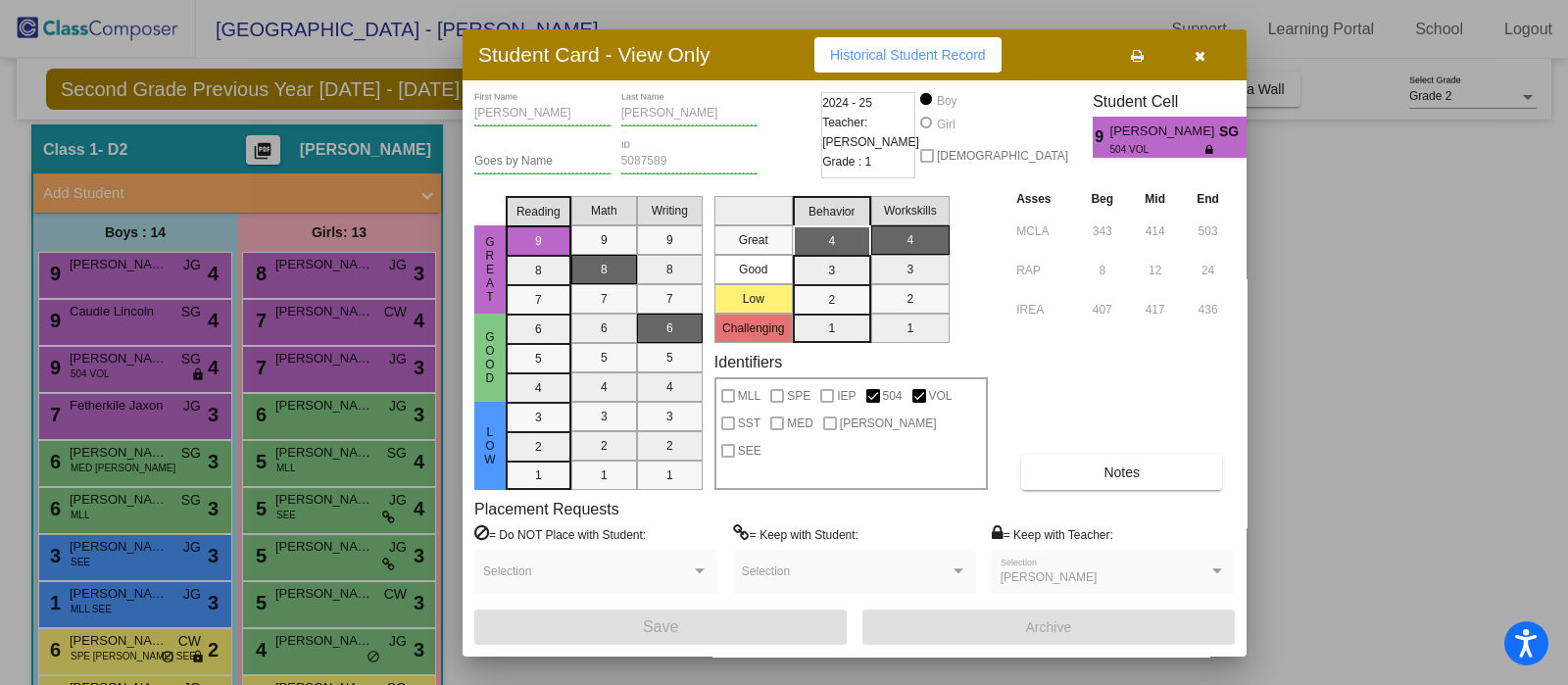 click at bounding box center (784, 342) 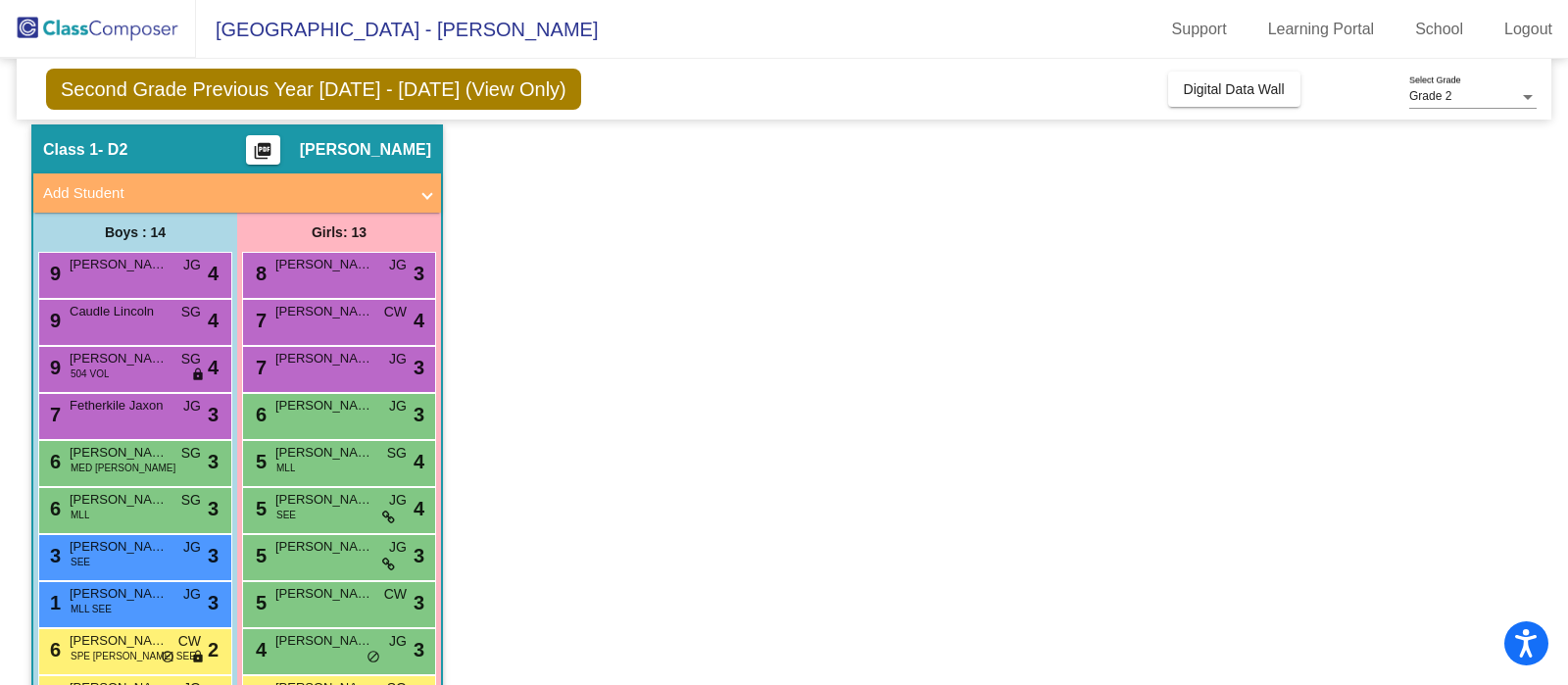 click on "9 Kilbury Lennox 504 VOL SG lock do_not_disturb_alt 4" at bounding box center [132, 367] 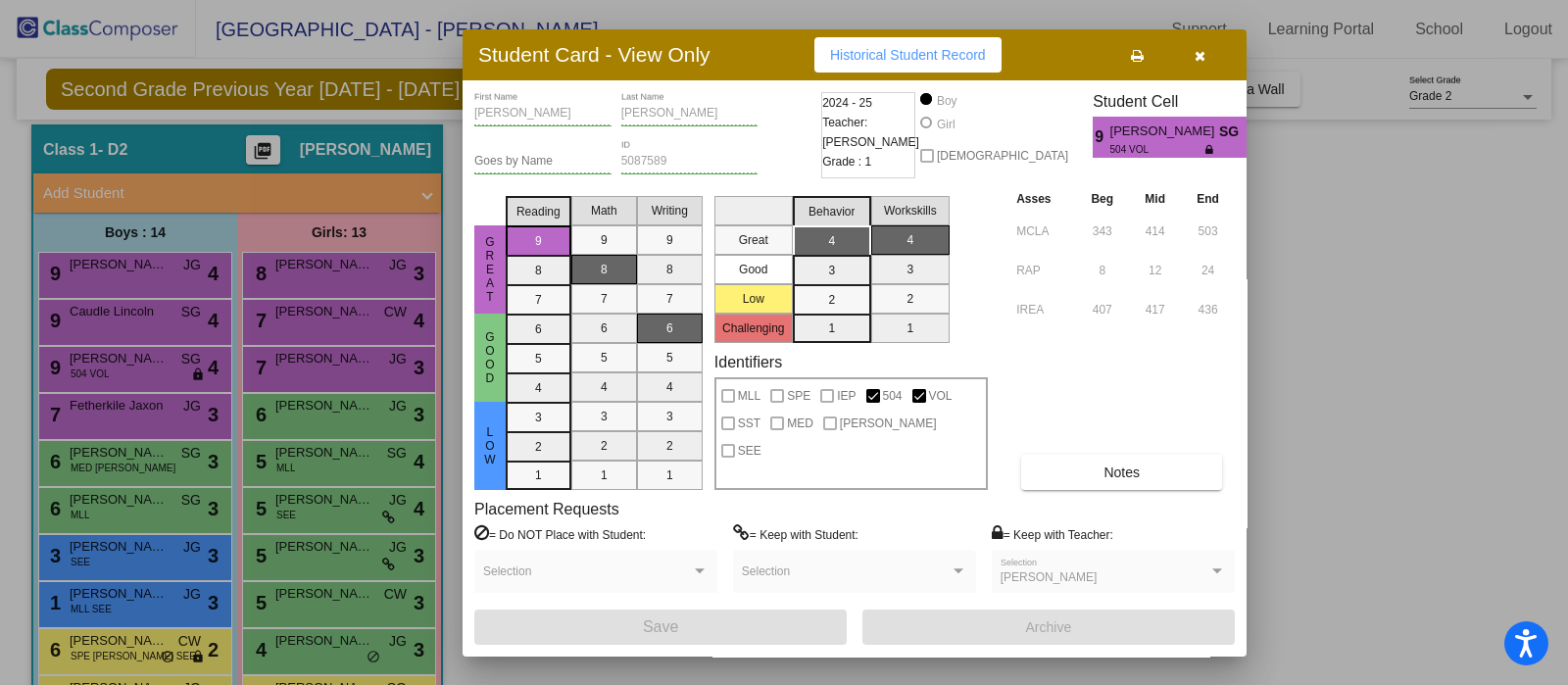 click at bounding box center (784, 342) 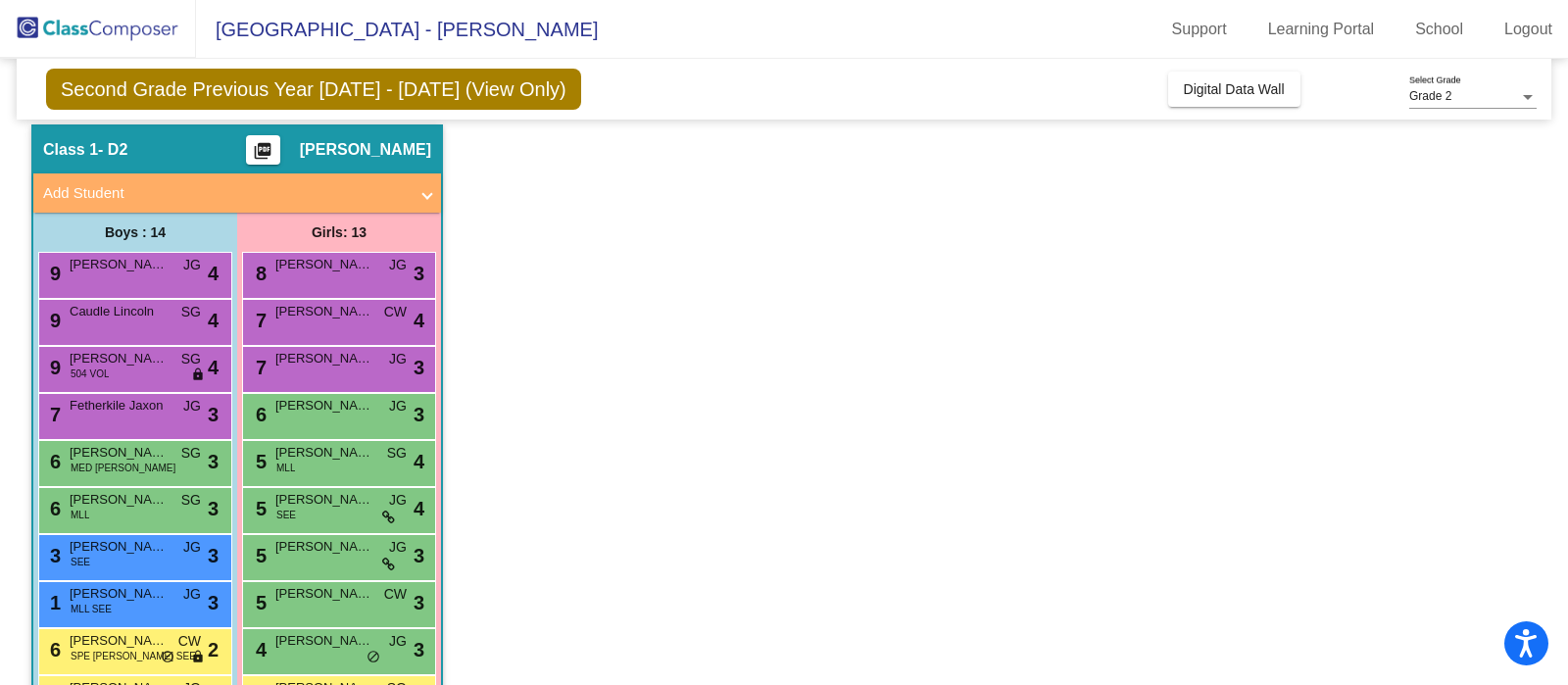 click on "Fetherkile Jaxon" at bounding box center (119, 406) 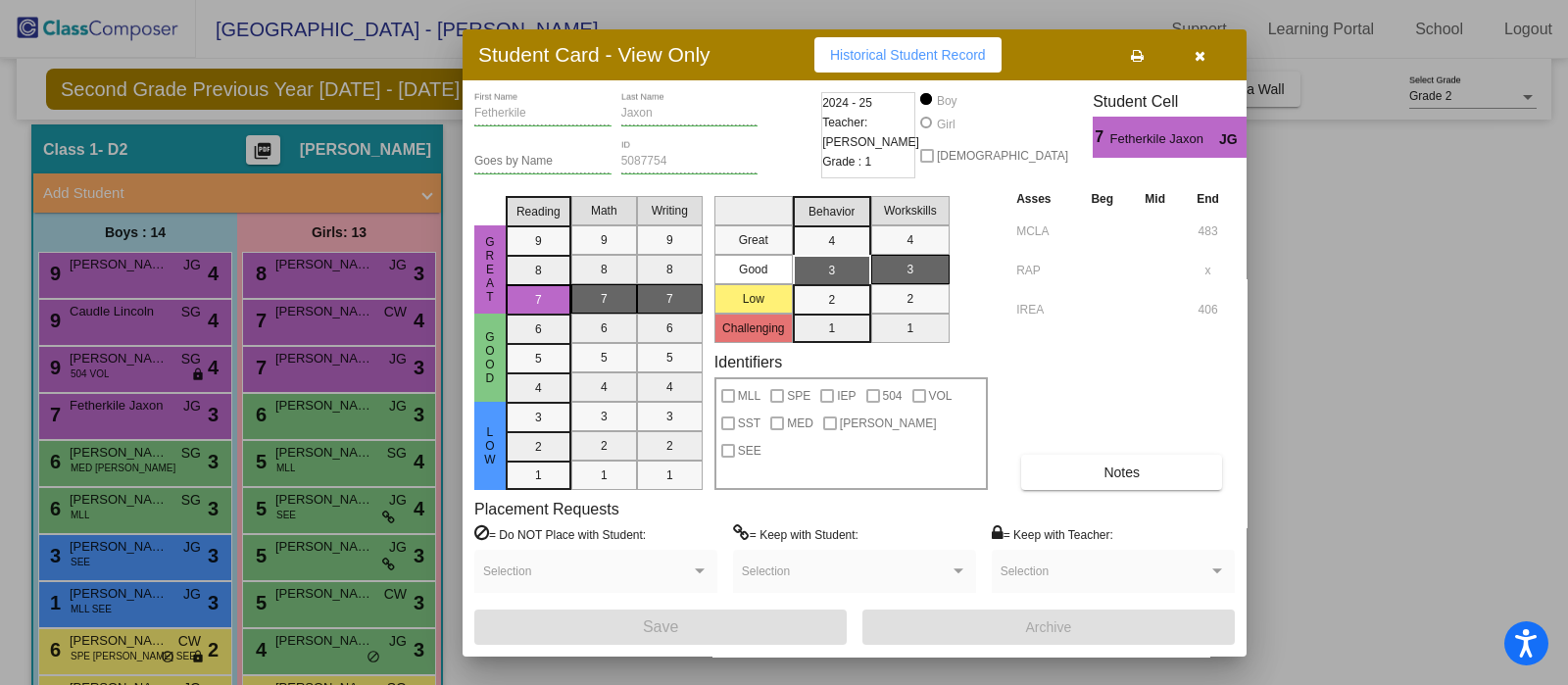 drag, startPoint x: 139, startPoint y: 400, endPoint x: 992, endPoint y: 360, distance: 853.9374 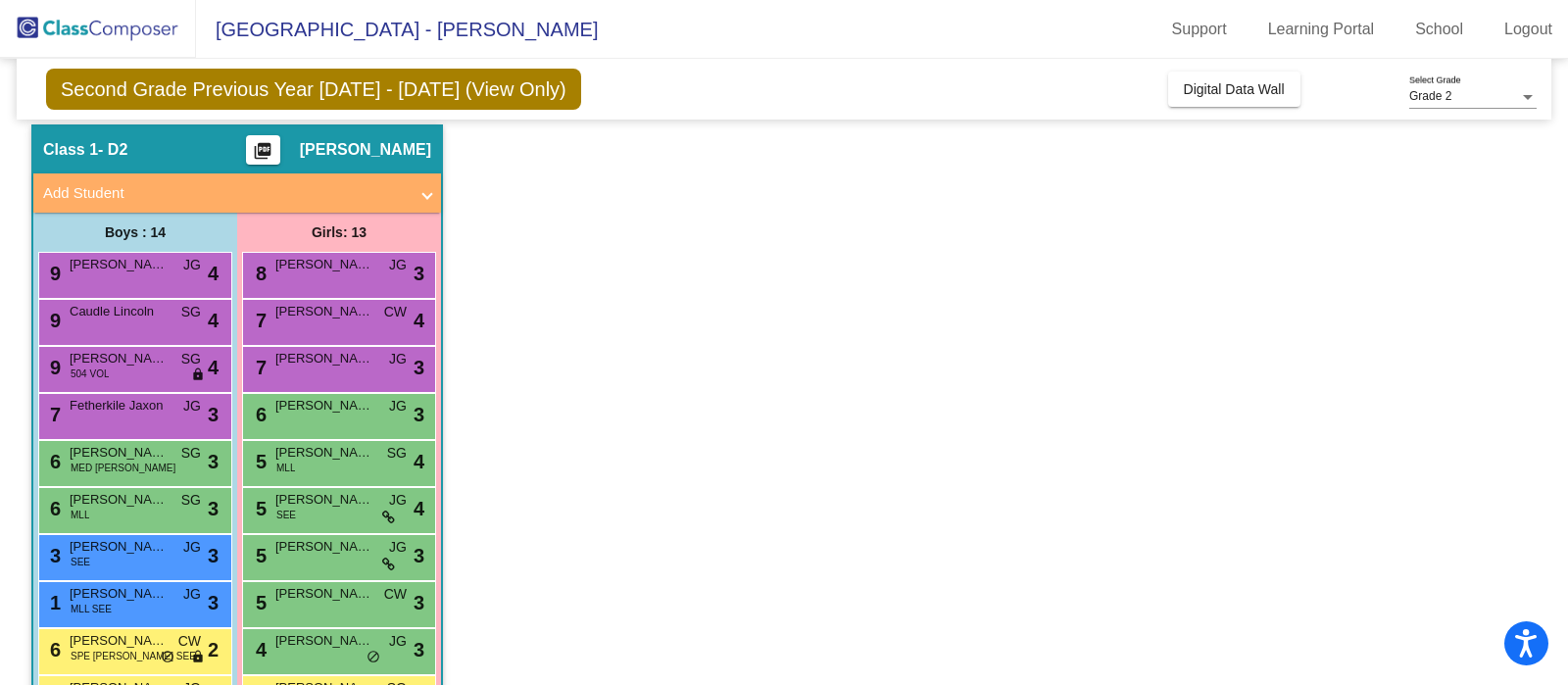 click on "6 Davis Ayden MED TIM SG lock do_not_disturb_alt 3" at bounding box center [132, 461] 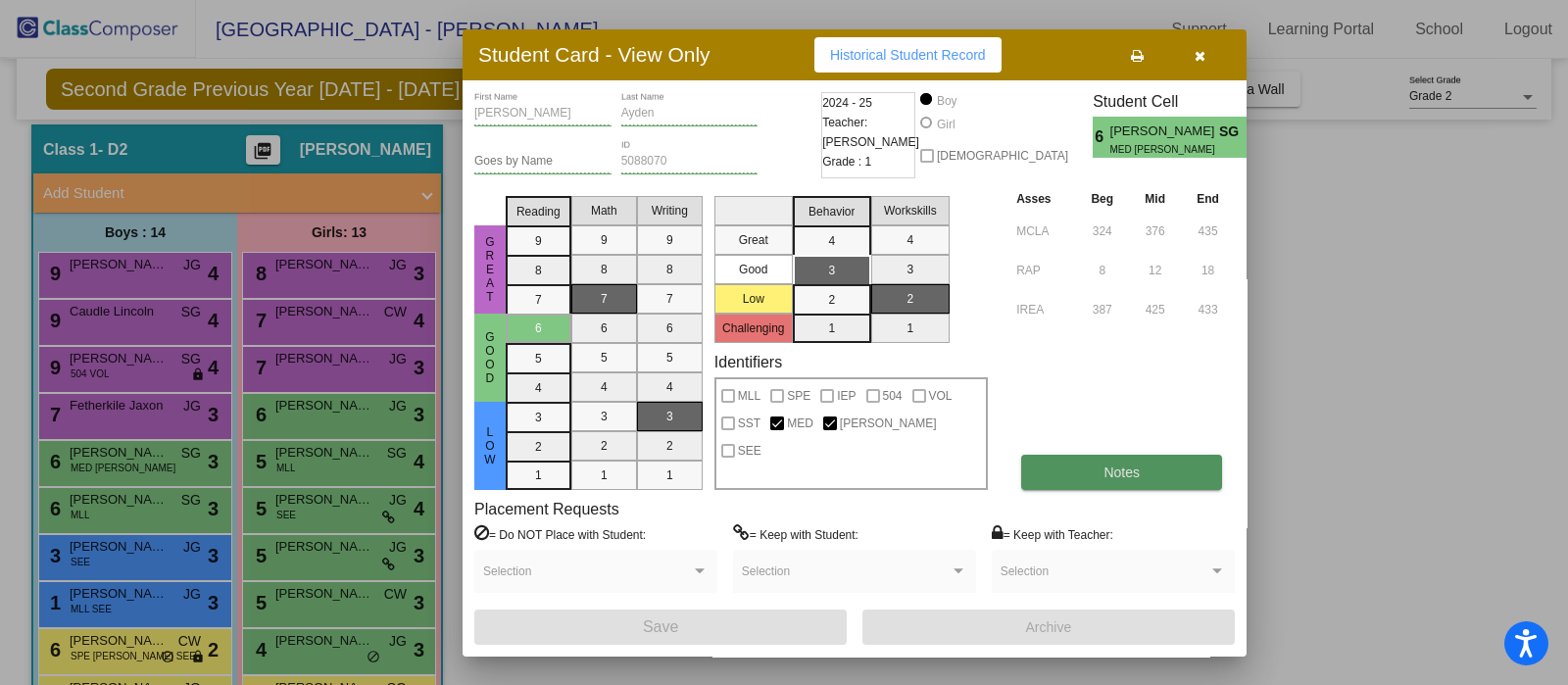 click on "Notes" at bounding box center [1121, 472] 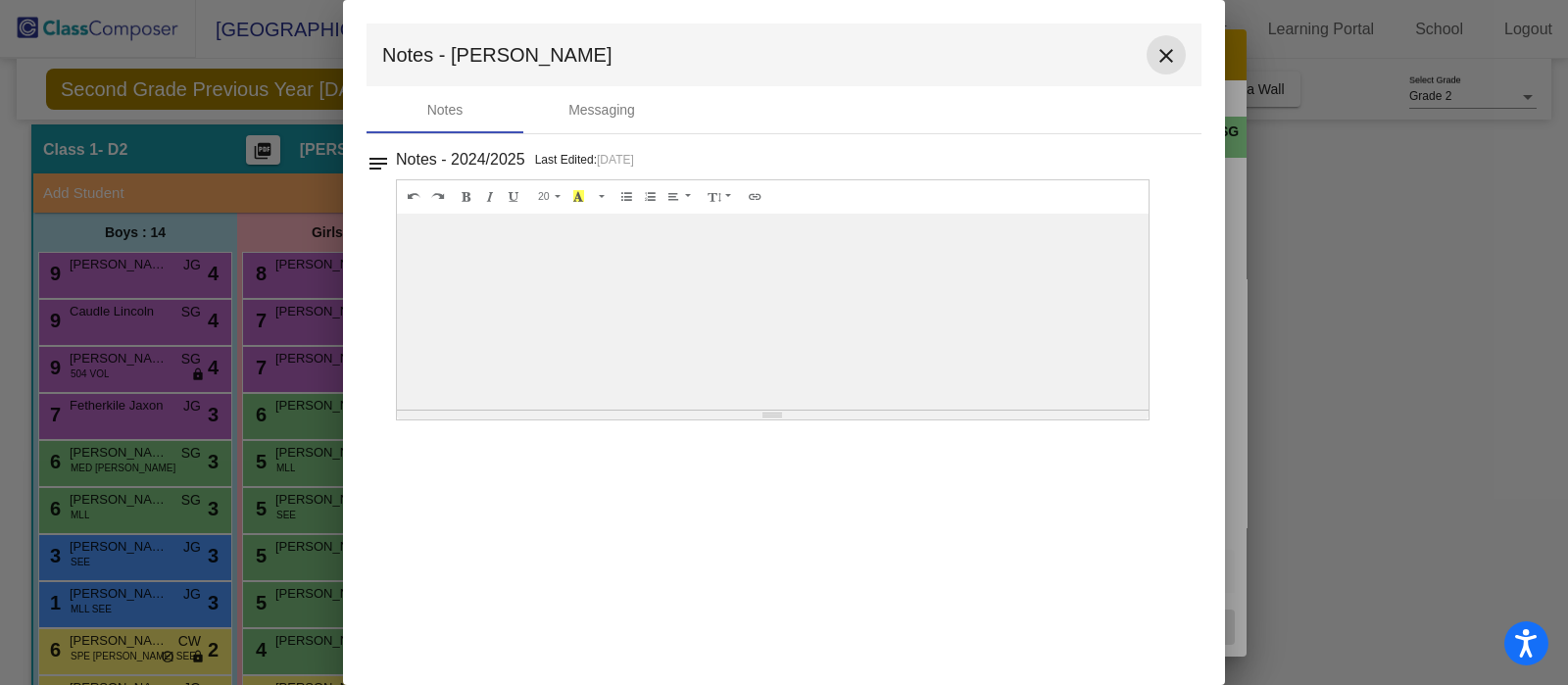 click on "close" at bounding box center [1166, 56] 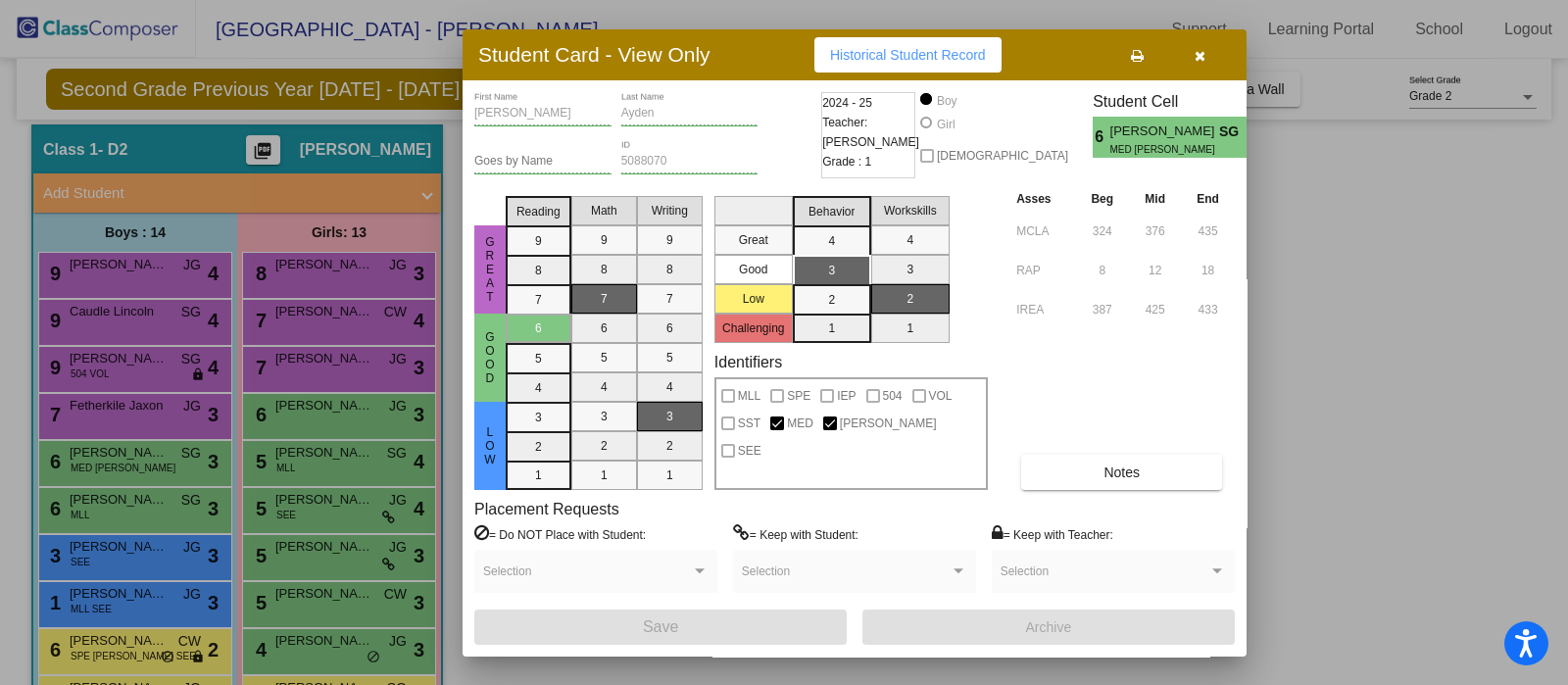 click at bounding box center [784, 342] 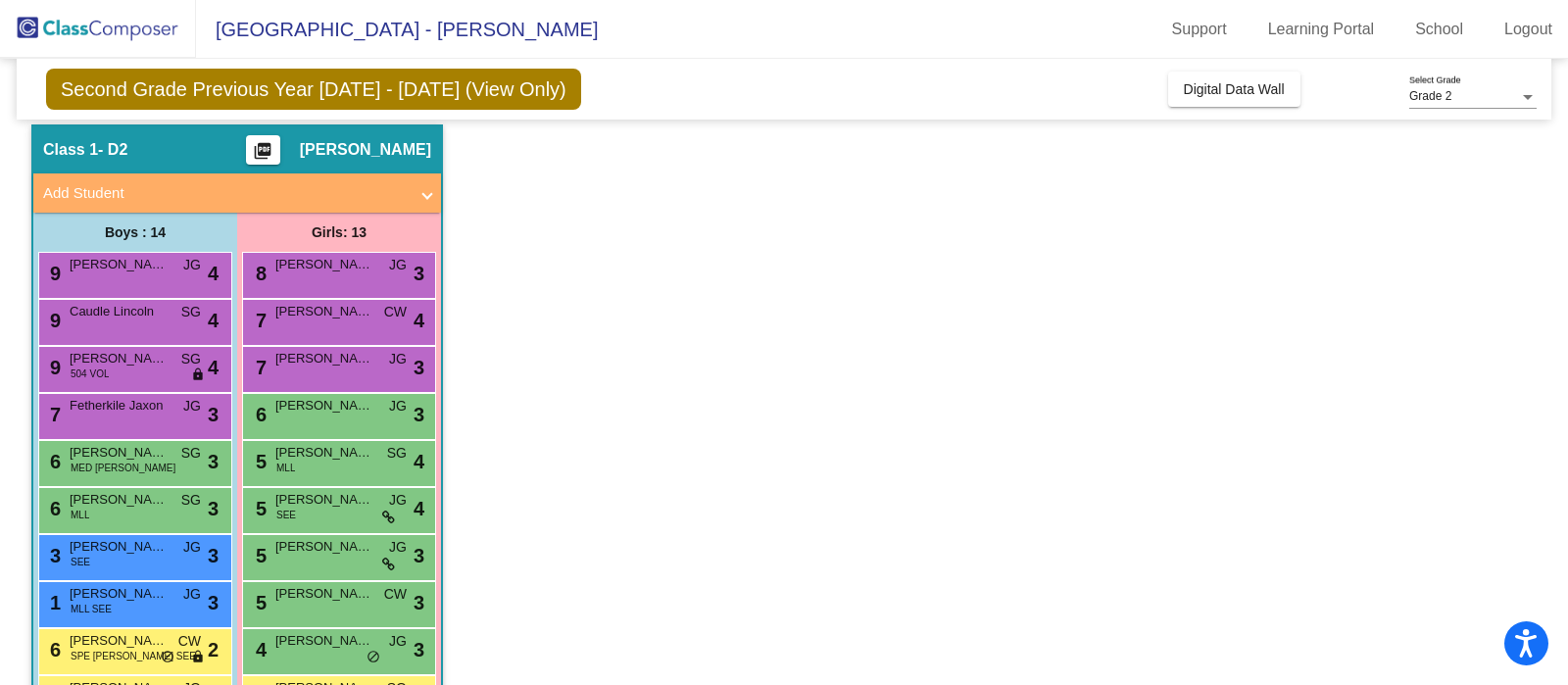 click on "MLL" at bounding box center (79, 514) 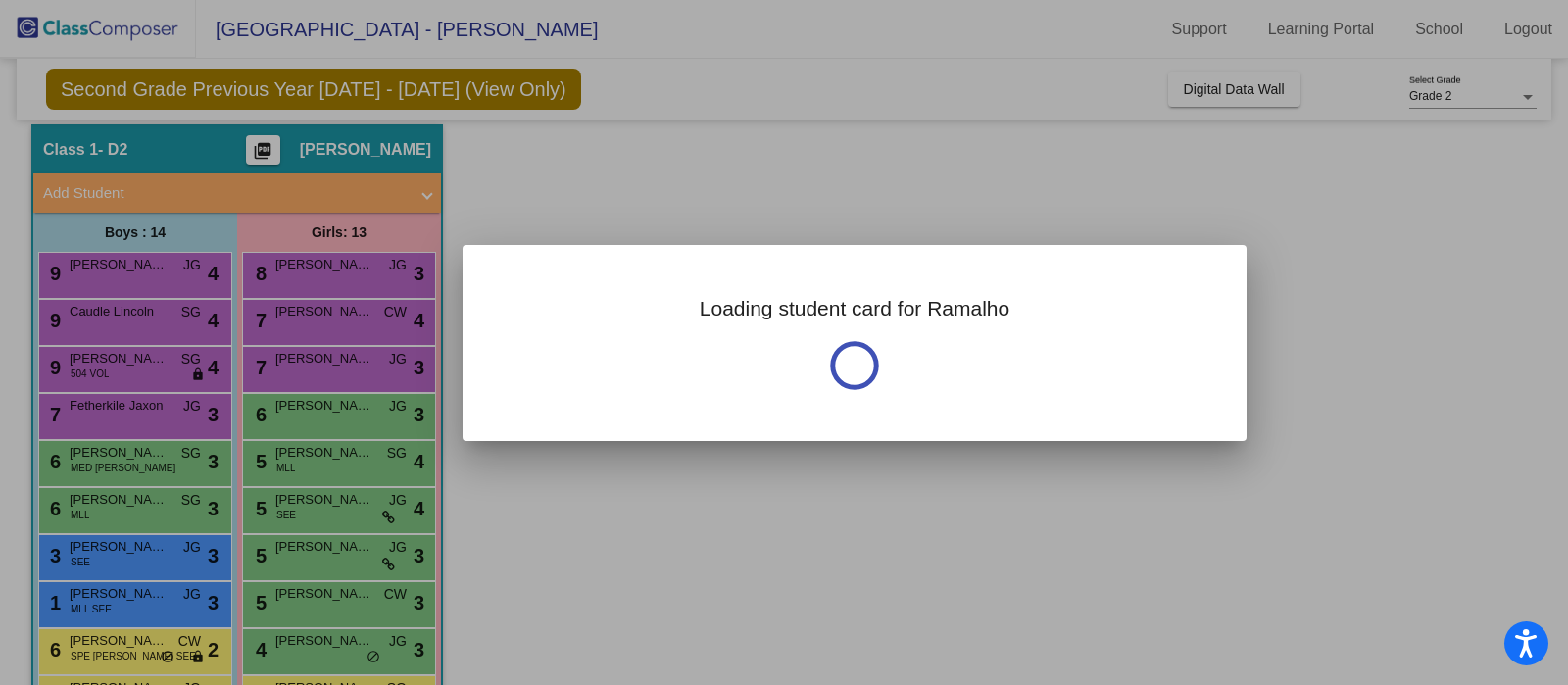 click at bounding box center [784, 342] 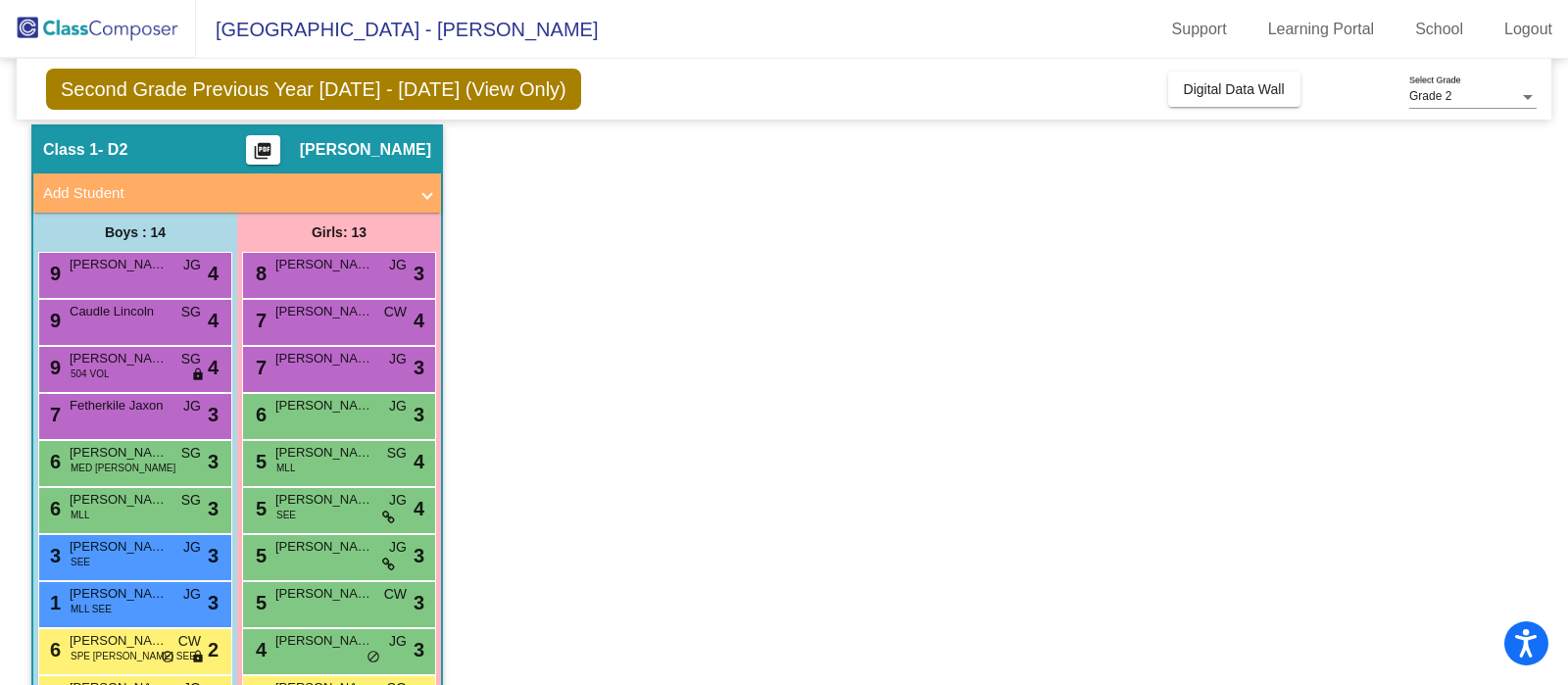 click on "MLL" at bounding box center [79, 514] 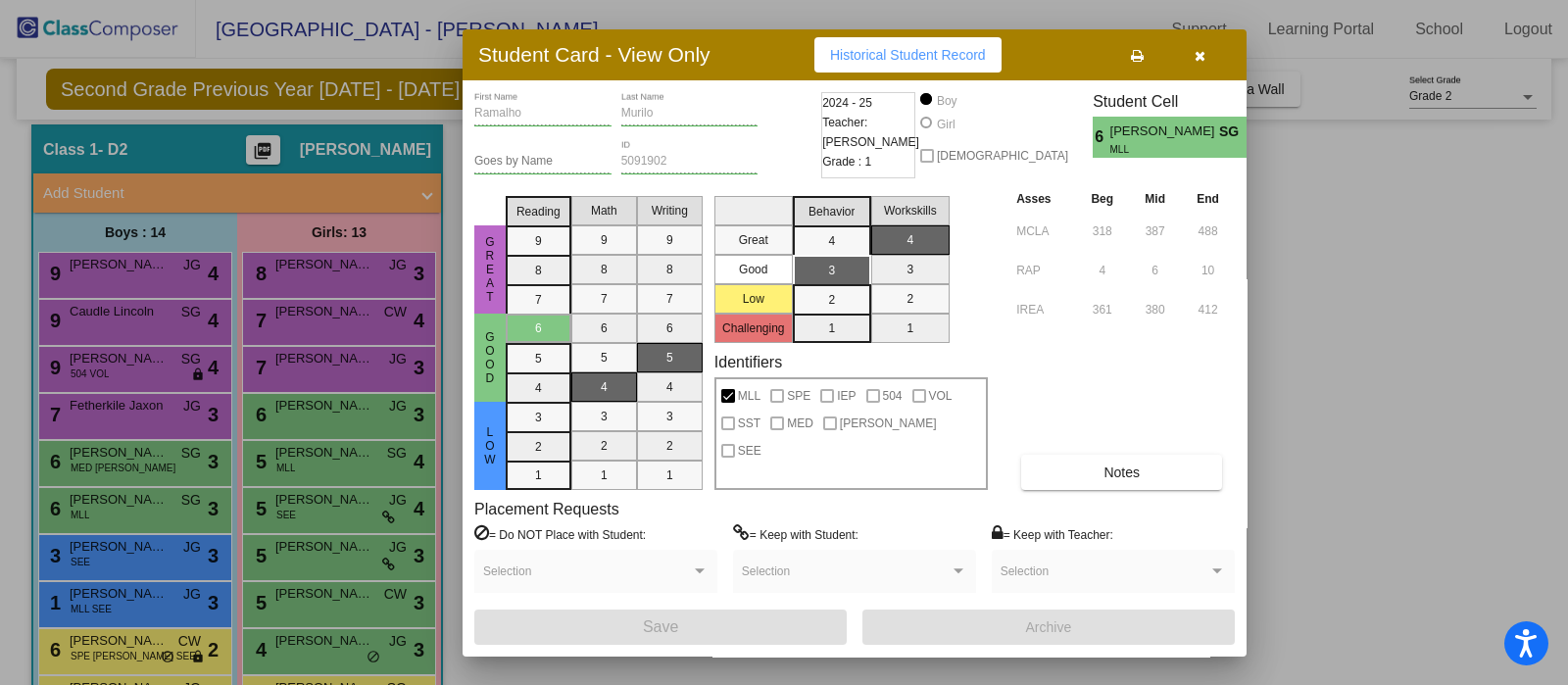 click at bounding box center (784, 342) 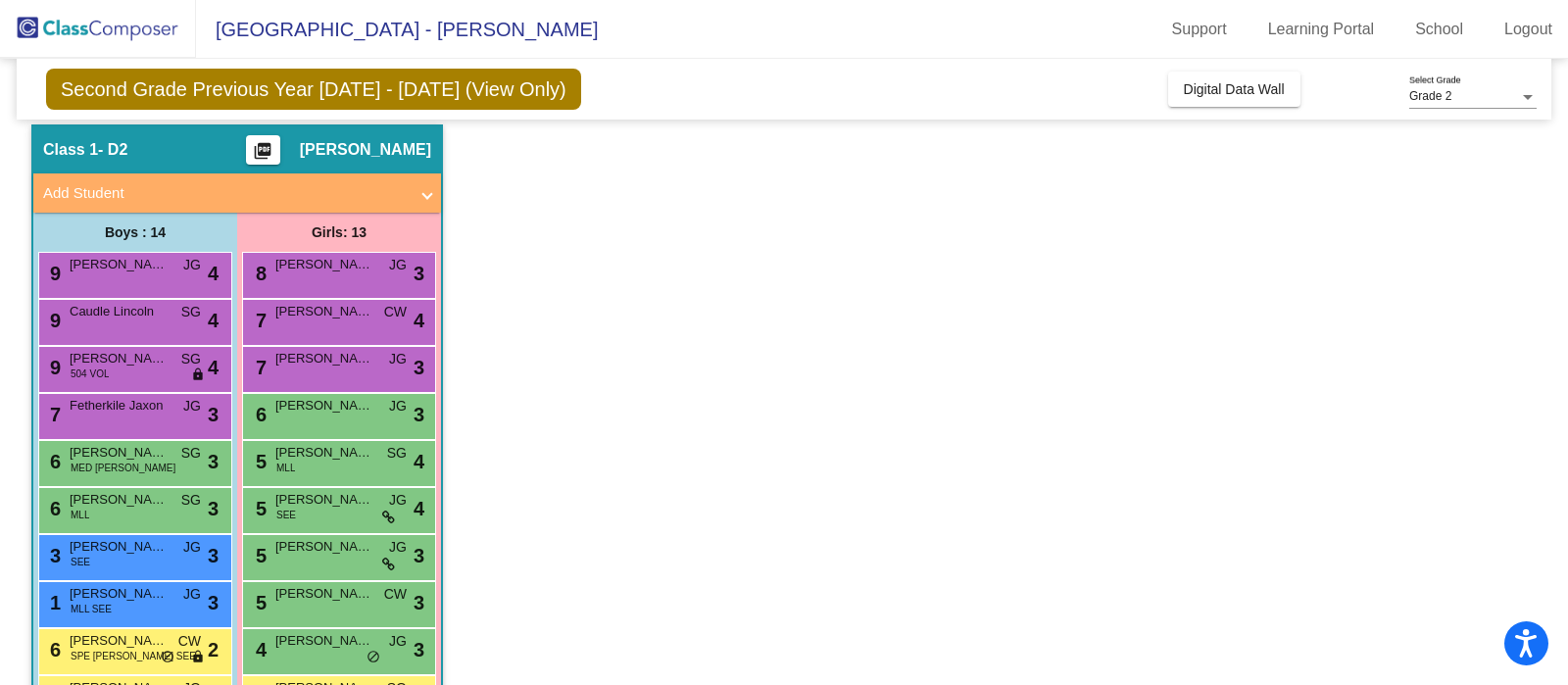 click on "3 Doninelli Carlo SEE JG lock do_not_disturb_alt 3" at bounding box center (132, 555) 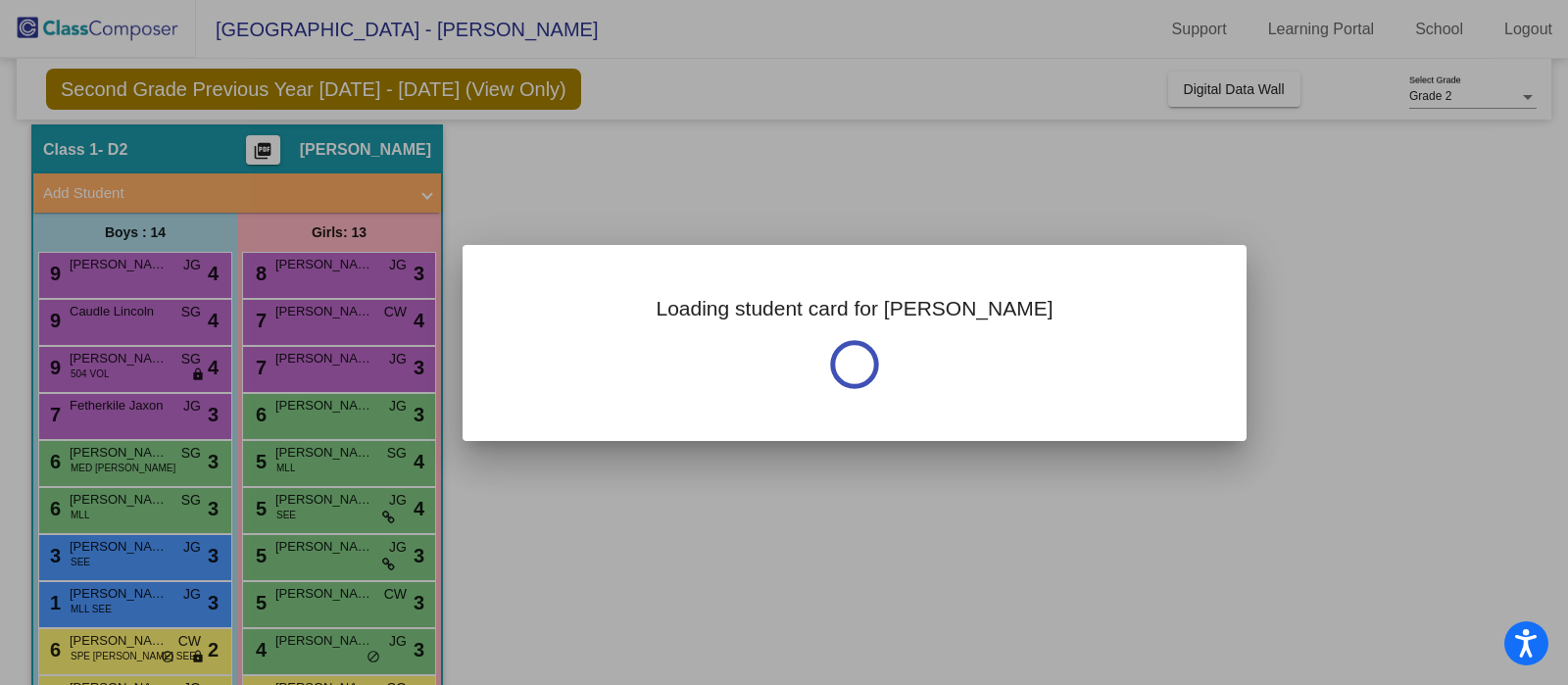 click at bounding box center (784, 342) 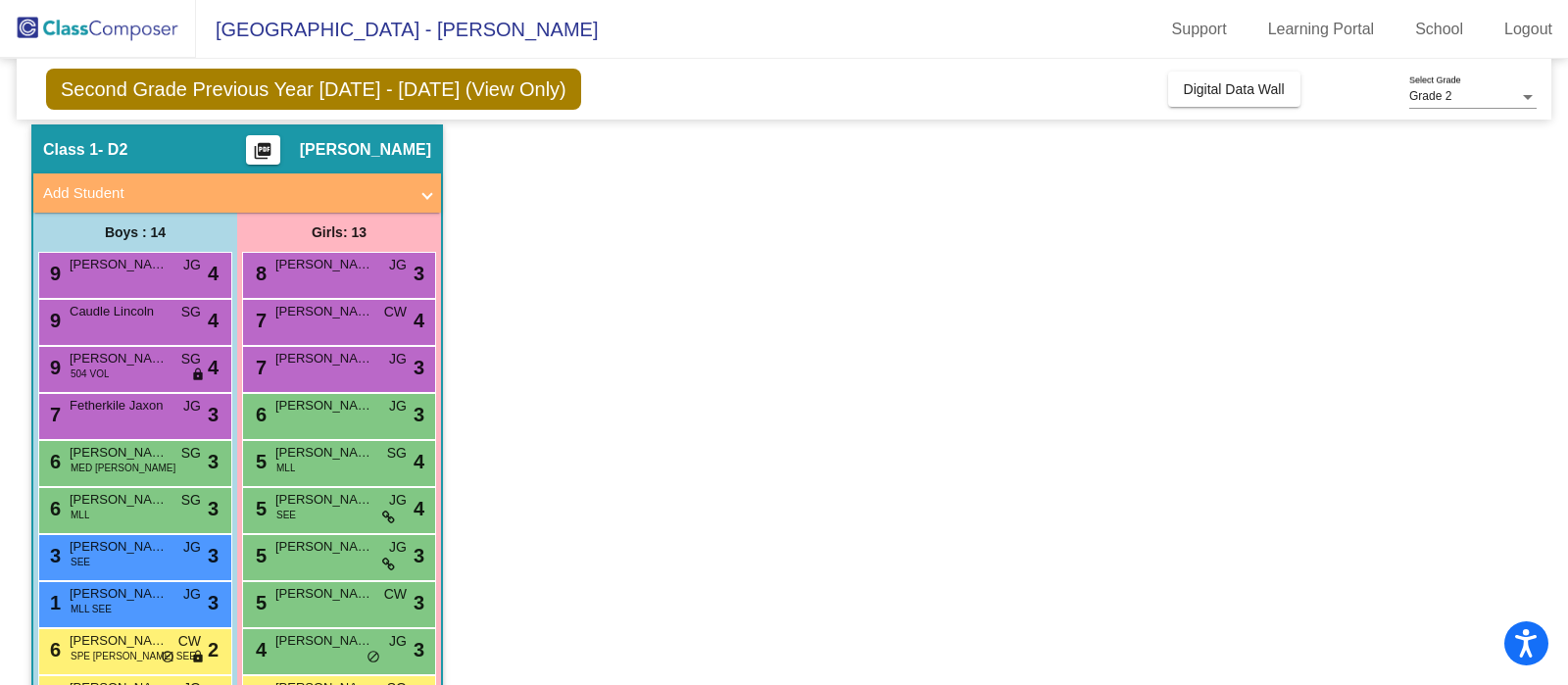 click on "3 Doninelli Carlo SEE JG lock do_not_disturb_alt 3" at bounding box center [132, 555] 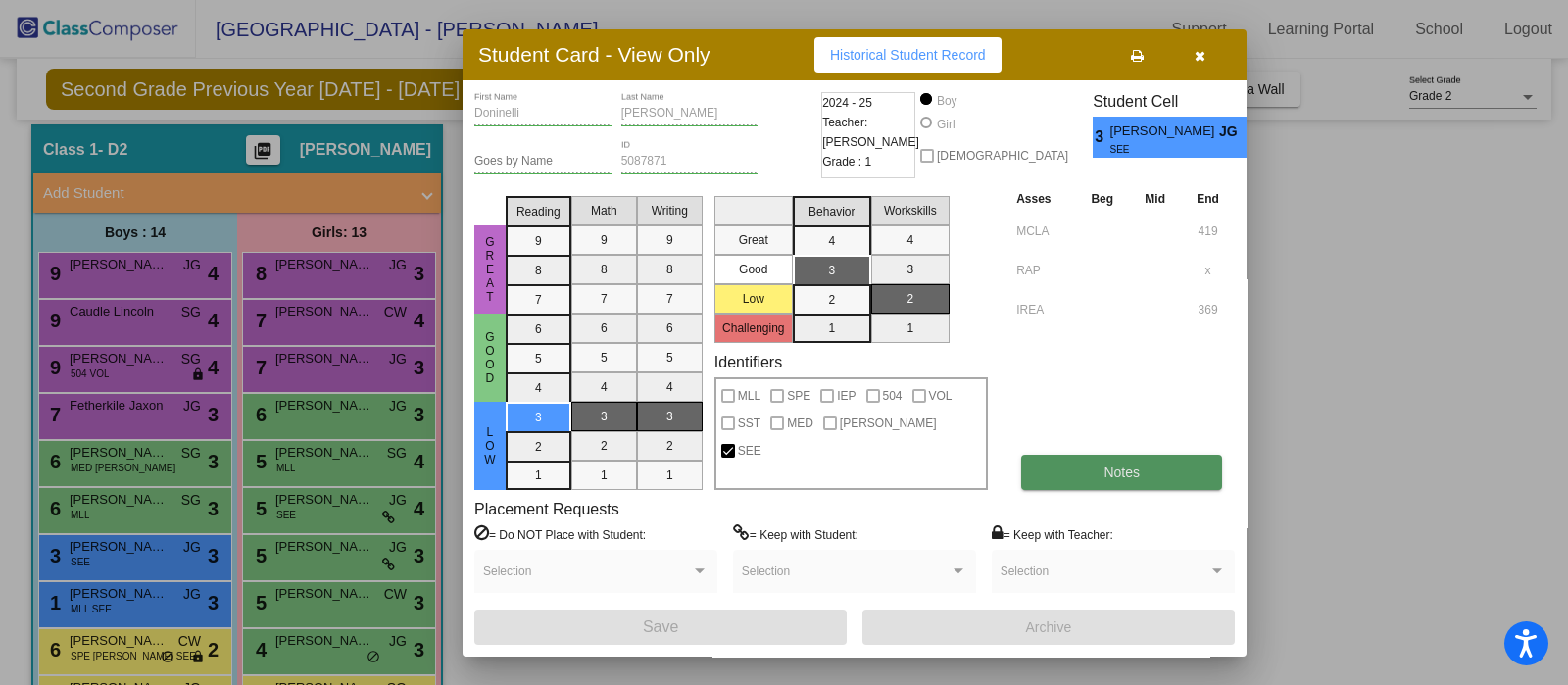 click on "Notes" at bounding box center [1121, 472] 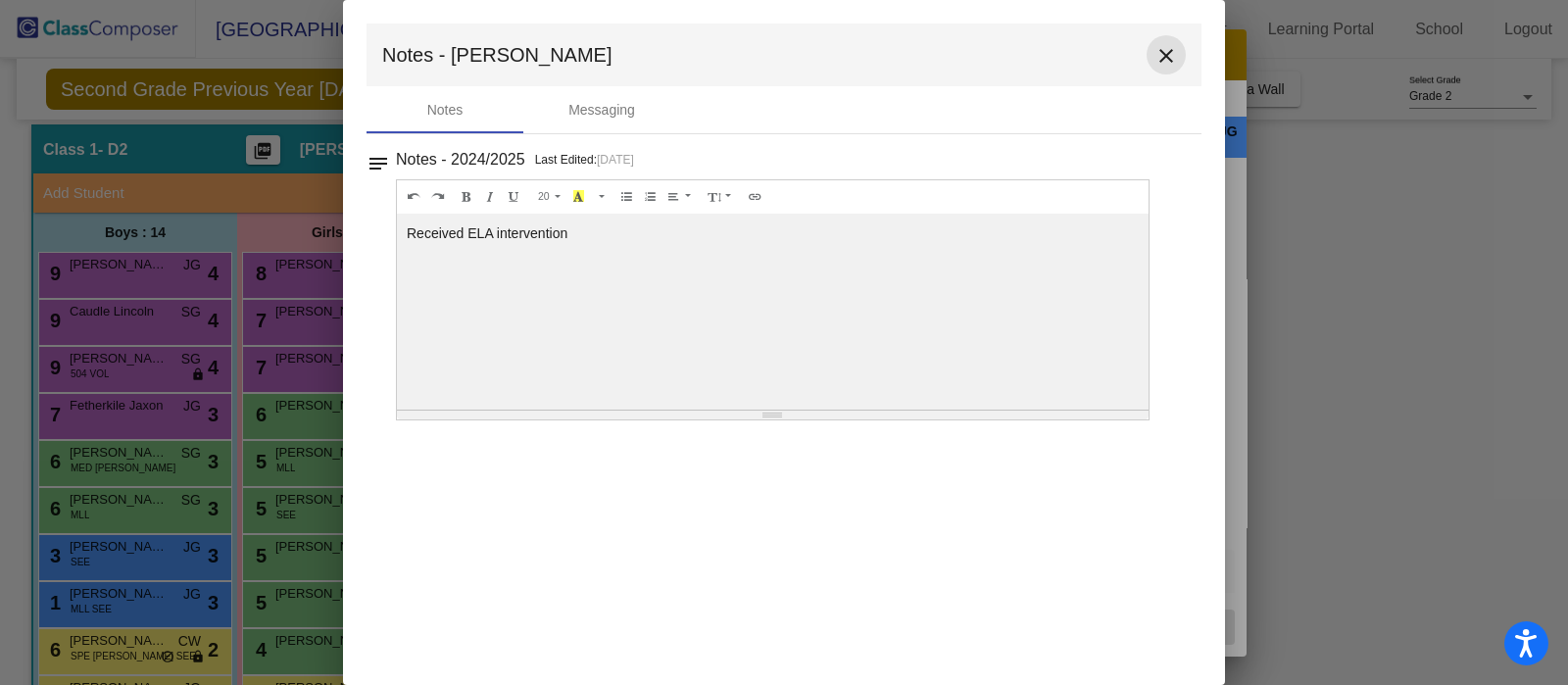 click on "close" at bounding box center [1166, 56] 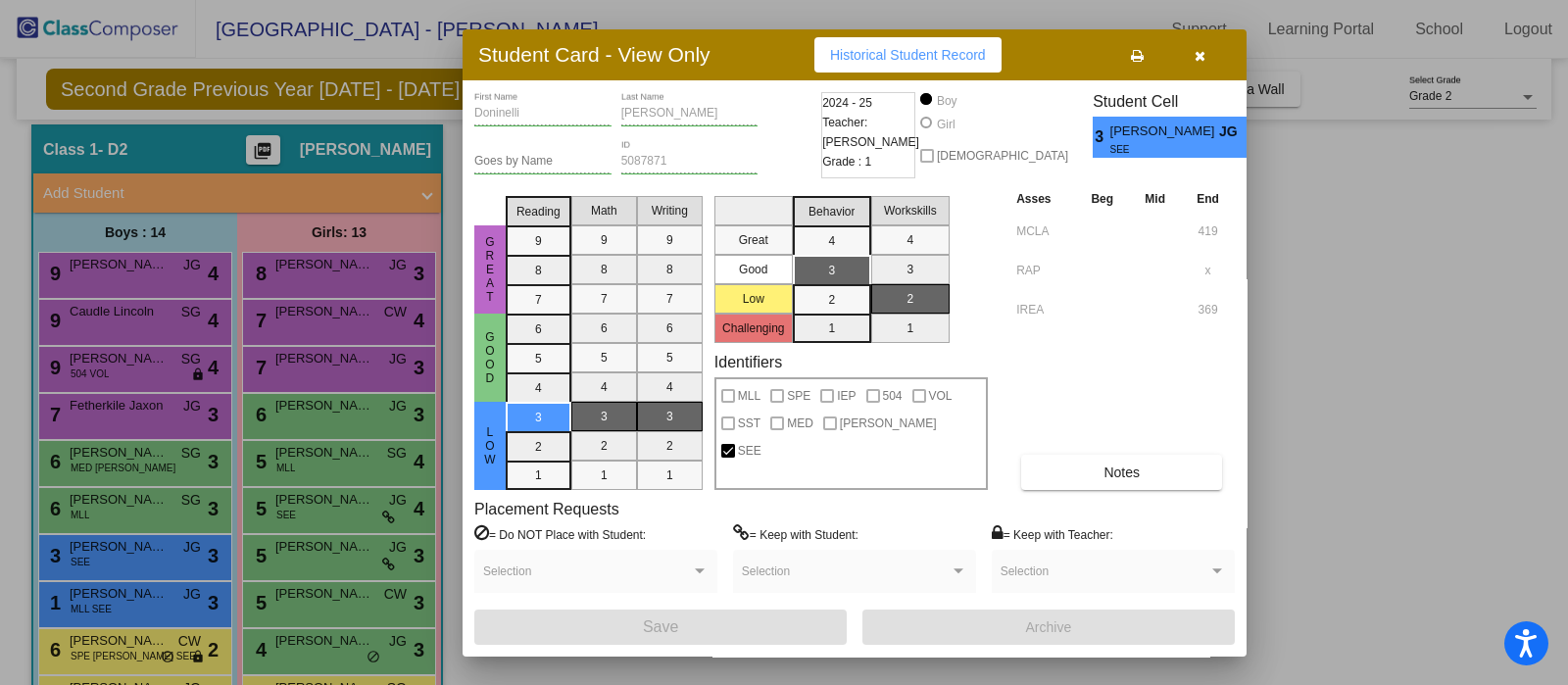 click at bounding box center [784, 342] 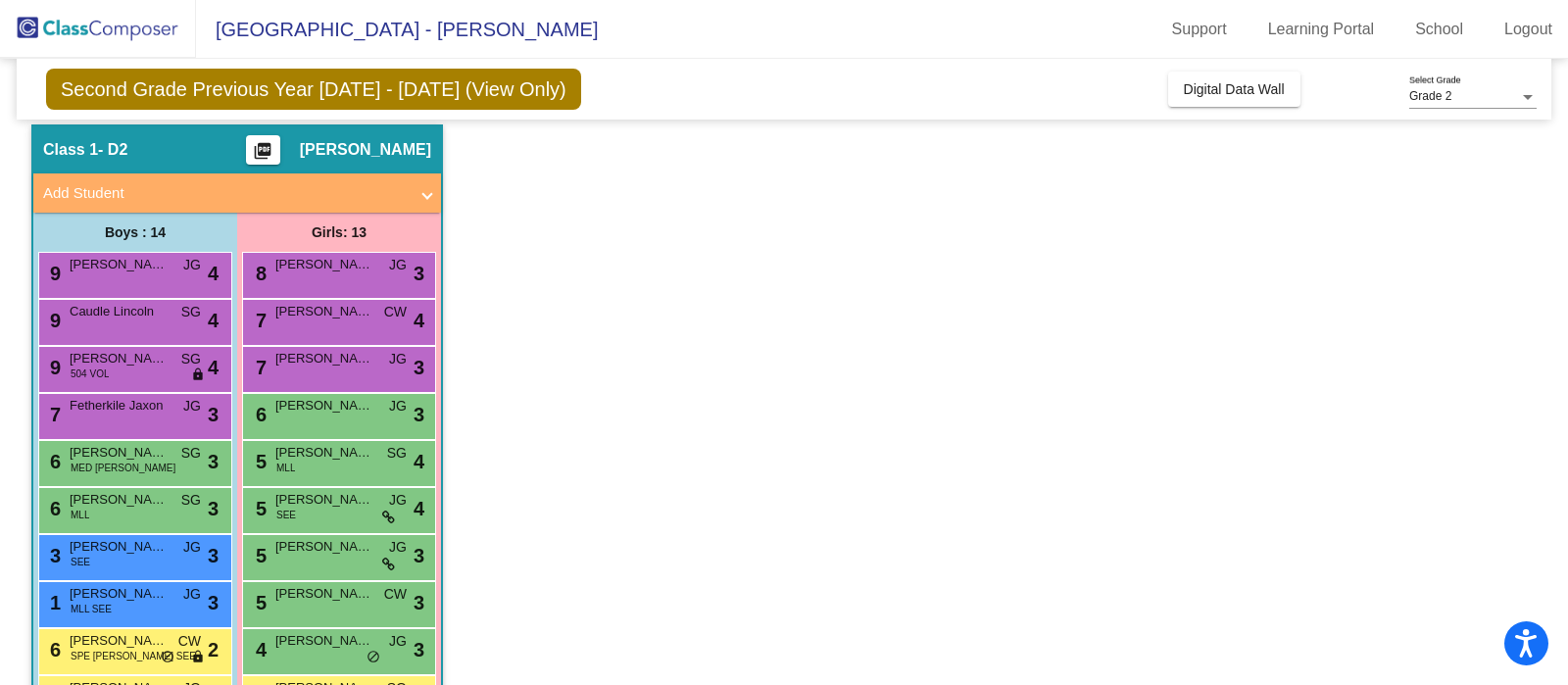 click on "Zhu Jia Xuan" at bounding box center [119, 594] 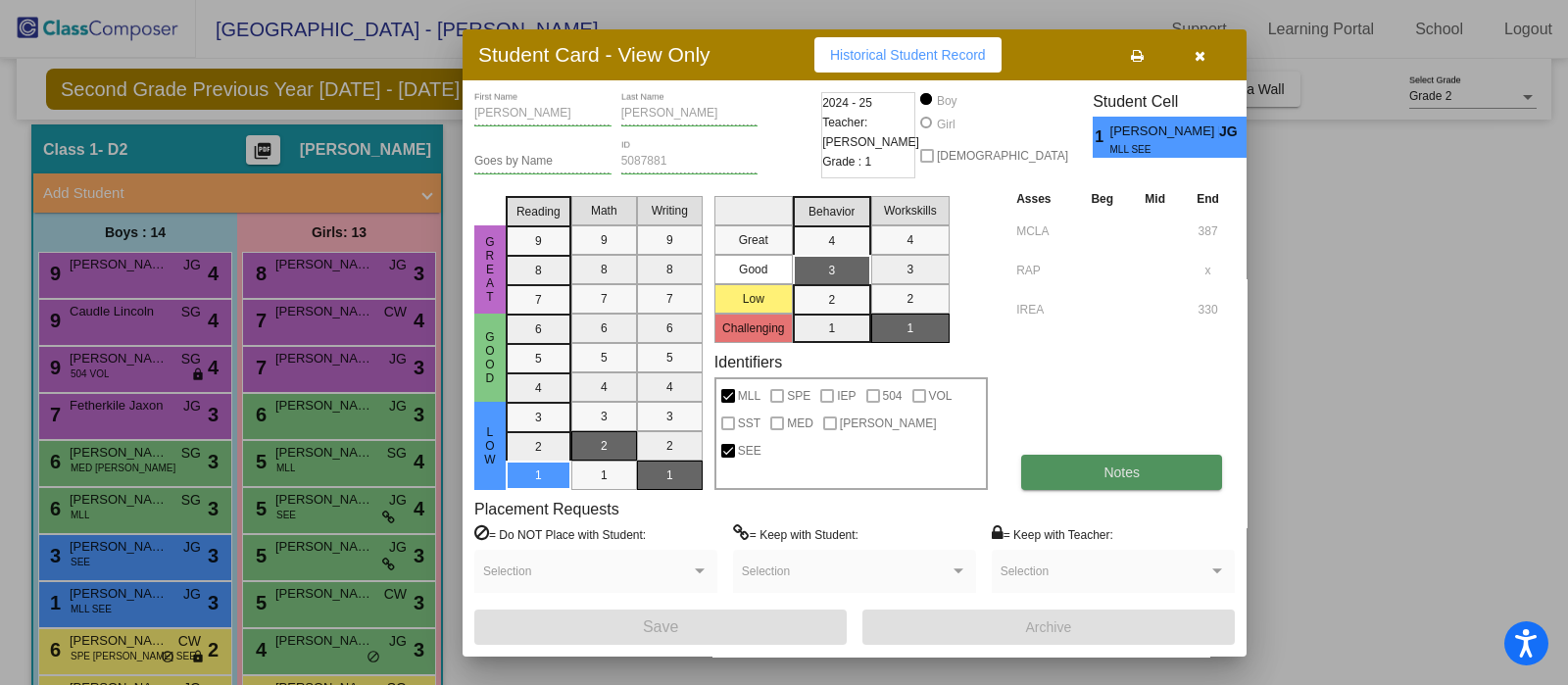 click on "Notes" at bounding box center [1121, 472] 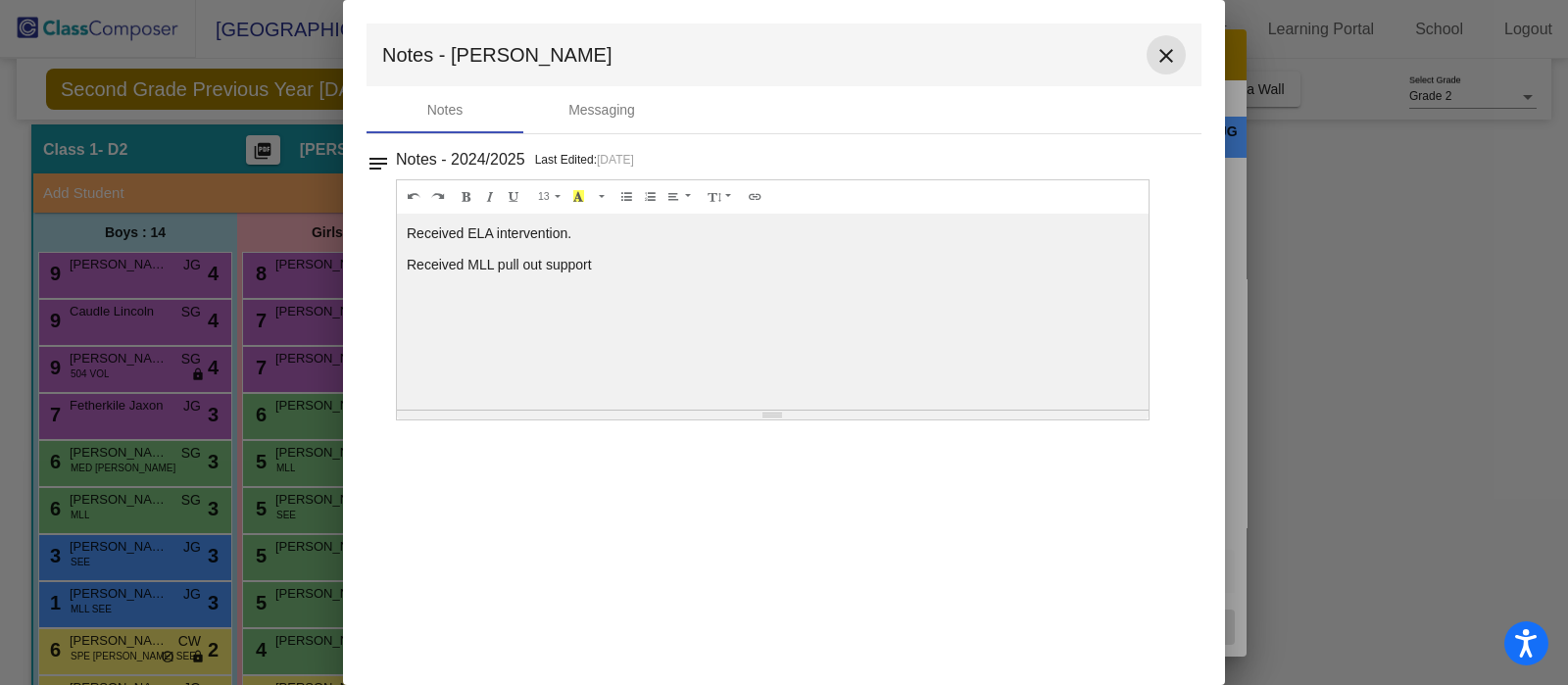 click on "close" at bounding box center (1166, 56) 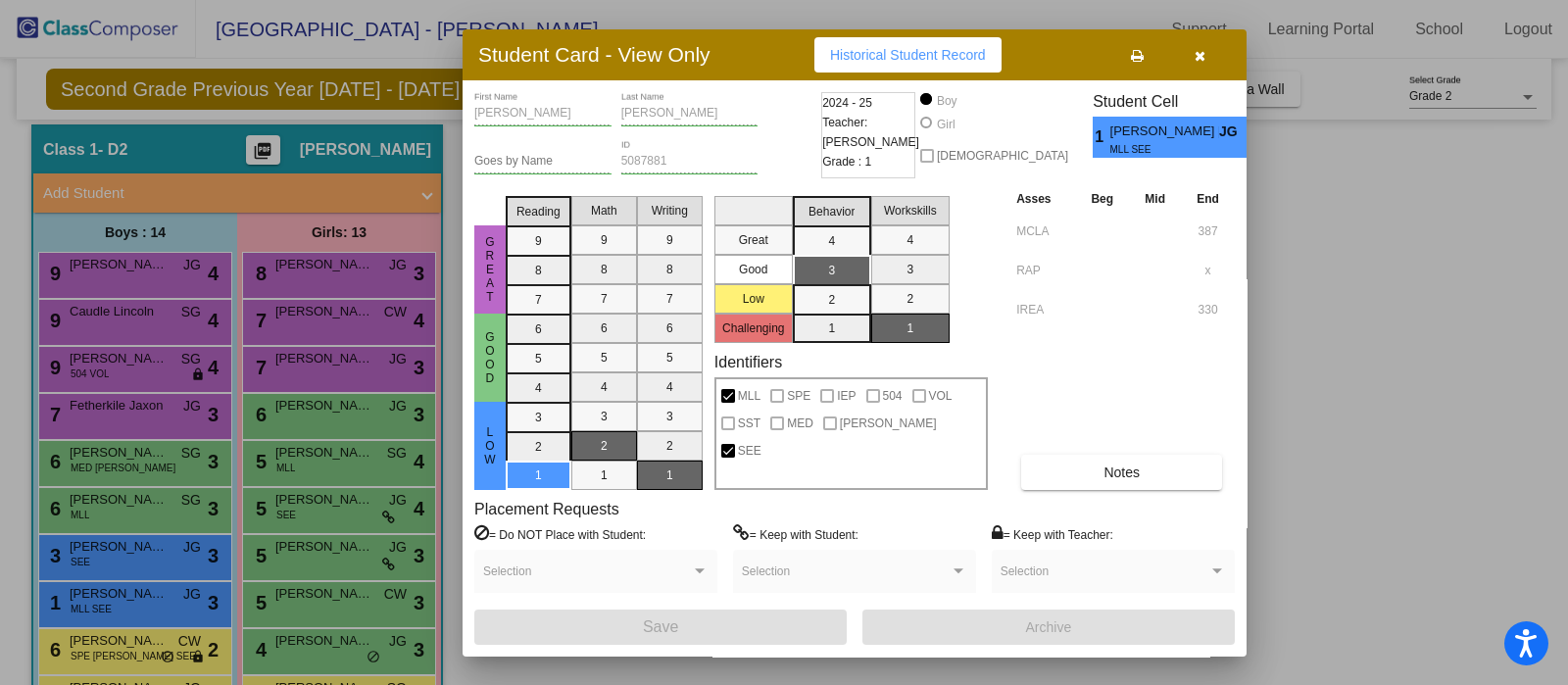 click at bounding box center (784, 342) 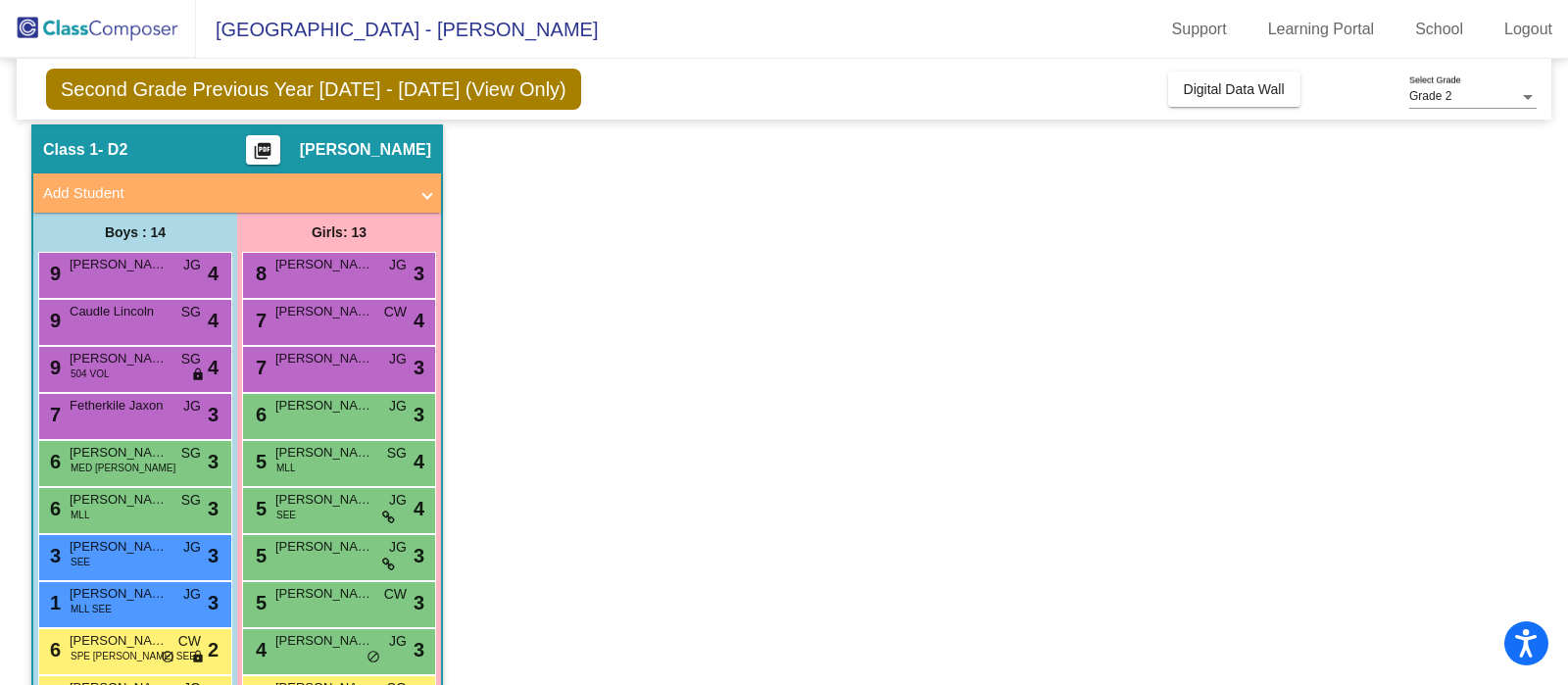 click on "SPE TIM SEE" at bounding box center (133, 656) 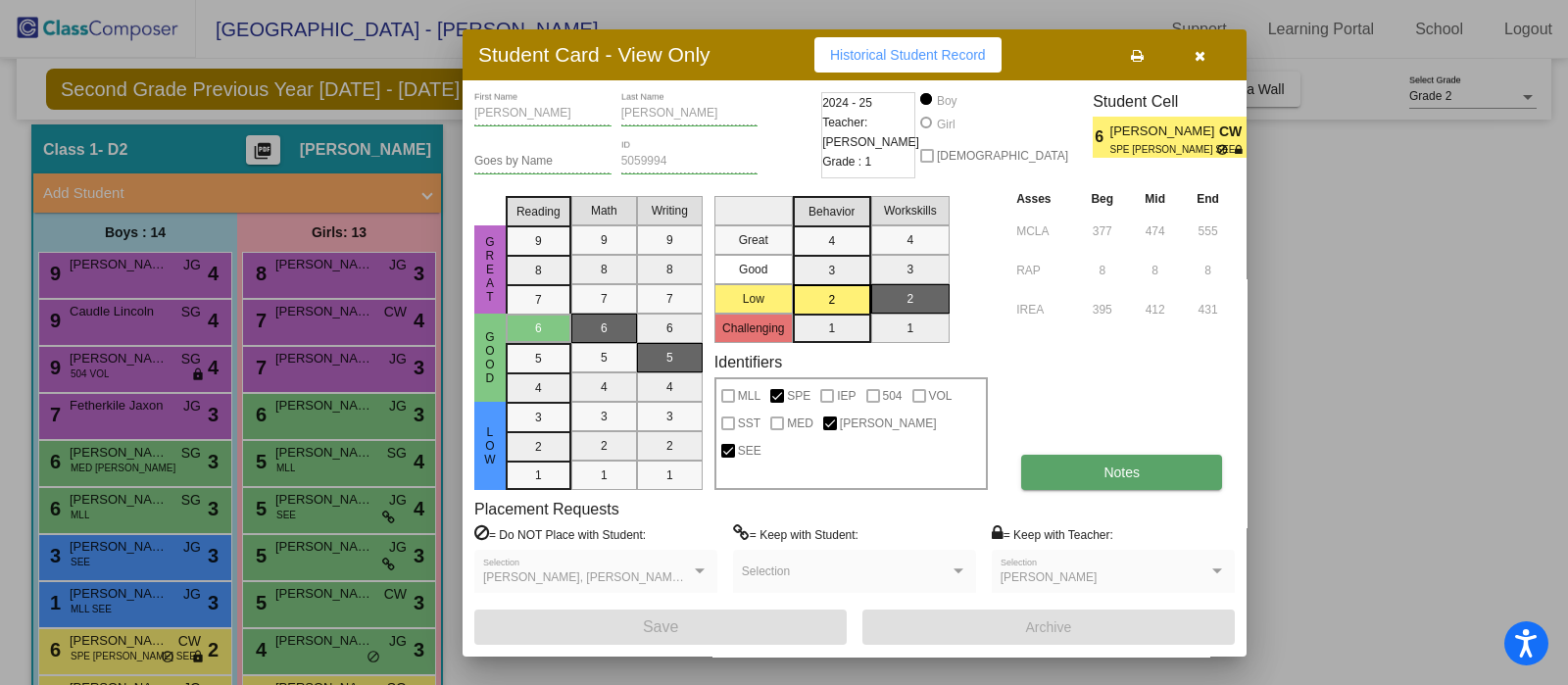 click on "Notes" at bounding box center [1121, 472] 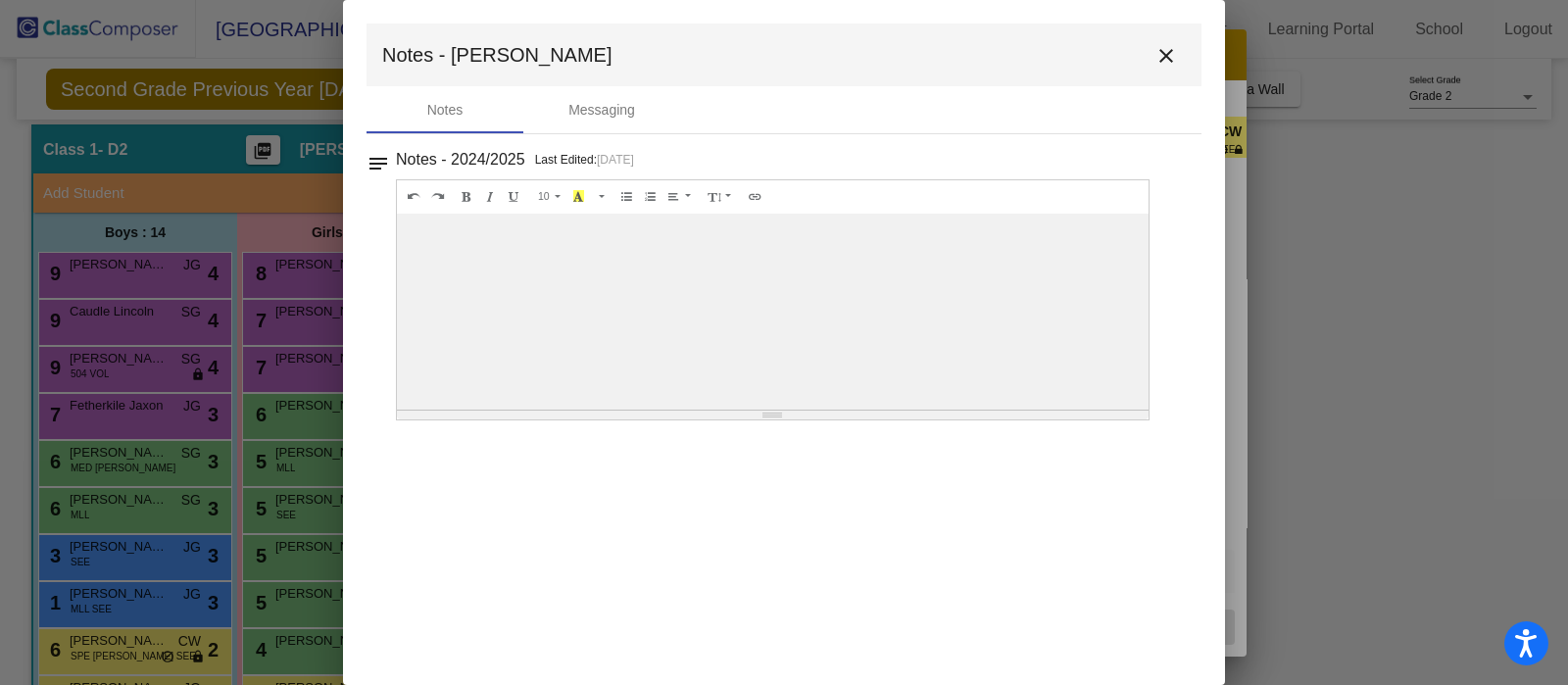 click on "close" at bounding box center [1166, 56] 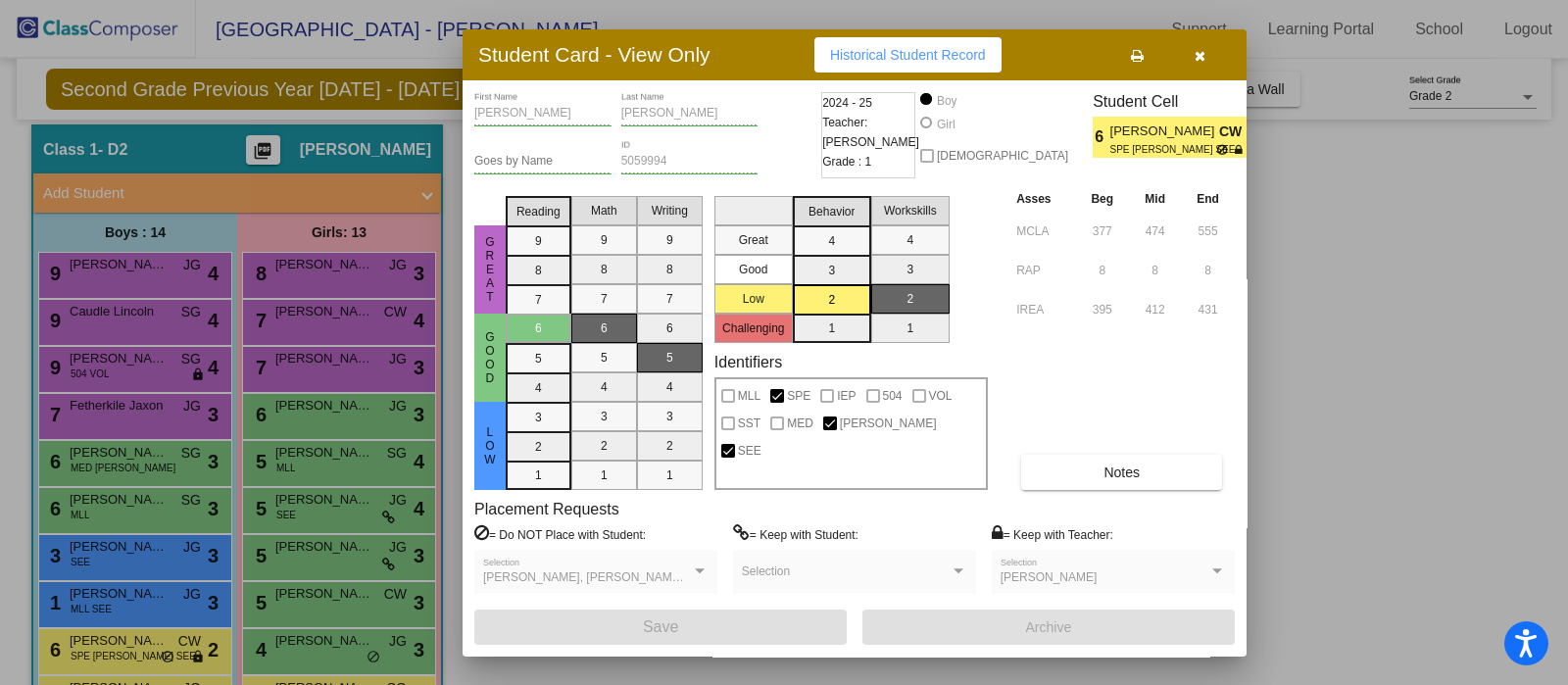 click at bounding box center [784, 342] 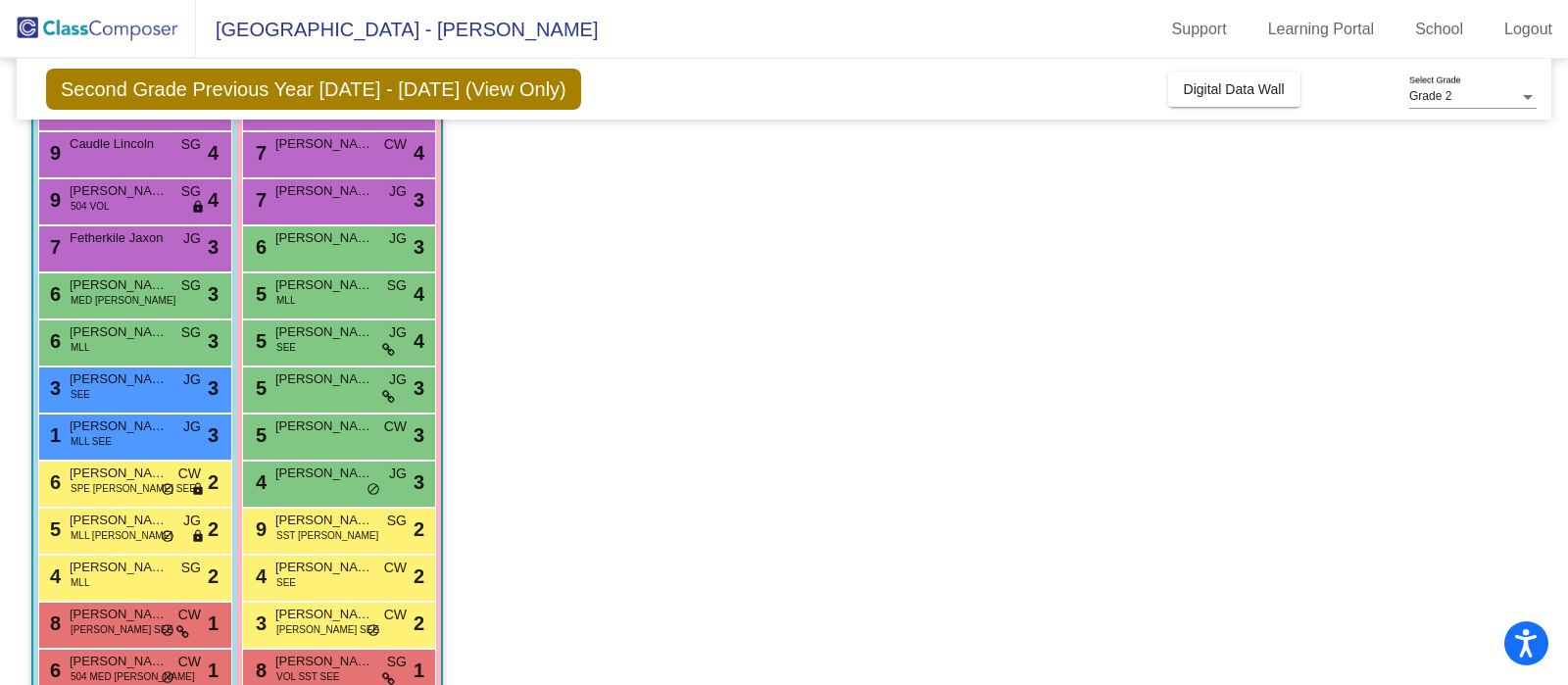 scroll, scrollTop: 233, scrollLeft: 0, axis: vertical 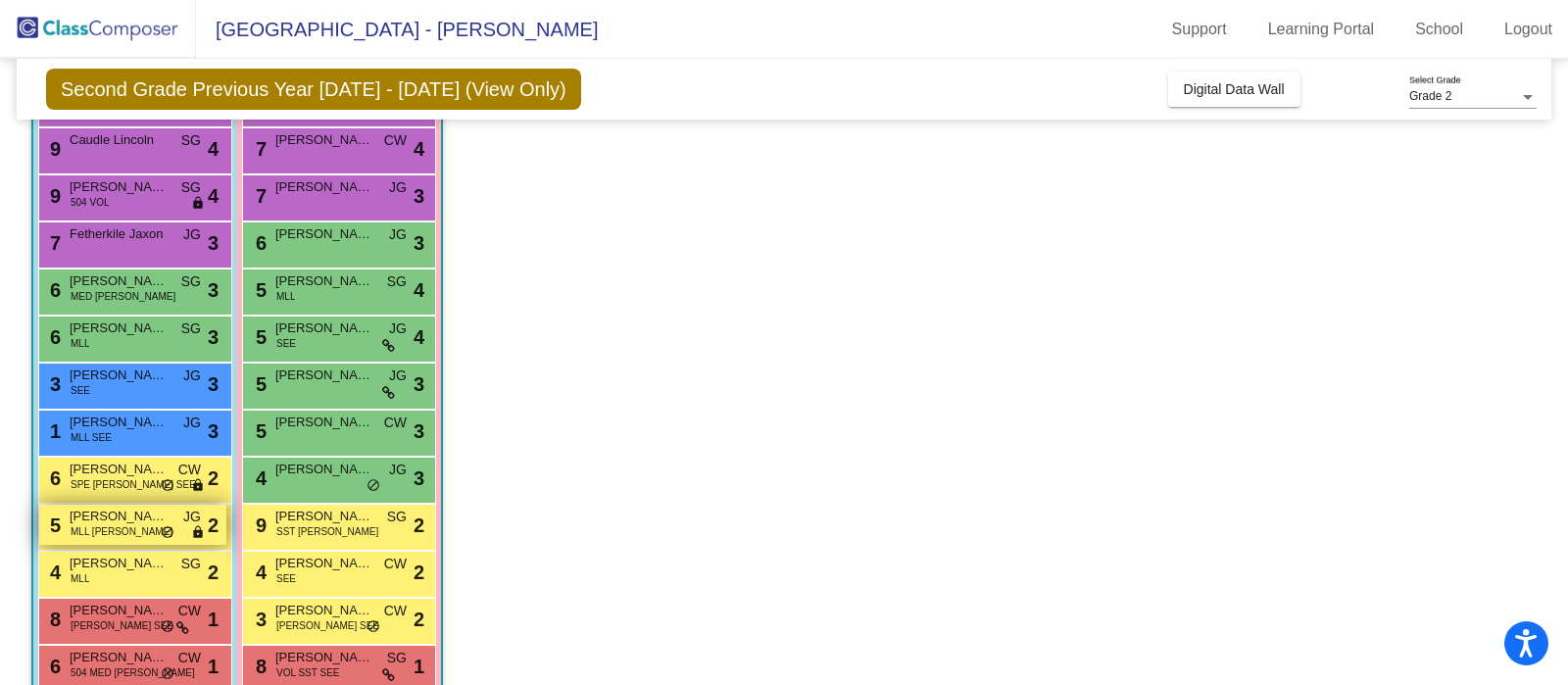 click on "MLL TIM" at bounding box center (122, 531) 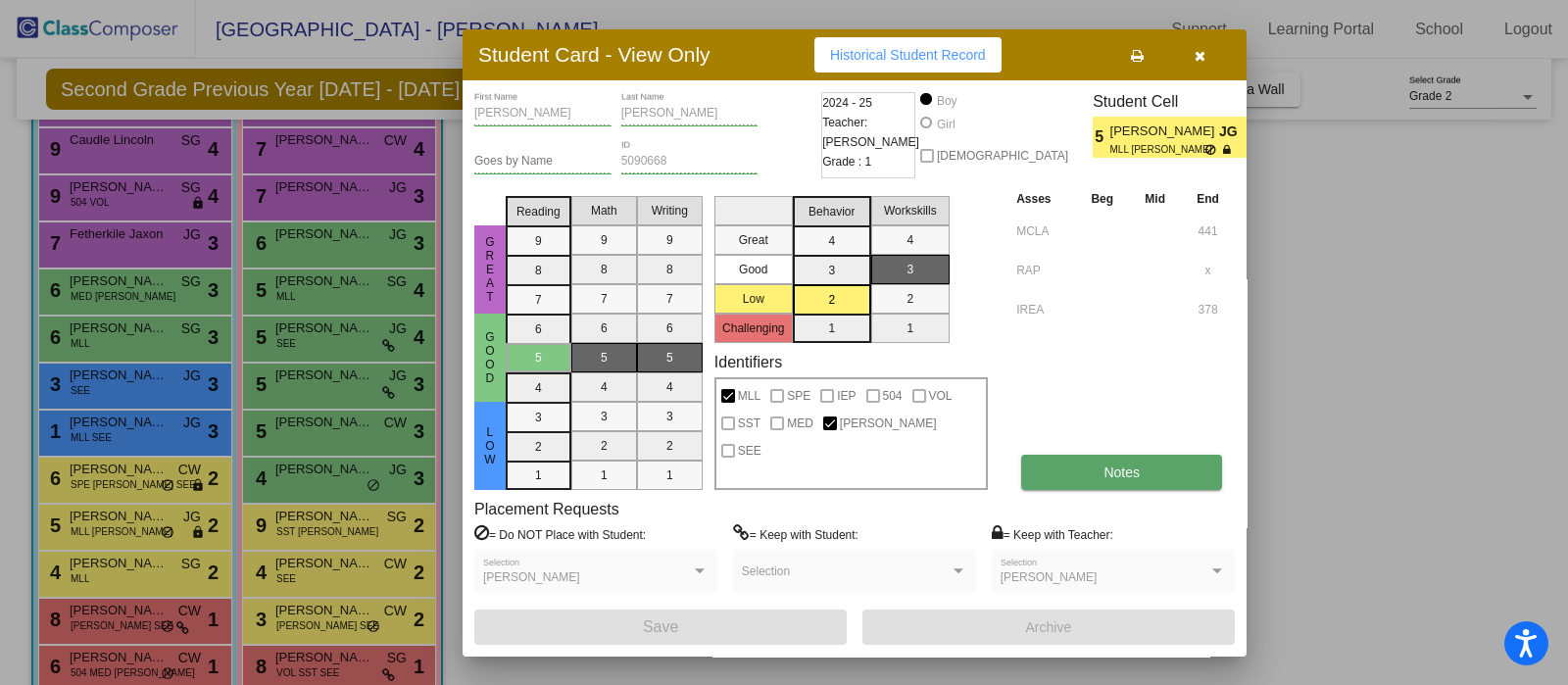 click on "Notes" at bounding box center (1121, 472) 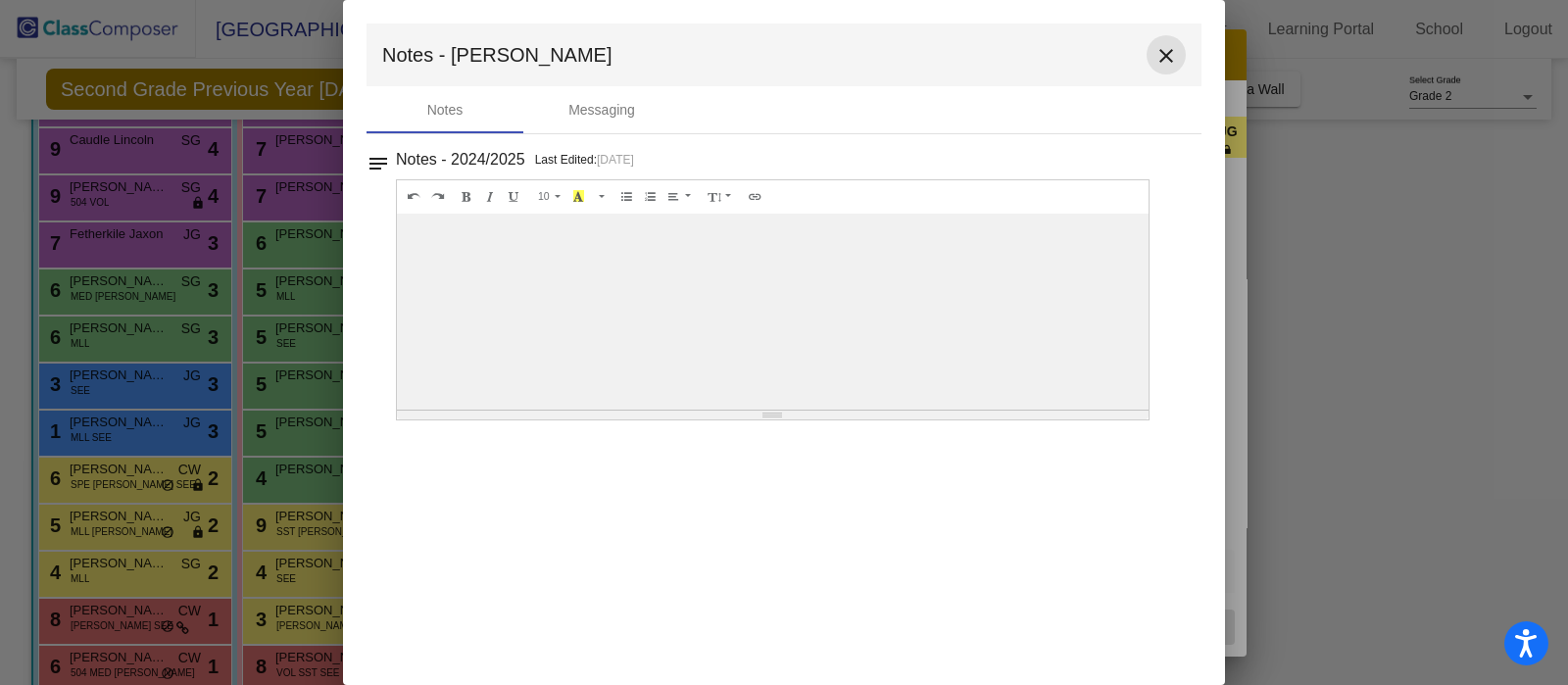 click on "close" at bounding box center (1166, 56) 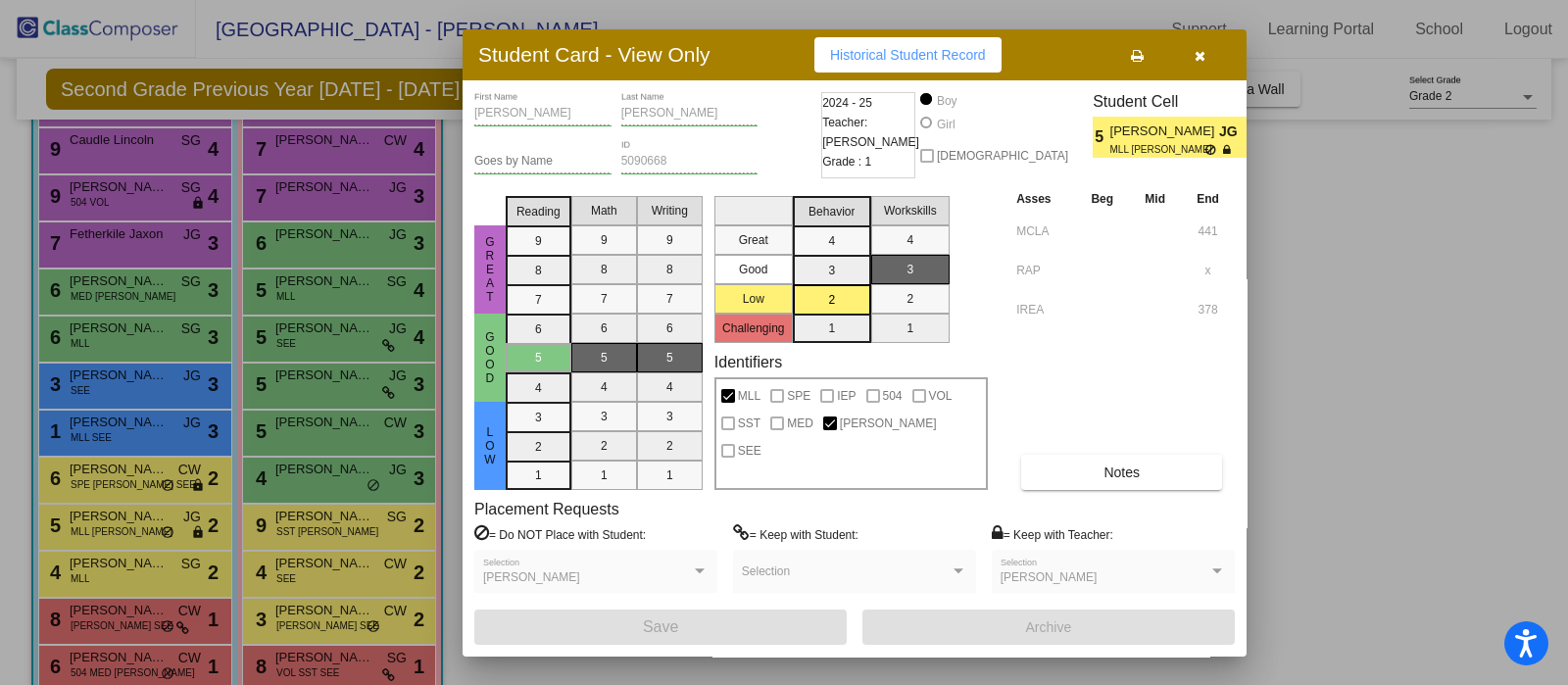 click at bounding box center [784, 342] 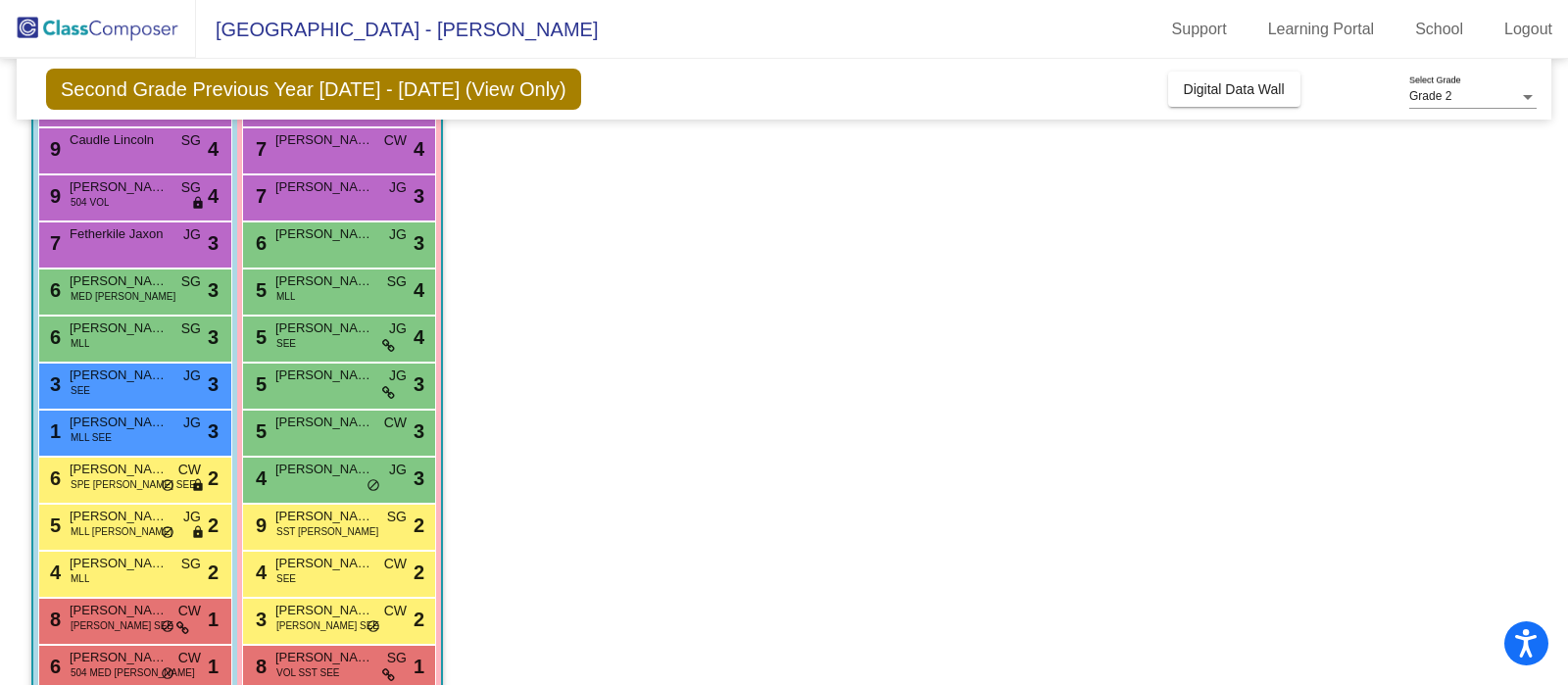 click on "Diaz Daniel" at bounding box center (119, 563) 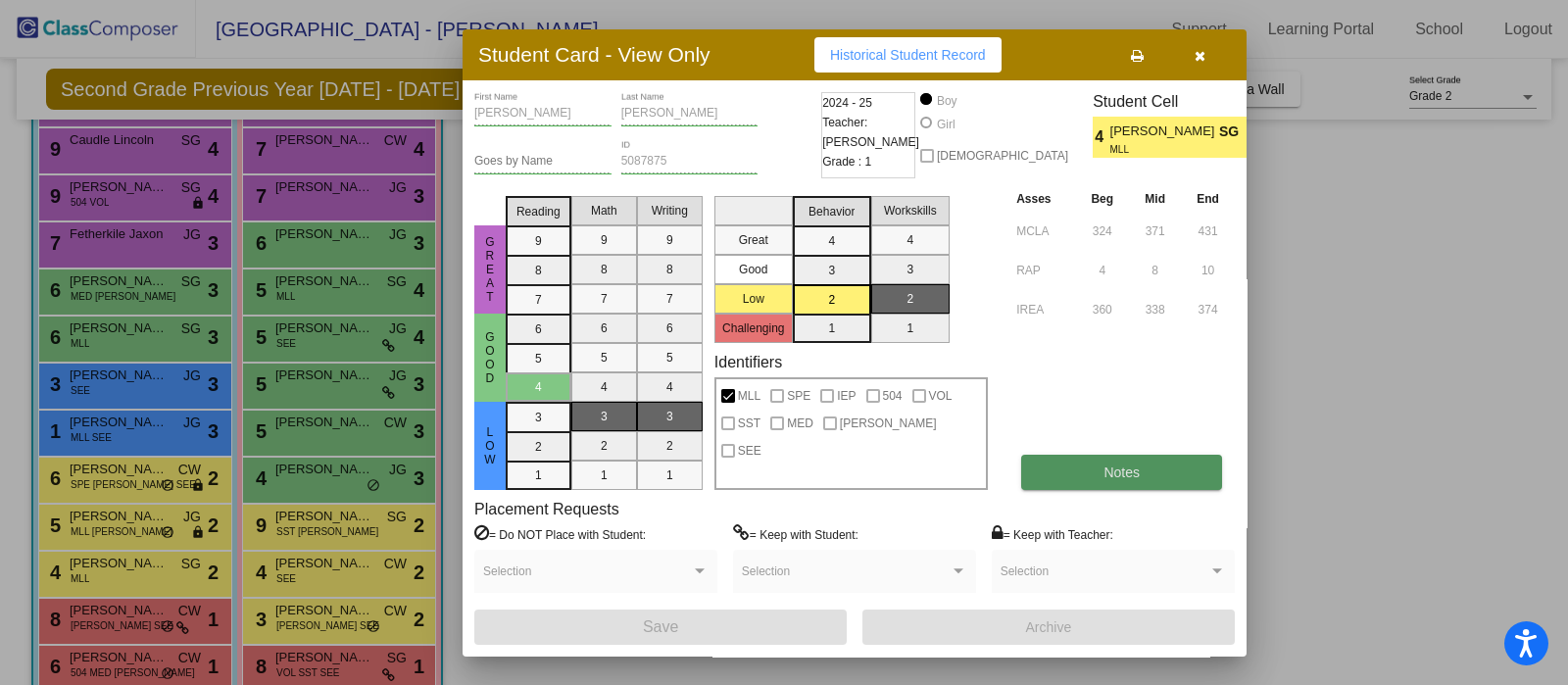 click on "Notes" at bounding box center [1121, 472] 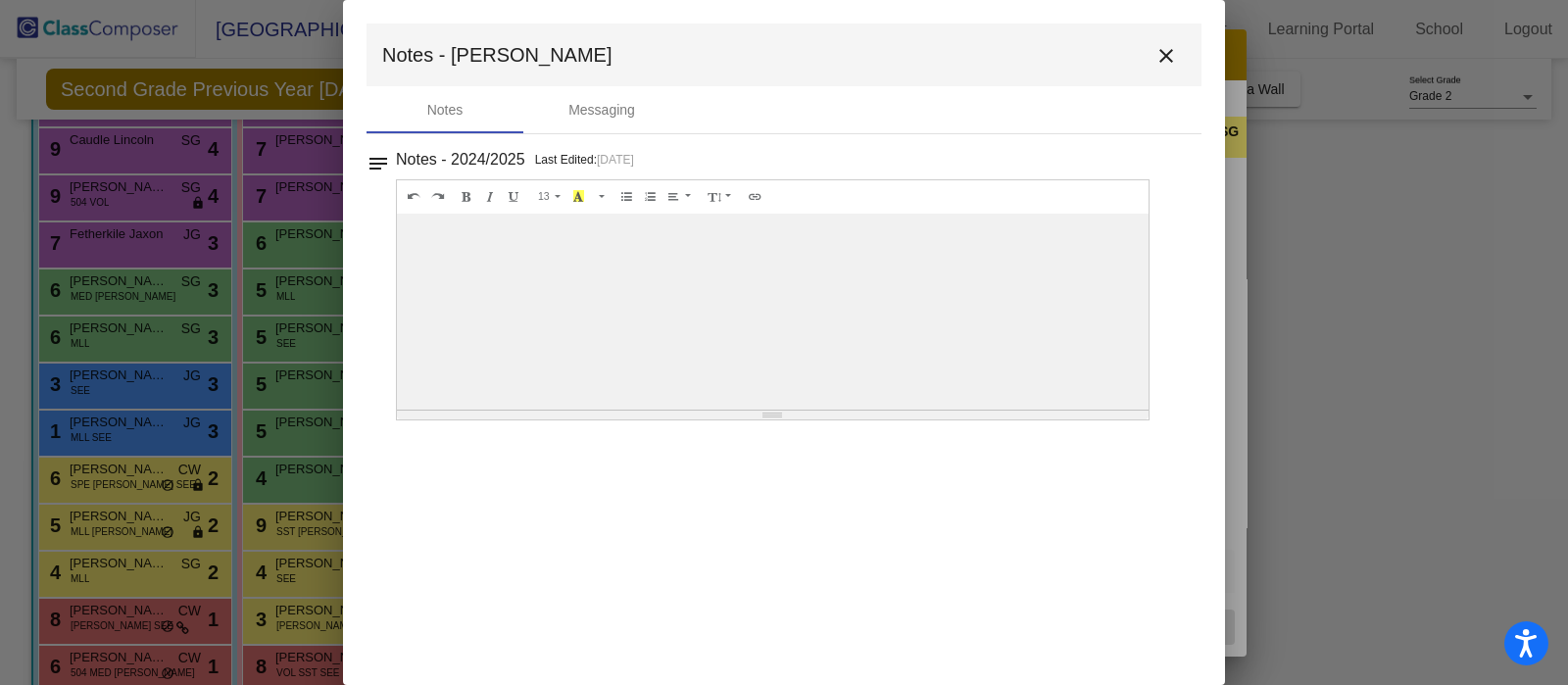 click on "close" at bounding box center [1166, 56] 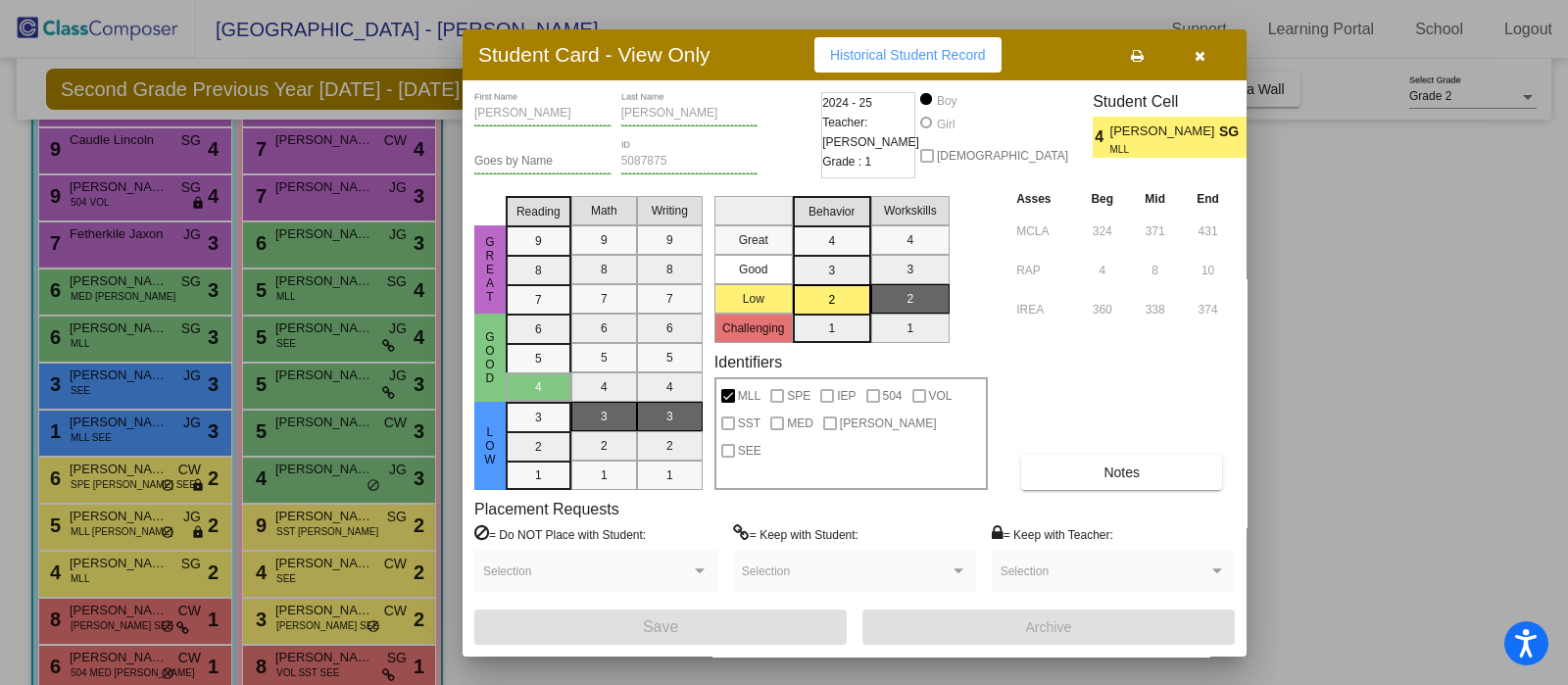 click at bounding box center (784, 342) 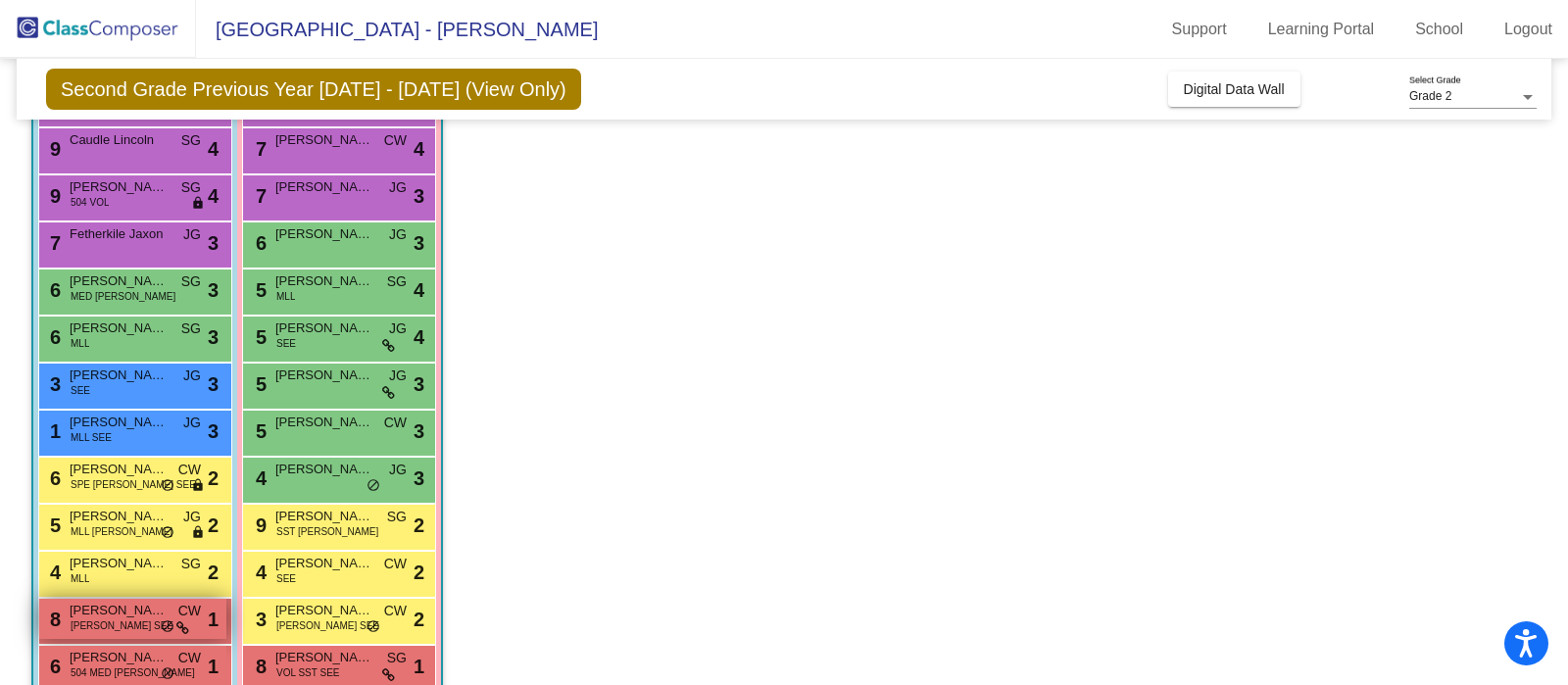 click on "8 Stone Hendrix TIM SEE CW lock do_not_disturb_alt 1" at bounding box center [132, 618] 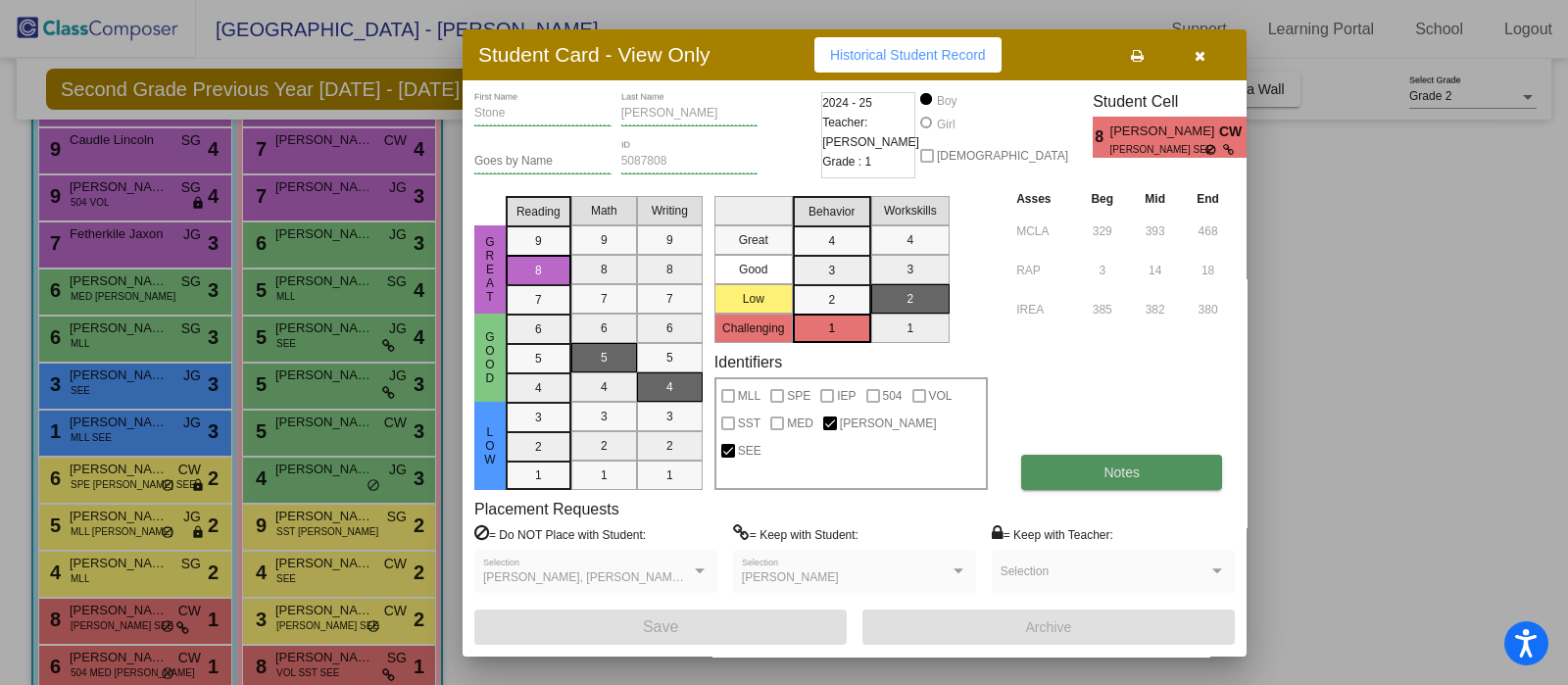 click on "Notes" at bounding box center [1121, 472] 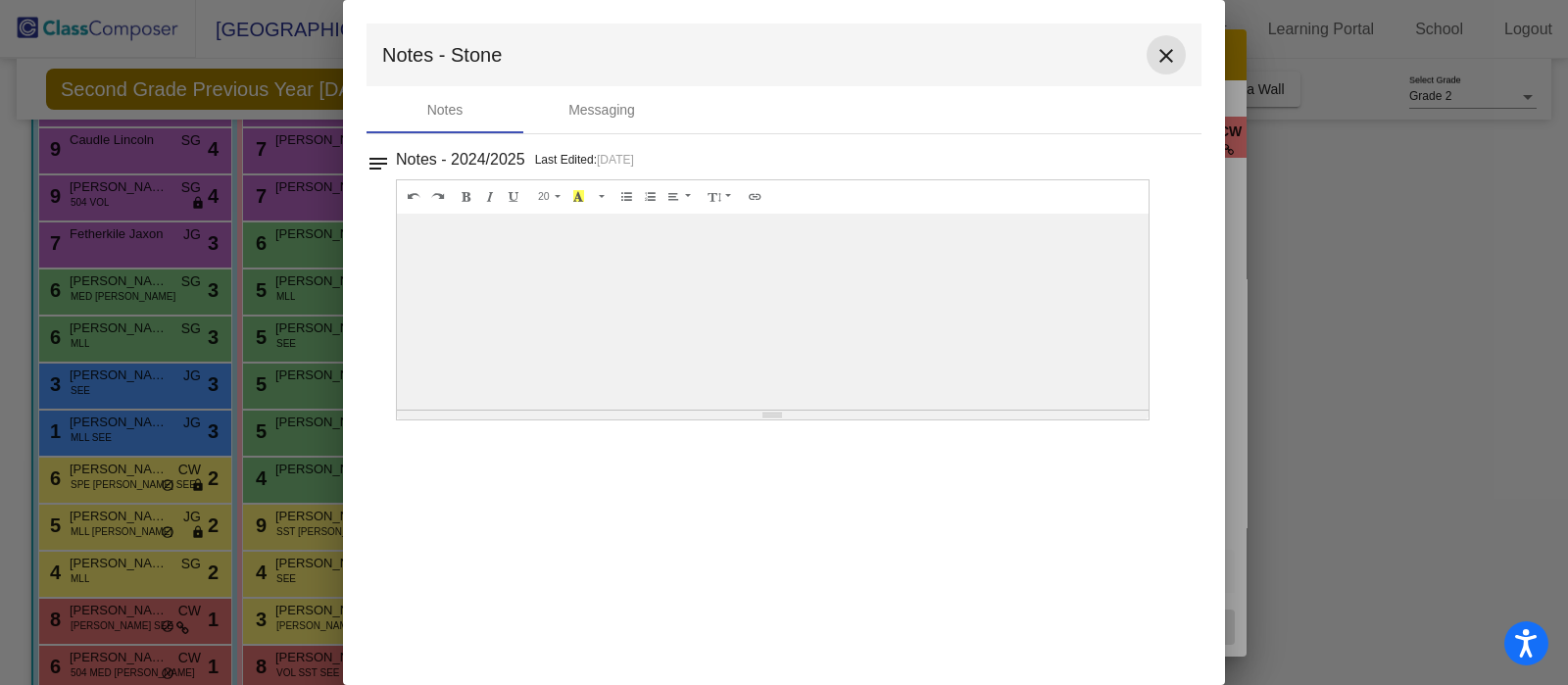 click on "close" at bounding box center (1166, 56) 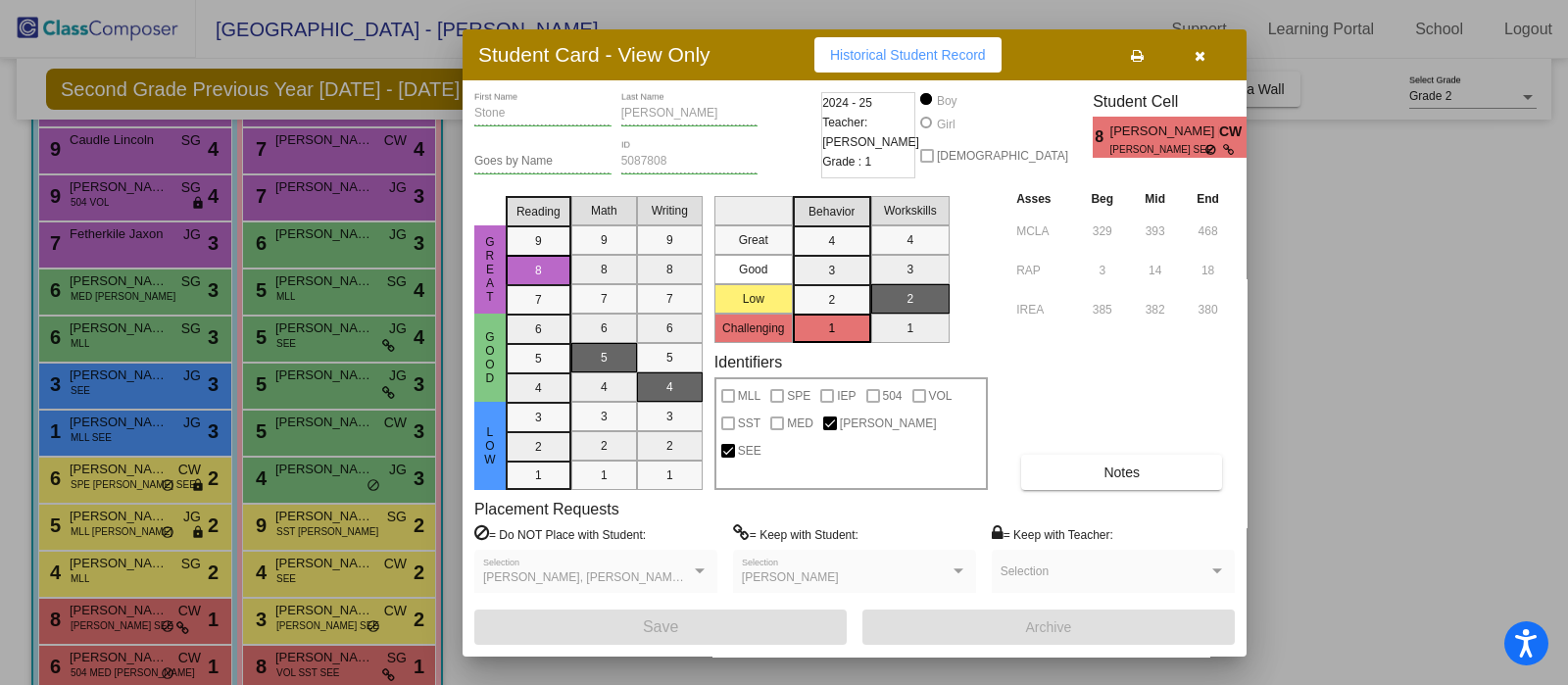 click at bounding box center (784, 342) 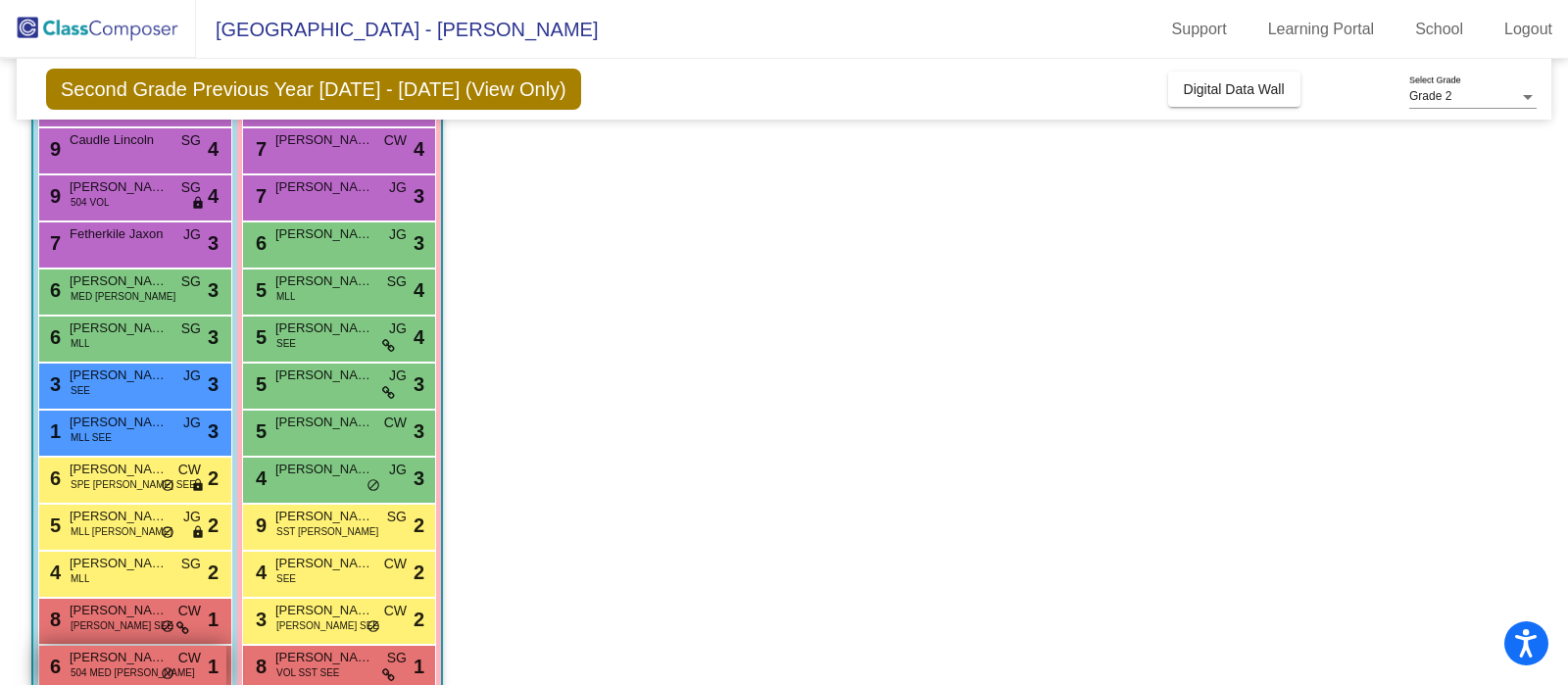click on "Shoaf Lucas" at bounding box center [119, 658] 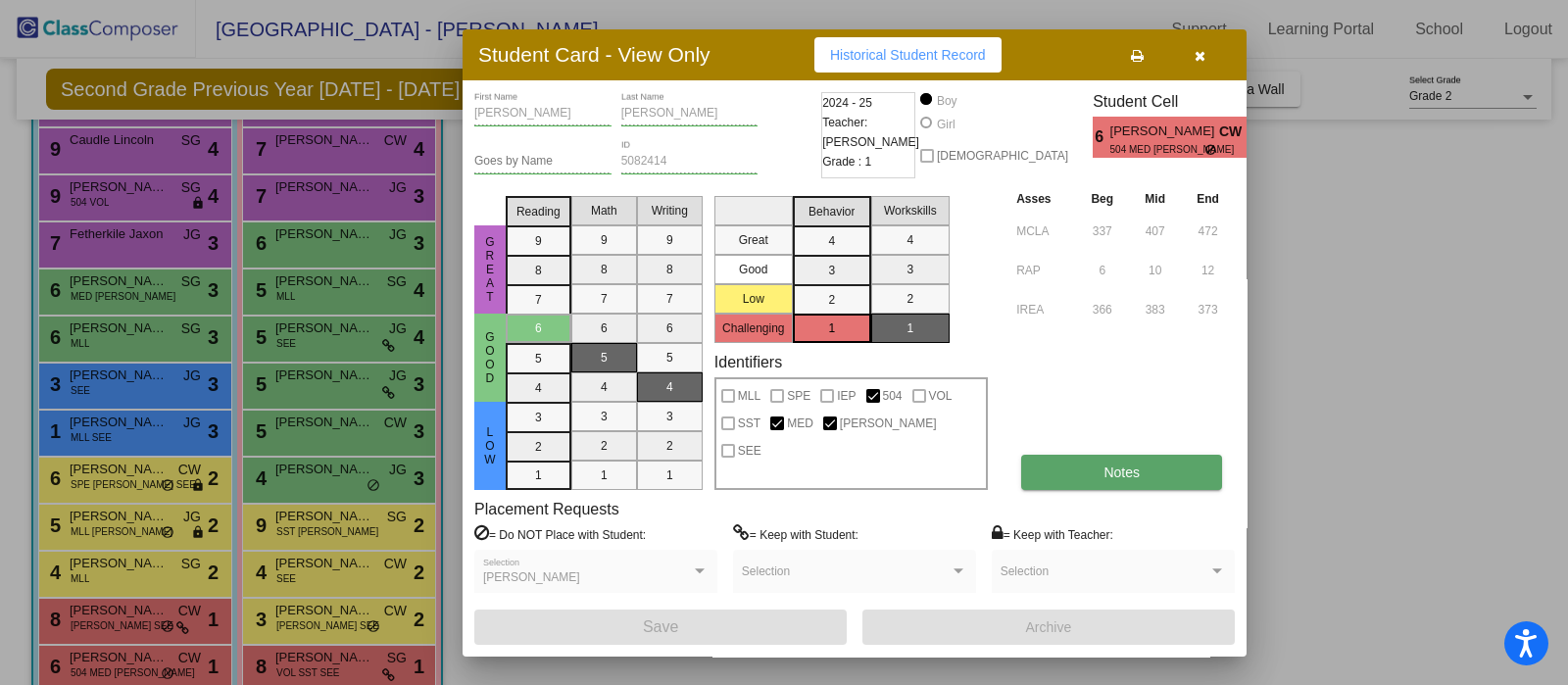 click on "Notes" at bounding box center [1121, 472] 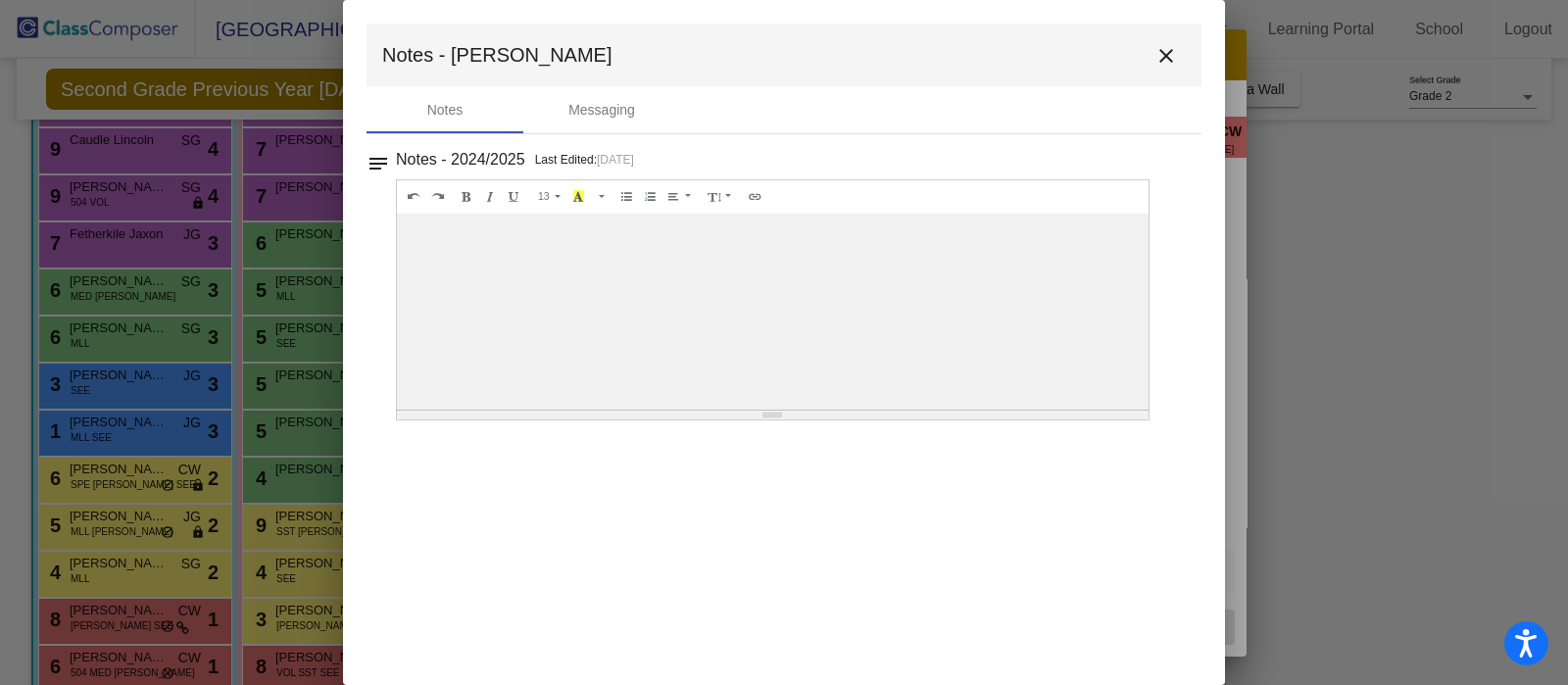 click on "close" at bounding box center (1166, 56) 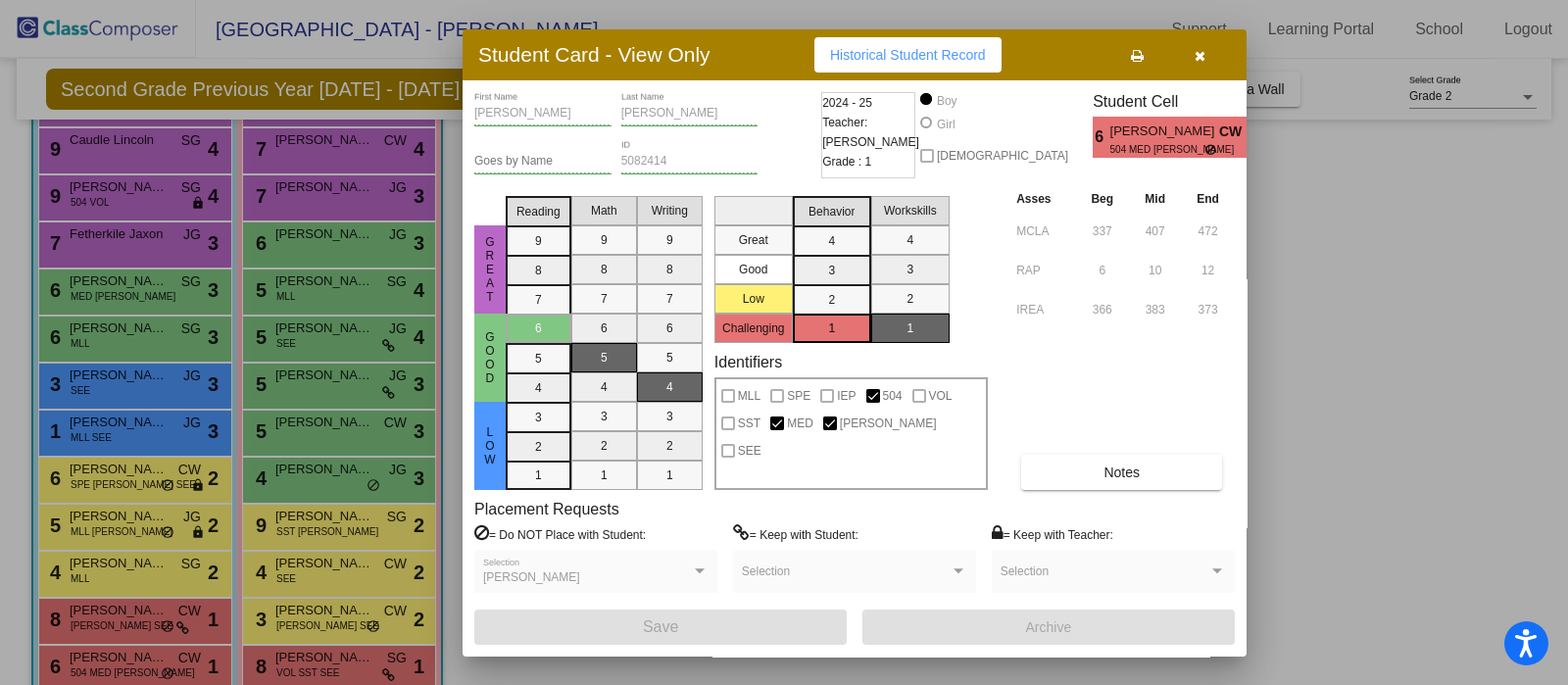 drag, startPoint x: 1565, startPoint y: 277, endPoint x: 1567, endPoint y: 426, distance: 149.01342 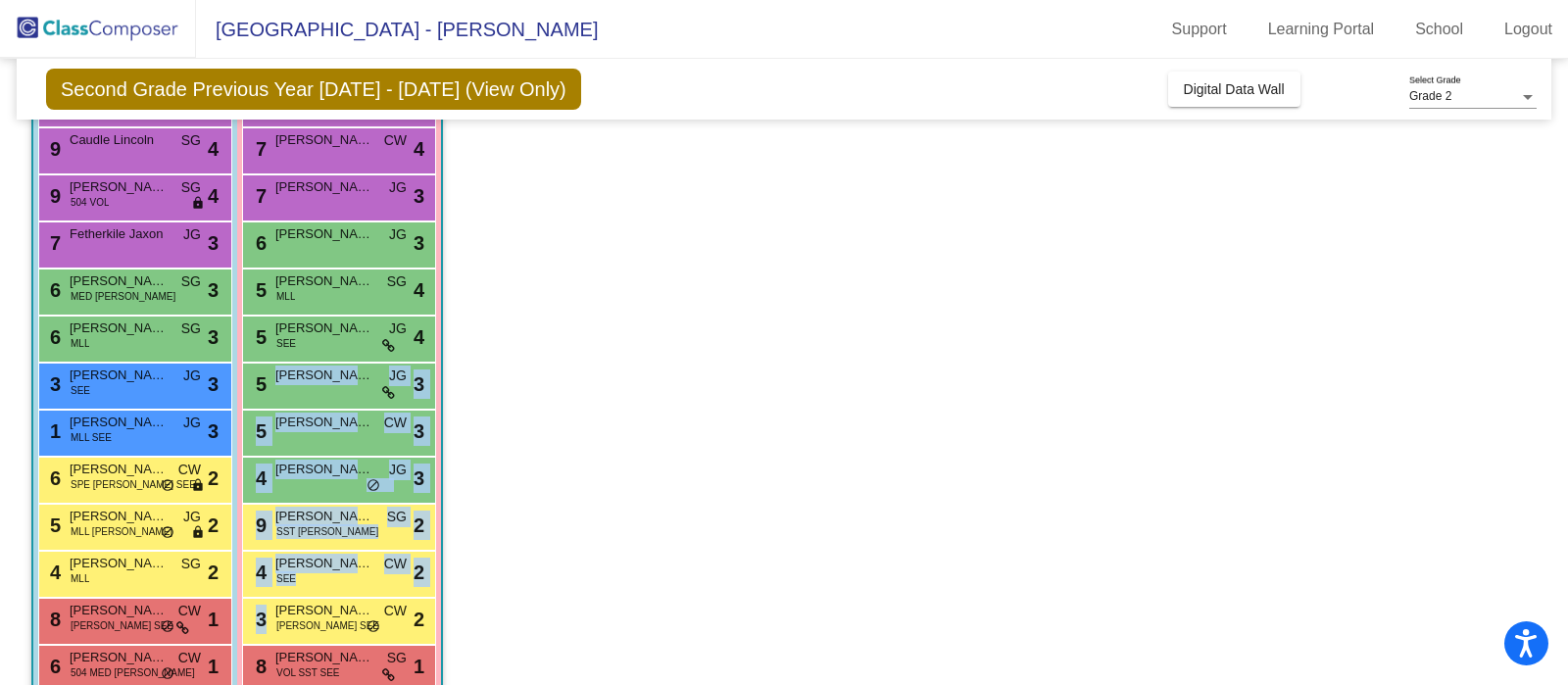 drag, startPoint x: 1555, startPoint y: 384, endPoint x: 1551, endPoint y: 615, distance: 231.03463 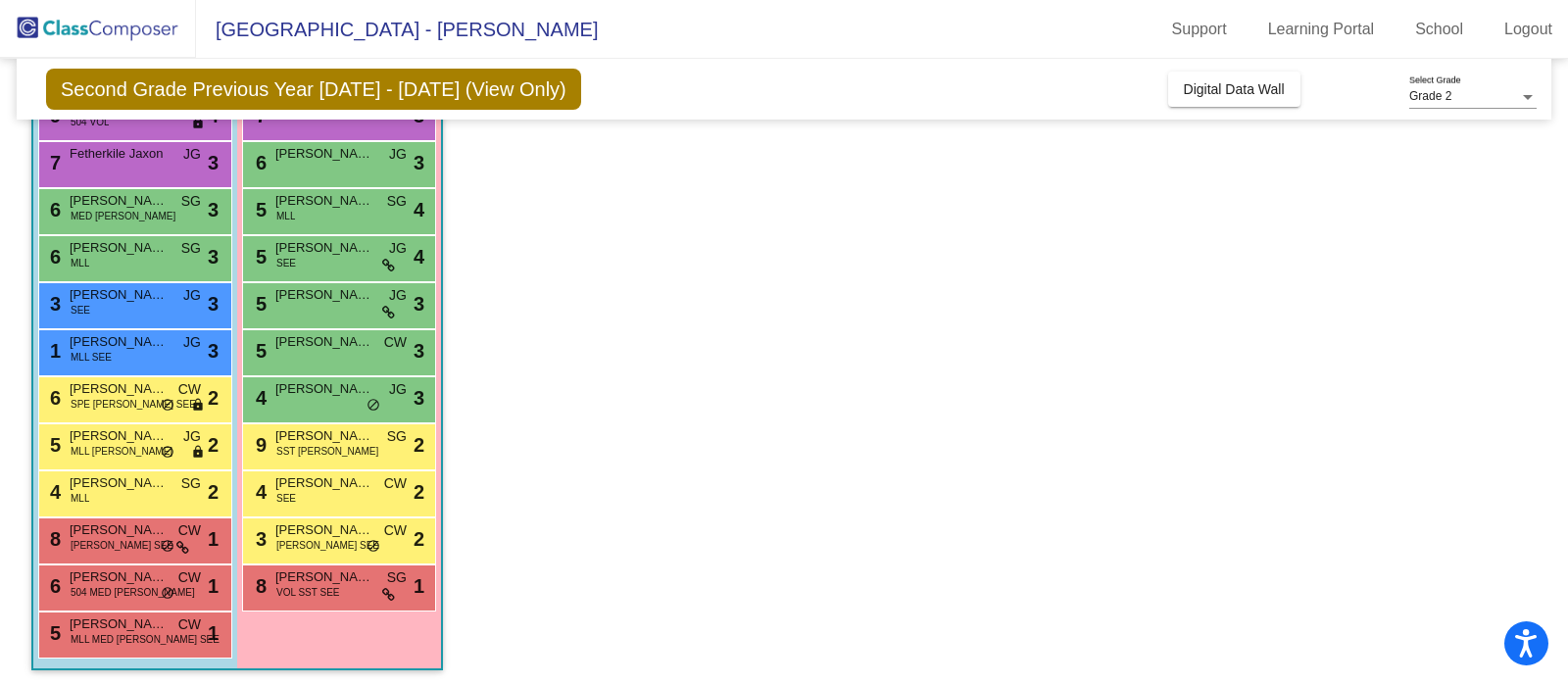 scroll, scrollTop: 318, scrollLeft: 0, axis: vertical 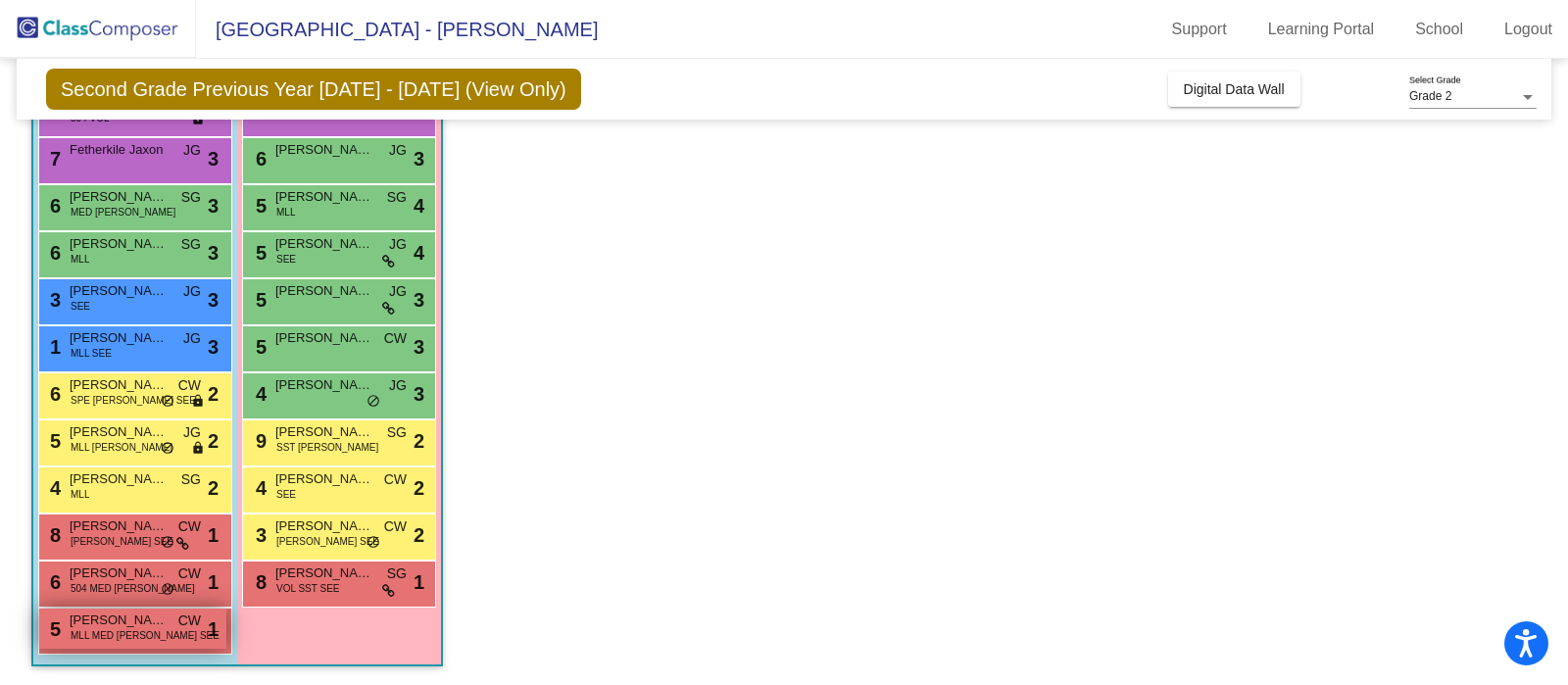 click on "MLL MED TIM SEE" at bounding box center (145, 635) 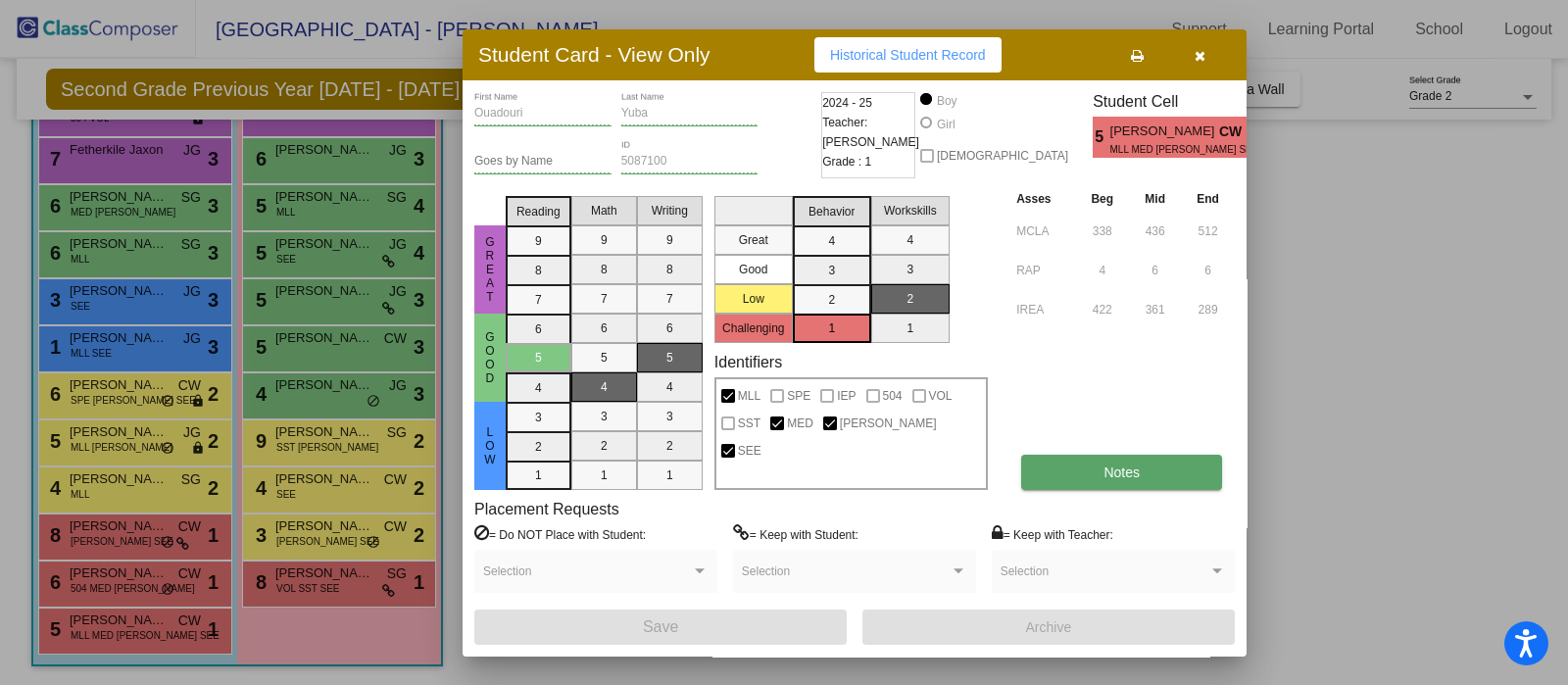 click on "Notes" at bounding box center (1121, 472) 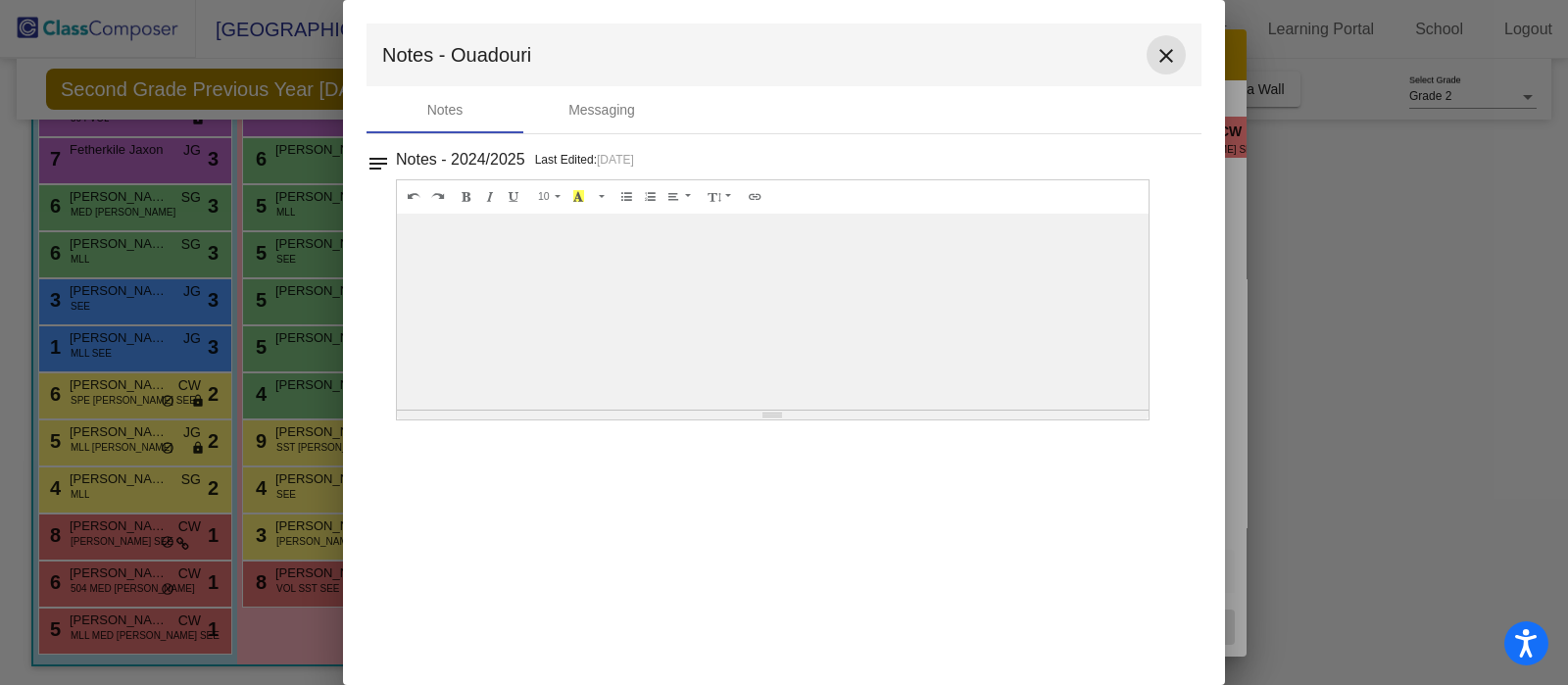 click on "close" at bounding box center (1166, 56) 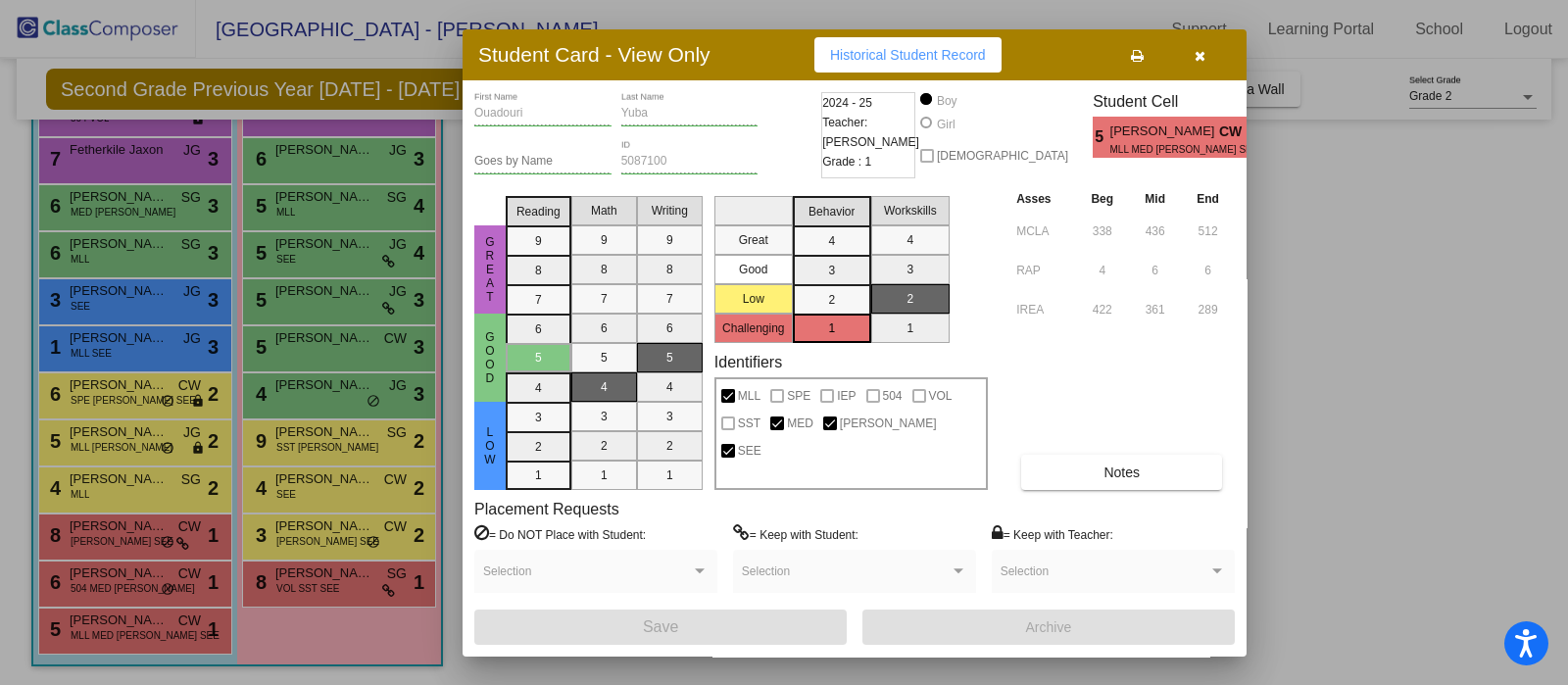 click at bounding box center [1200, 56] 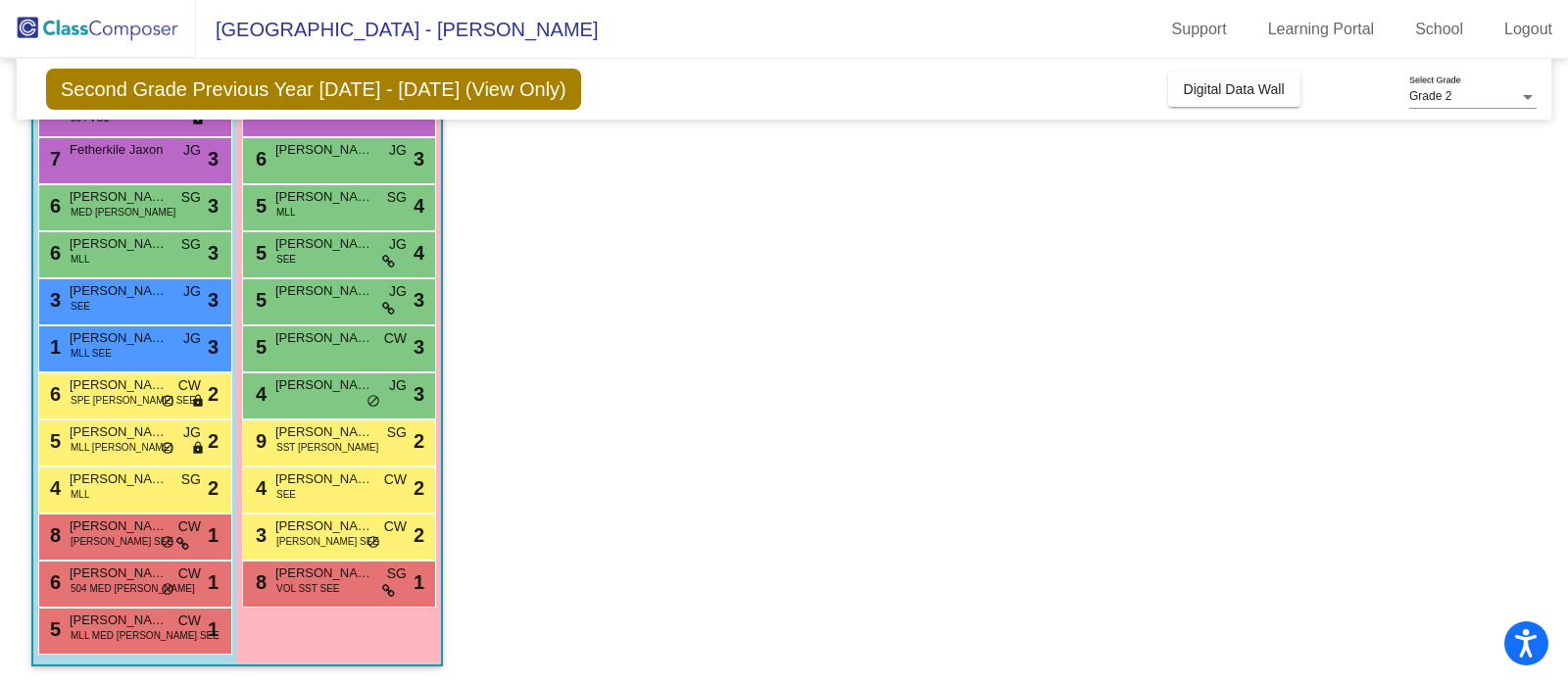 click on "Class 1   - D2  picture_as_pdf Cindy Aguilar  Add Student  First Name Last Name Student Id  (Recommended)   Boy   Girl   Non Binary Add Close  Boys : 14  9 Abbott Tallac JG lock do_not_disturb_alt 4 9 Caudle Lincoln SG lock do_not_disturb_alt 4 9 Kilbury Lennox 504 VOL SG lock do_not_disturb_alt 4 7 Fetherkile Jaxon JG lock do_not_disturb_alt 3 6 Davis Ayden MED TIM SG lock do_not_disturb_alt 3 6 Ramalho Murilo MLL SG lock do_not_disturb_alt 3 3 Doninelli Carlo SEE JG lock do_not_disturb_alt 3 1 Zhu Jia Xuan MLL SEE JG lock do_not_disturb_alt 3 6 Caballero Nathan SPE TIM SEE CW lock do_not_disturb_alt 2 5 Montalvo Noah MLL TIM JG lock do_not_disturb_alt 2 4 Diaz Daniel MLL SG lock do_not_disturb_alt 2 8 Stone Hendrix TIM SEE CW lock do_not_disturb_alt 1 6 Shoaf Lucas 504 MED TIM CW lock do_not_disturb_alt 1 5 Ouadouri Yuba MLL MED TIM SEE CW lock do_not_disturb_alt 1 Girls: 13 8 Higgins Olivia JG lock do_not_disturb_alt 3 7 Tran Sophie CW lock do_not_disturb_alt 4 7 Smutney Harlyn JG lock 3 6 Lynch Onora 3" 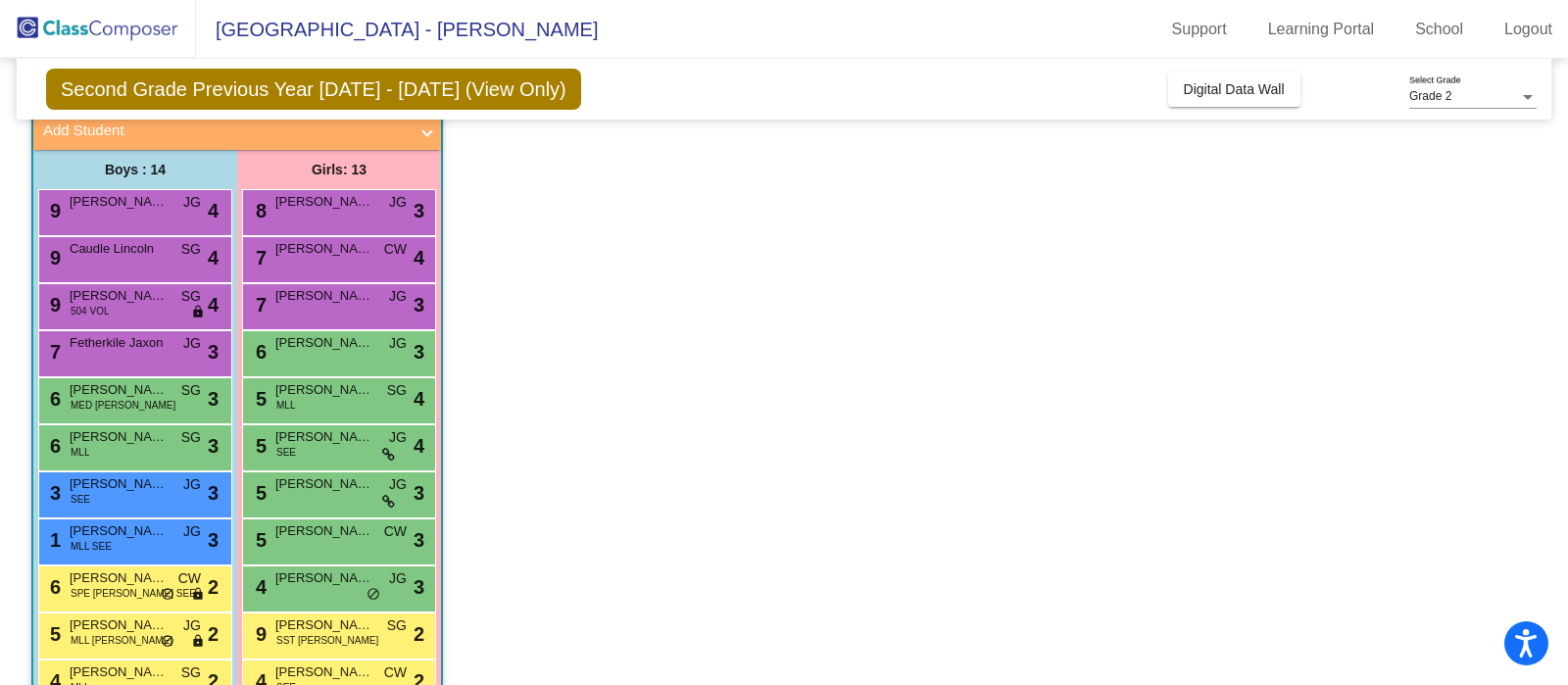 scroll, scrollTop: 122, scrollLeft: 0, axis: vertical 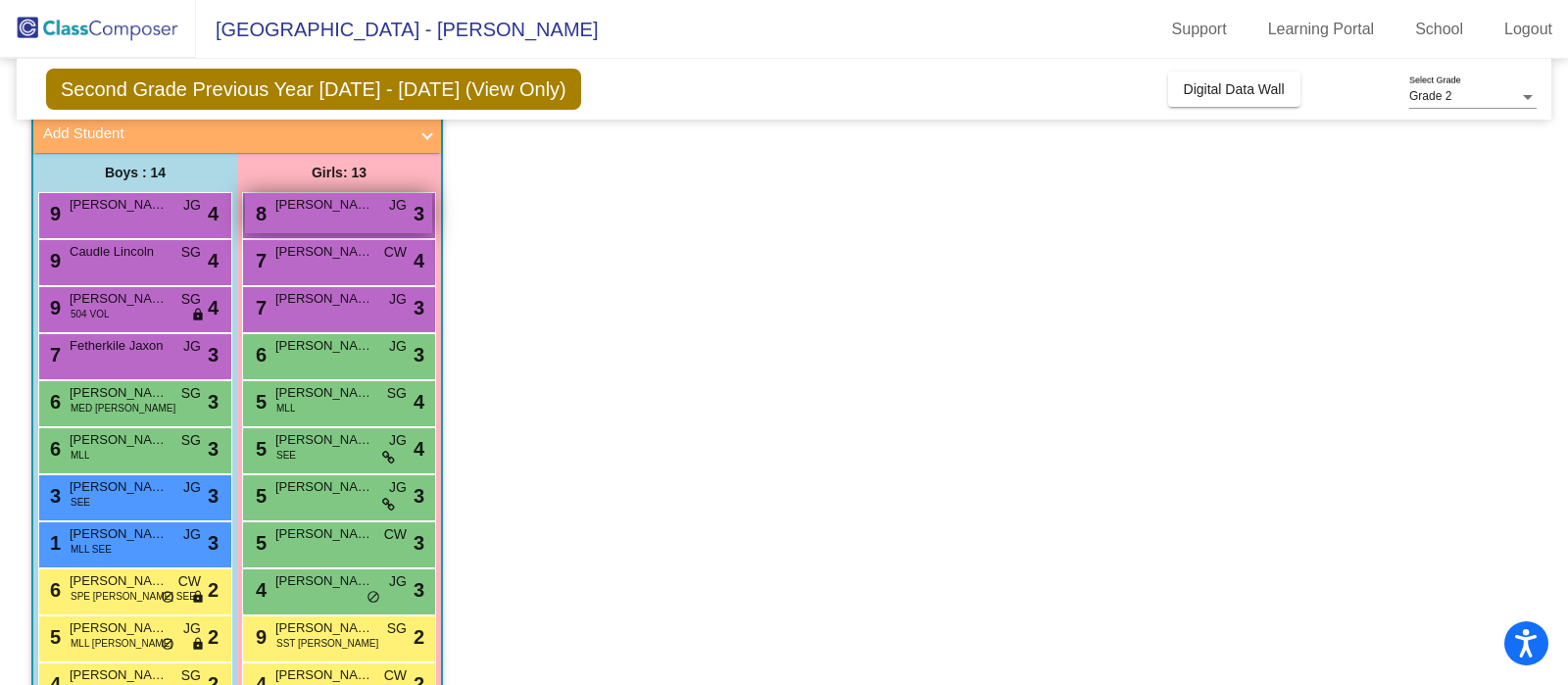 click on "Higgins Olivia" at bounding box center (324, 205) 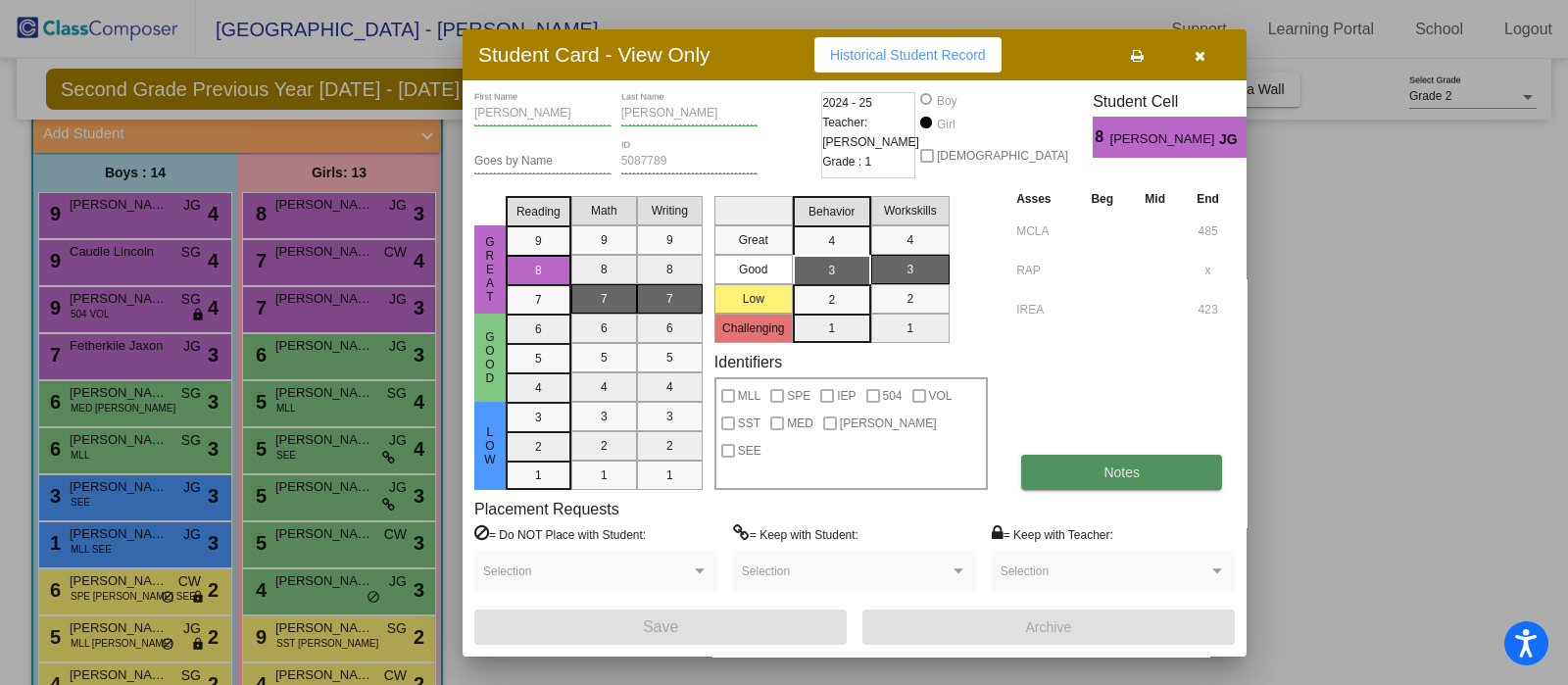 click on "Notes" at bounding box center (1121, 472) 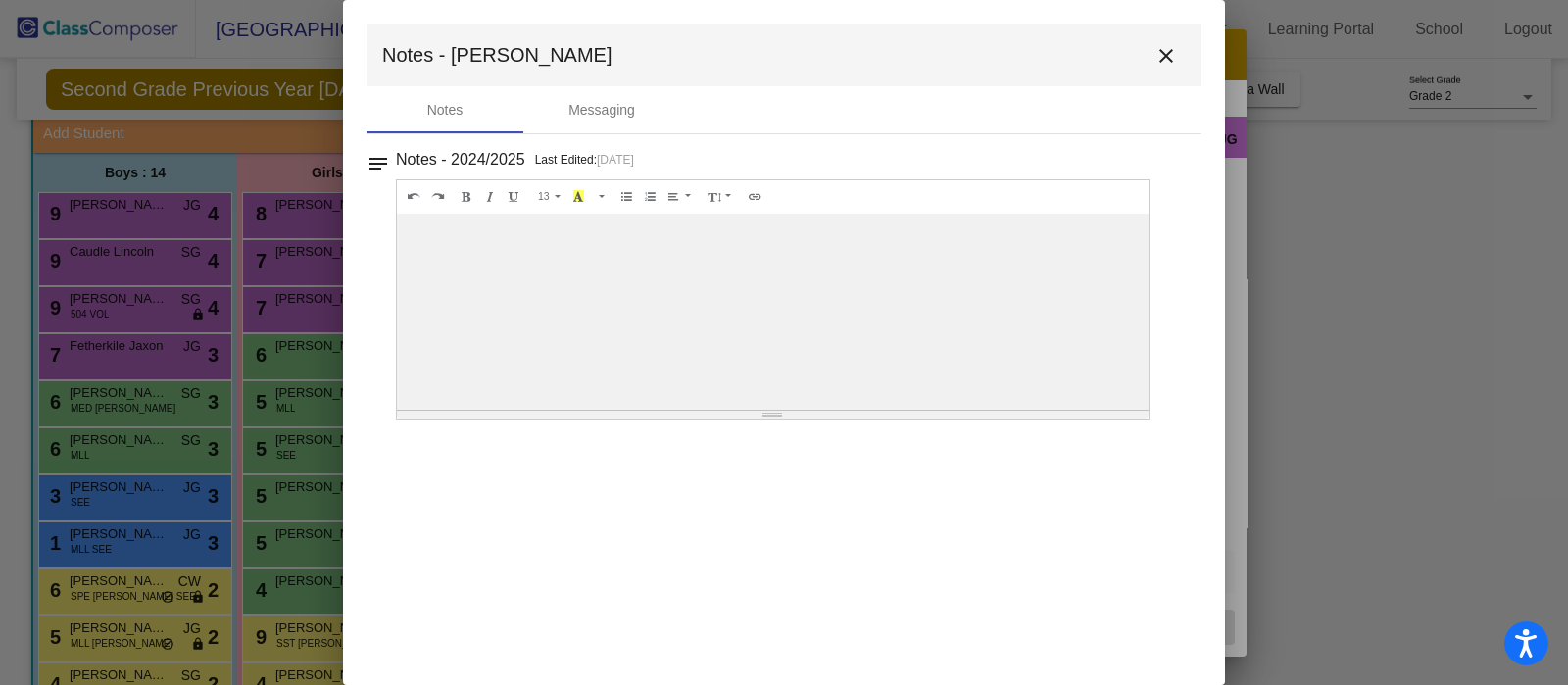 click on "close" at bounding box center (1166, 56) 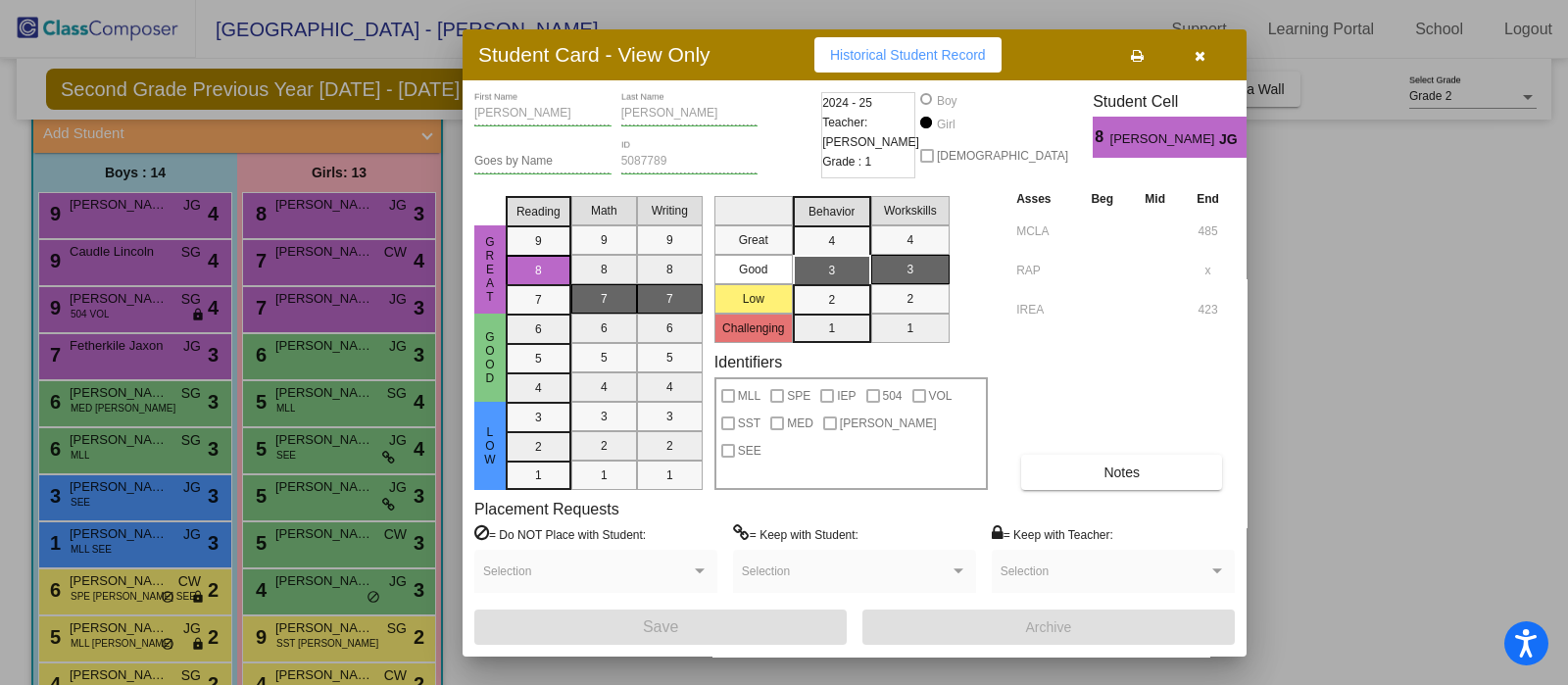 click at bounding box center (784, 342) 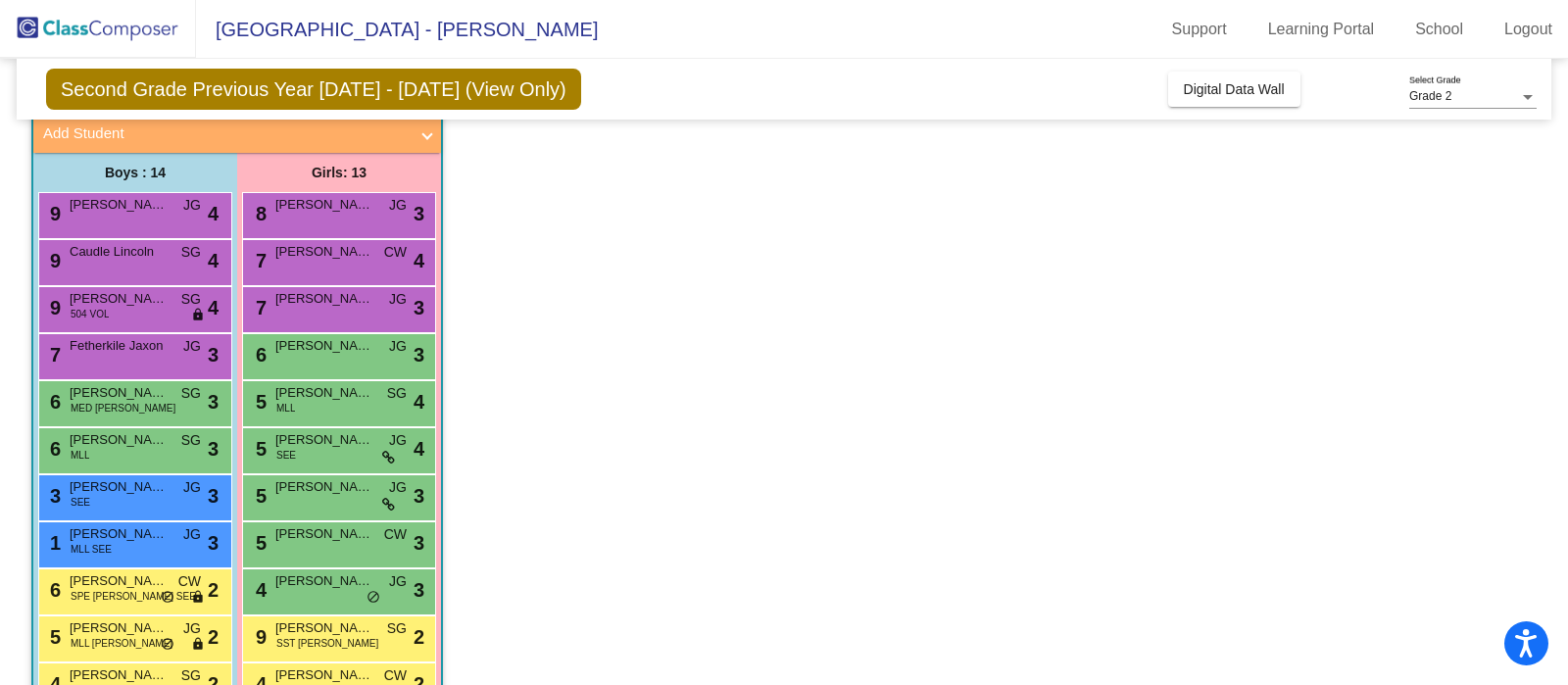 click on "Abbott Tallac" at bounding box center (119, 205) 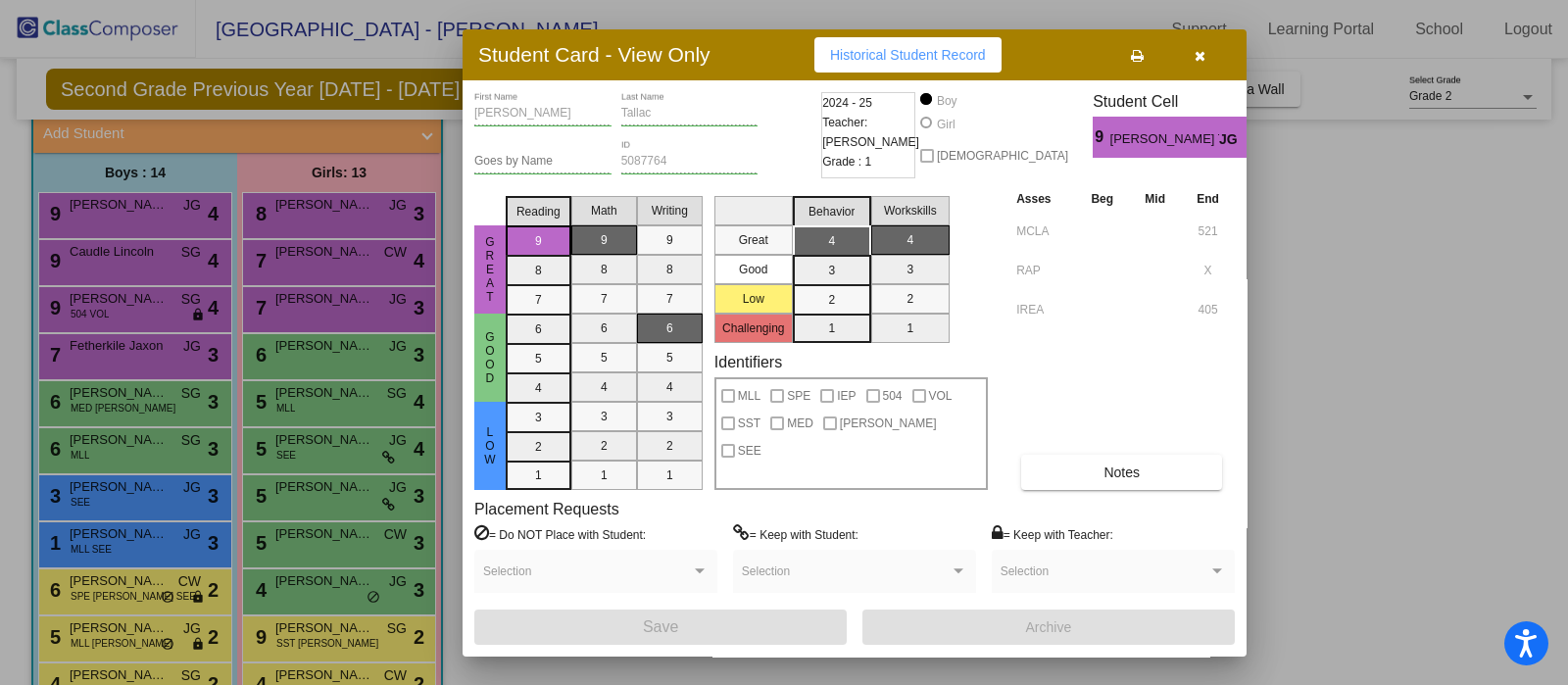 click at bounding box center [784, 342] 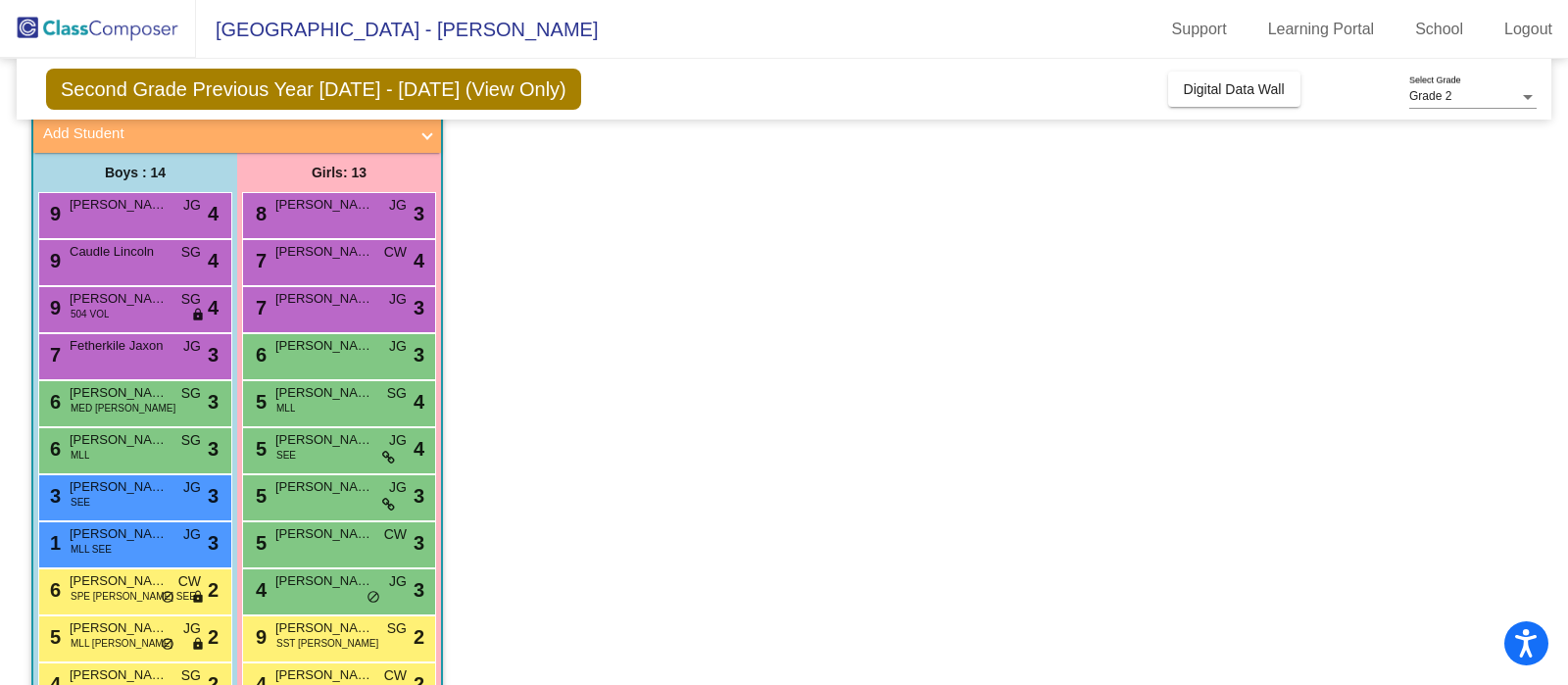 click on "Caudle Lincoln" at bounding box center [119, 252] 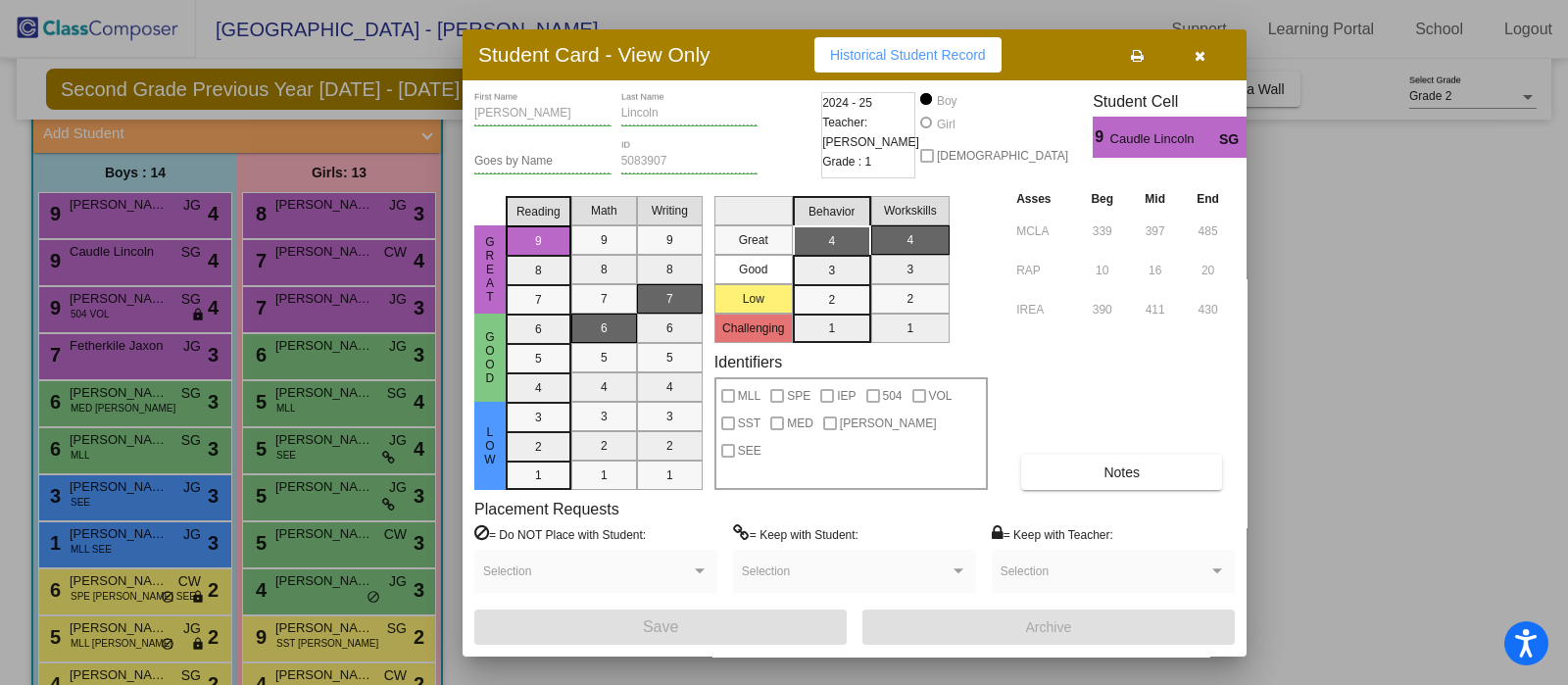 click at bounding box center (784, 342) 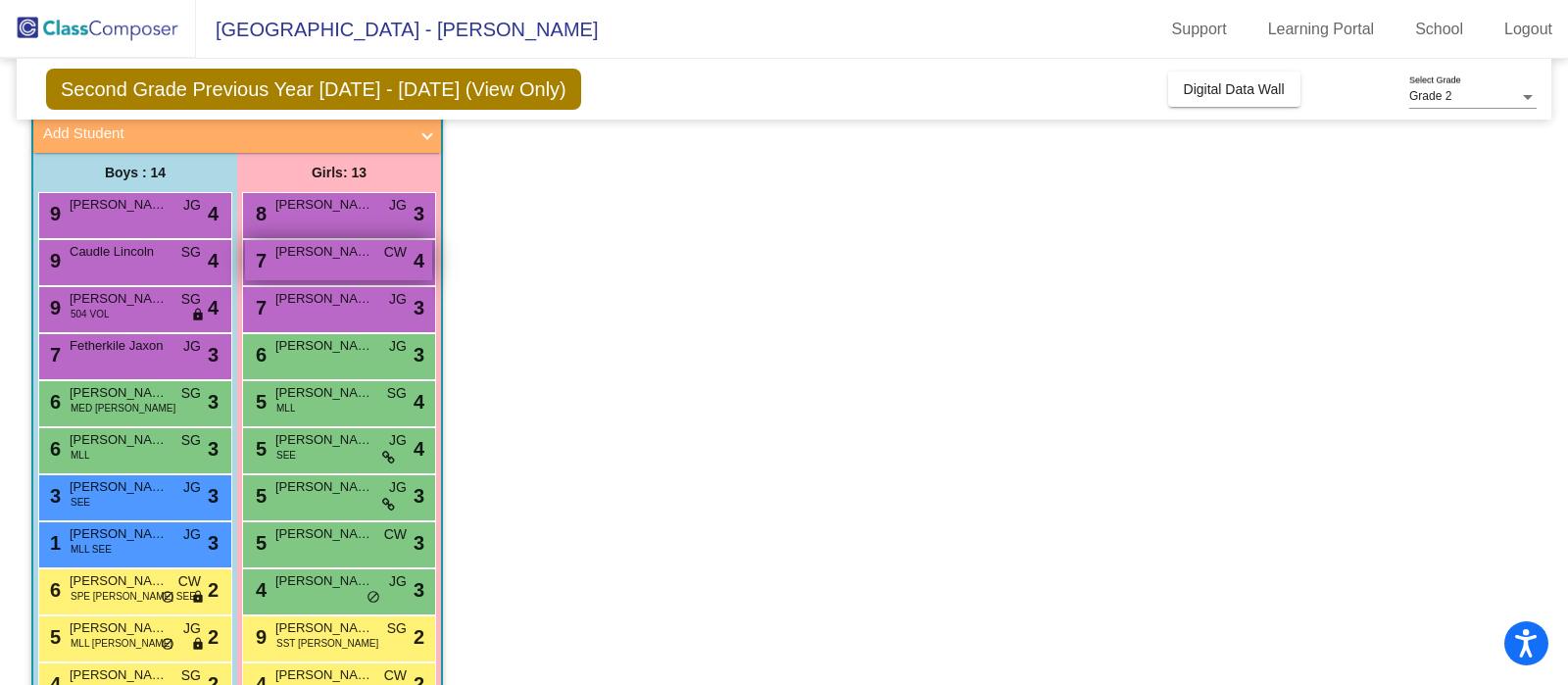 click on "7 Tran Sophie CW lock do_not_disturb_alt 4" at bounding box center (338, 260) 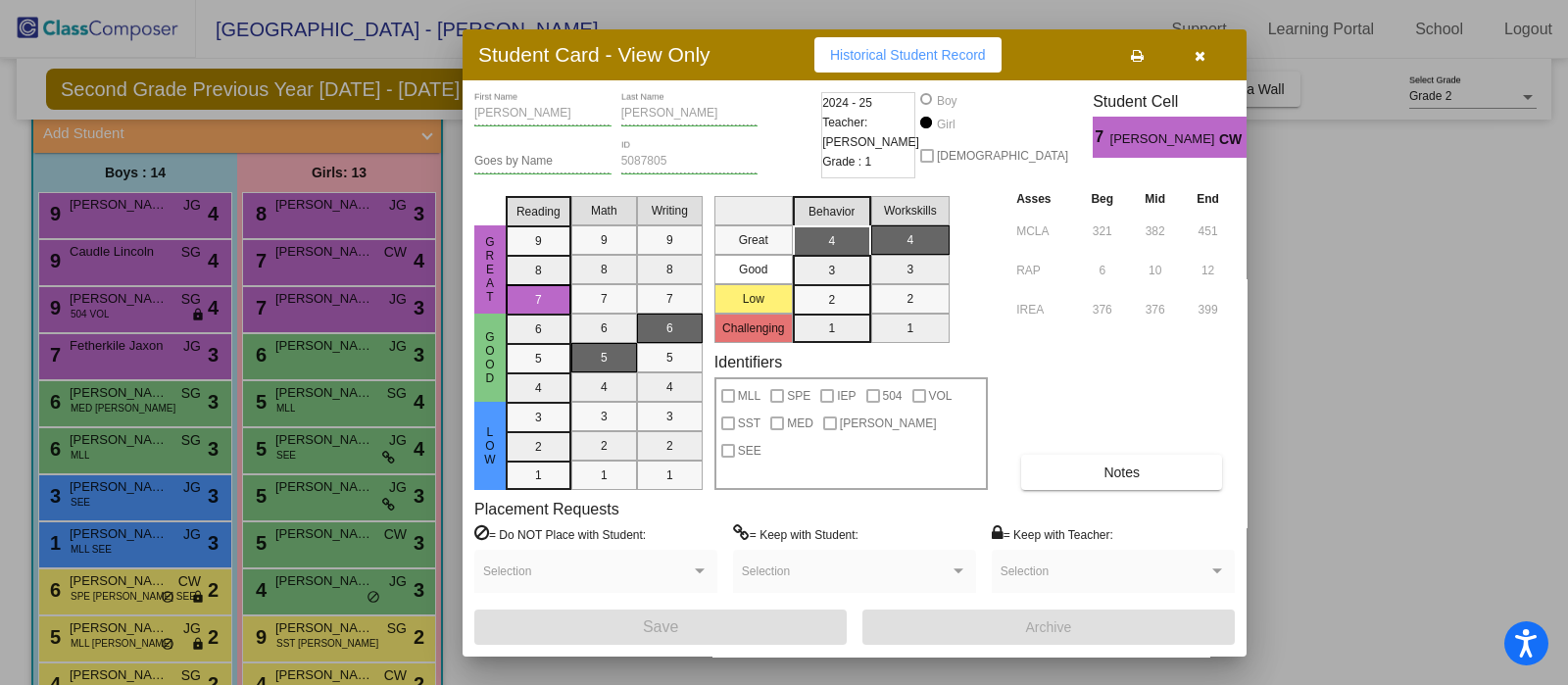 click at bounding box center [784, 342] 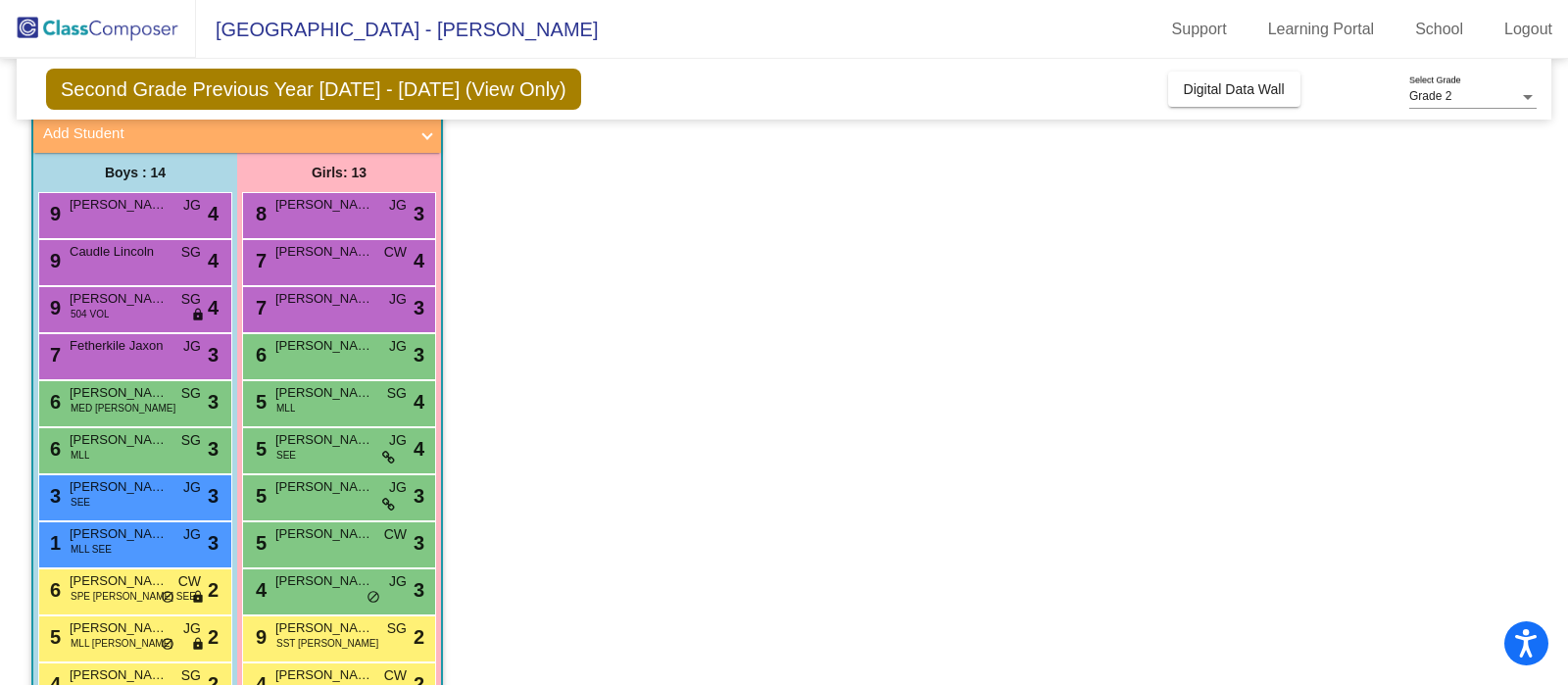 click on "7 Smutney Harlyn JG lock do_not_disturb_alt 3" at bounding box center [338, 307] 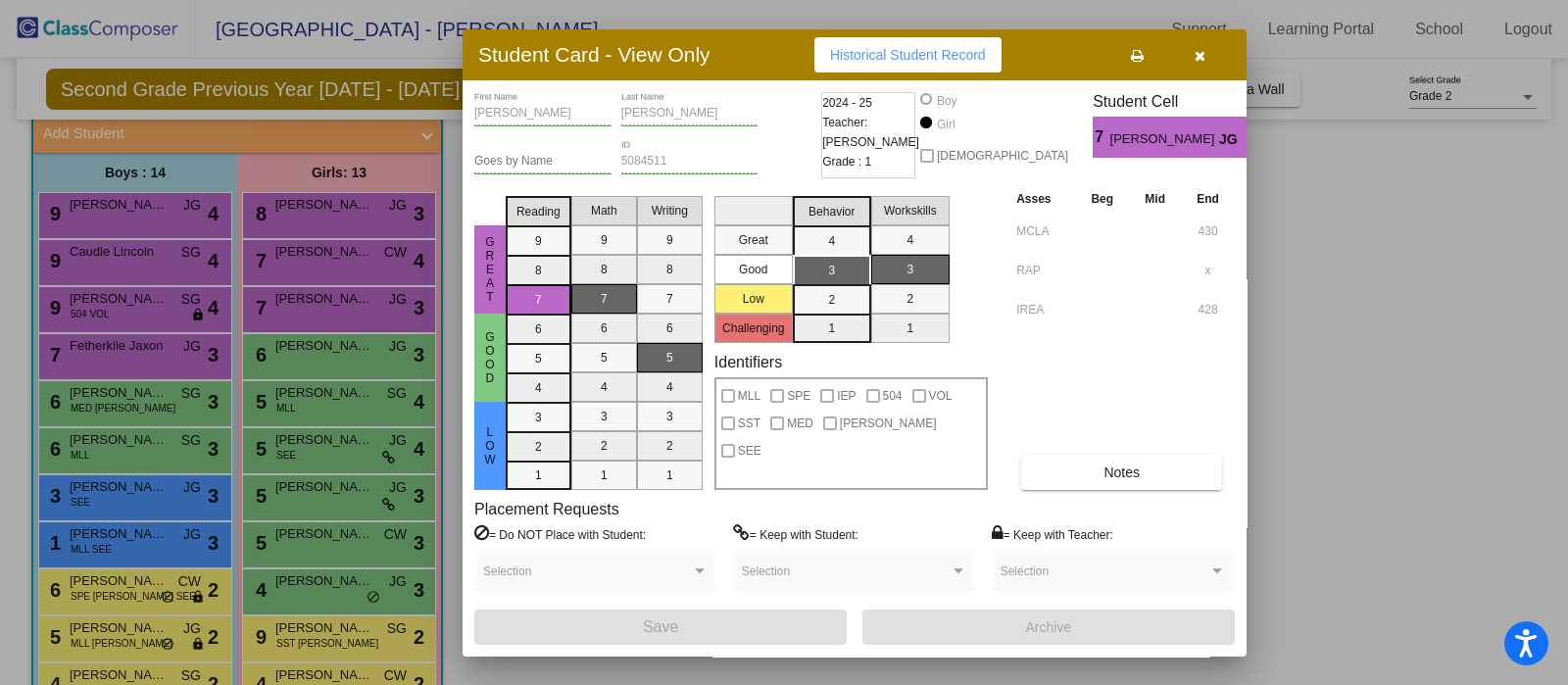 click at bounding box center [784, 342] 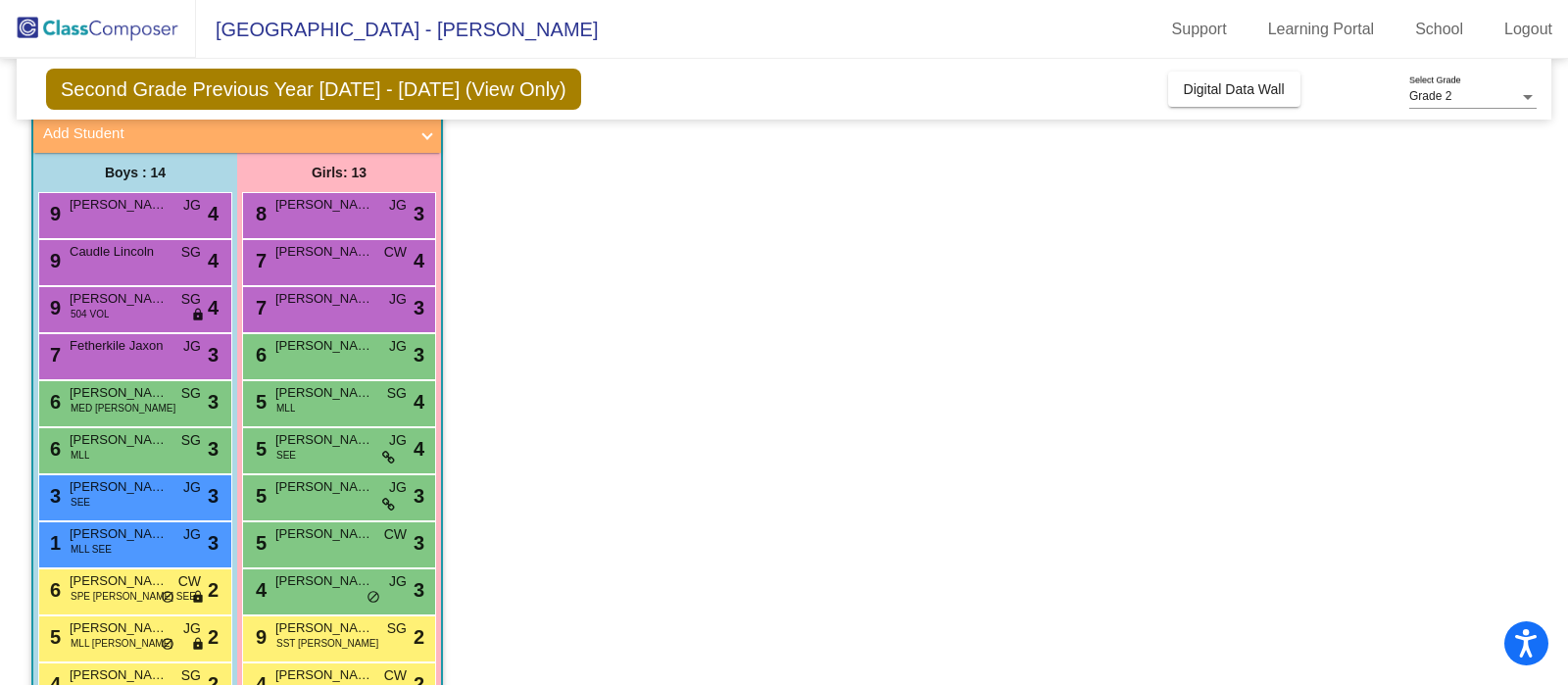 click on "Lynch Onora" at bounding box center [324, 346] 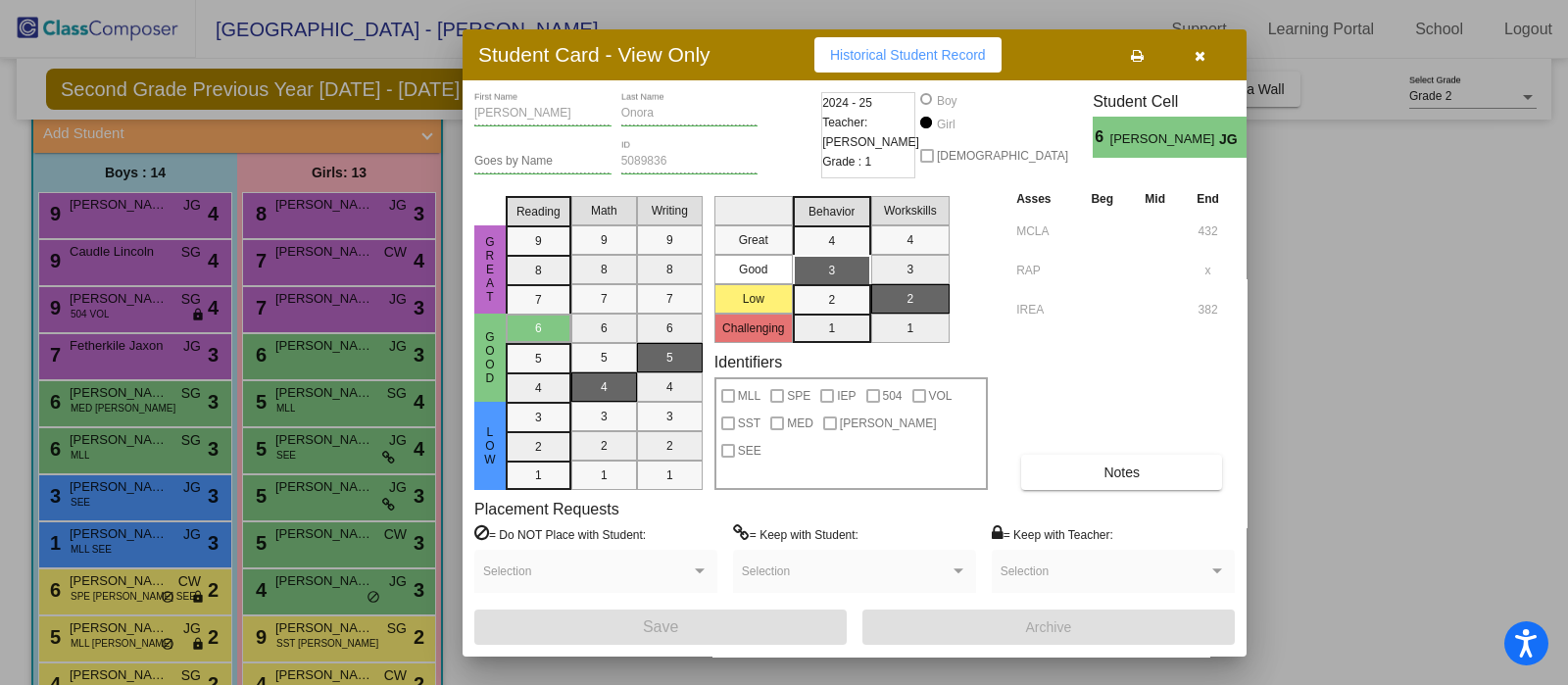 click at bounding box center [784, 342] 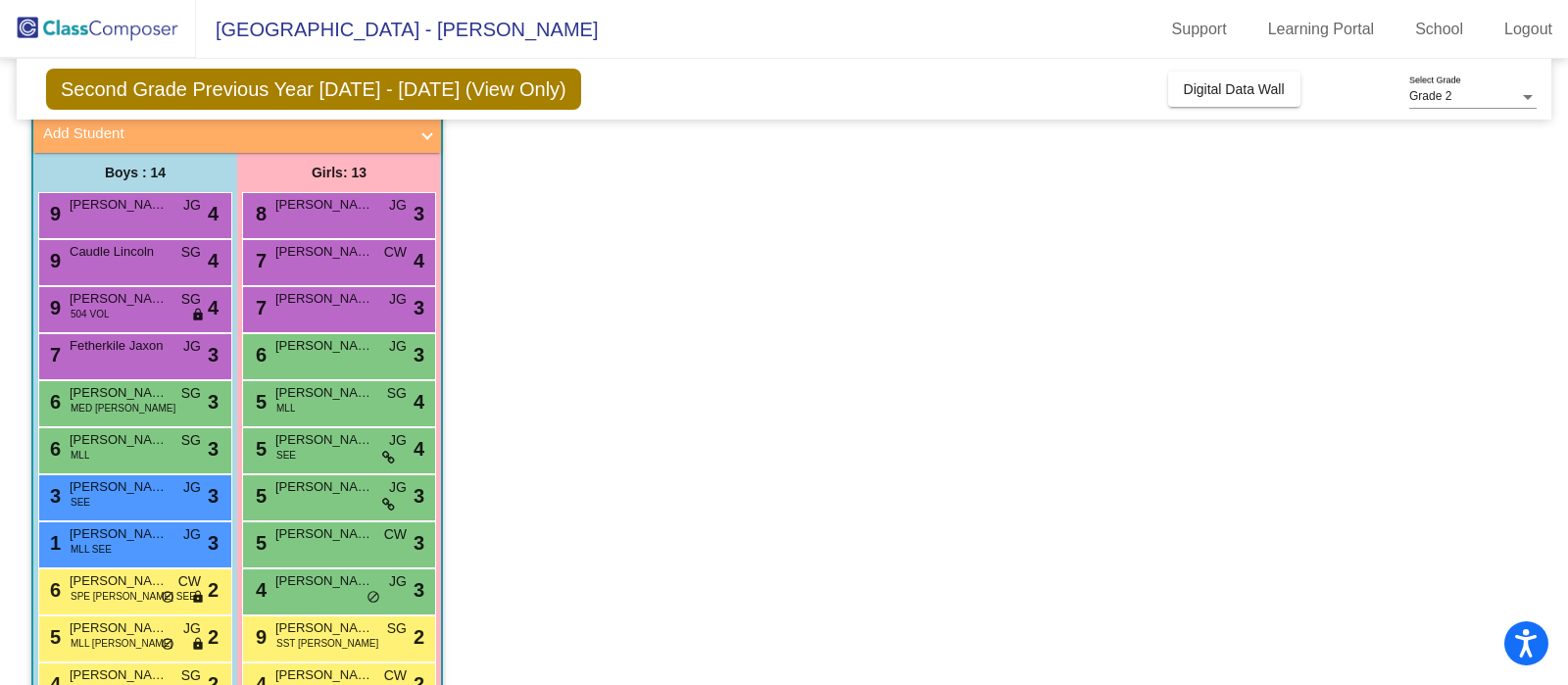 click on "5 Castillo Rubiano Maria MLL SG lock do_not_disturb_alt 4" at bounding box center [338, 401] 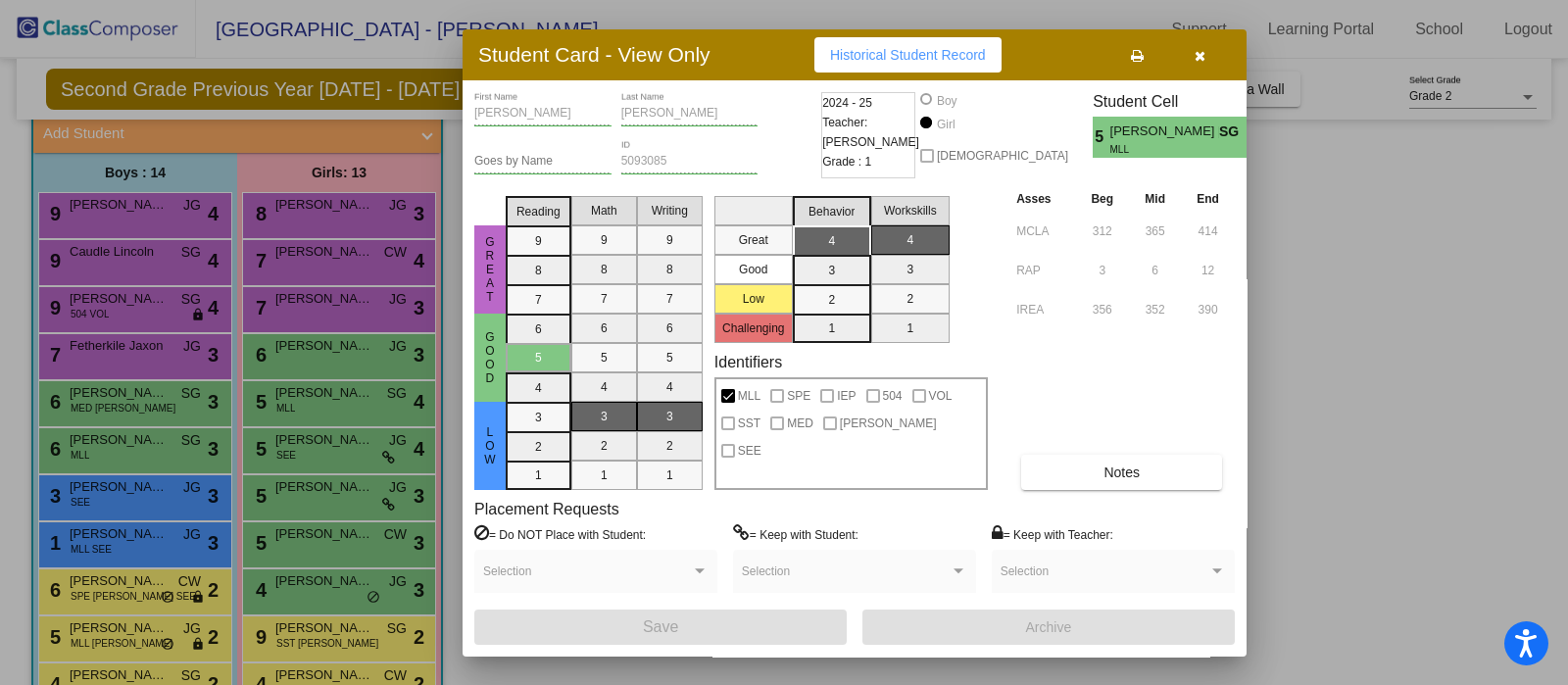 click at bounding box center (784, 342) 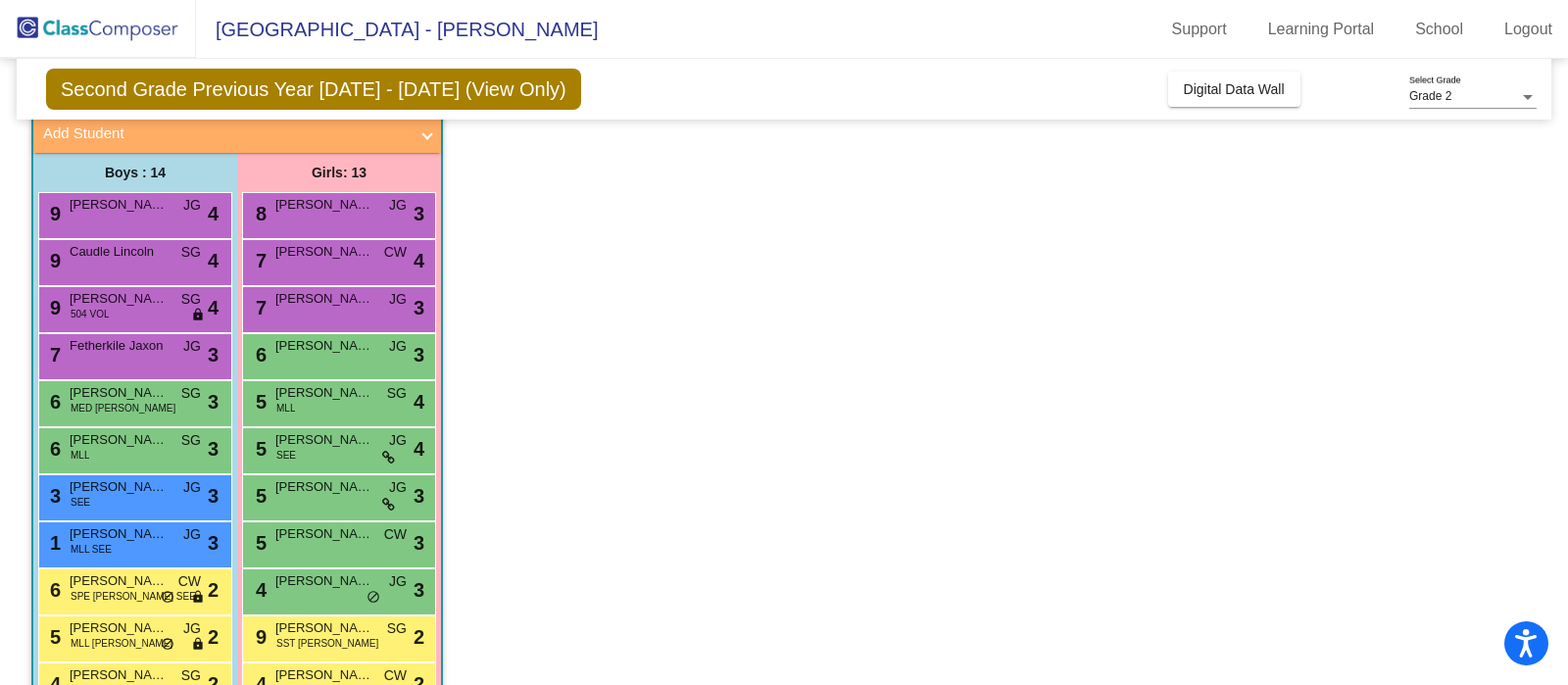 click on "Orellana Chloe" at bounding box center [324, 440] 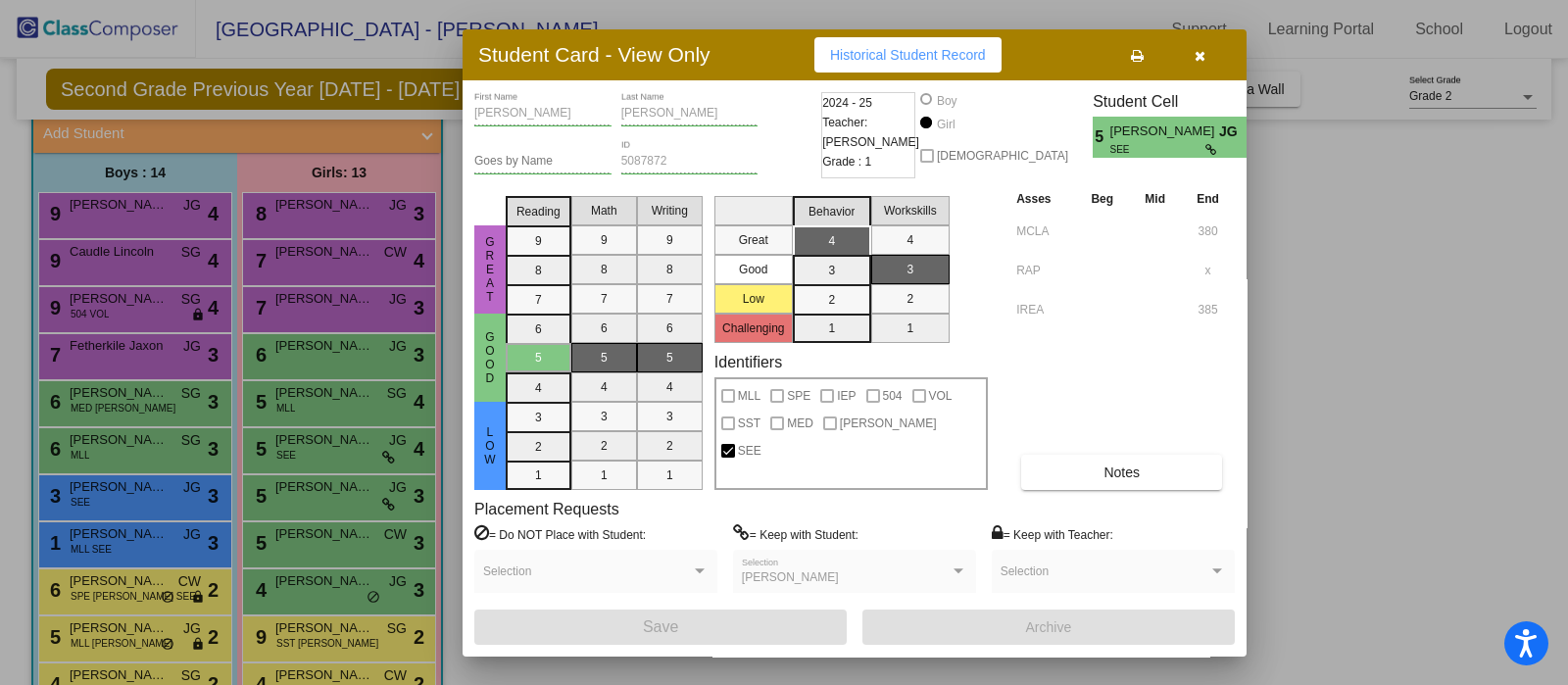 click at bounding box center [784, 342] 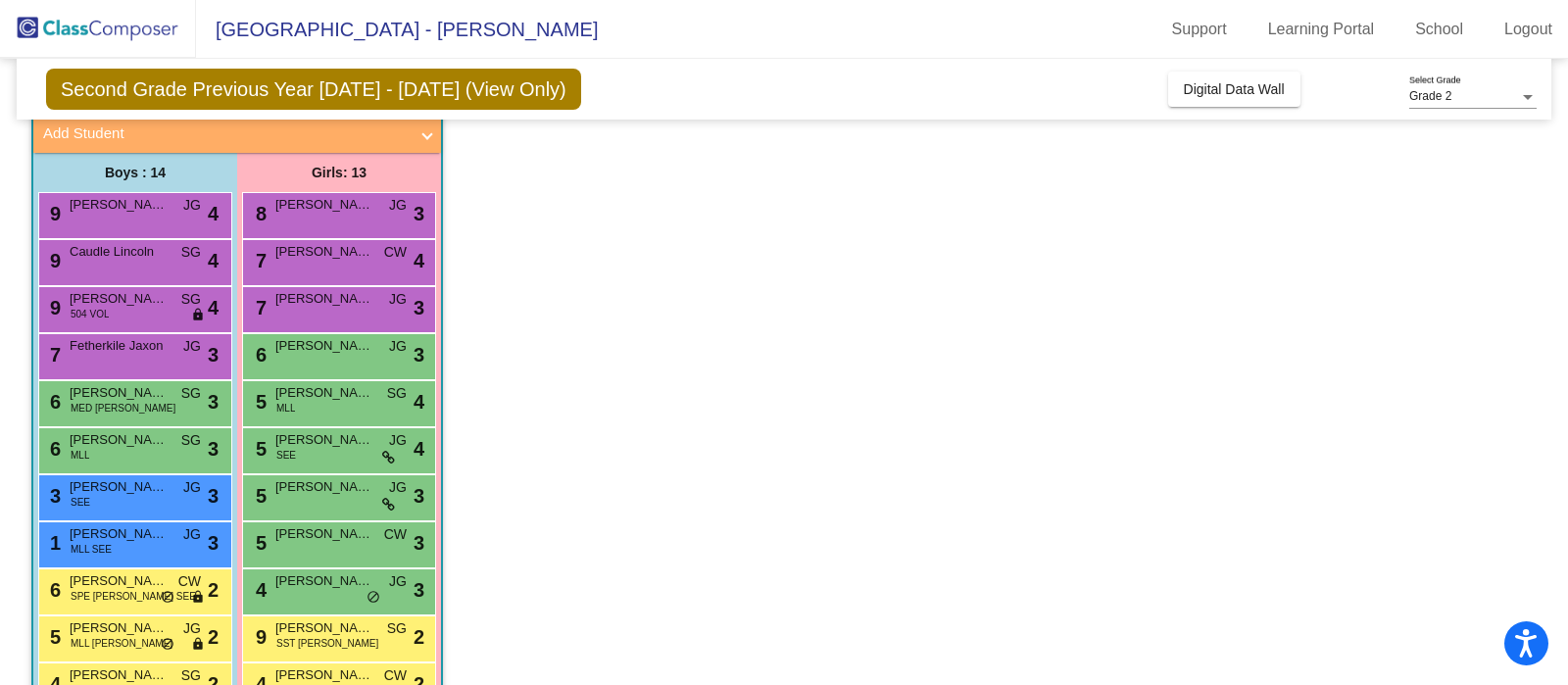 click on "Mello Talia" at bounding box center [324, 487] 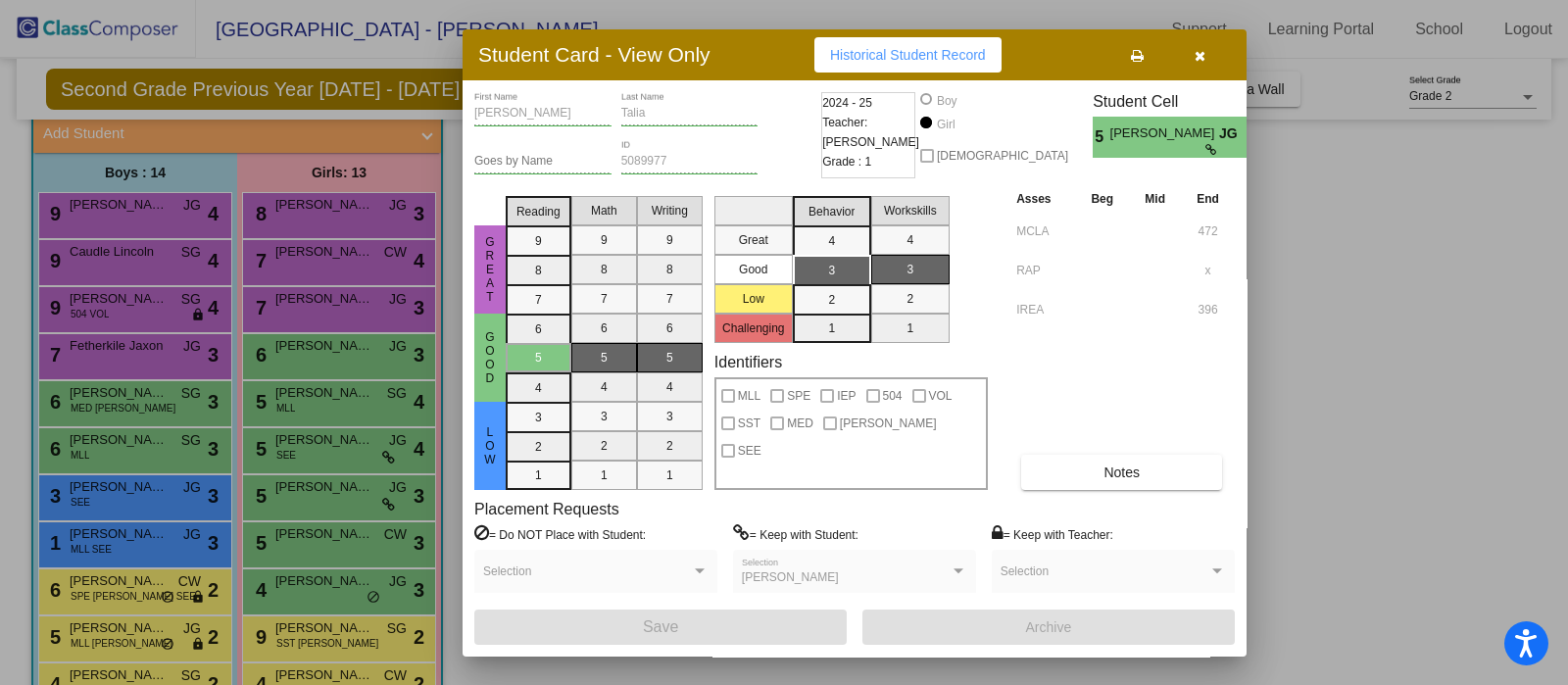 click at bounding box center (784, 342) 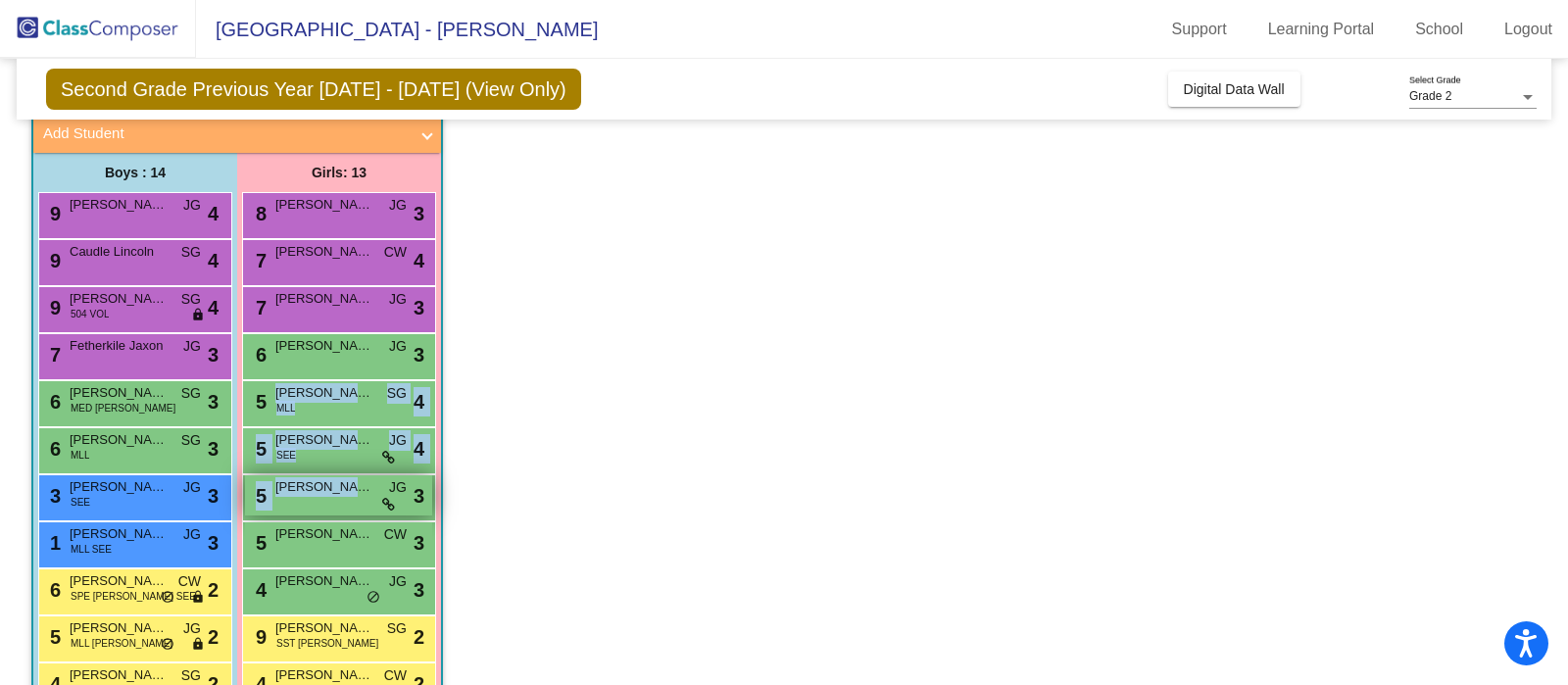 drag, startPoint x: 296, startPoint y: 409, endPoint x: 328, endPoint y: 481, distance: 78.79086 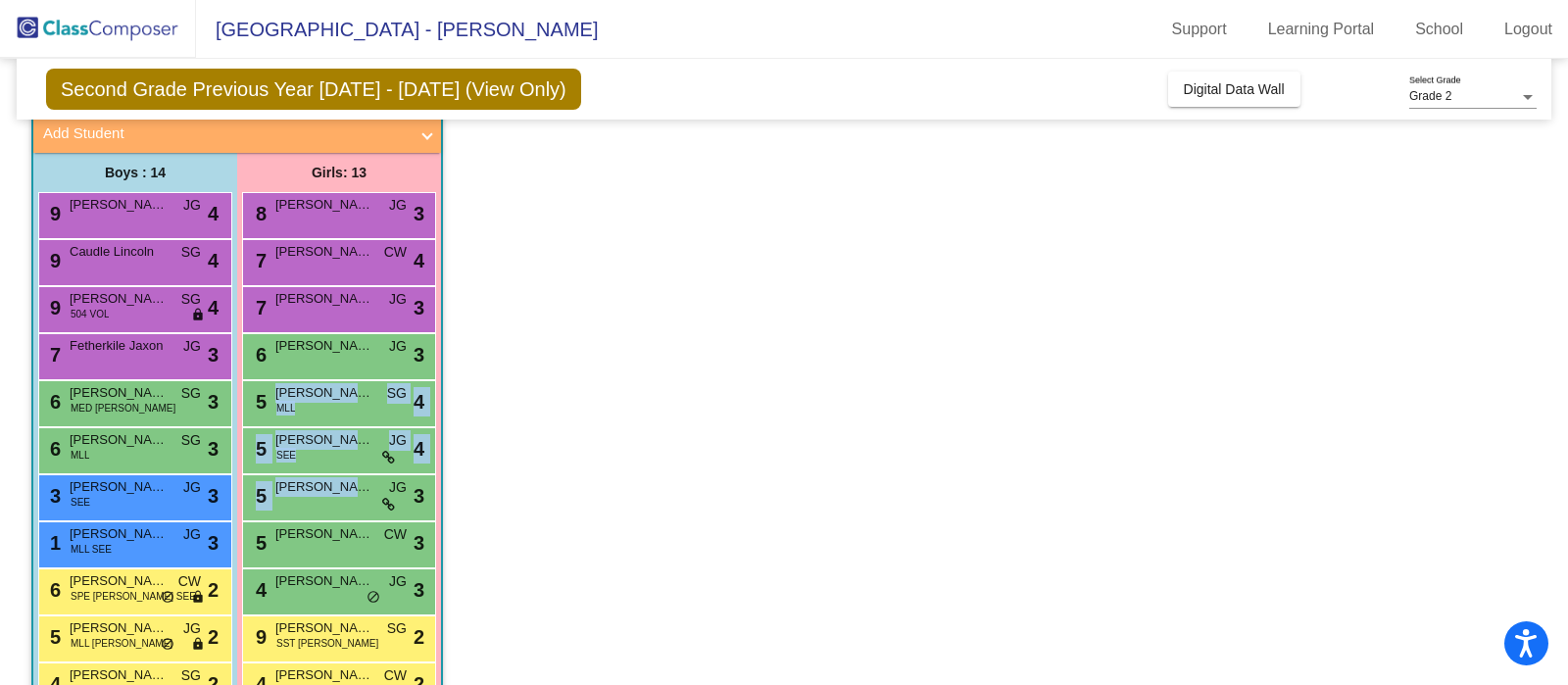 click on "Class 1   - D2  picture_as_pdf Cindy Aguilar  Add Student  First Name Last Name Student Id  (Recommended)   Boy   Girl   Non Binary Add Close  Boys : 14  9 Abbott Tallac JG lock do_not_disturb_alt 4 9 Caudle Lincoln SG lock do_not_disturb_alt 4 9 Kilbury Lennox 504 VOL SG lock do_not_disturb_alt 4 7 Fetherkile Jaxon JG lock do_not_disturb_alt 3 6 Davis Ayden MED TIM SG lock do_not_disturb_alt 3 6 Ramalho Murilo MLL SG lock do_not_disturb_alt 3 3 Doninelli Carlo SEE JG lock do_not_disturb_alt 3 1 Zhu Jia Xuan MLL SEE JG lock do_not_disturb_alt 3 6 Caballero Nathan SPE TIM SEE CW lock do_not_disturb_alt 2 5 Montalvo Noah MLL TIM JG lock do_not_disturb_alt 2 4 Diaz Daniel MLL SG lock do_not_disturb_alt 2 8 Stone Hendrix TIM SEE CW lock do_not_disturb_alt 1 6 Shoaf Lucas 504 MED TIM CW lock do_not_disturb_alt 1 5 Ouadouri Yuba MLL MED TIM SEE CW lock do_not_disturb_alt 1 Girls: 13 8 Higgins Olivia JG lock do_not_disturb_alt 3 7 Tran Sophie CW lock do_not_disturb_alt 4 7 Smutney Harlyn JG lock 3 6 Lynch Onora 3" 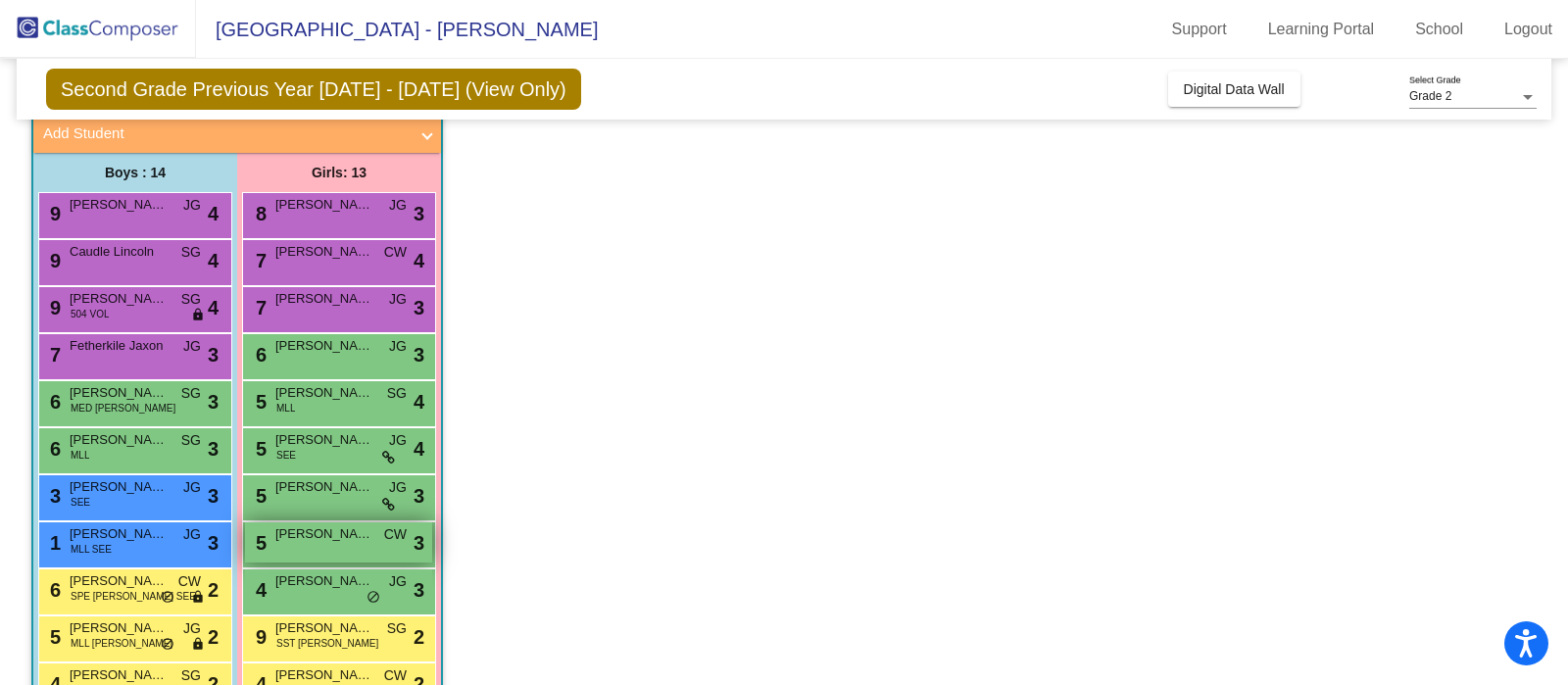 click on "Rideau Kalise" at bounding box center (324, 534) 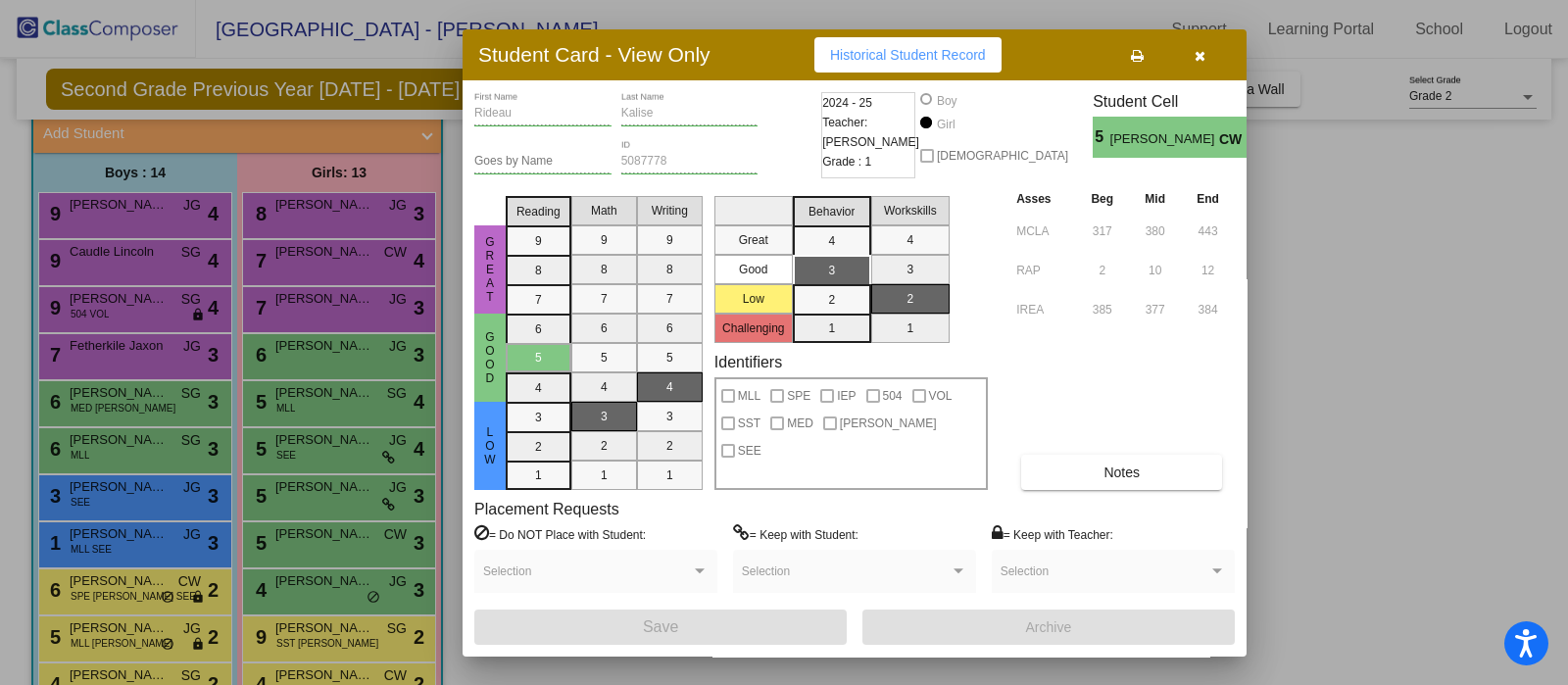 click at bounding box center (784, 342) 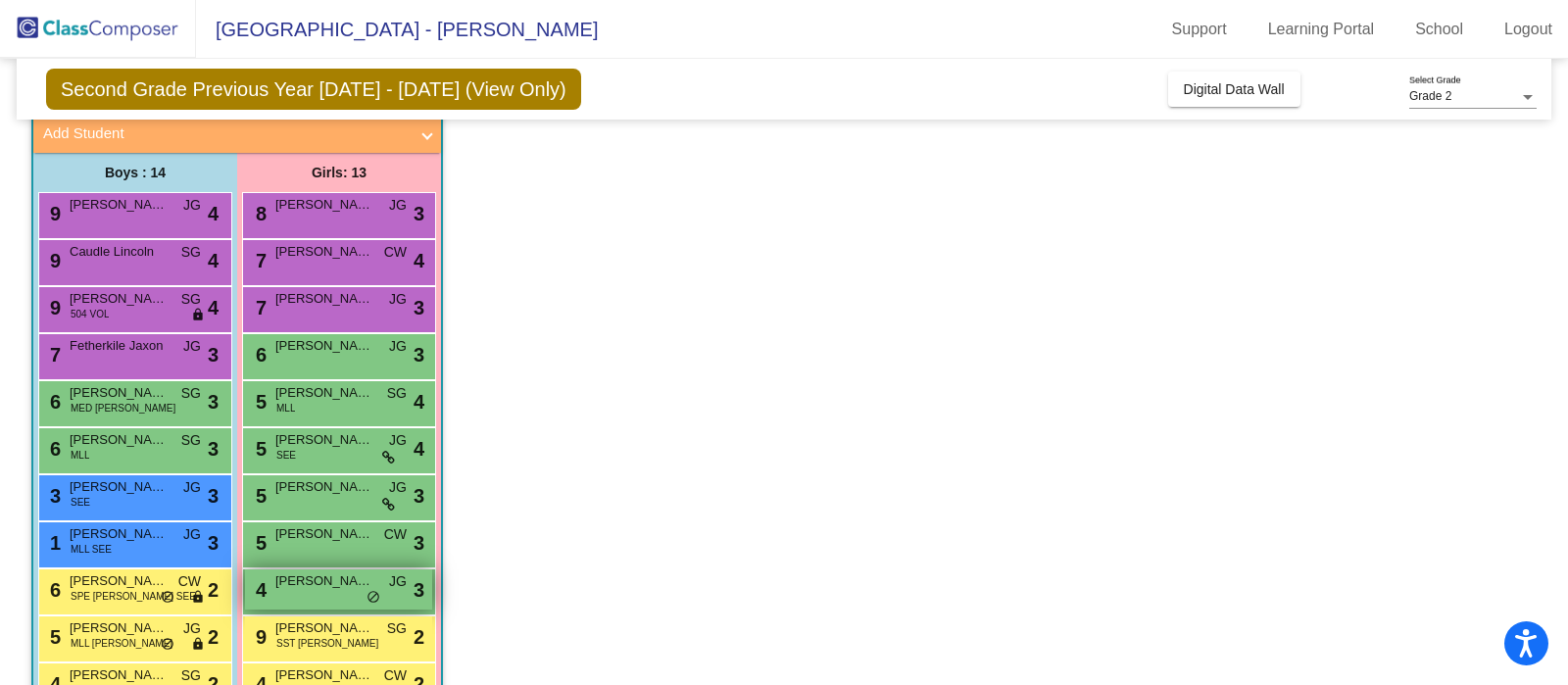 drag, startPoint x: 338, startPoint y: 587, endPoint x: 361, endPoint y: 597, distance: 25.079872 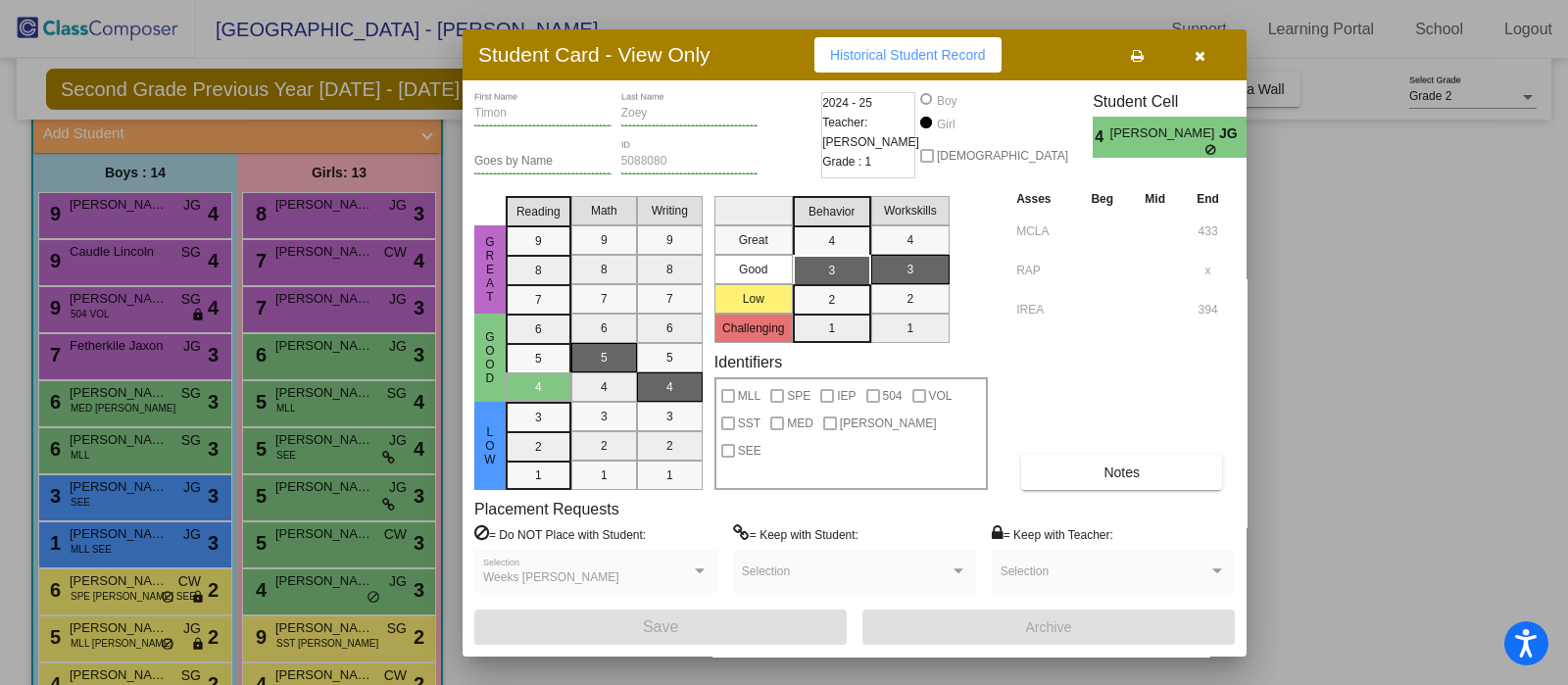 click at bounding box center [784, 342] 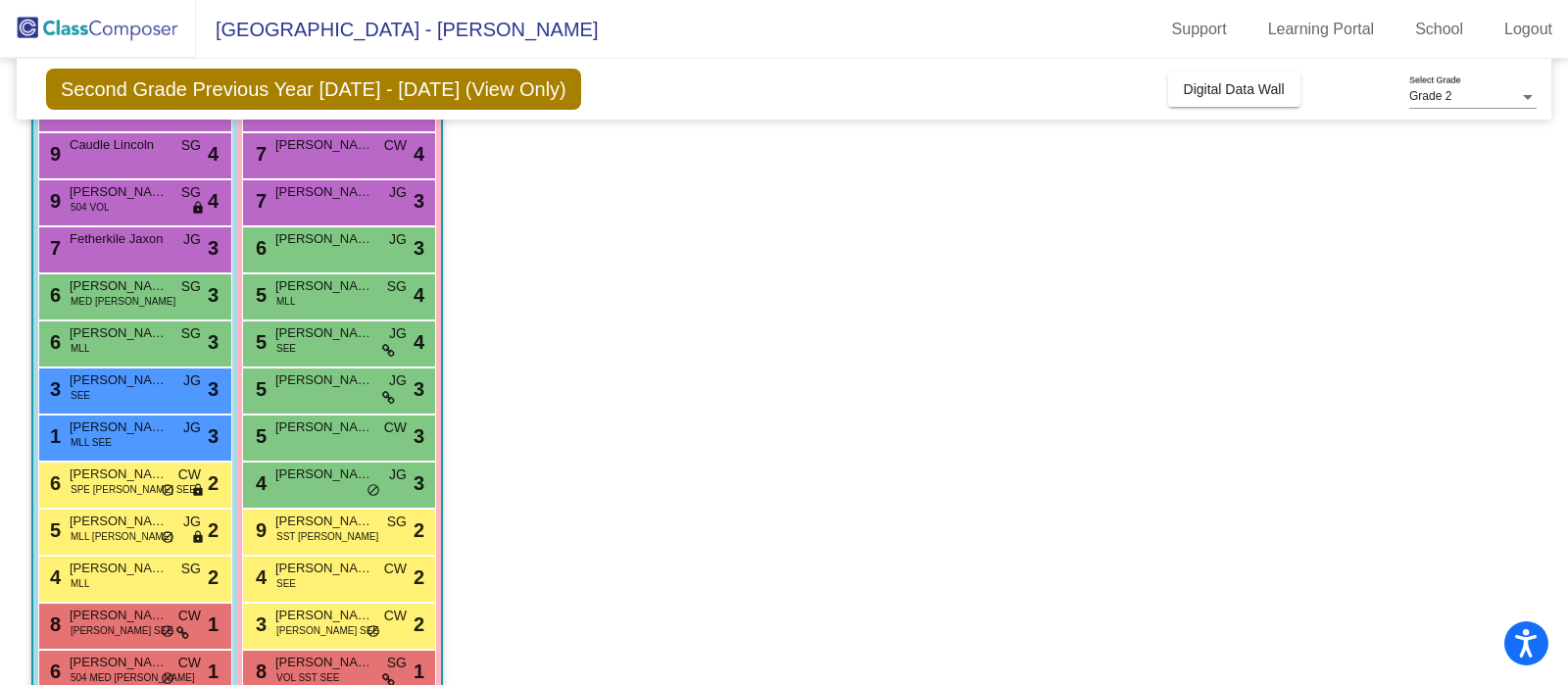 scroll, scrollTop: 318, scrollLeft: 0, axis: vertical 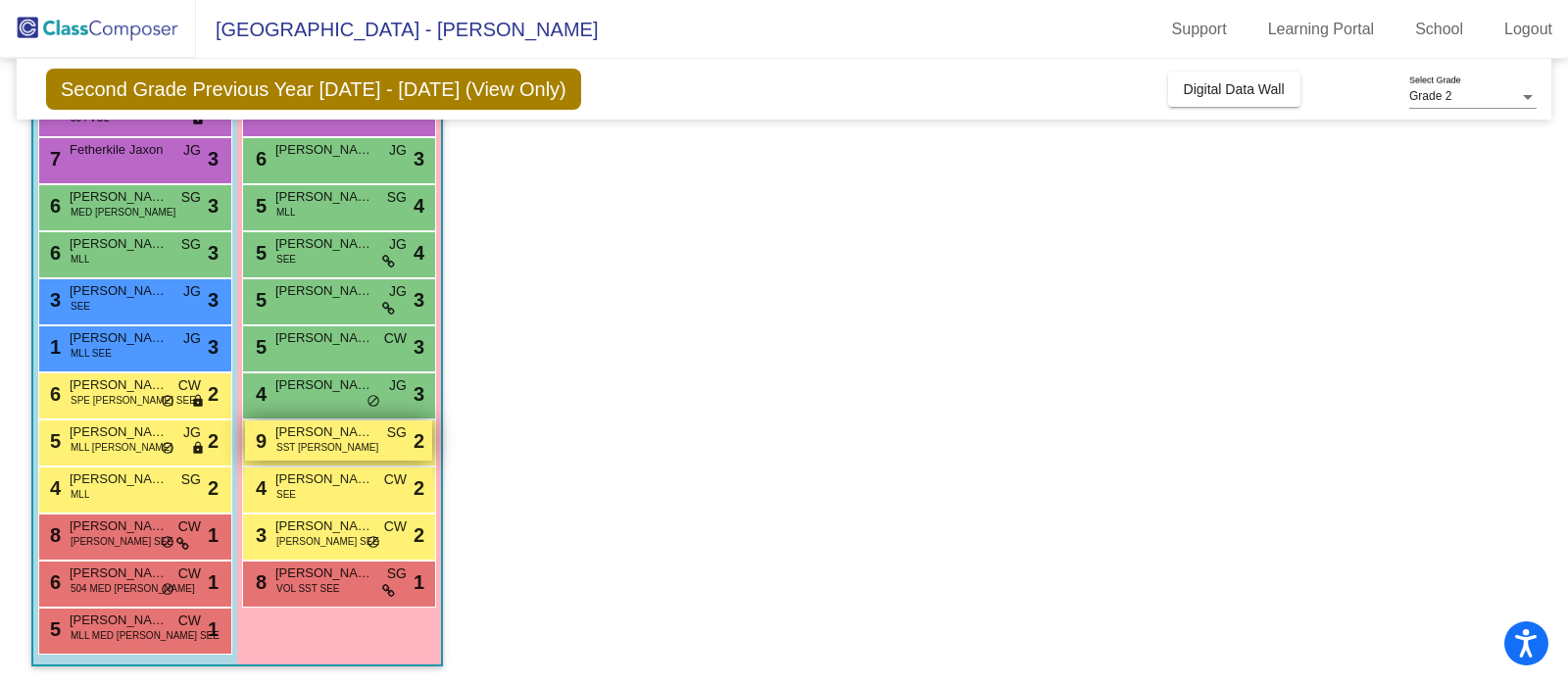 click on "Fanene Isherwood Lora" at bounding box center (324, 432) 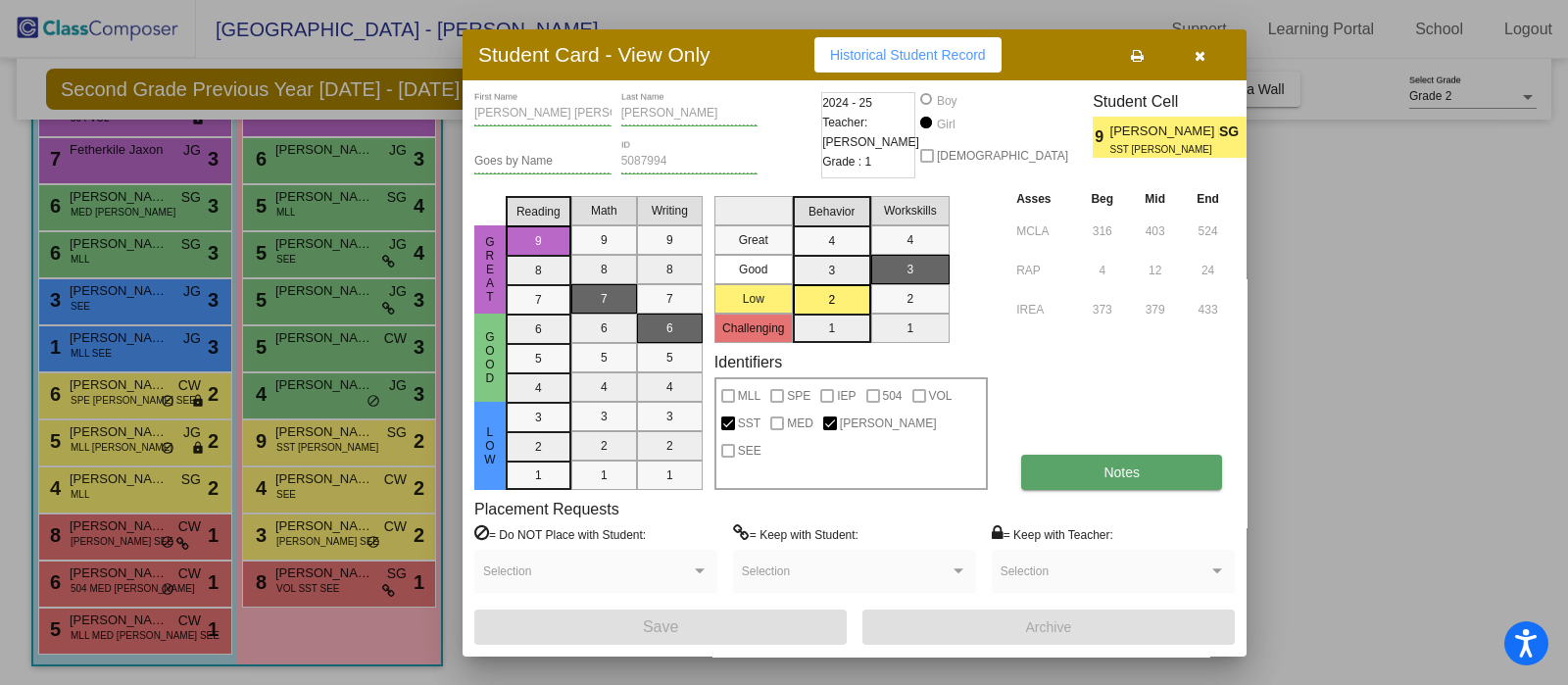 click on "Notes" at bounding box center (1121, 472) 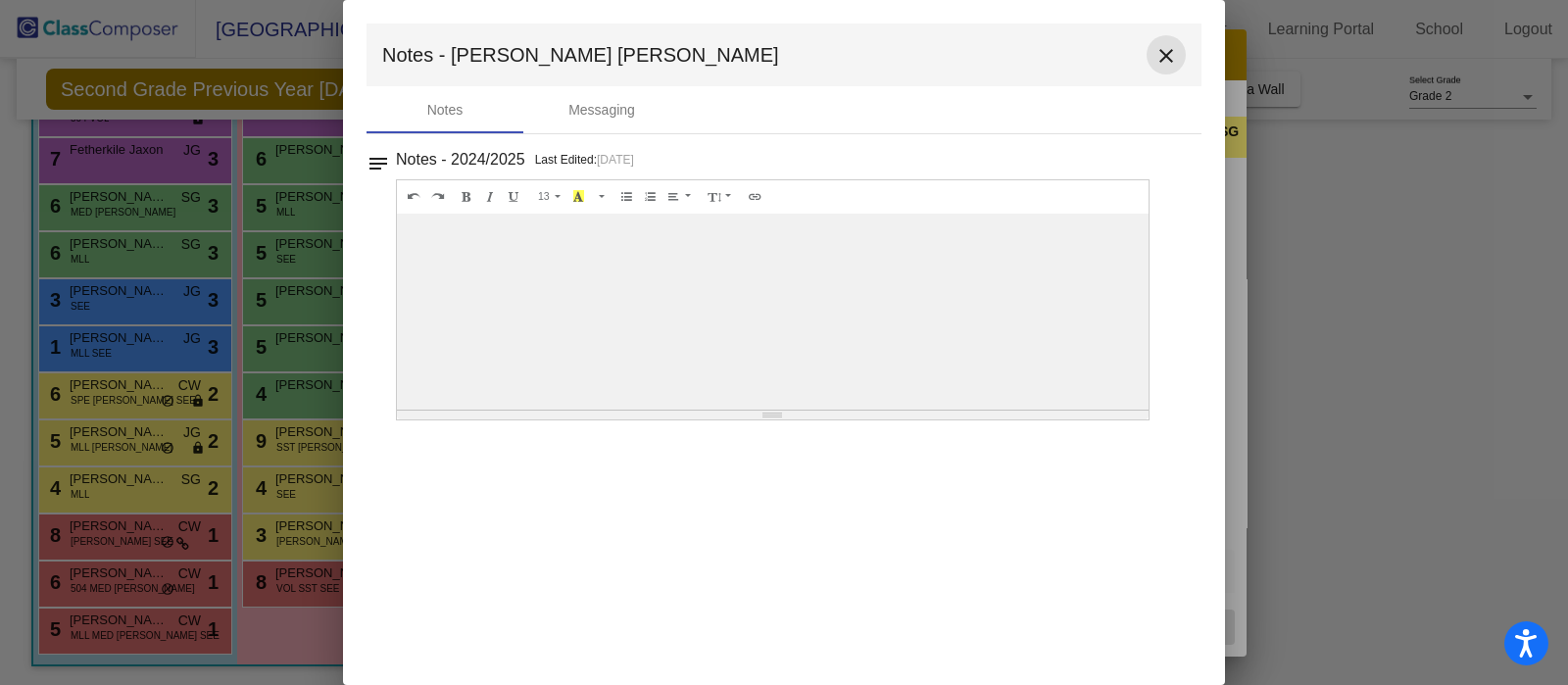 click on "close" at bounding box center [1166, 56] 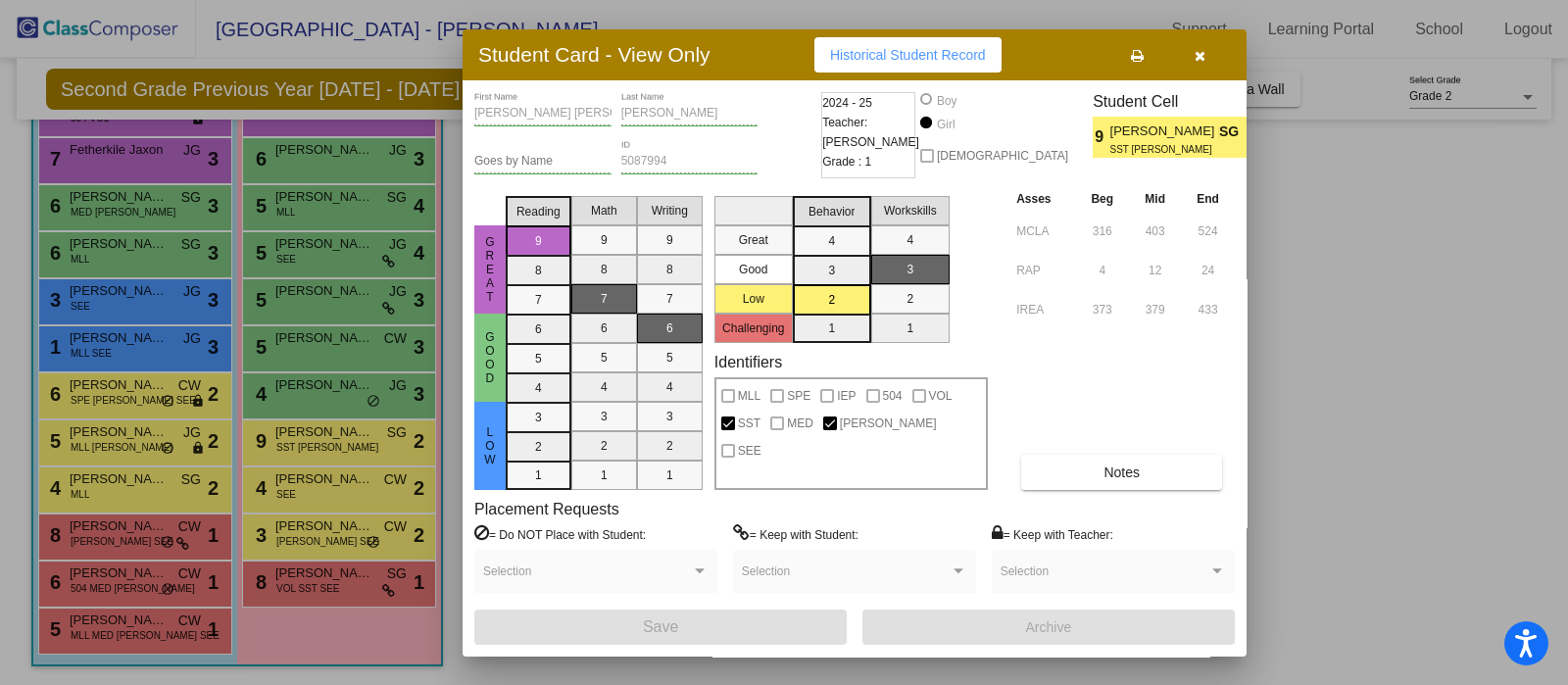 click at bounding box center [784, 342] 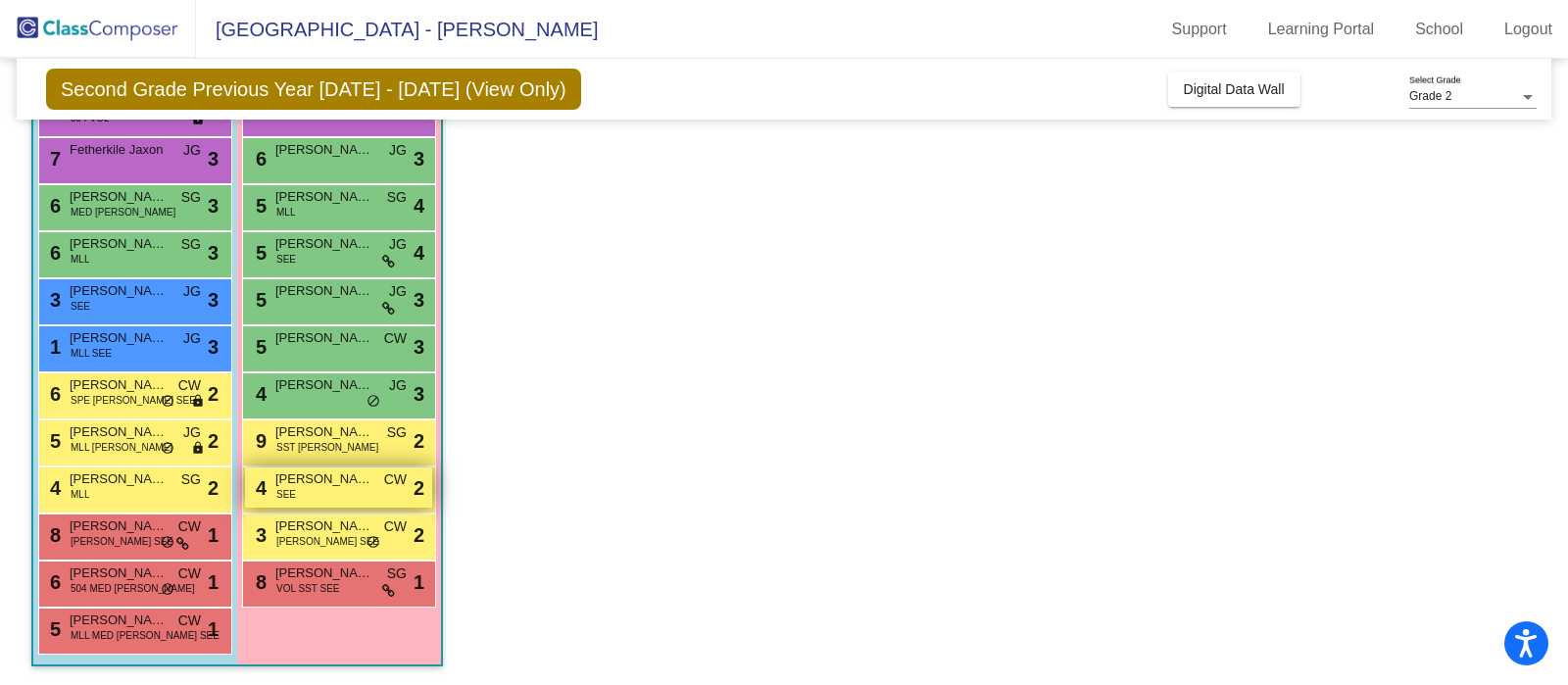 click on "Hernandez Priscilla" at bounding box center [324, 479] 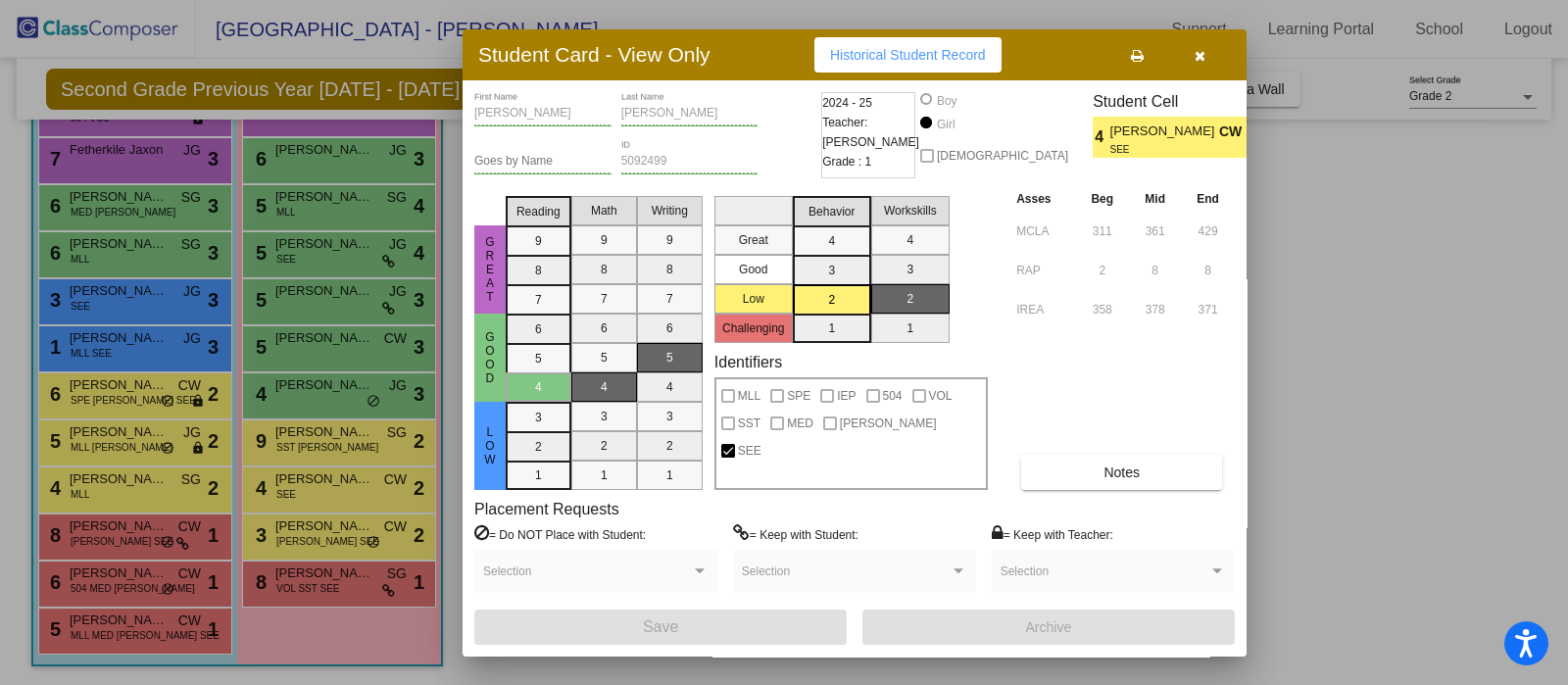 click at bounding box center (784, 342) 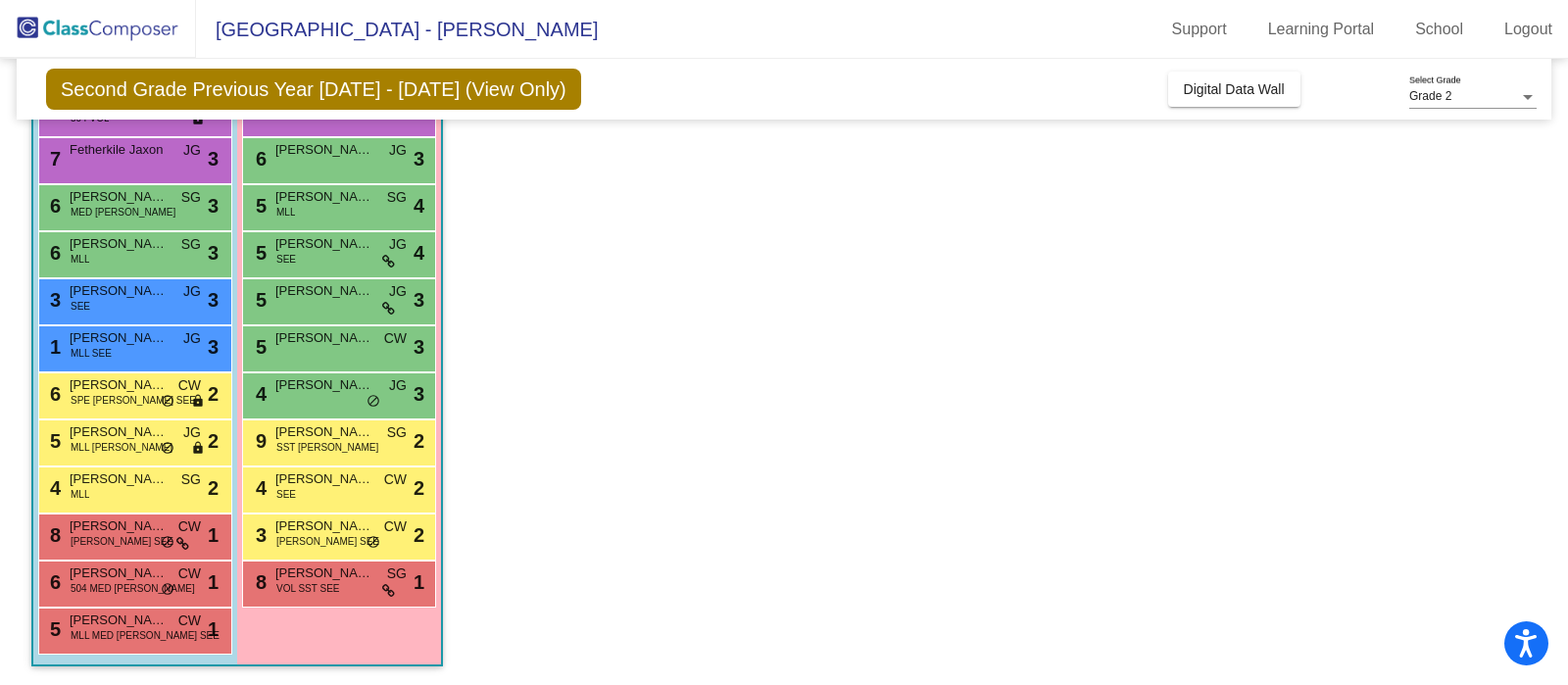 click on "SEE" at bounding box center (286, 494) 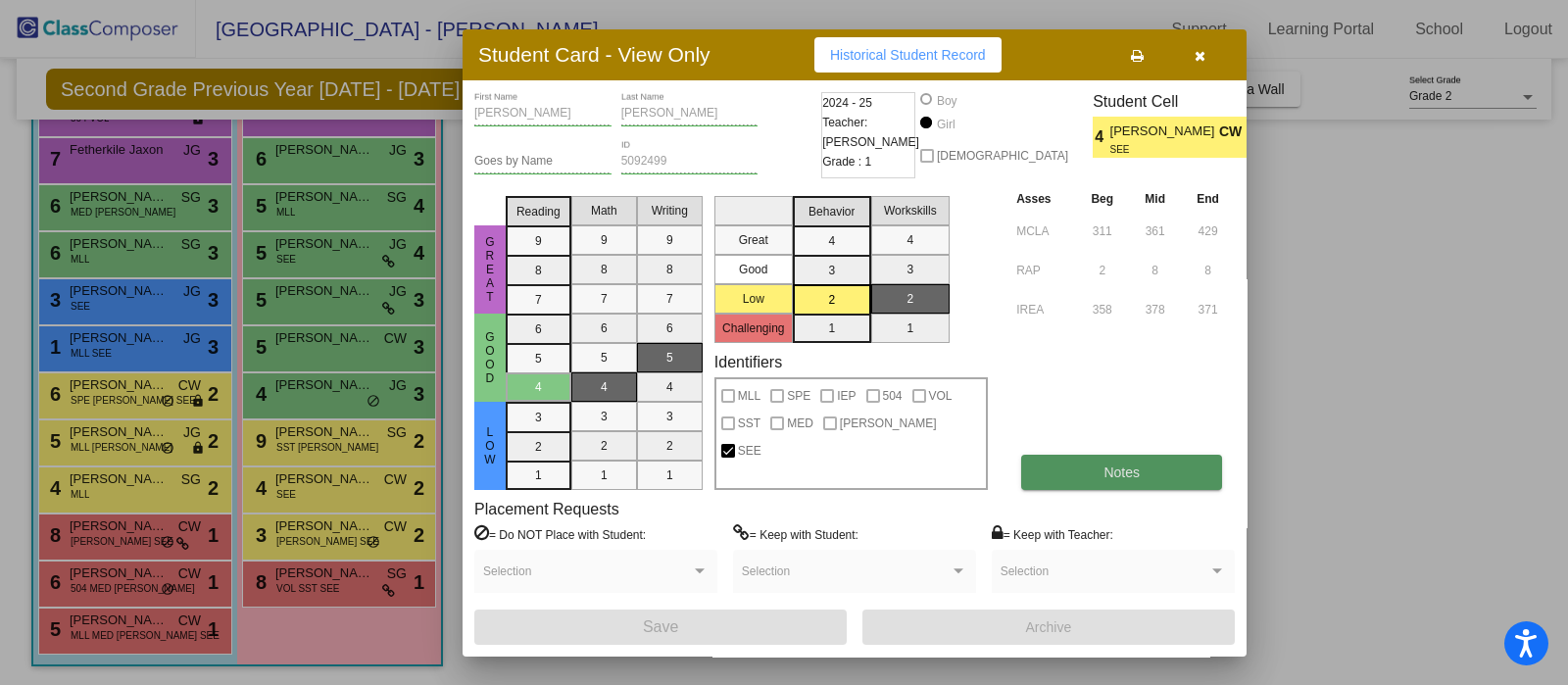 click on "Notes" at bounding box center (1121, 472) 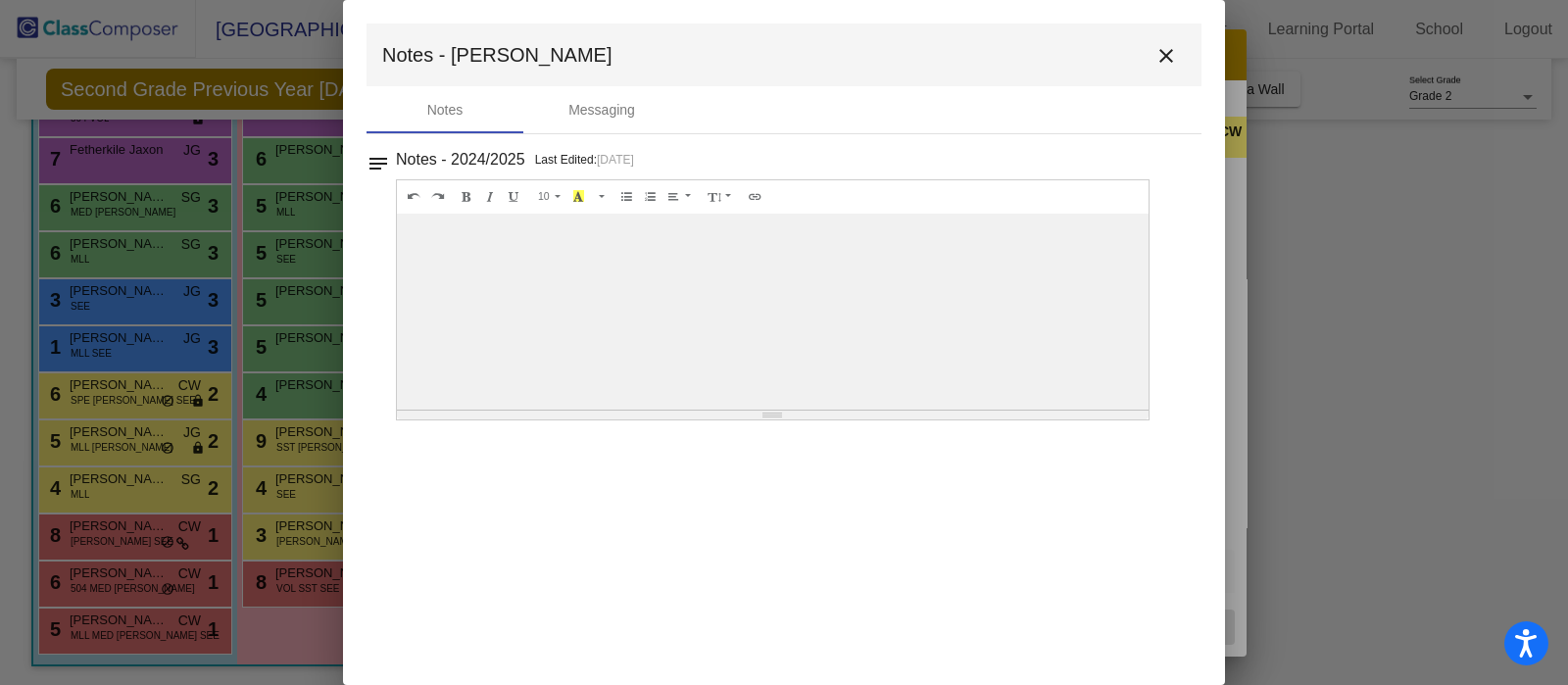 click on "close" at bounding box center (1166, 56) 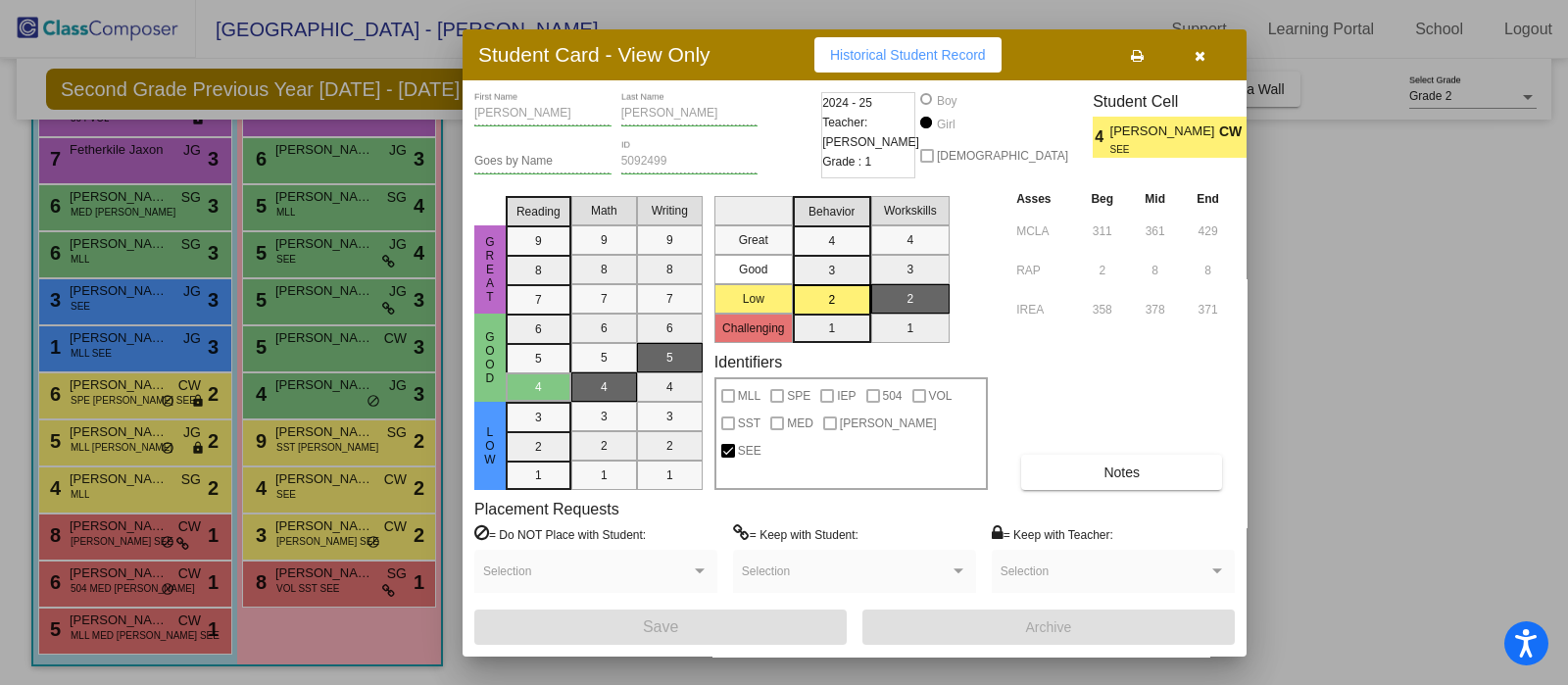click at bounding box center [784, 342] 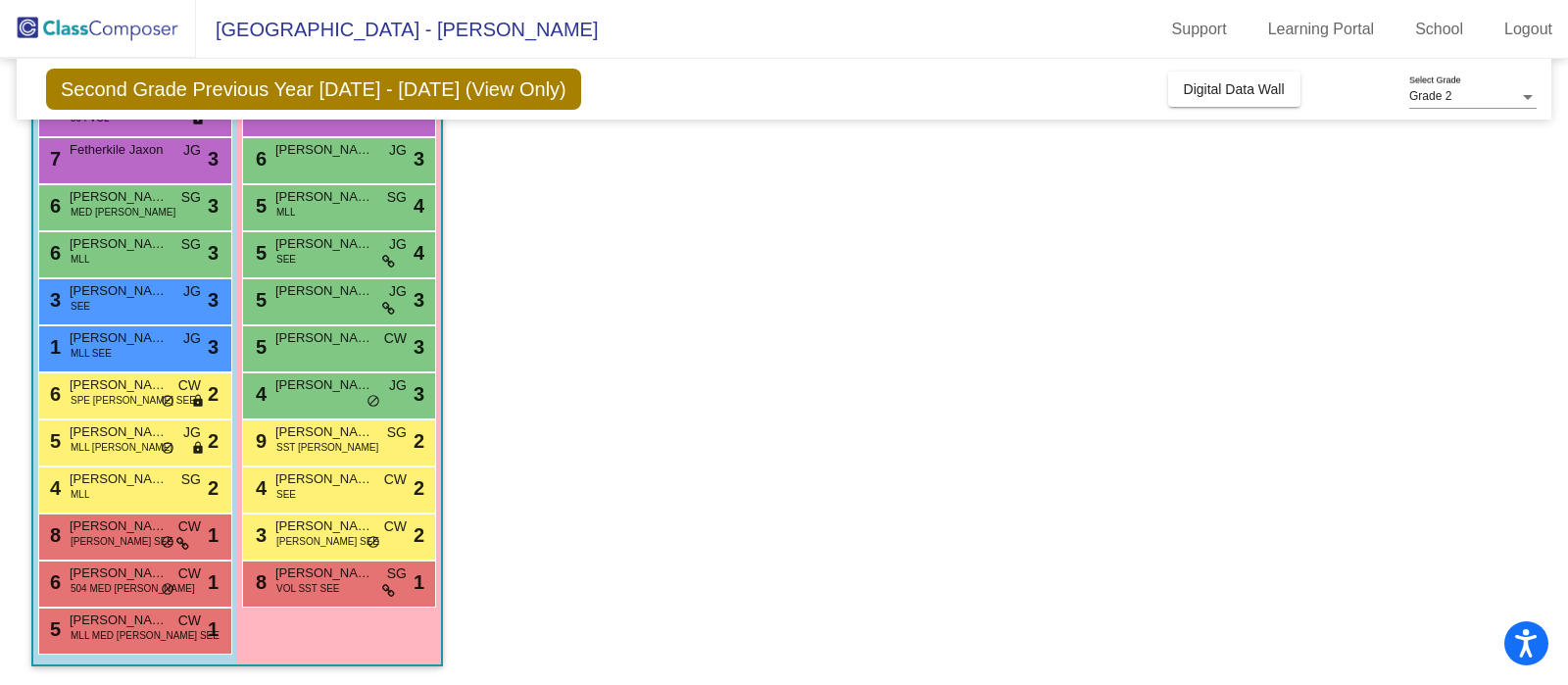 click on "TIM SEE" at bounding box center (327, 541) 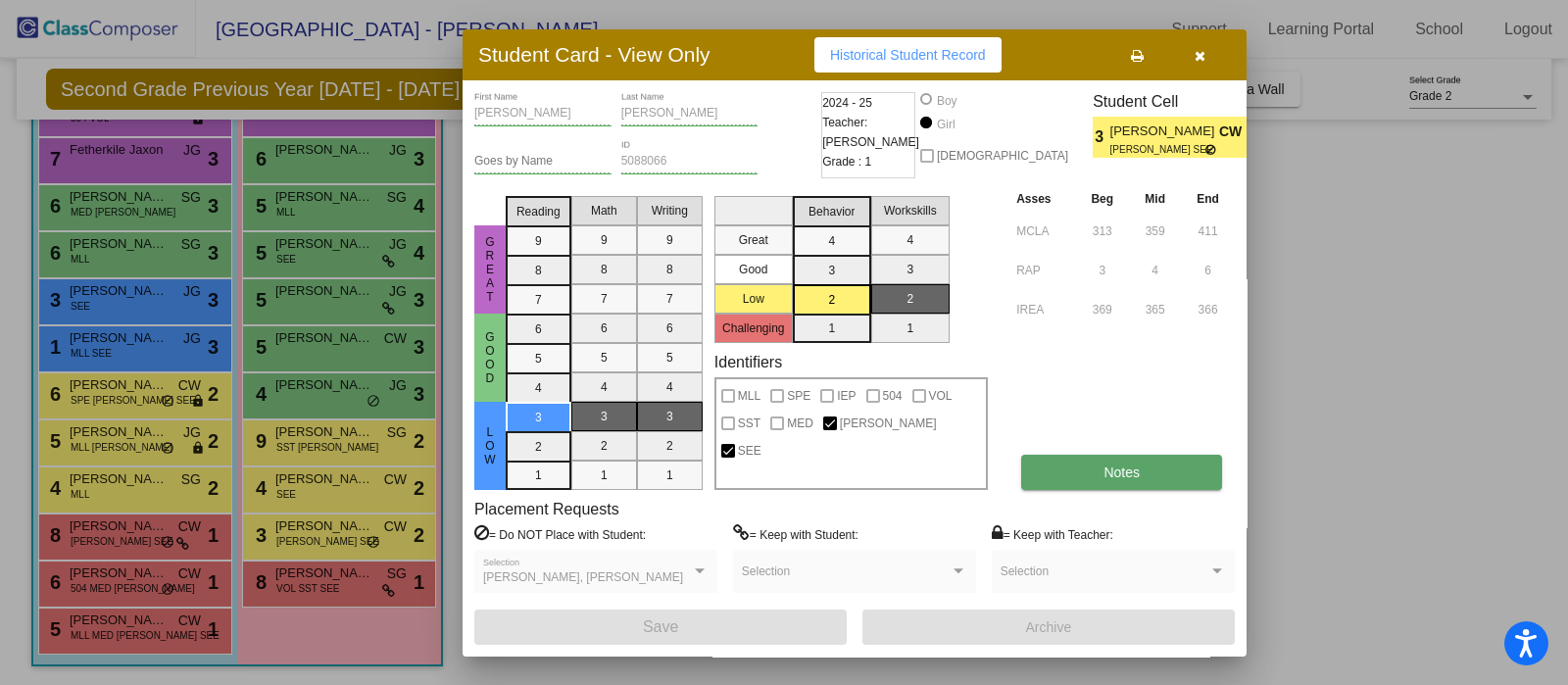 click on "Notes" at bounding box center [1121, 472] 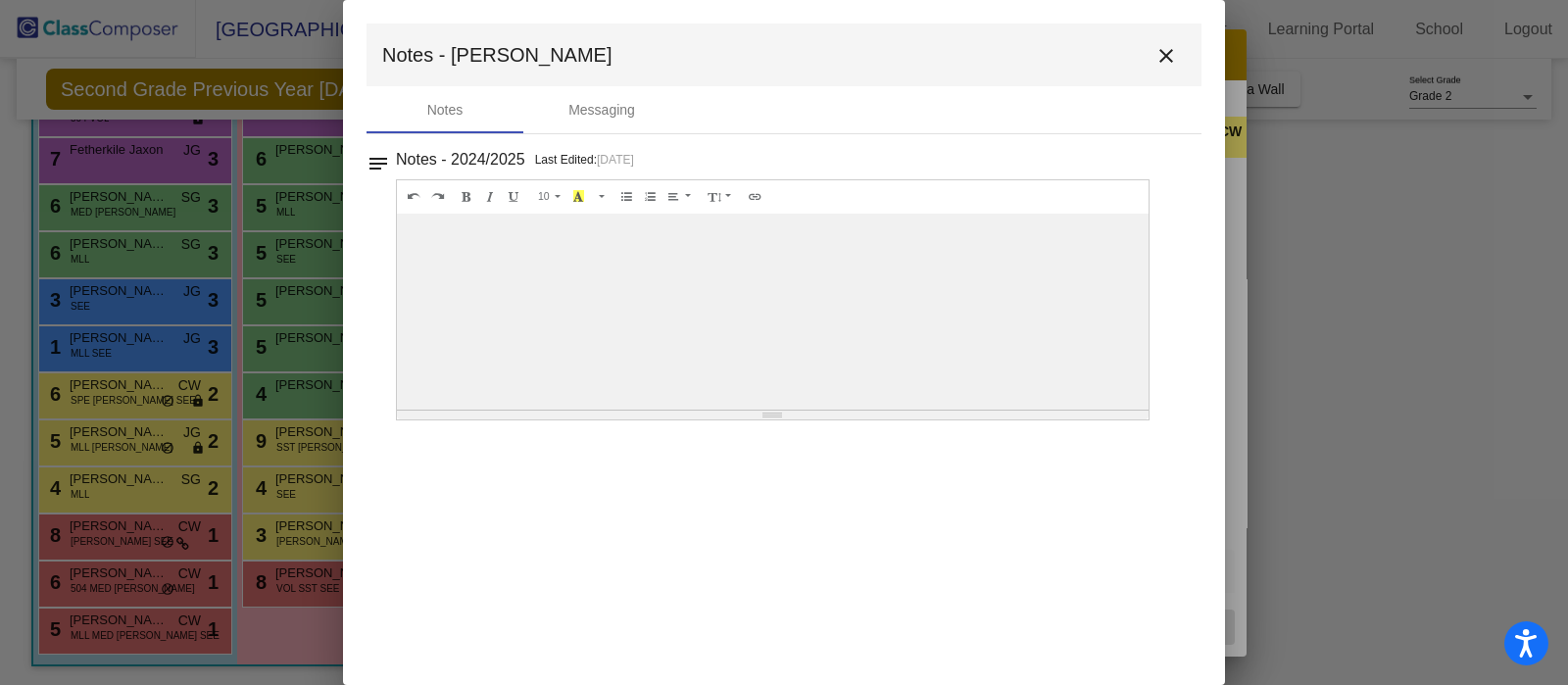 click on "close" at bounding box center (1166, 56) 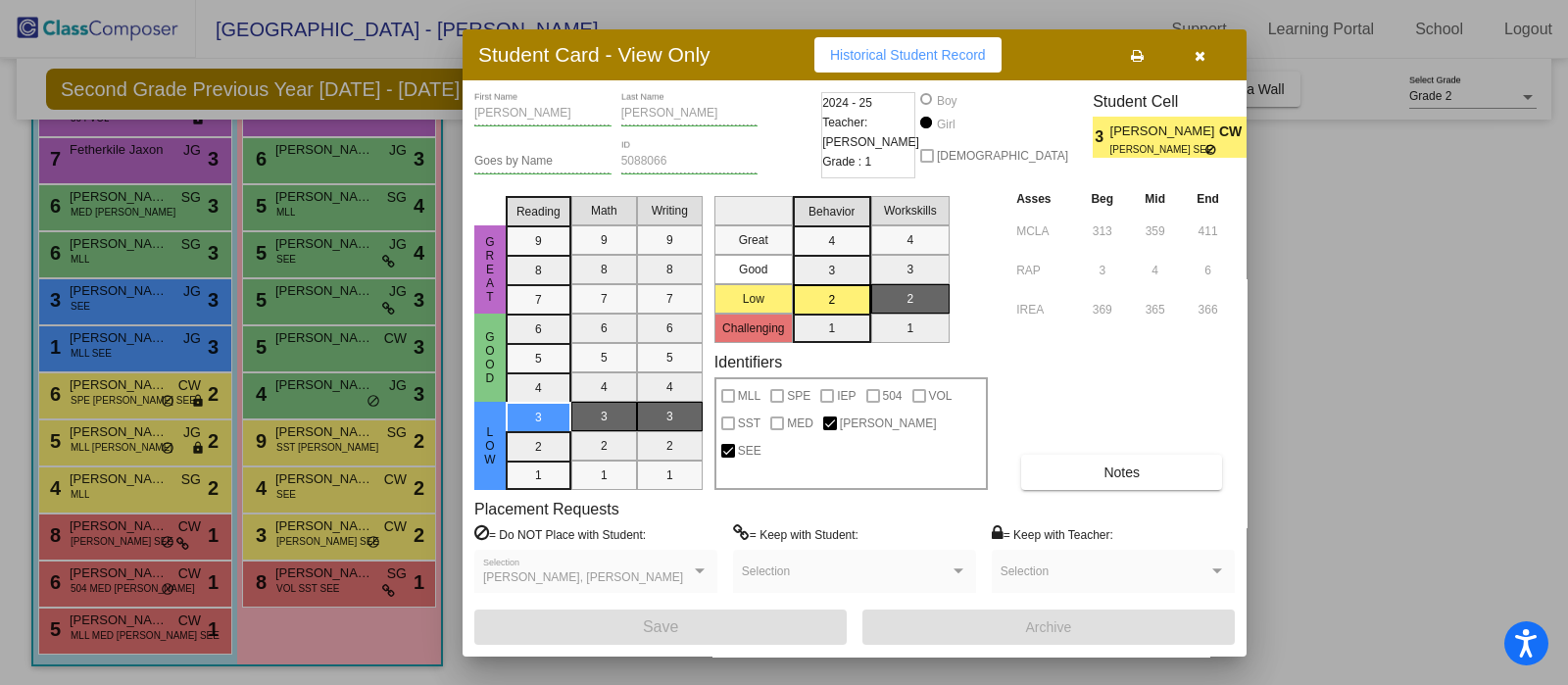 click at bounding box center (784, 342) 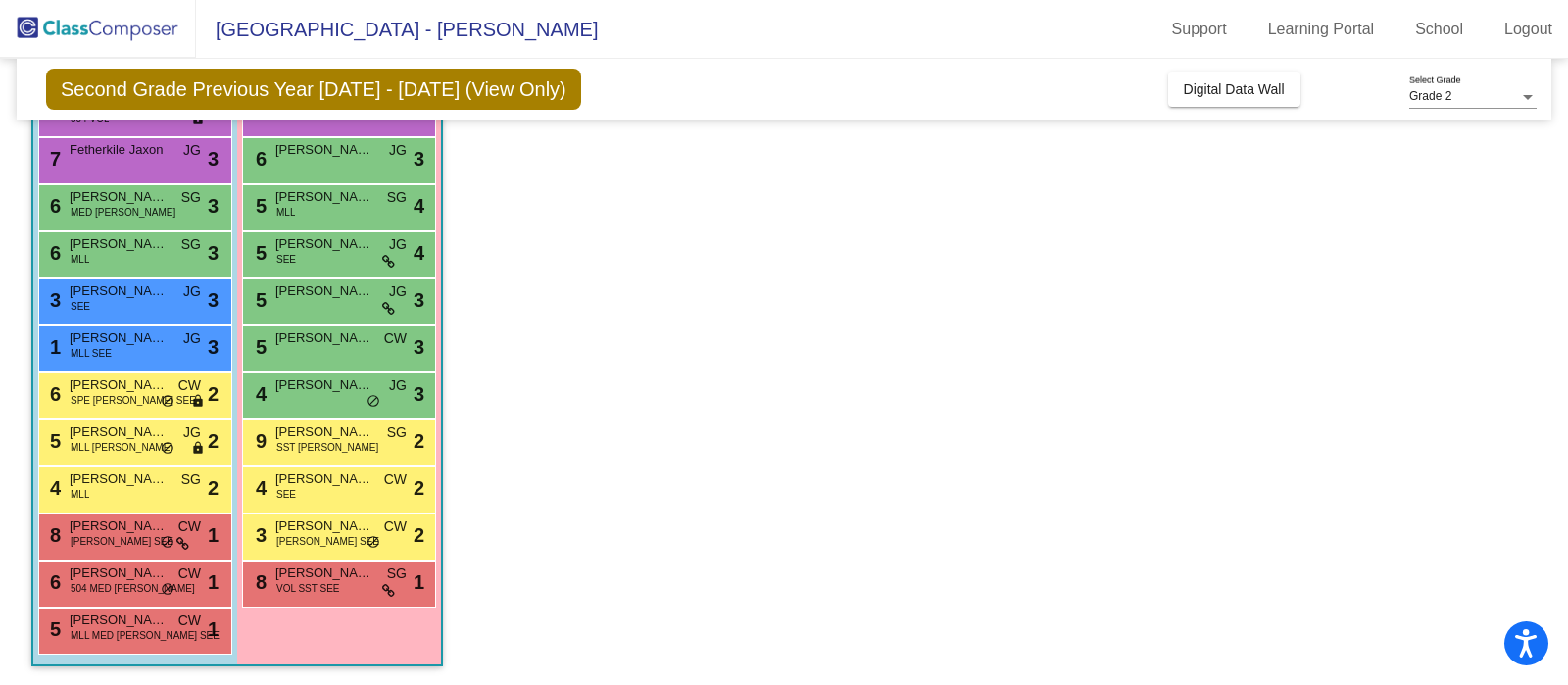 click on "VOL SST SEE" at bounding box center (308, 588) 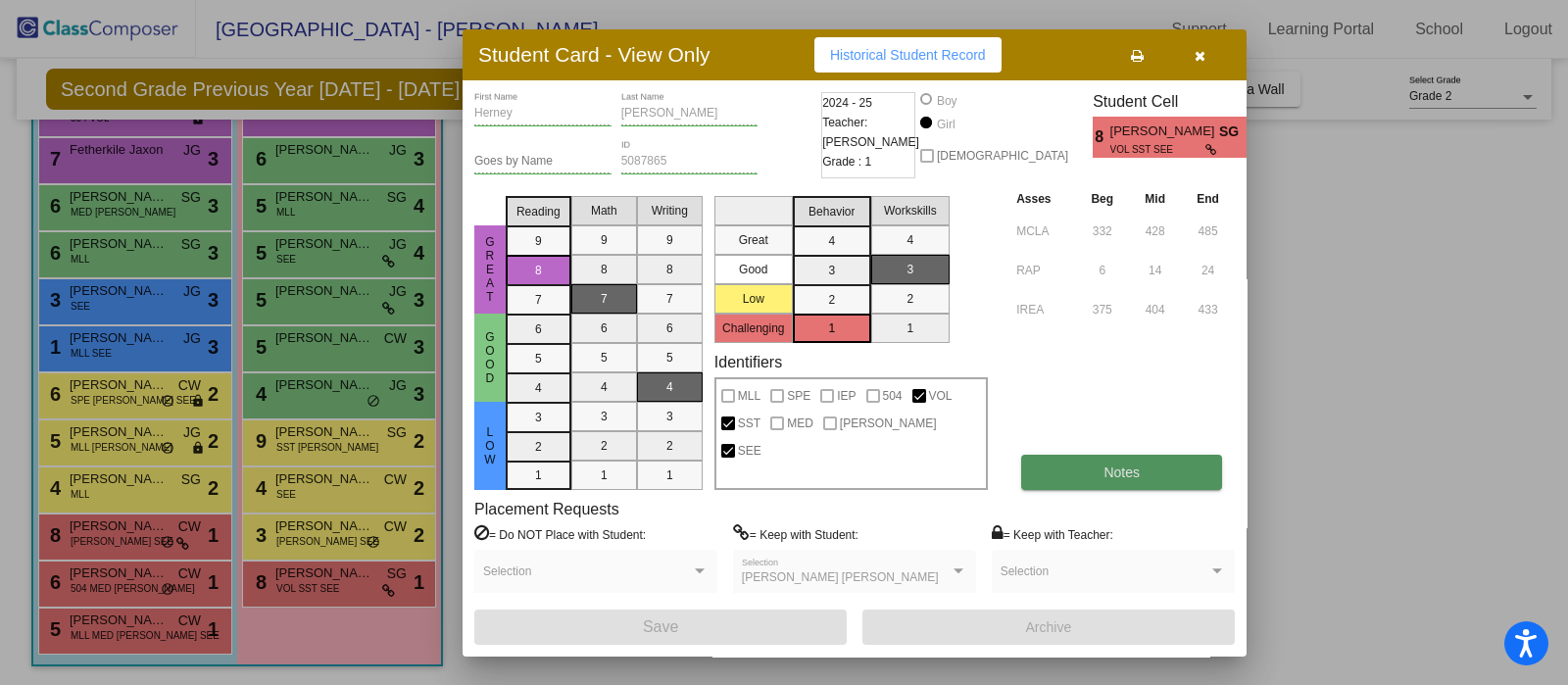 click on "Notes" at bounding box center (1121, 472) 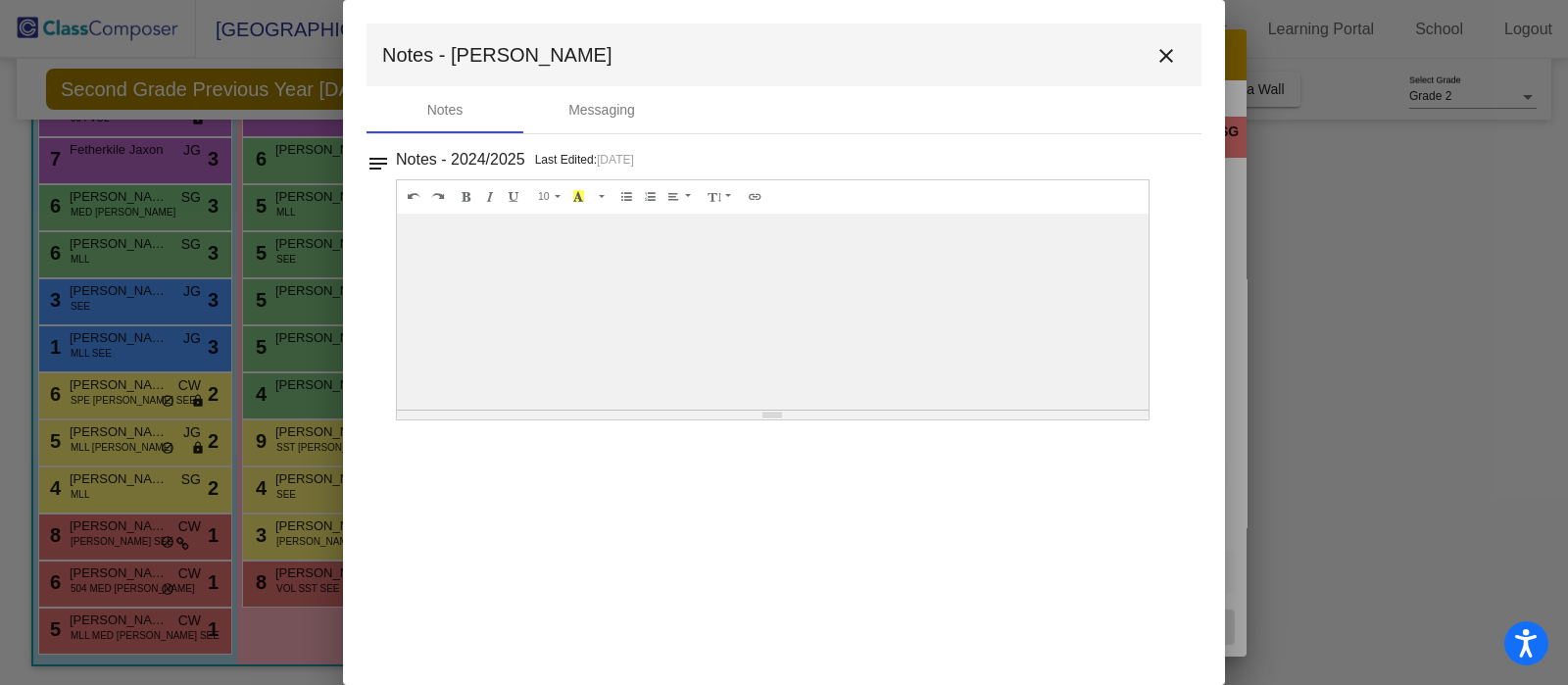 click on "close" at bounding box center (1166, 56) 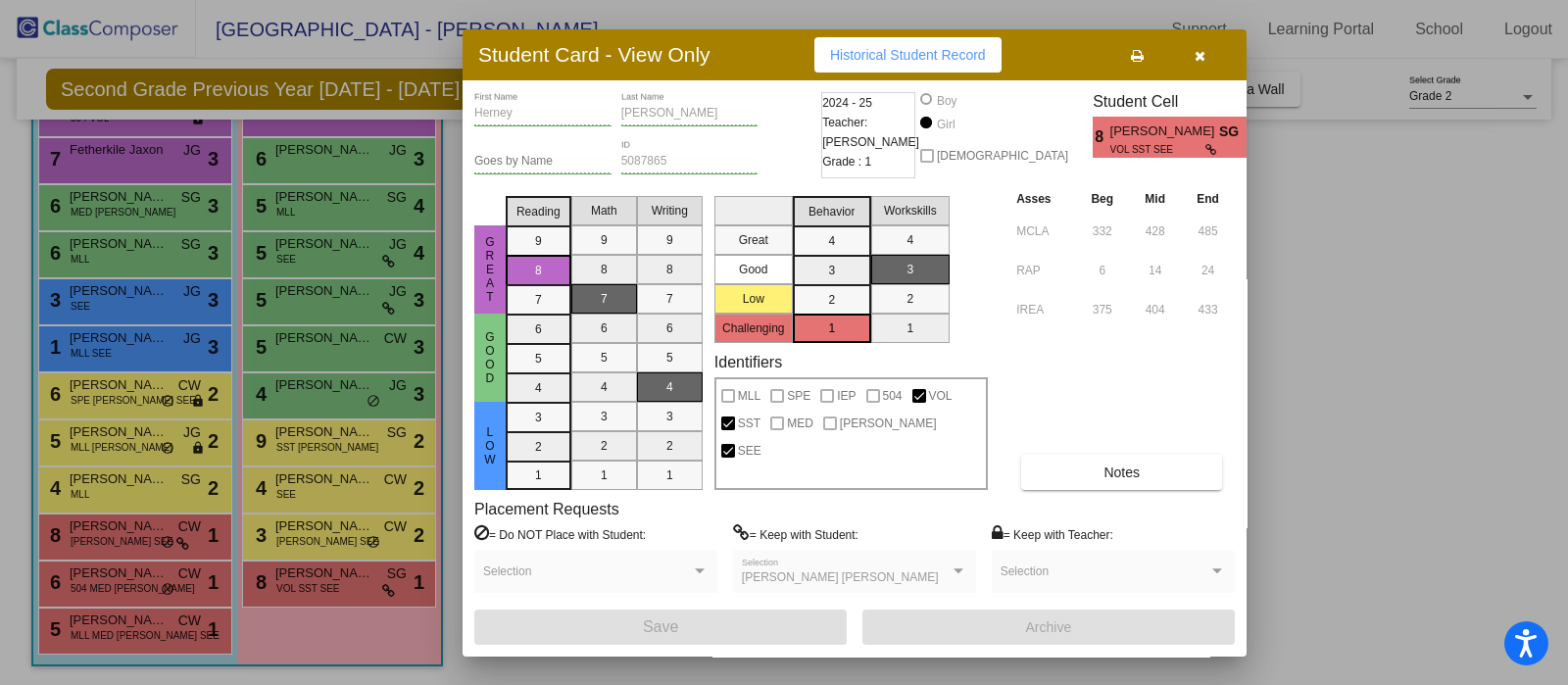 click at bounding box center (784, 342) 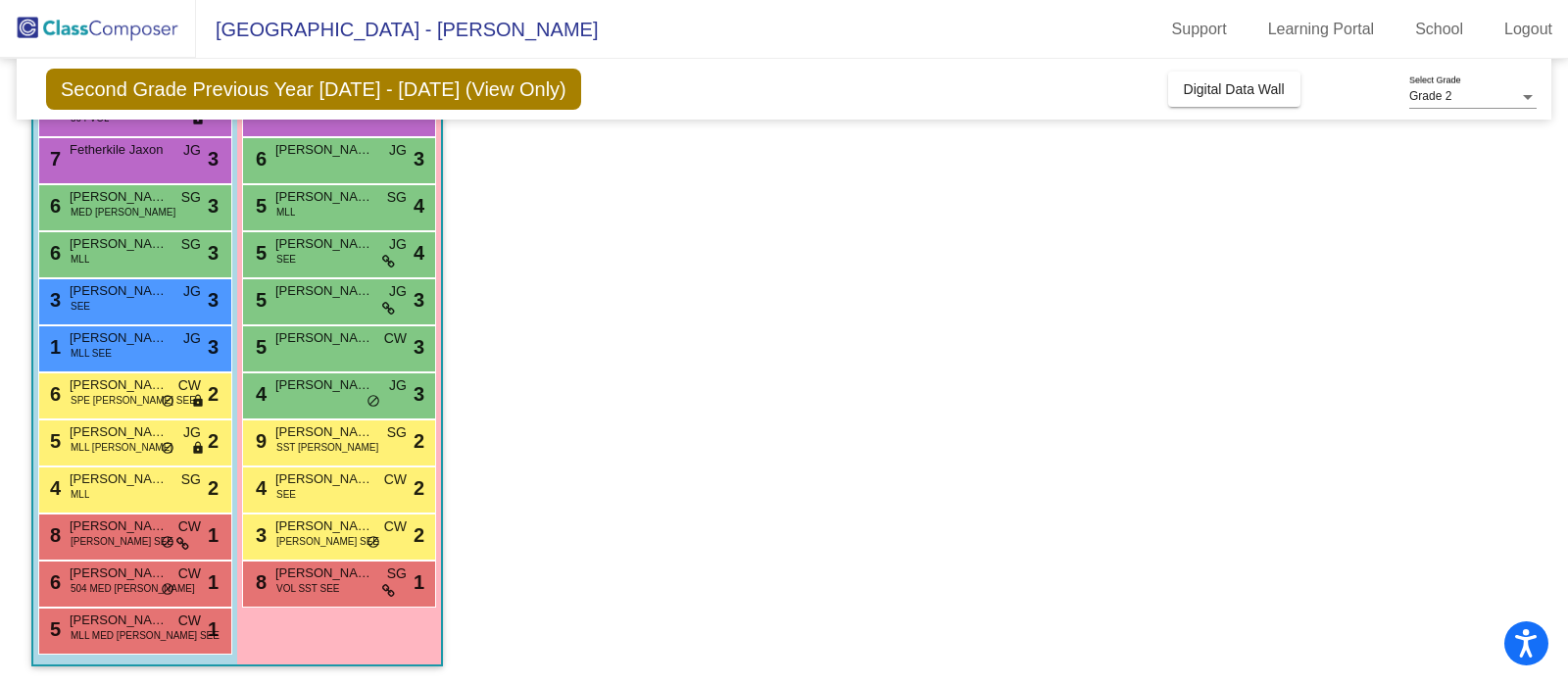 click on "Class 1   - D2  picture_as_pdf Cindy Aguilar  Add Student  First Name Last Name Student Id  (Recommended)   Boy   Girl   Non Binary Add Close  Boys : 14  9 Abbott Tallac JG lock do_not_disturb_alt 4 9 Caudle Lincoln SG lock do_not_disturb_alt 4 9 Kilbury Lennox 504 VOL SG lock do_not_disturb_alt 4 7 Fetherkile Jaxon JG lock do_not_disturb_alt 3 6 Davis Ayden MED TIM SG lock do_not_disturb_alt 3 6 Ramalho Murilo MLL SG lock do_not_disturb_alt 3 3 Doninelli Carlo SEE JG lock do_not_disturb_alt 3 1 Zhu Jia Xuan MLL SEE JG lock do_not_disturb_alt 3 6 Caballero Nathan SPE TIM SEE CW lock do_not_disturb_alt 2 5 Montalvo Noah MLL TIM JG lock do_not_disturb_alt 2 4 Diaz Daniel MLL SG lock do_not_disturb_alt 2 8 Stone Hendrix TIM SEE CW lock do_not_disturb_alt 1 6 Shoaf Lucas 504 MED TIM CW lock do_not_disturb_alt 1 5 Ouadouri Yuba MLL MED TIM SEE CW lock do_not_disturb_alt 1 Girls: 13 8 Higgins Olivia JG lock do_not_disturb_alt 3 7 Tran Sophie CW lock do_not_disturb_alt 4 7 Smutney Harlyn JG lock 3 6 Lynch Onora 3" 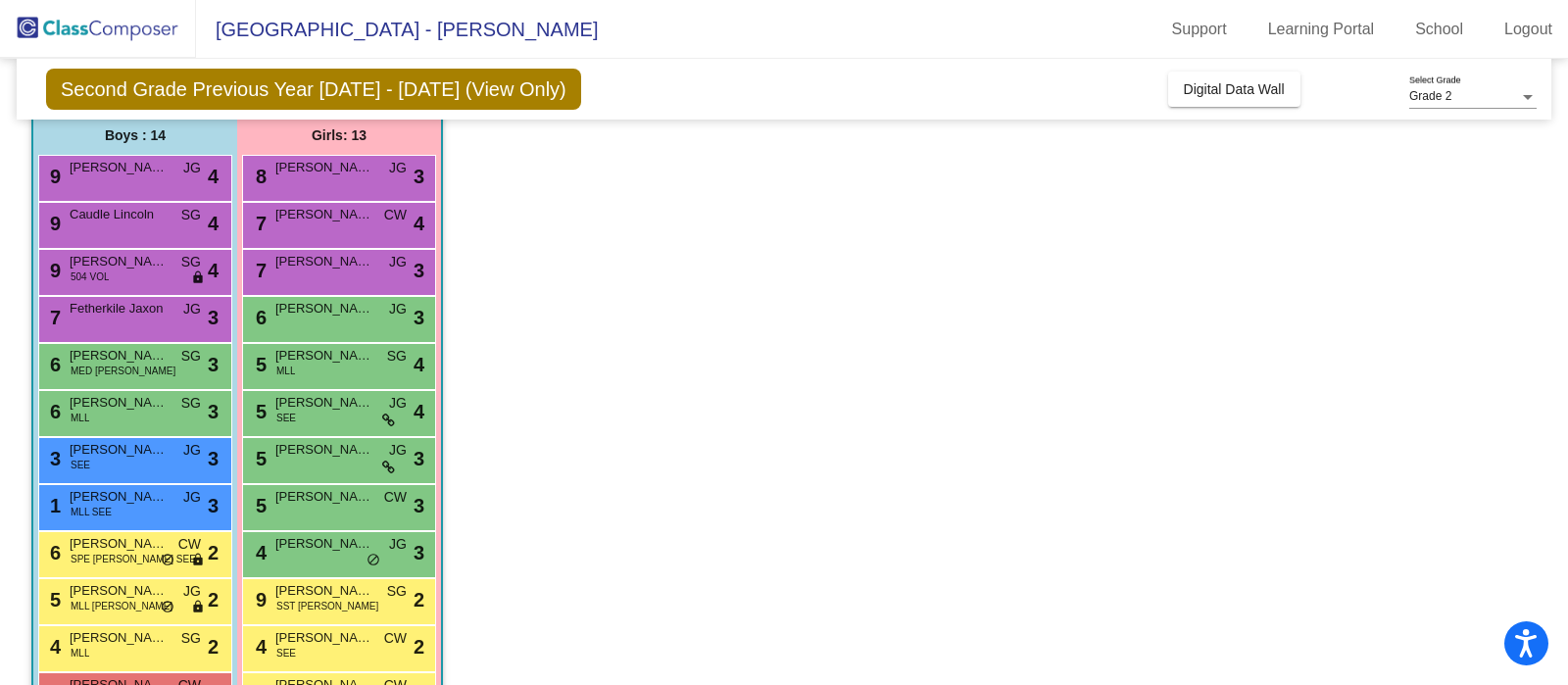 scroll, scrollTop: 153, scrollLeft: 0, axis: vertical 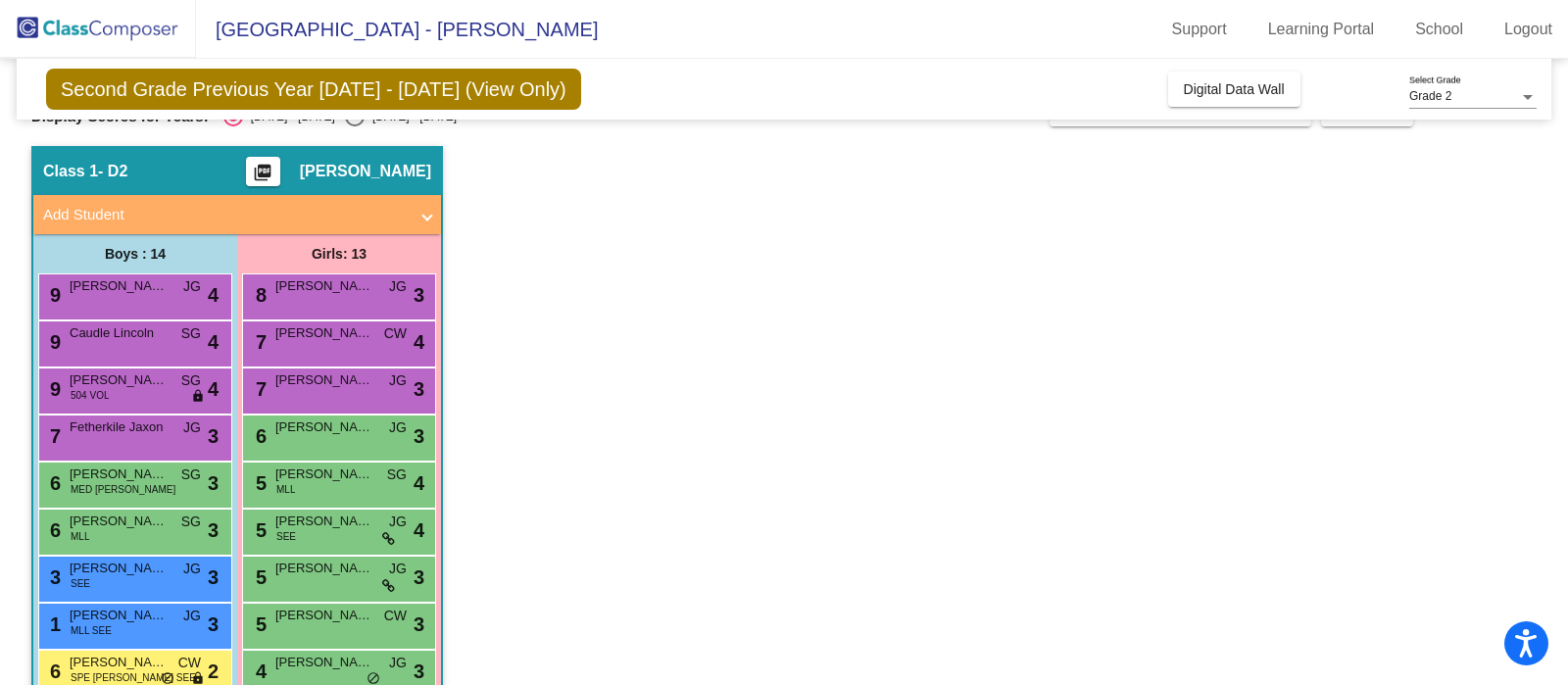 click on "Boys : 14" at bounding box center [0, 0] 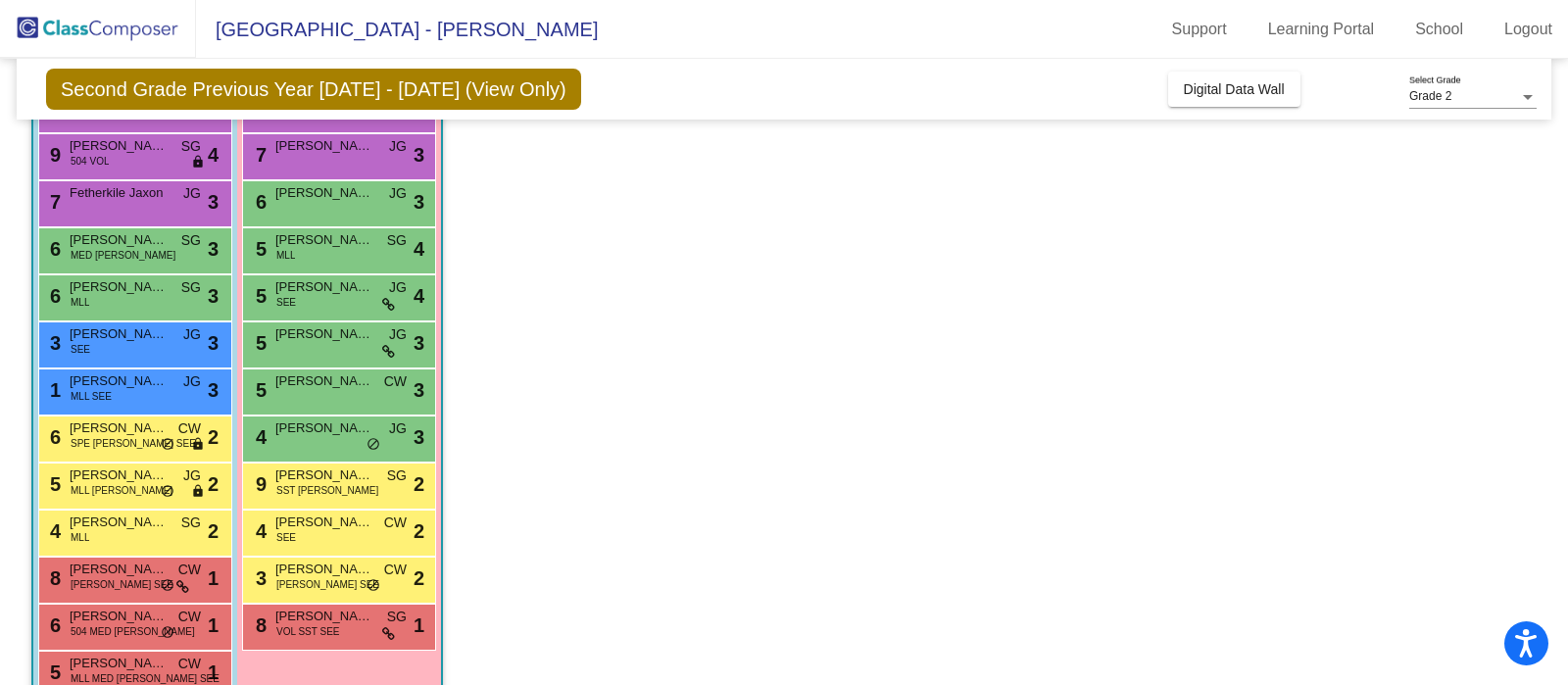 scroll, scrollTop: 280, scrollLeft: 0, axis: vertical 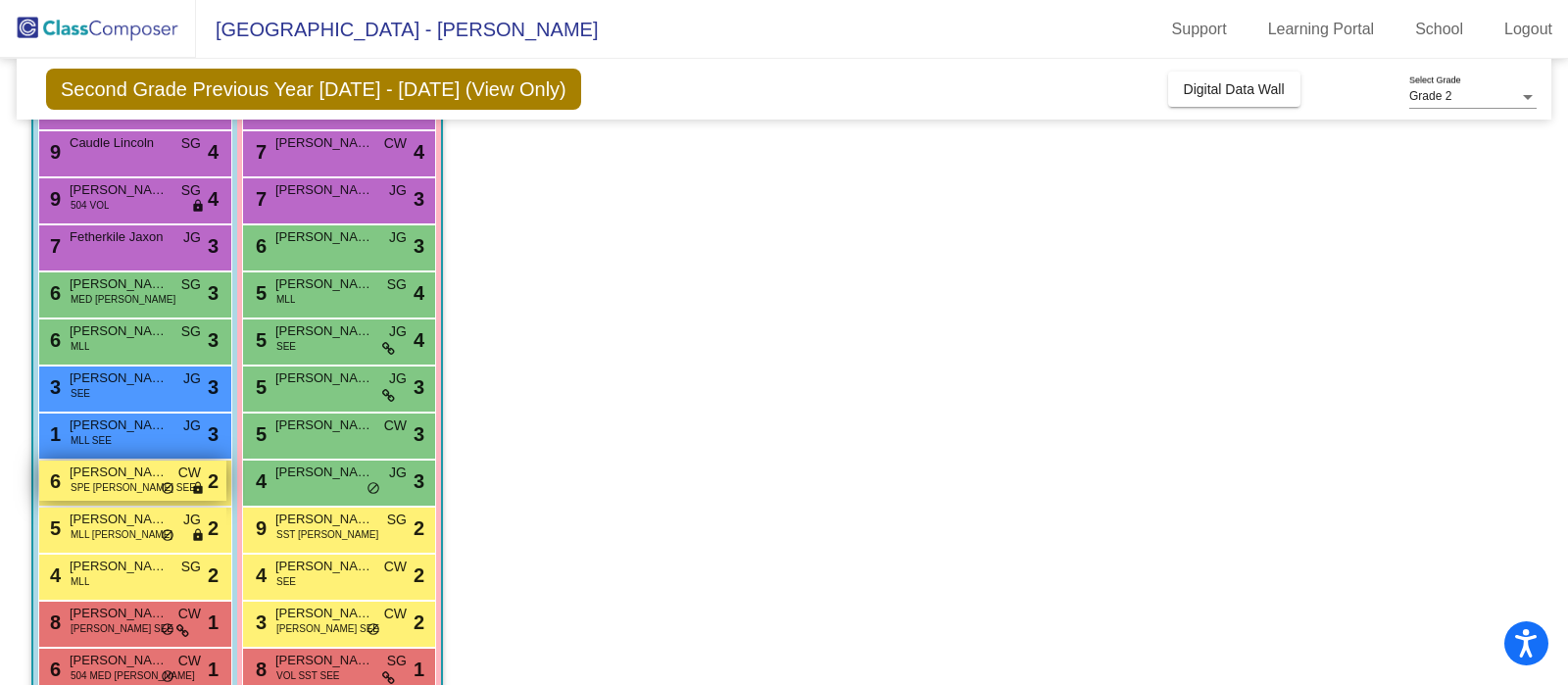 click on "do_not_disturb_alt" at bounding box center (168, 489) 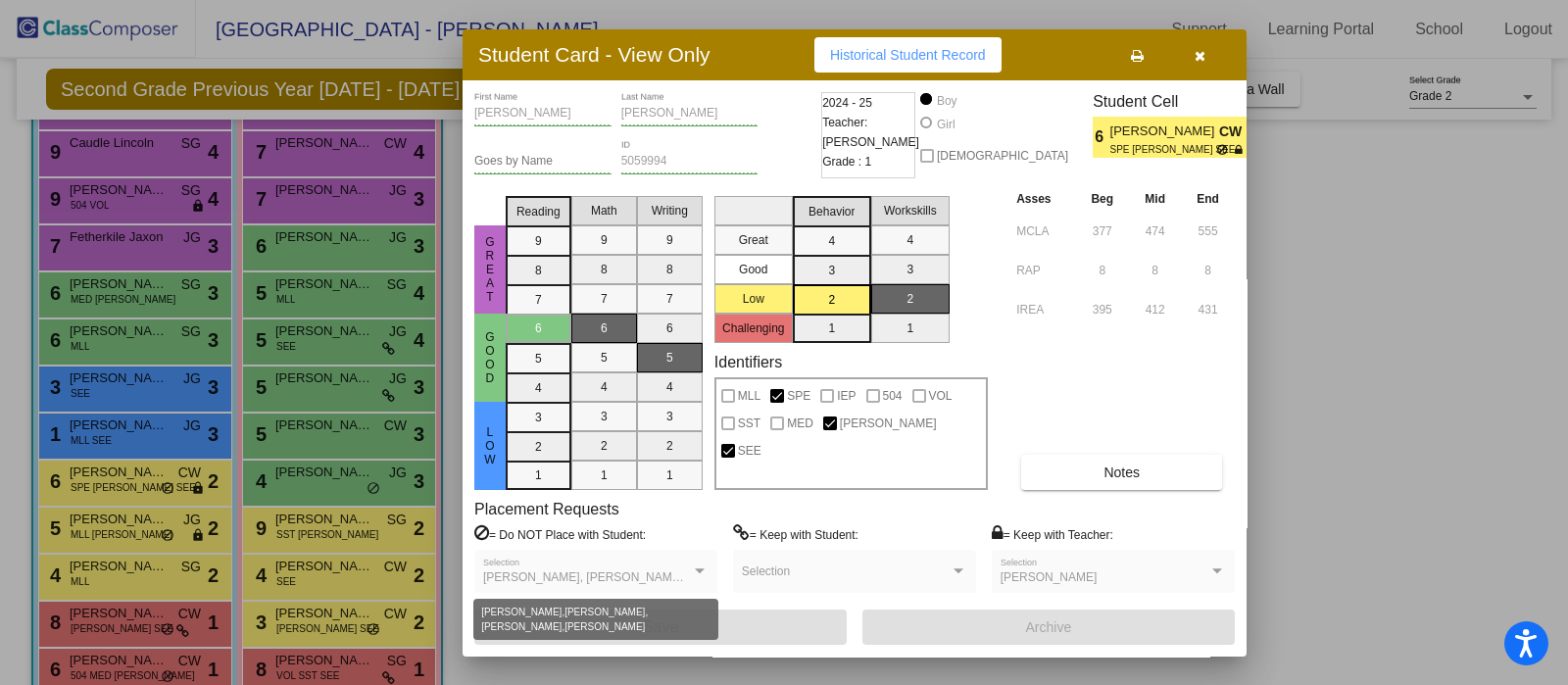 click at bounding box center [700, 570] 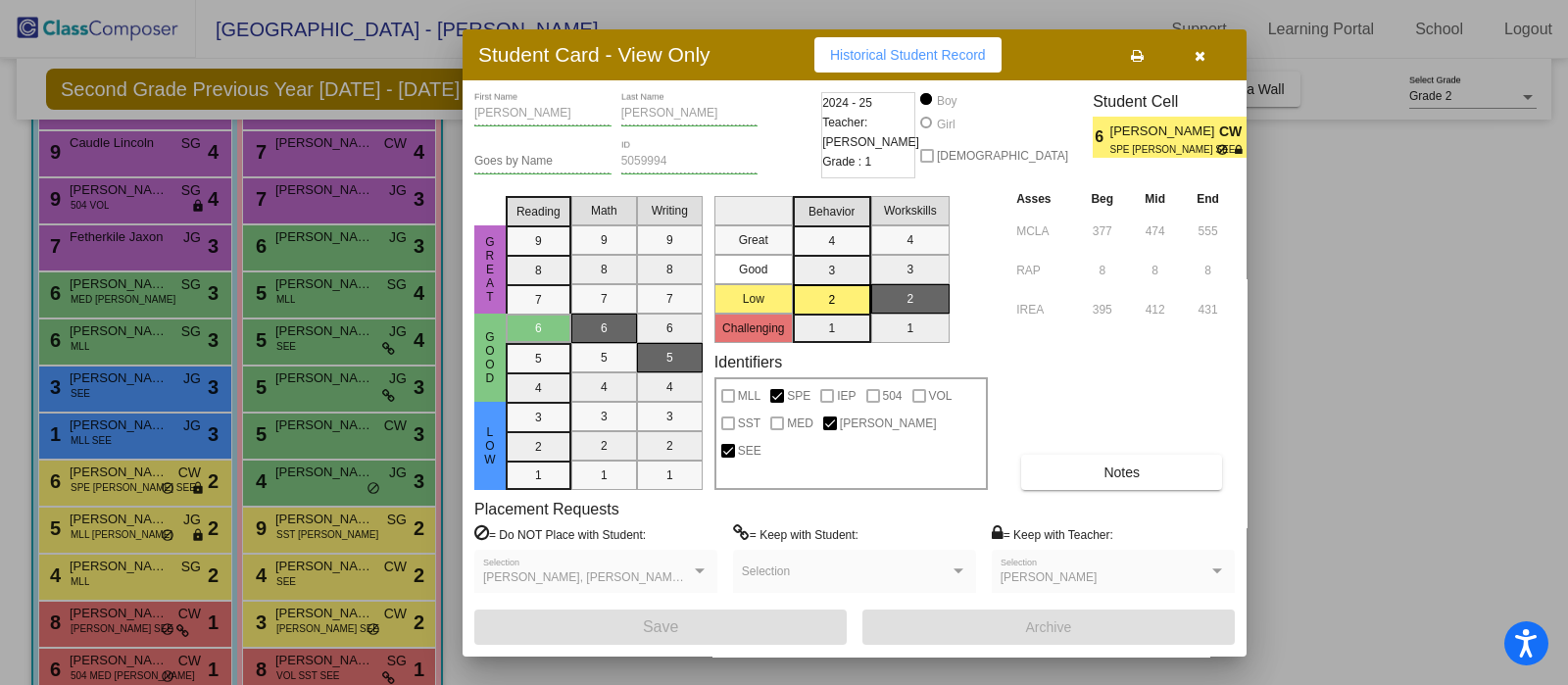 click at bounding box center [700, 570] 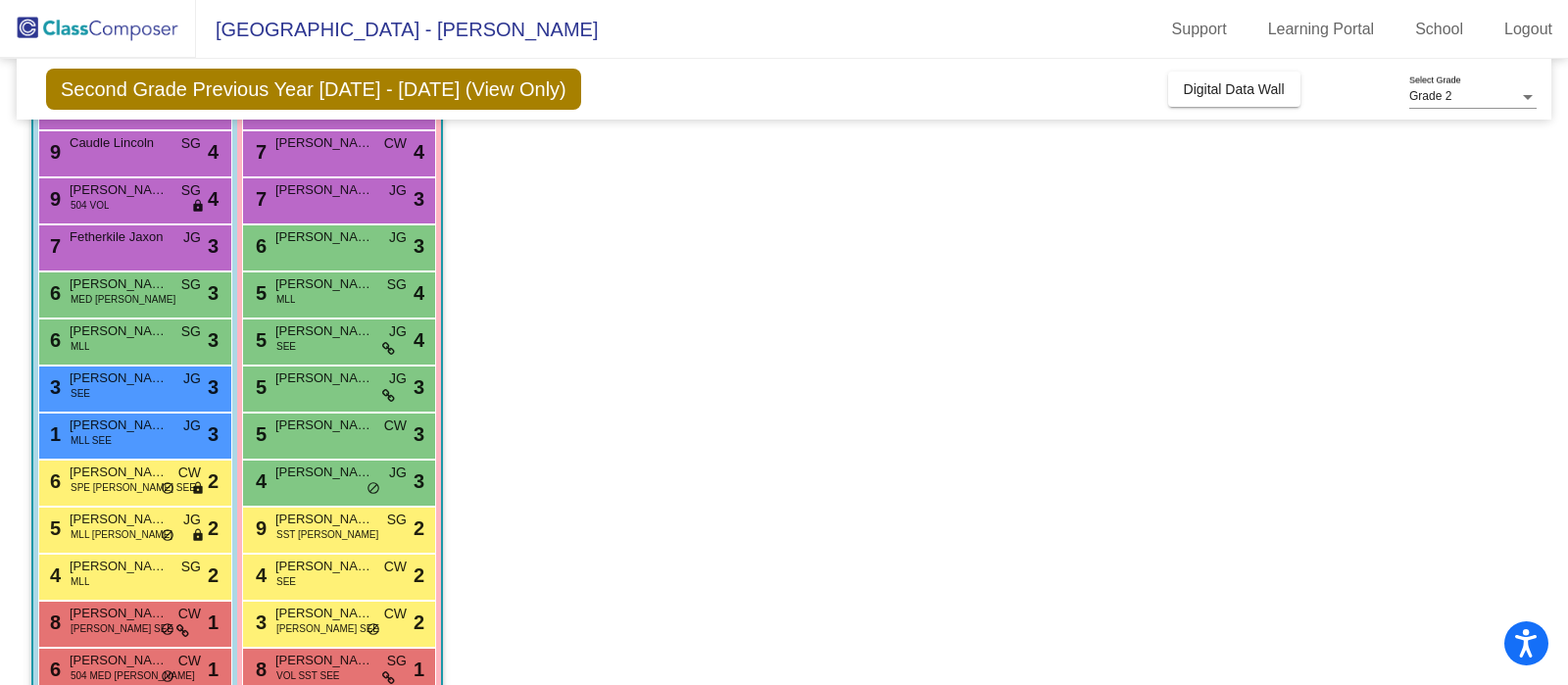 click on "5 Montalvo Noah MLL TIM JG lock do_not_disturb_alt 2" at bounding box center (132, 527) 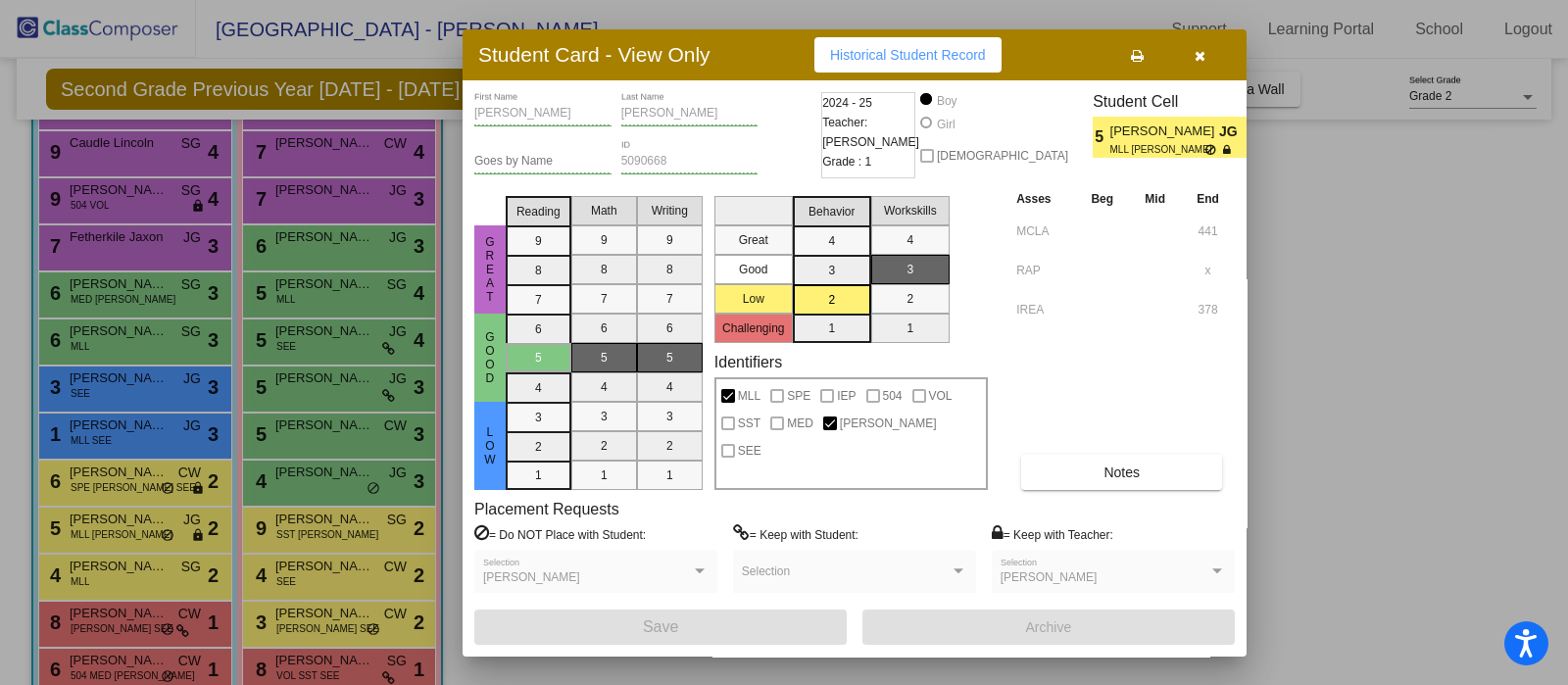 click at bounding box center [784, 342] 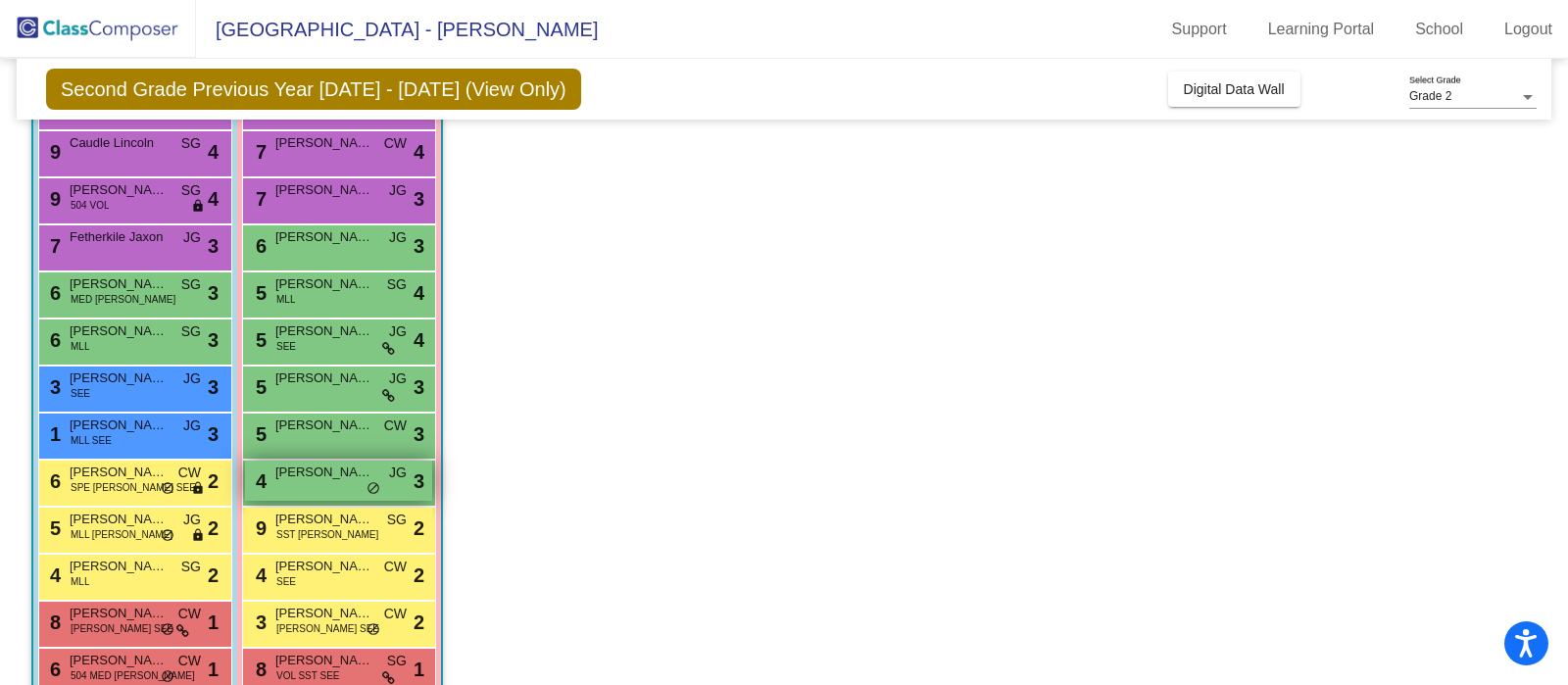 click on "do_not_disturb_alt" at bounding box center (373, 489) 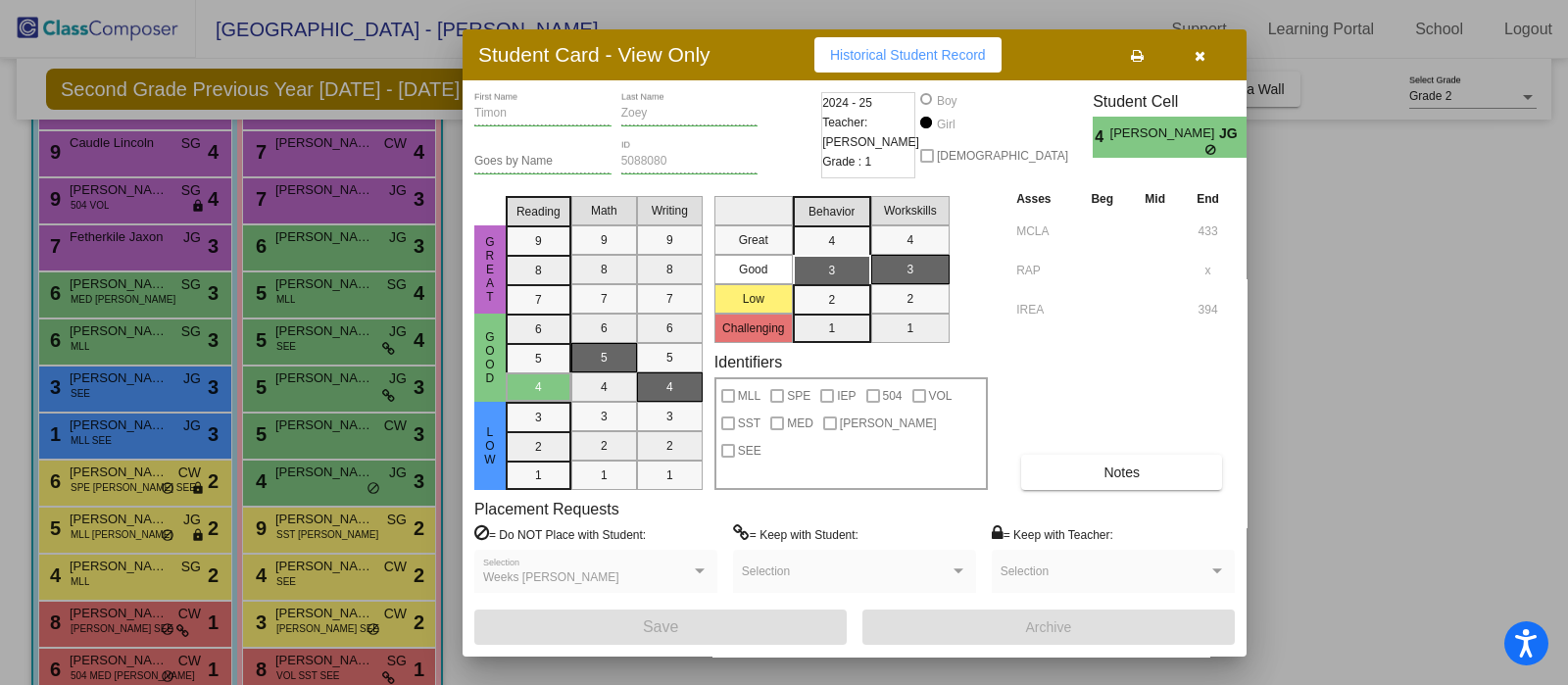 click at bounding box center [784, 342] 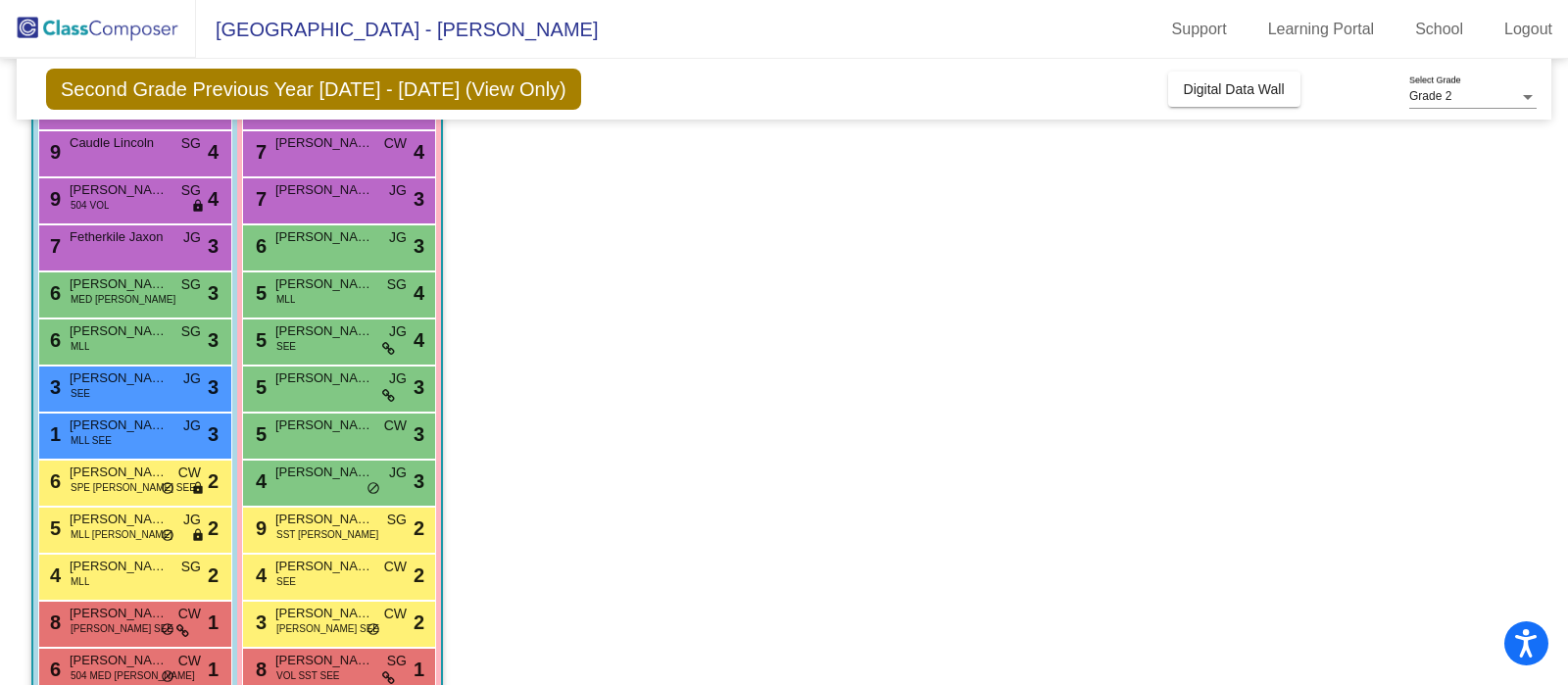 click on "3 Ruiz Davina TIM SEE CW lock do_not_disturb_alt 2" at bounding box center (338, 621) 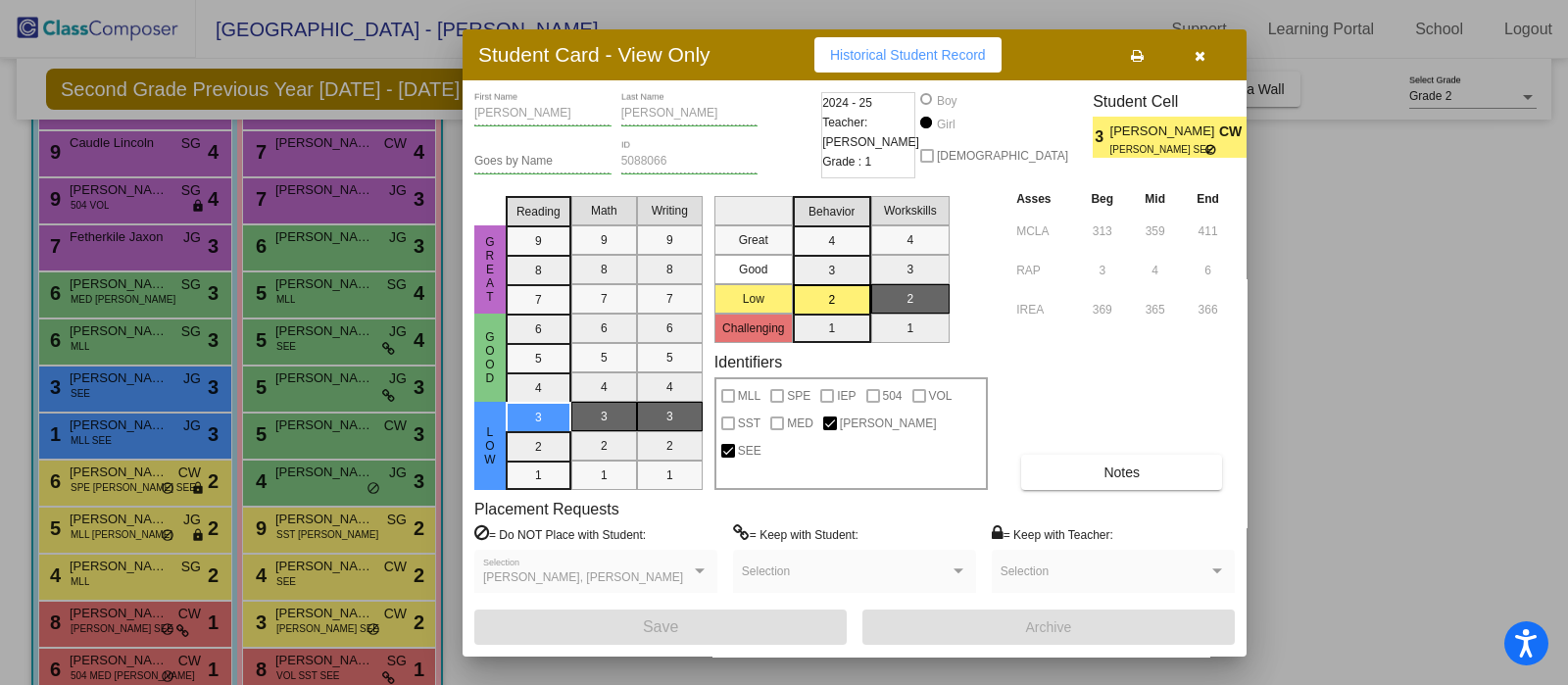 click at bounding box center [784, 342] 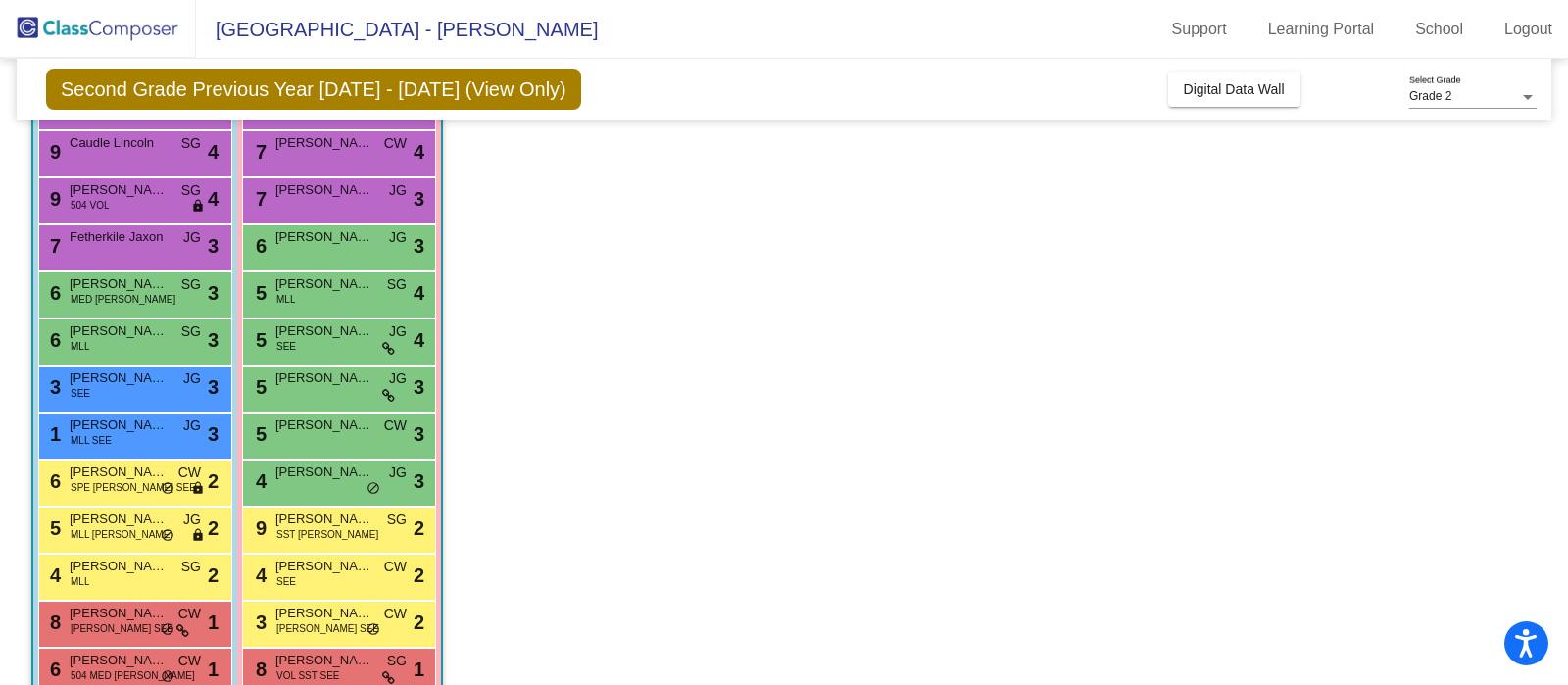 click on "do_not_disturb_alt" at bounding box center (168, 630) 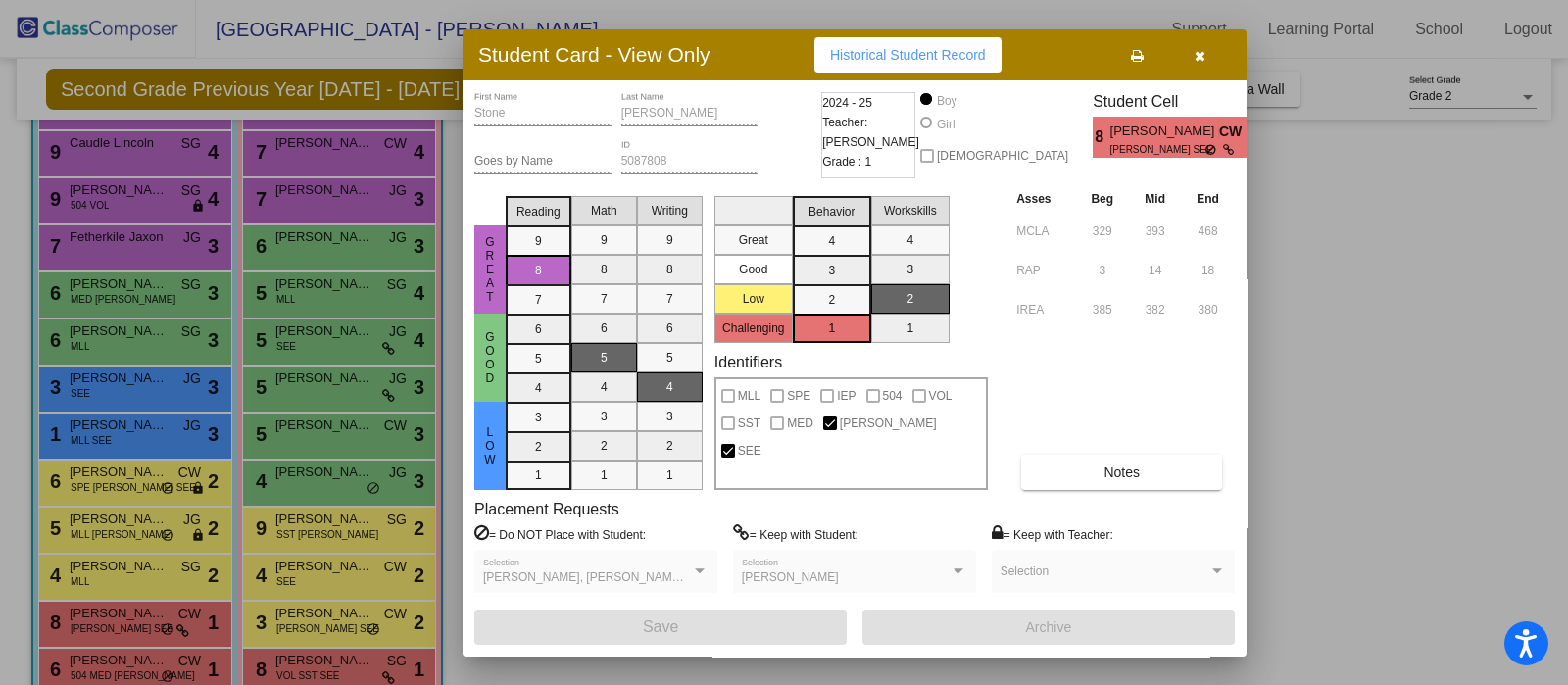 click at bounding box center (784, 342) 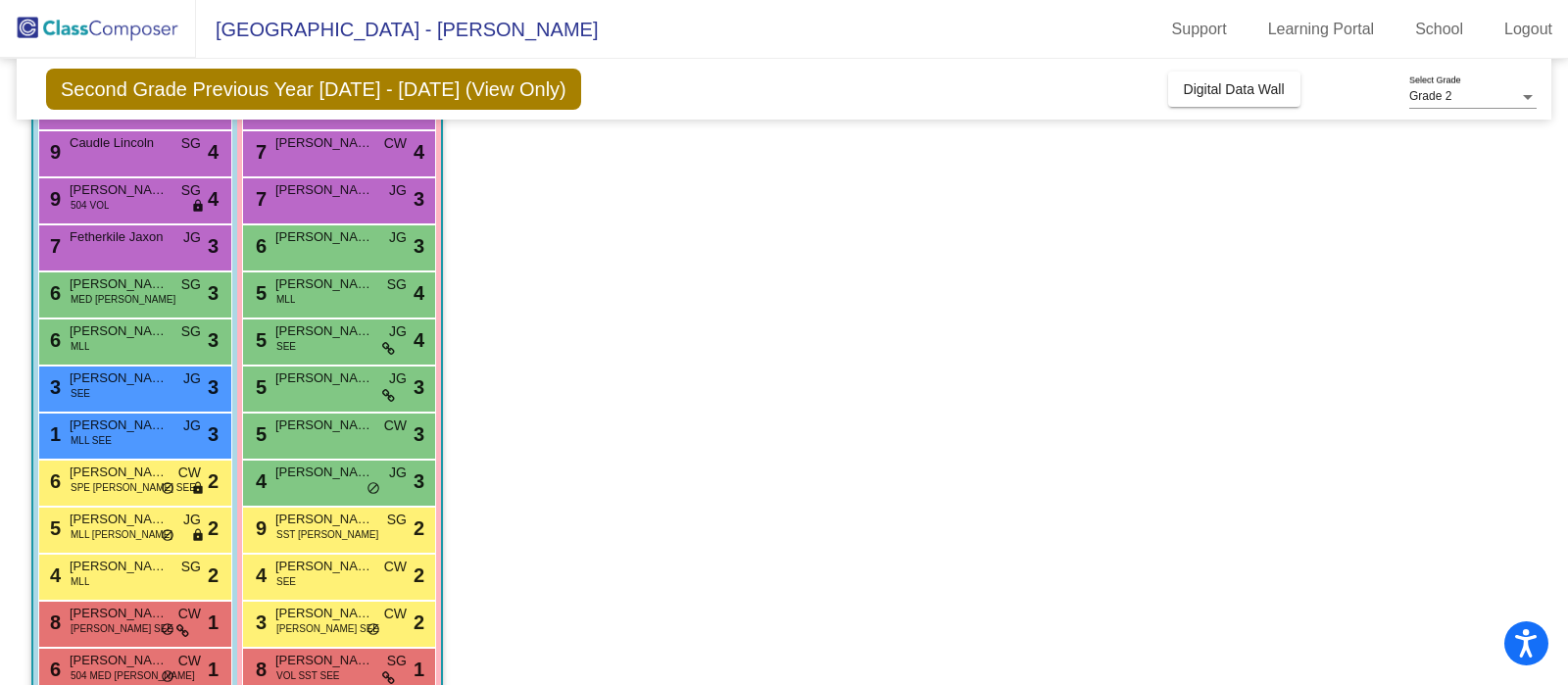 click on "6 Shoaf Lucas 504 MED TIM CW lock do_not_disturb_alt 1" at bounding box center [132, 668] 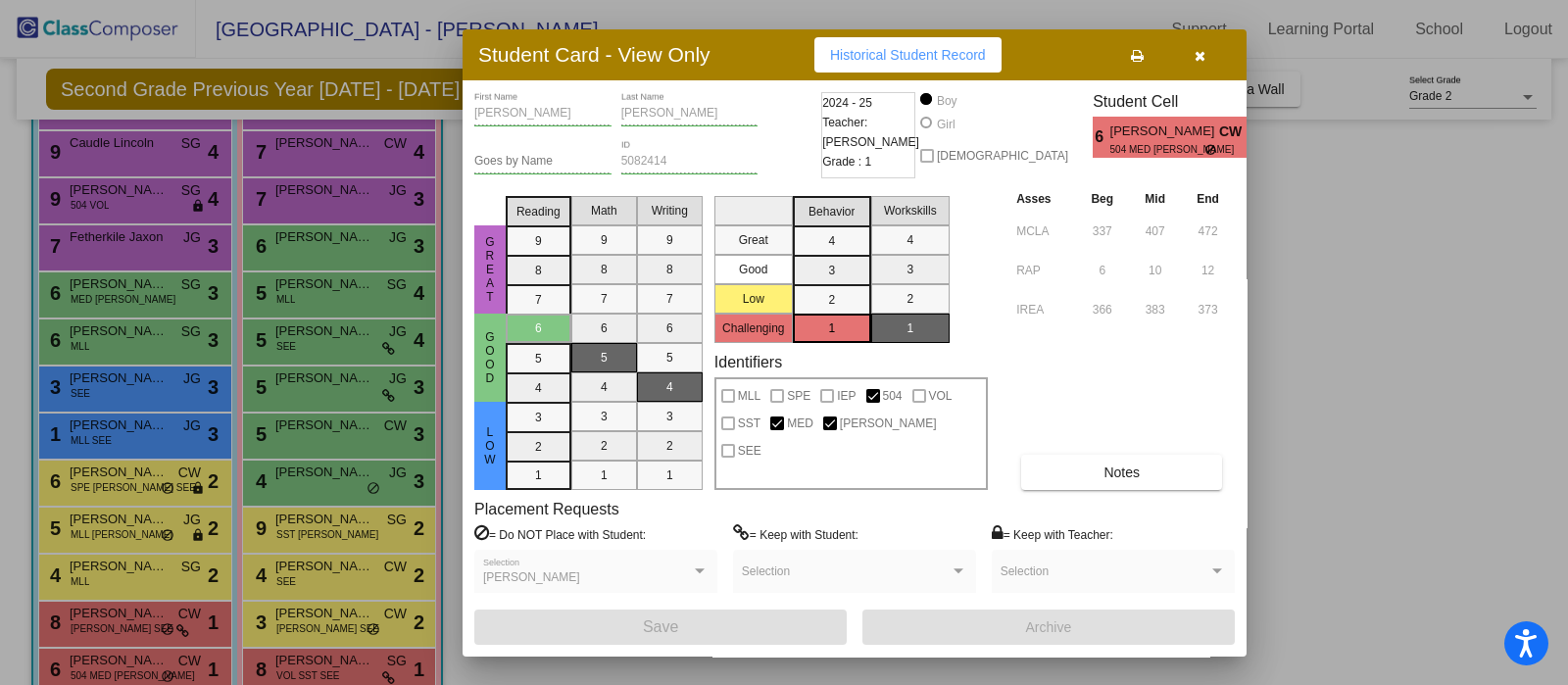 click at bounding box center (784, 342) 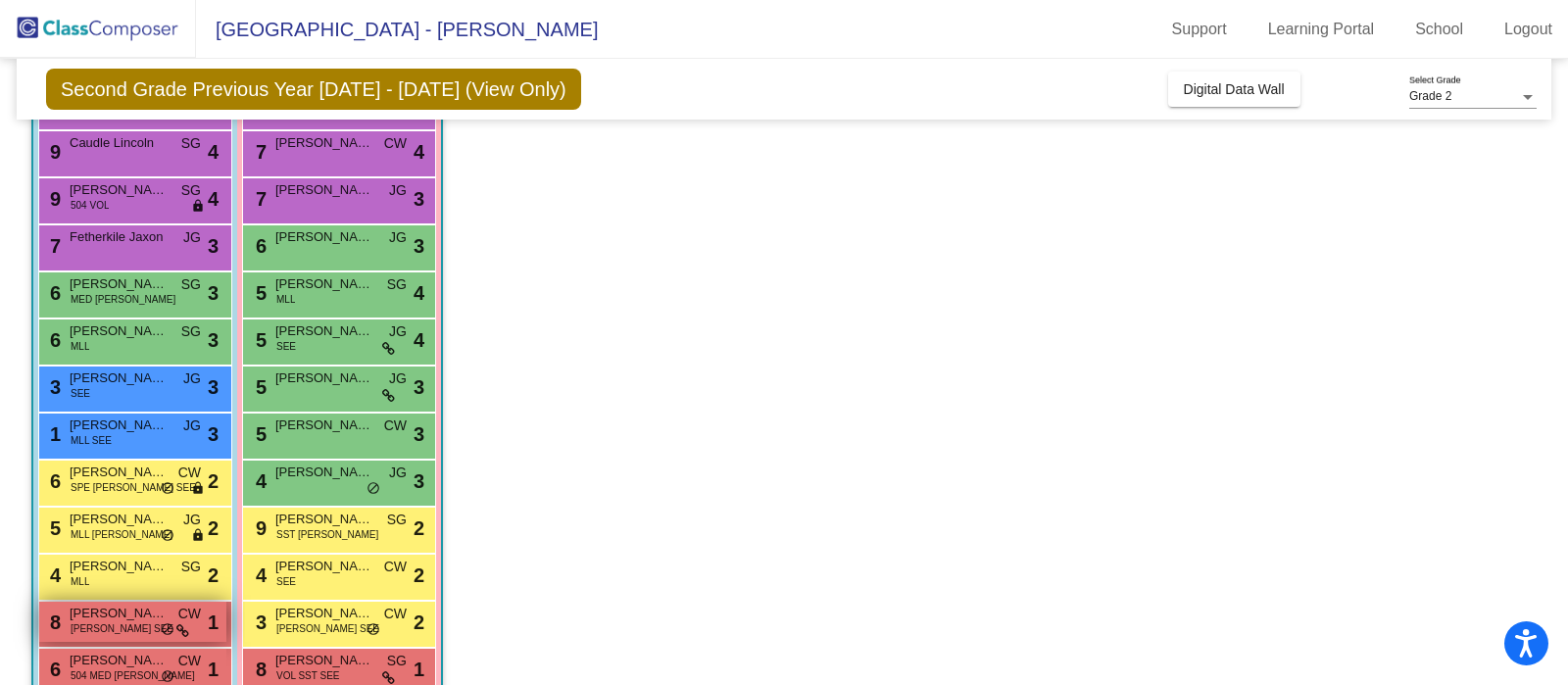 click on "do_not_disturb_alt" at bounding box center [168, 630] 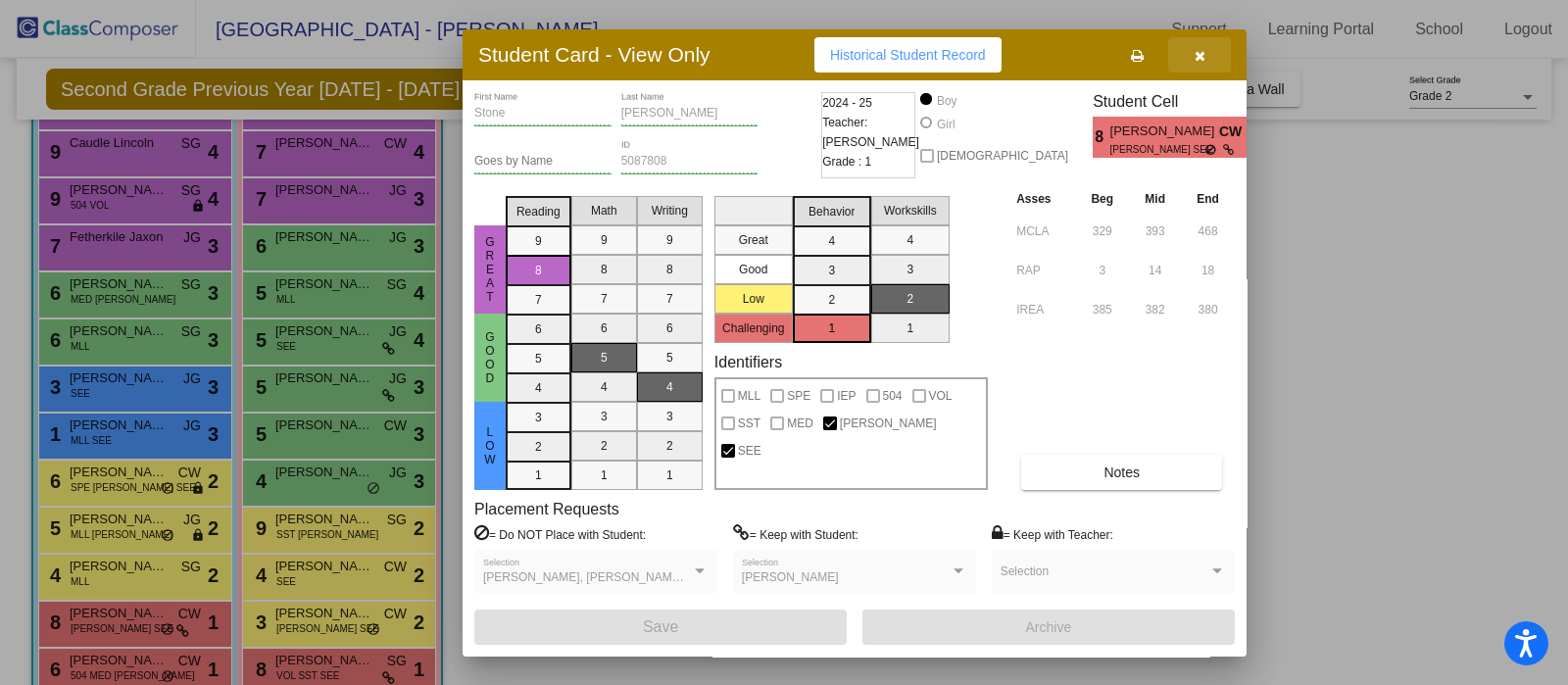 click at bounding box center (1200, 56) 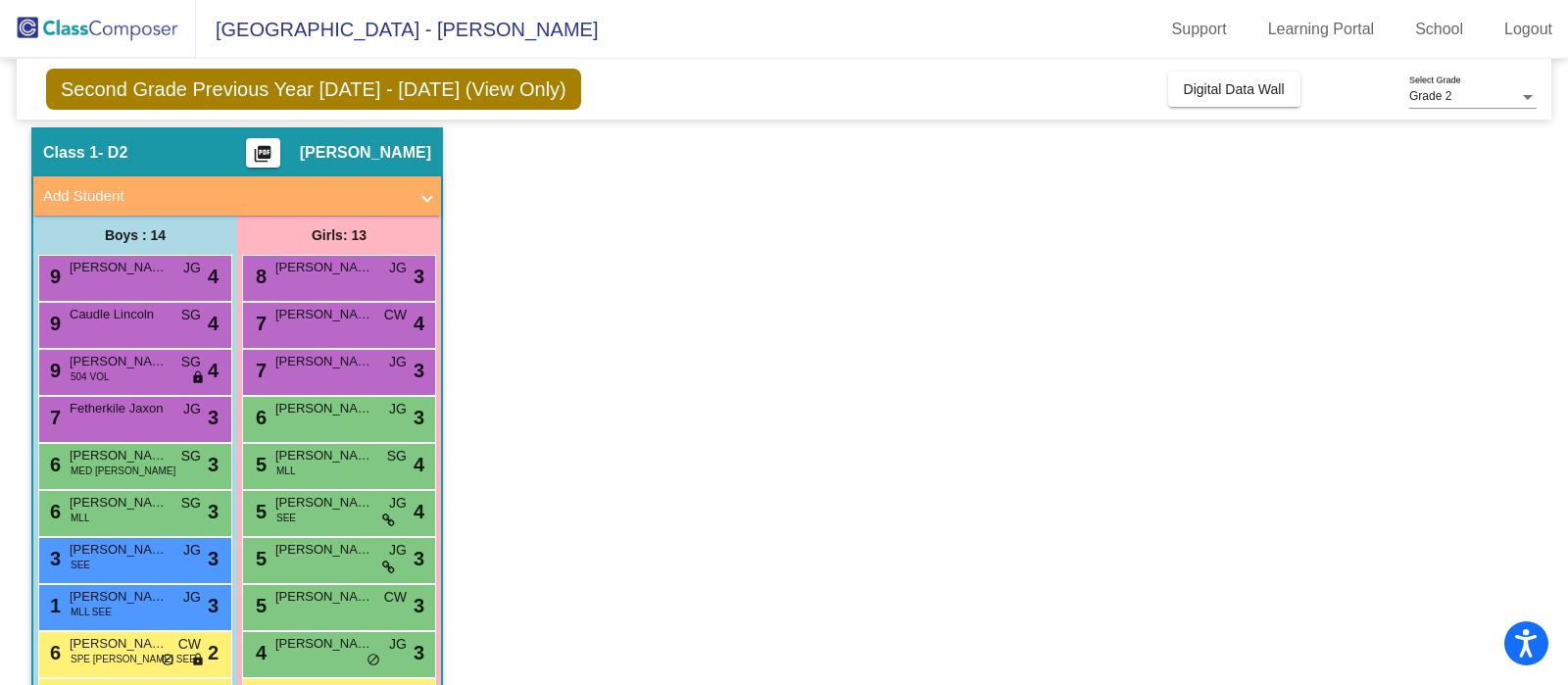 scroll, scrollTop: 0, scrollLeft: 0, axis: both 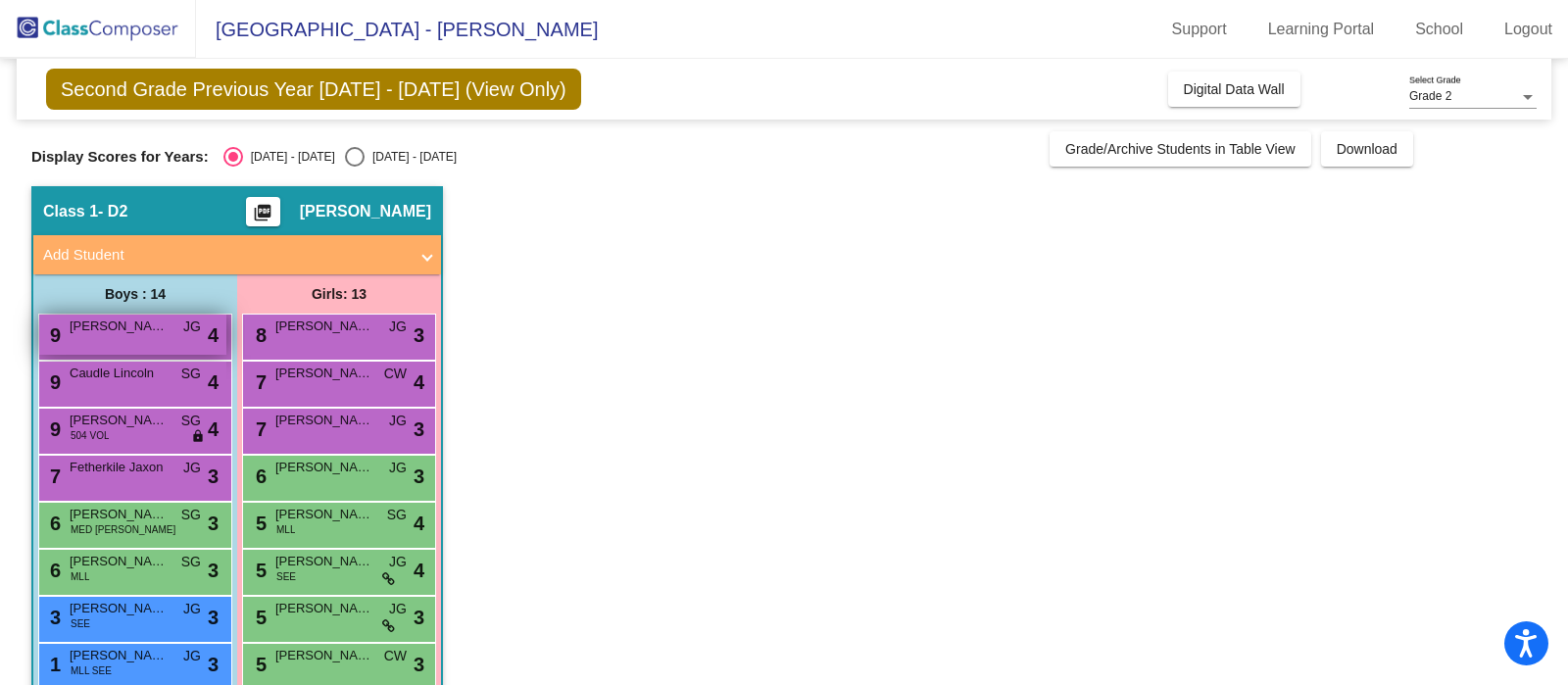click on "Abbott Tallac" at bounding box center (119, 326) 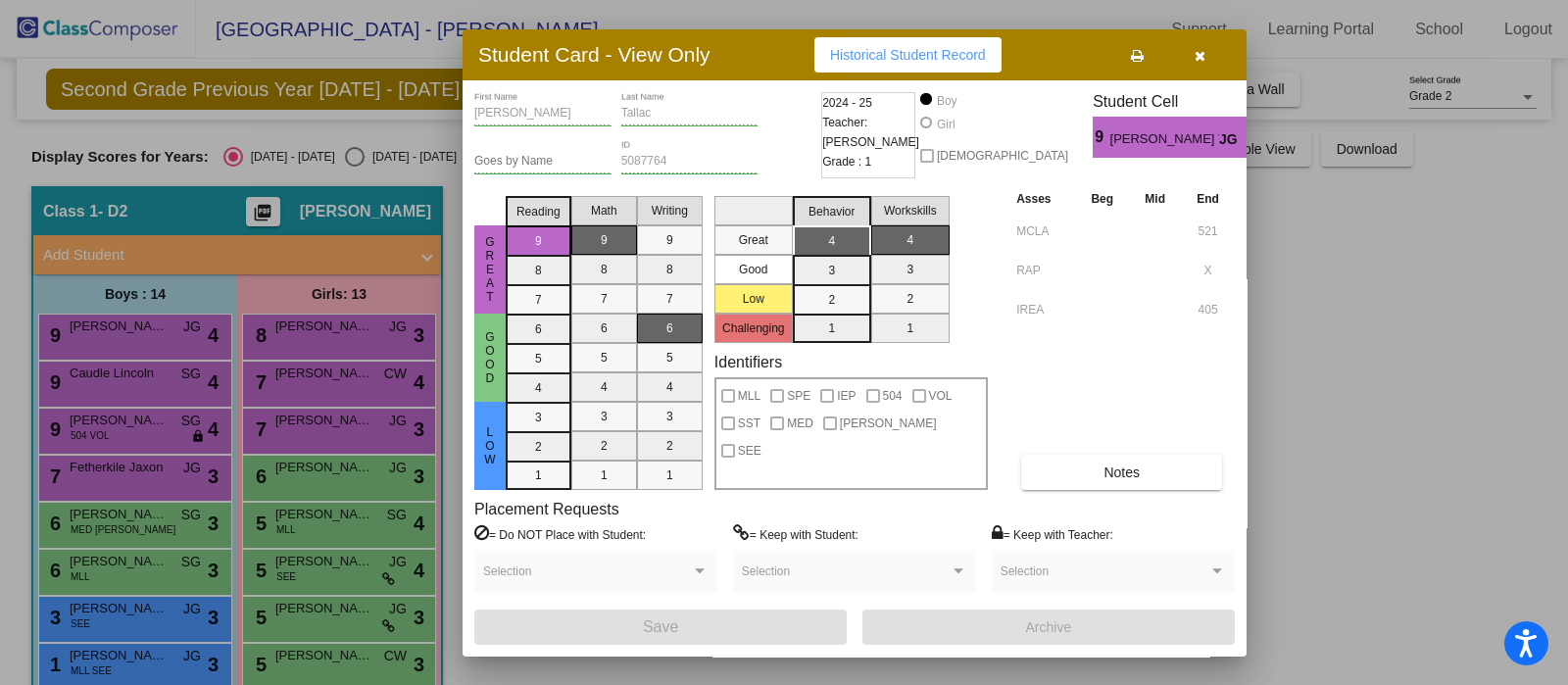 click at bounding box center (784, 342) 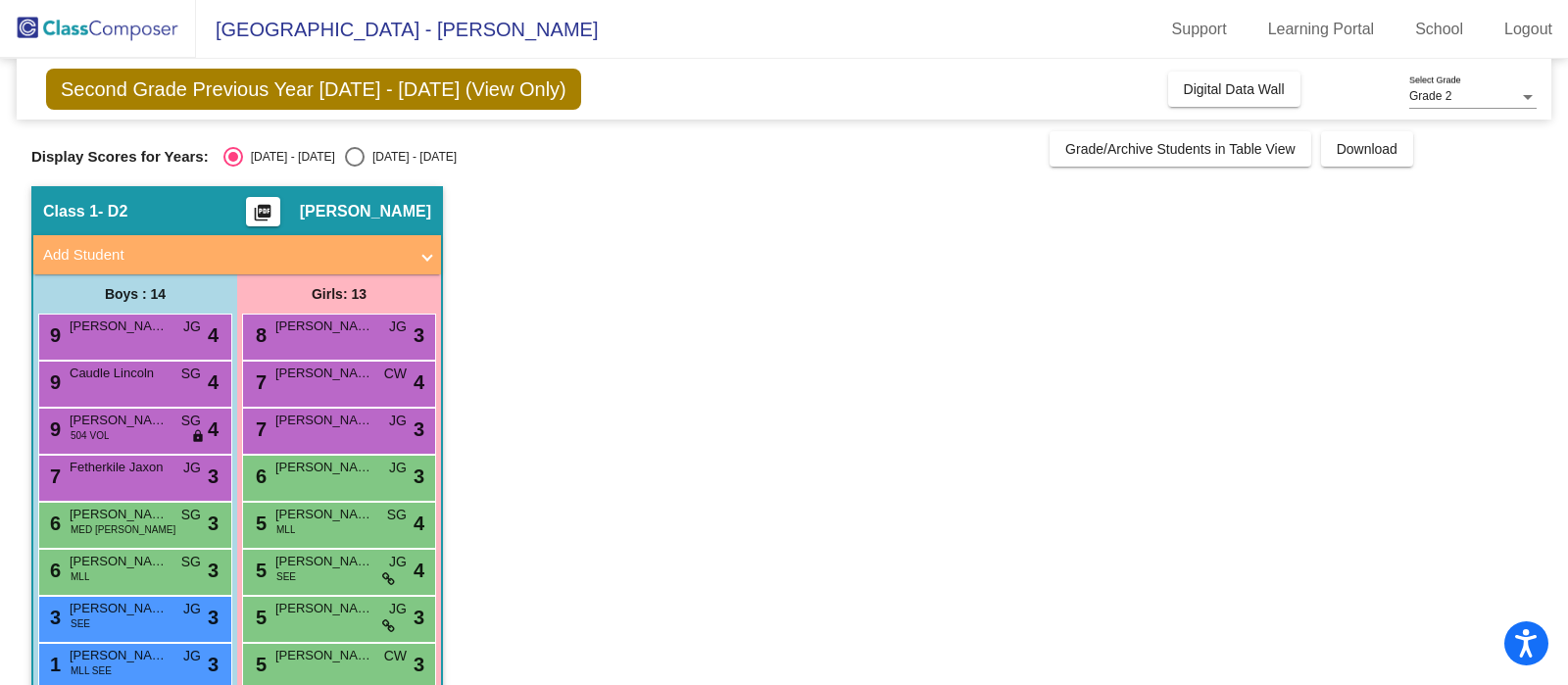 click on "9 Caudle Lincoln SG lock do_not_disturb_alt 4" at bounding box center (132, 381) 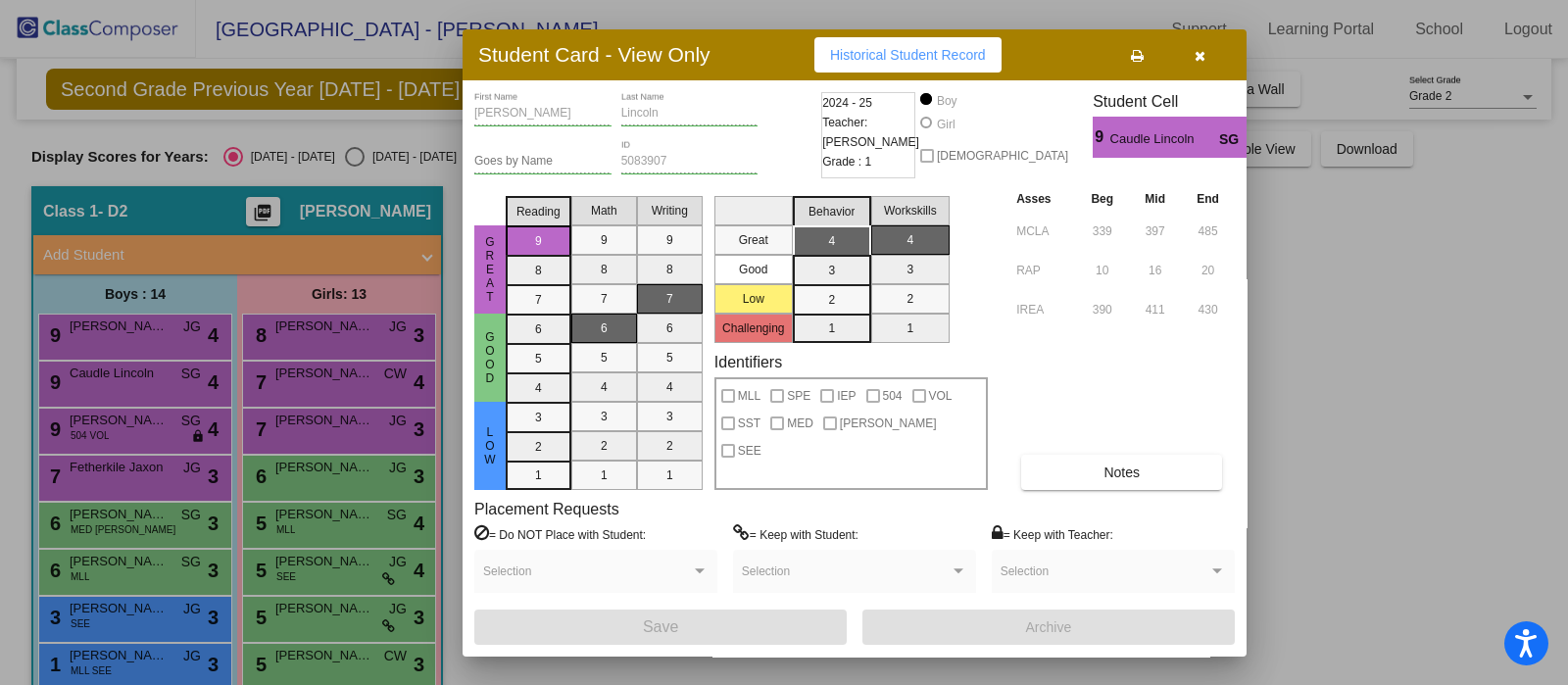 click at bounding box center (784, 342) 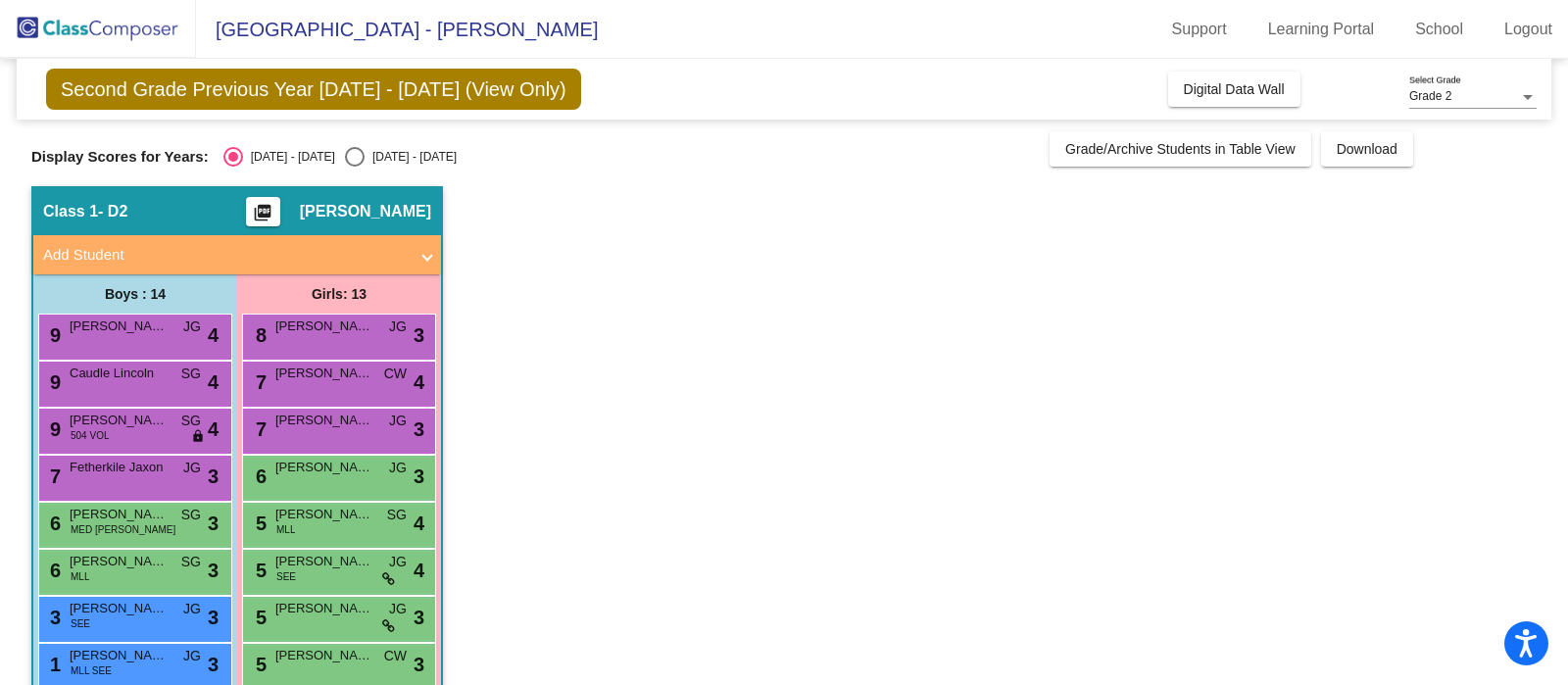 click on "Kilbury Lennox" at bounding box center (119, 420) 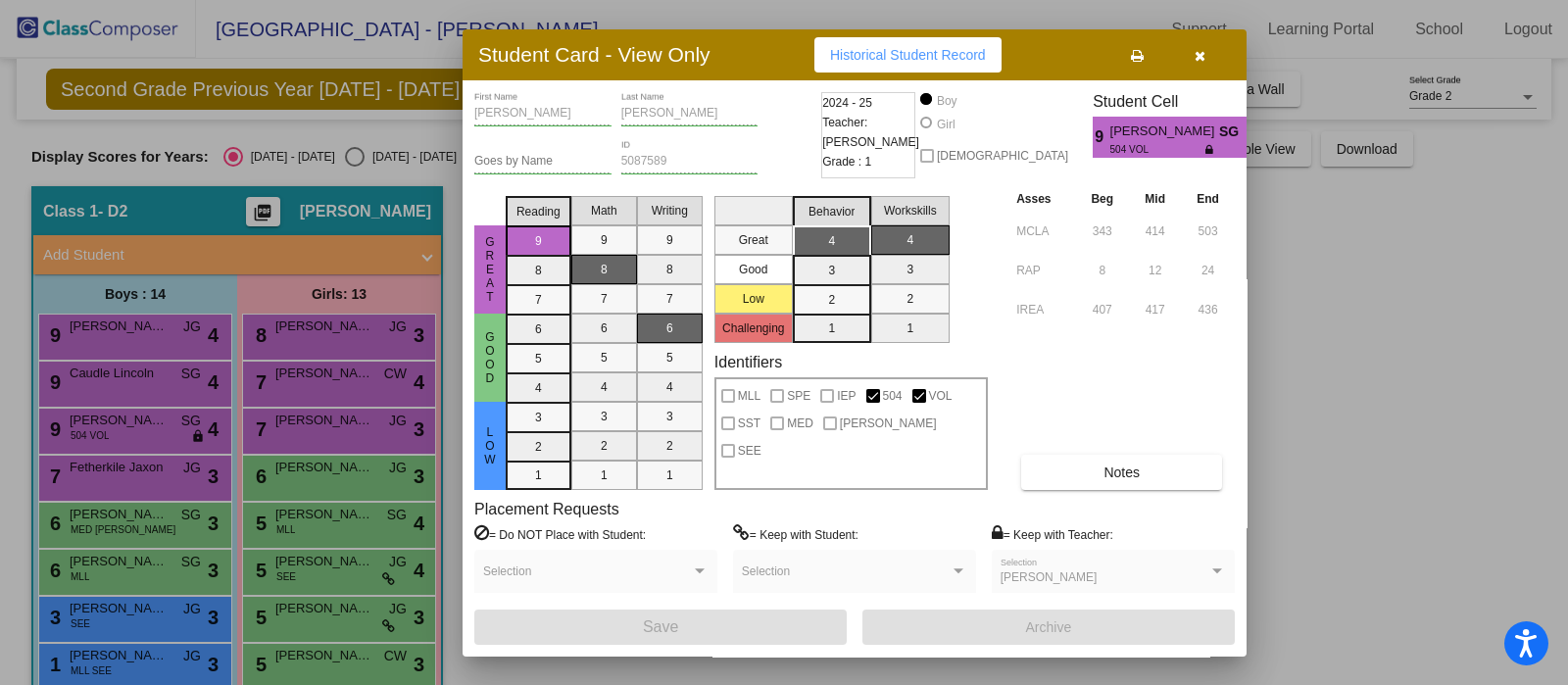 click at bounding box center (784, 342) 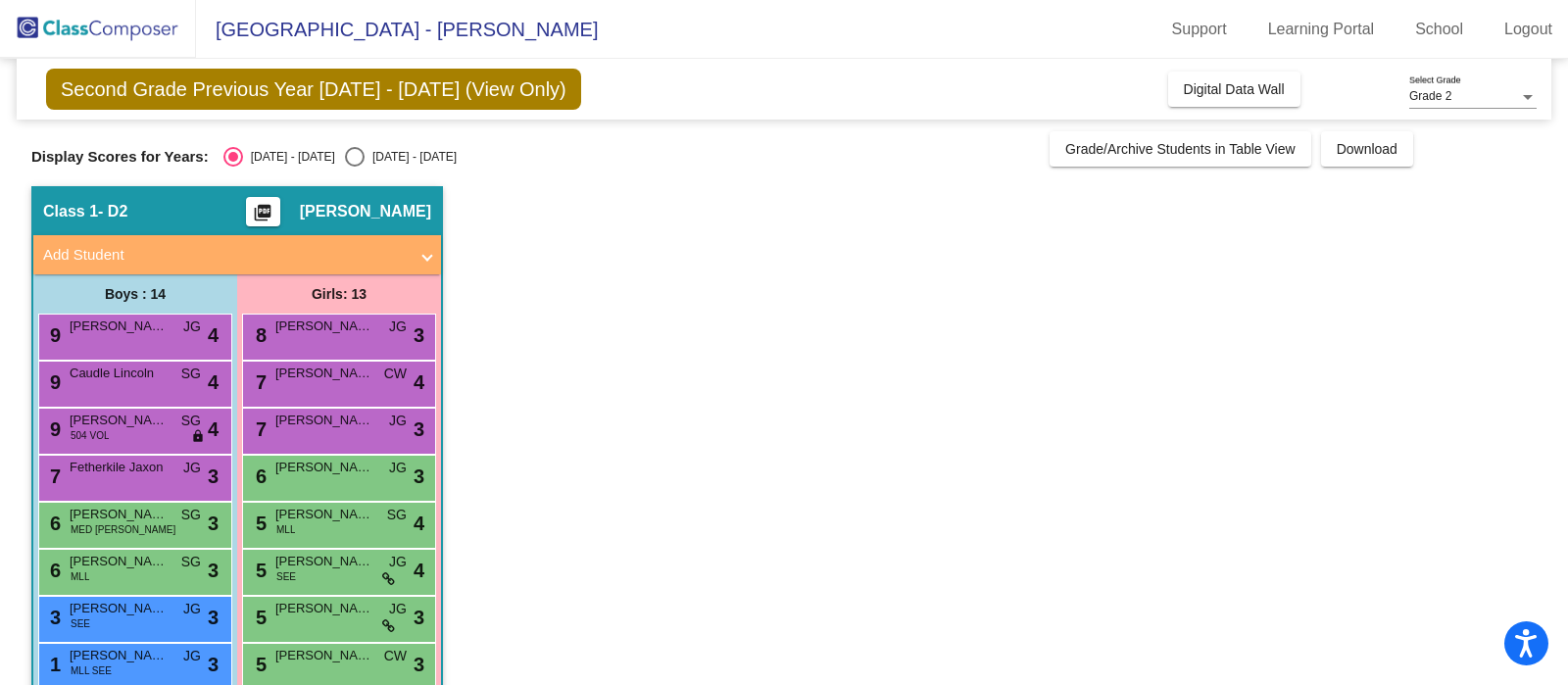 click on "7 Fetherkile Jaxon JG lock do_not_disturb_alt 3" at bounding box center [132, 475] 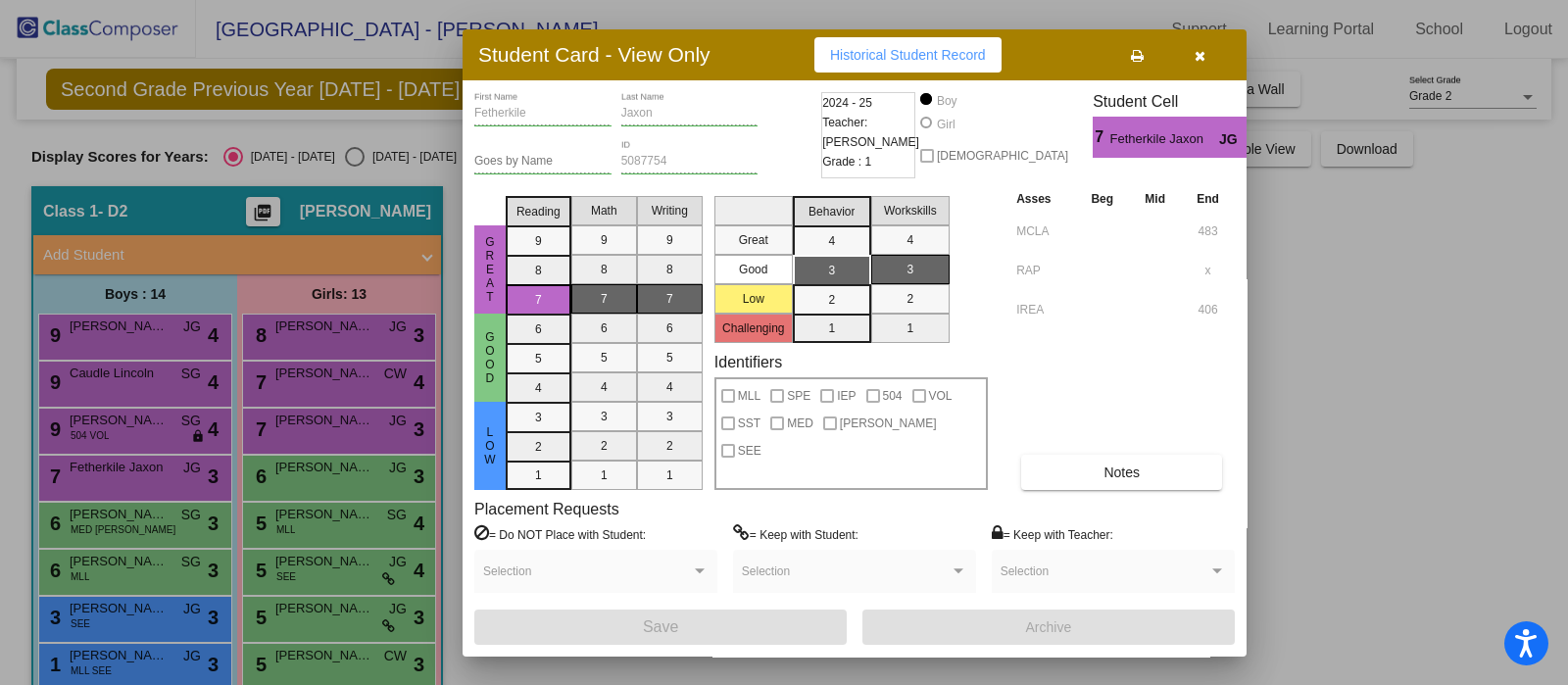 click at bounding box center [784, 342] 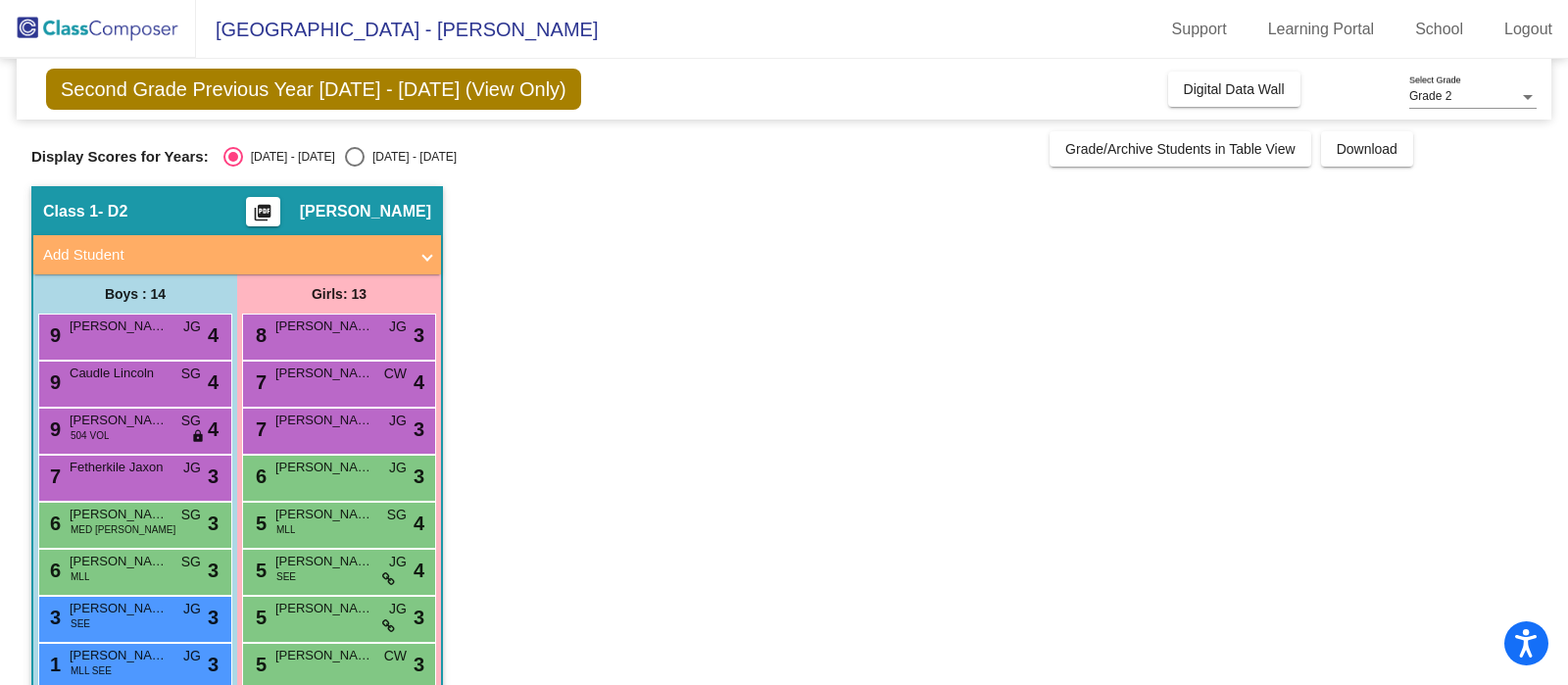 click on "Davis Ayden" at bounding box center [119, 514] 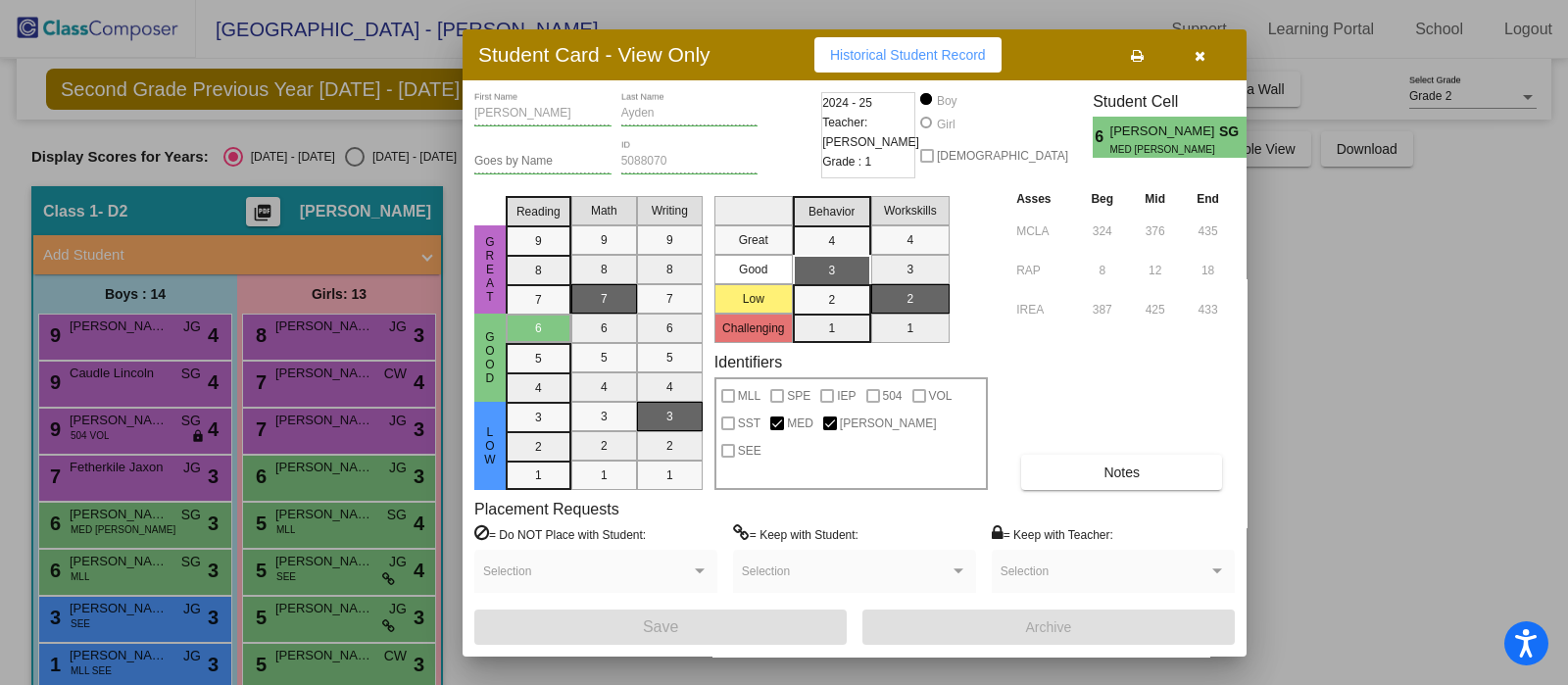 click at bounding box center [784, 342] 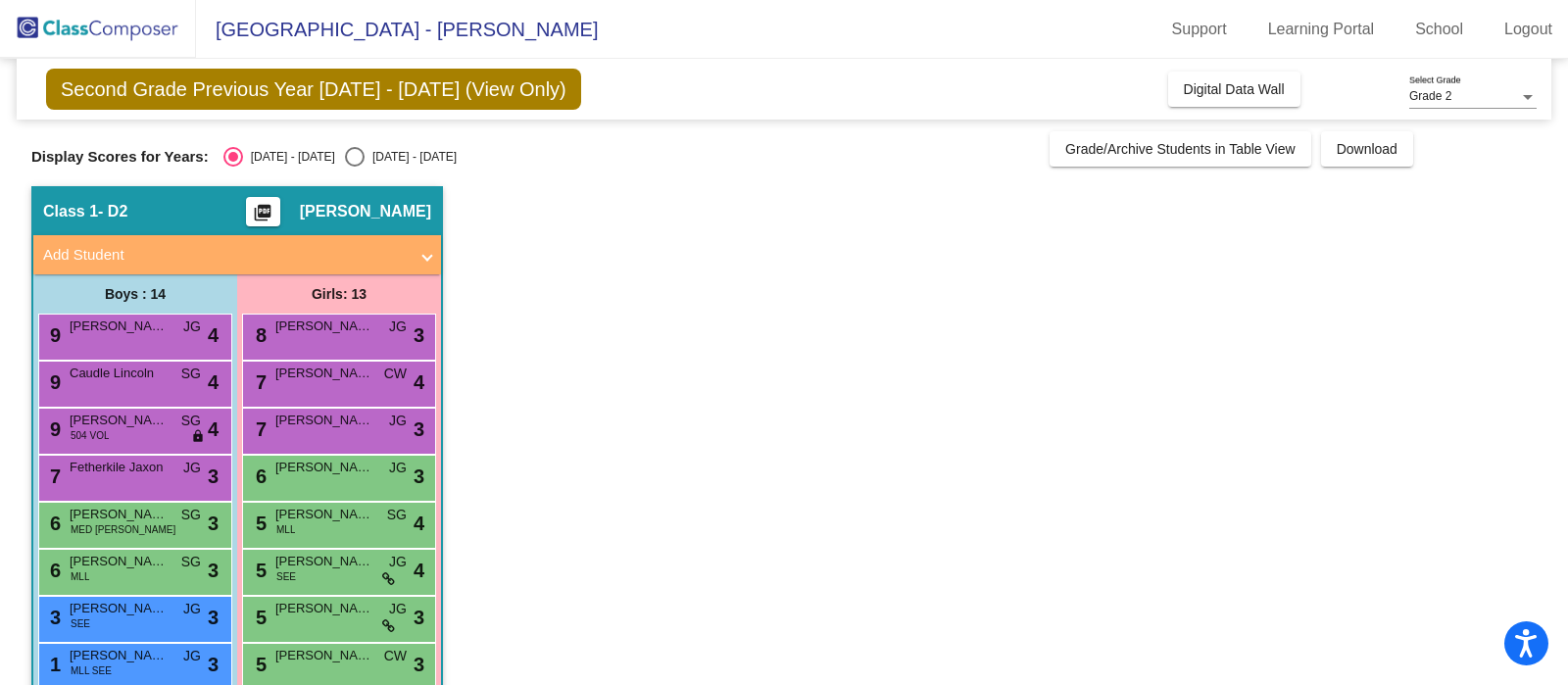 click on "Ramalho Murilo" at bounding box center [119, 562] 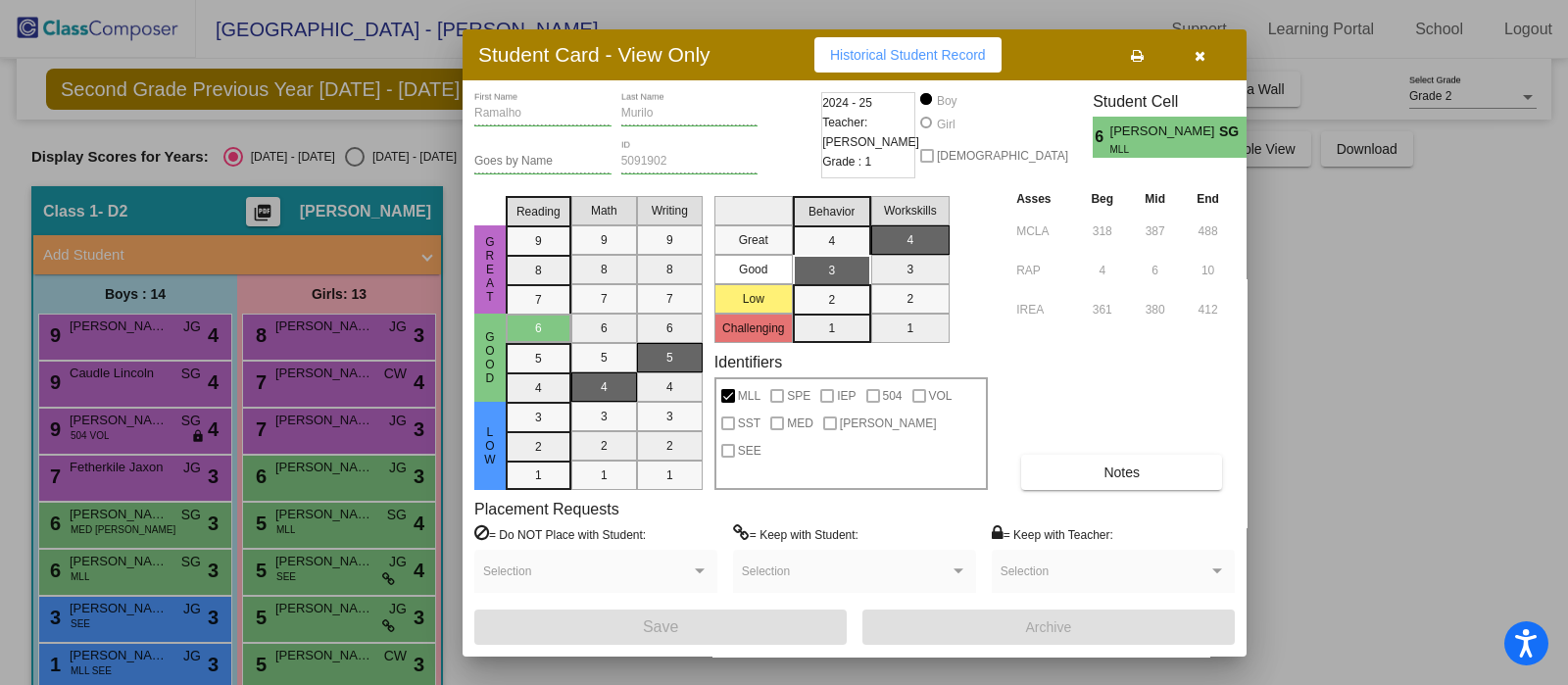 click at bounding box center (784, 342) 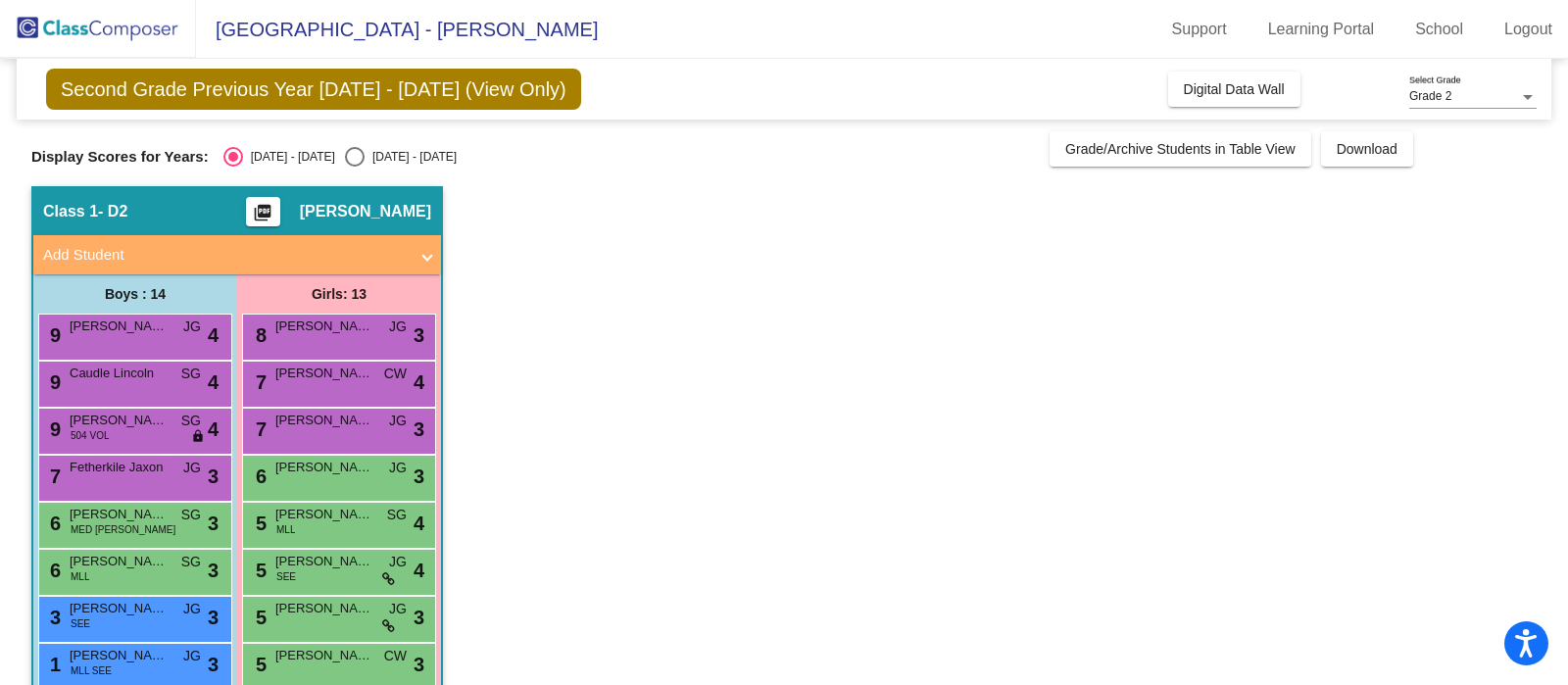 click on "3 Doninelli Carlo SEE JG lock do_not_disturb_alt 3" at bounding box center [132, 616] 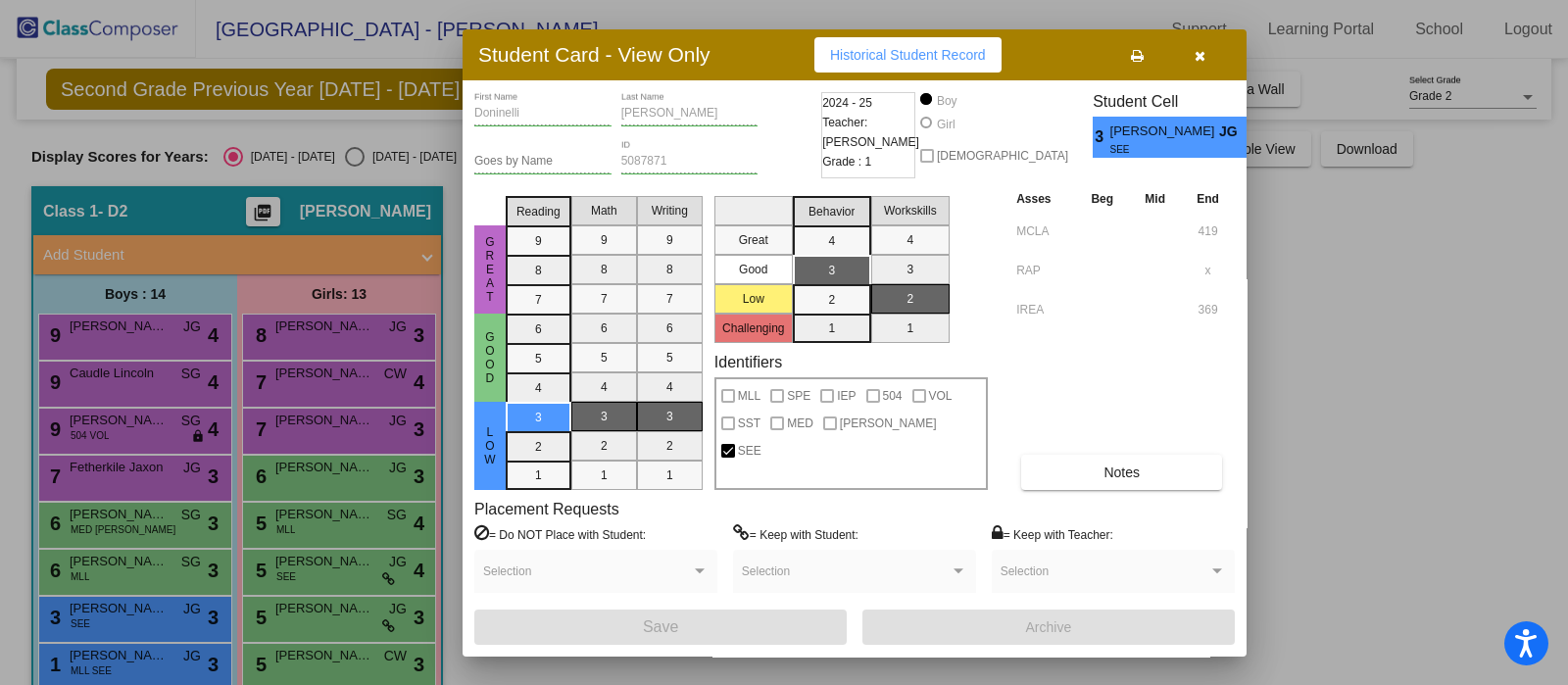 click at bounding box center [784, 342] 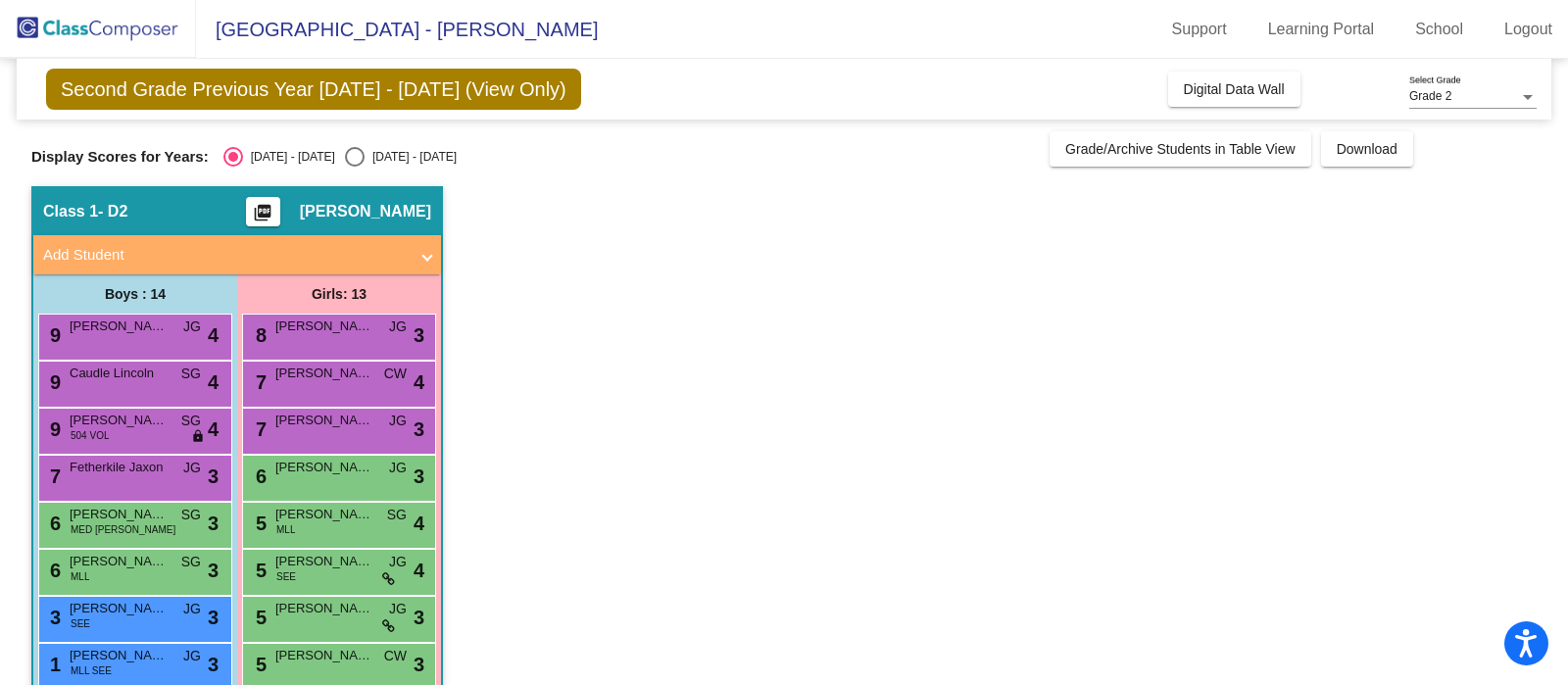 click on "MLL SEE" at bounding box center (91, 670) 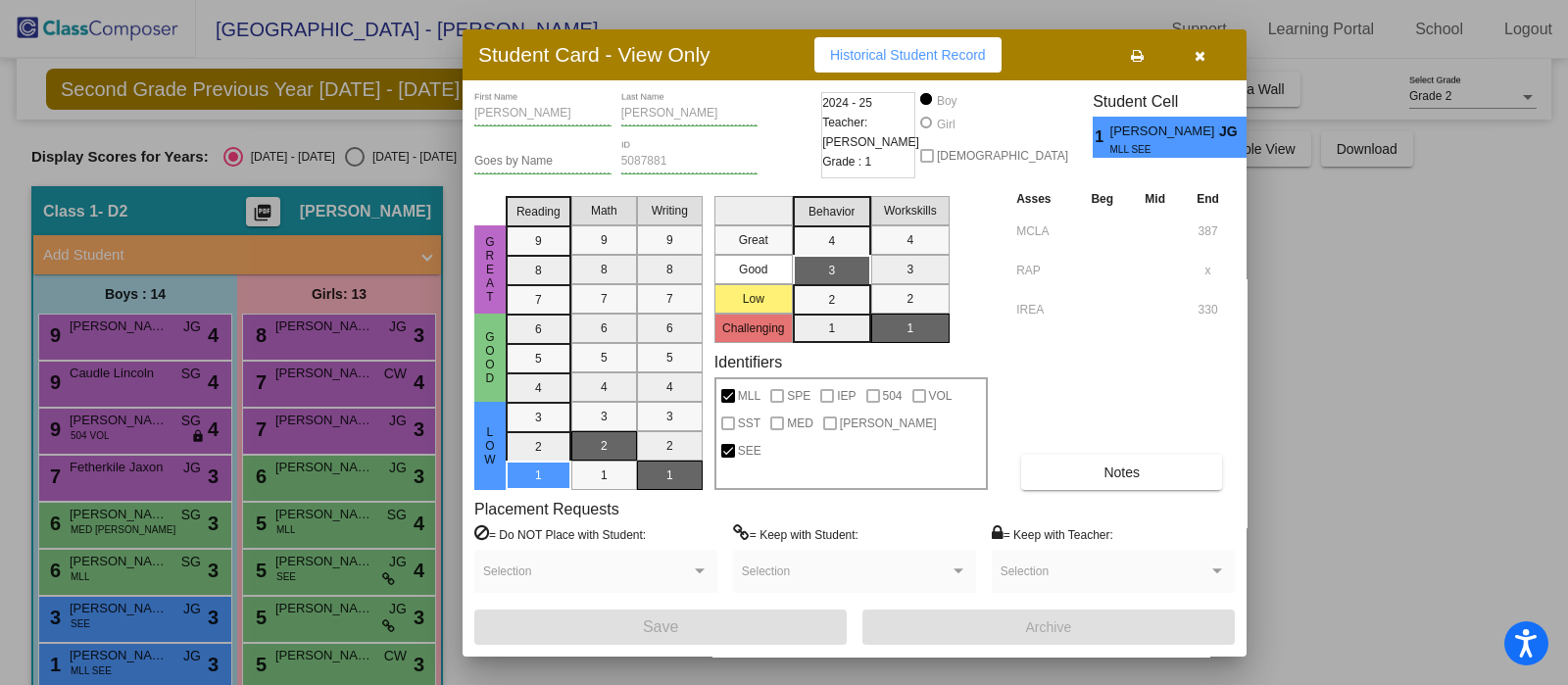 drag, startPoint x: 1560, startPoint y: 197, endPoint x: 1555, endPoint y: 407, distance: 210.05952 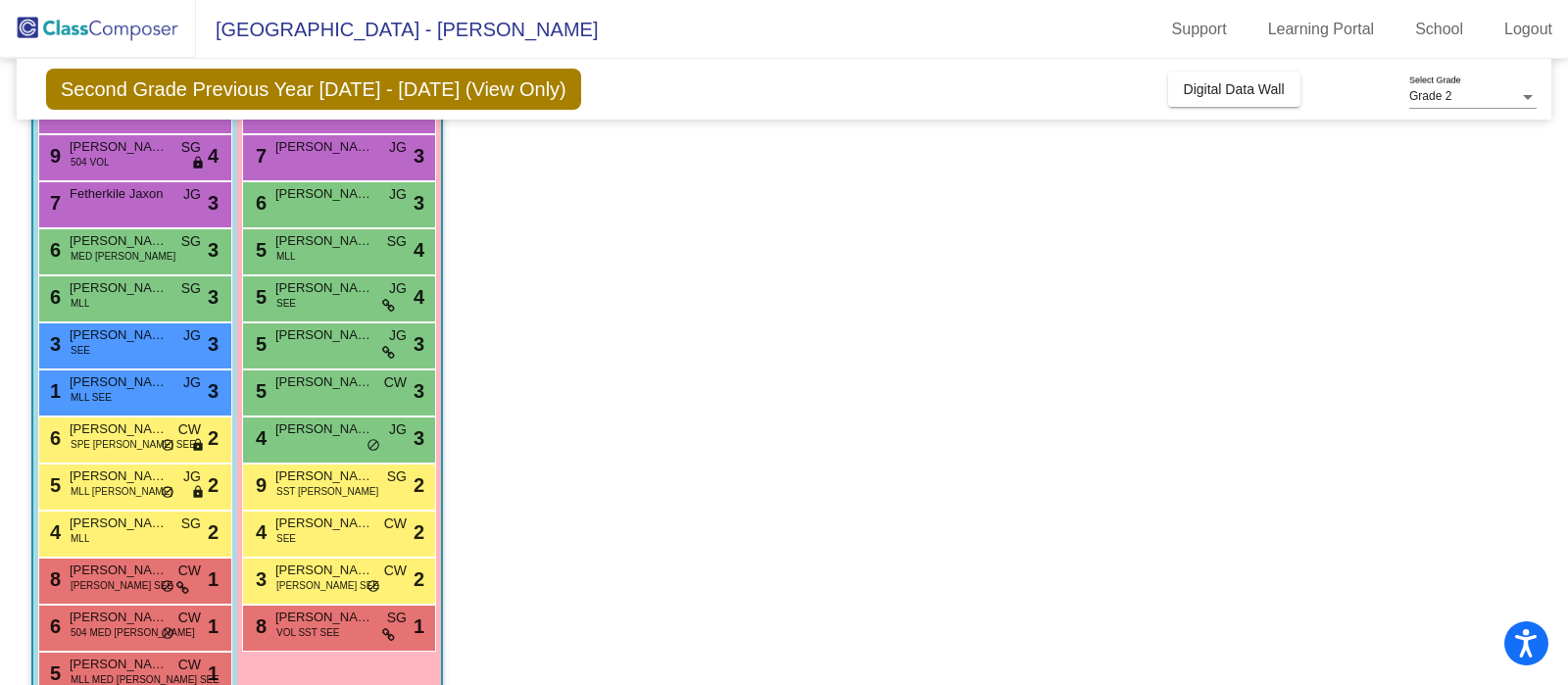 scroll, scrollTop: 318, scrollLeft: 0, axis: vertical 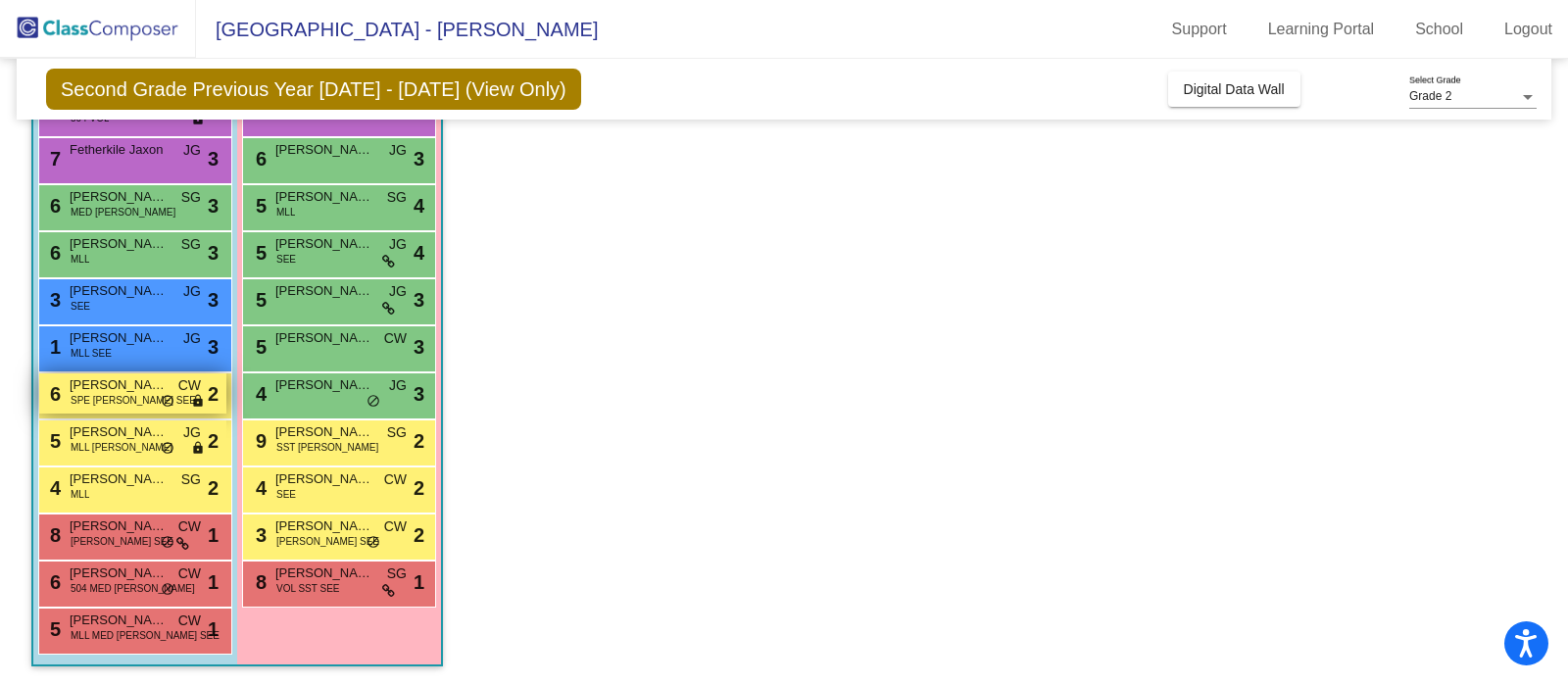 click on "SPE TIM SEE" at bounding box center [133, 400] 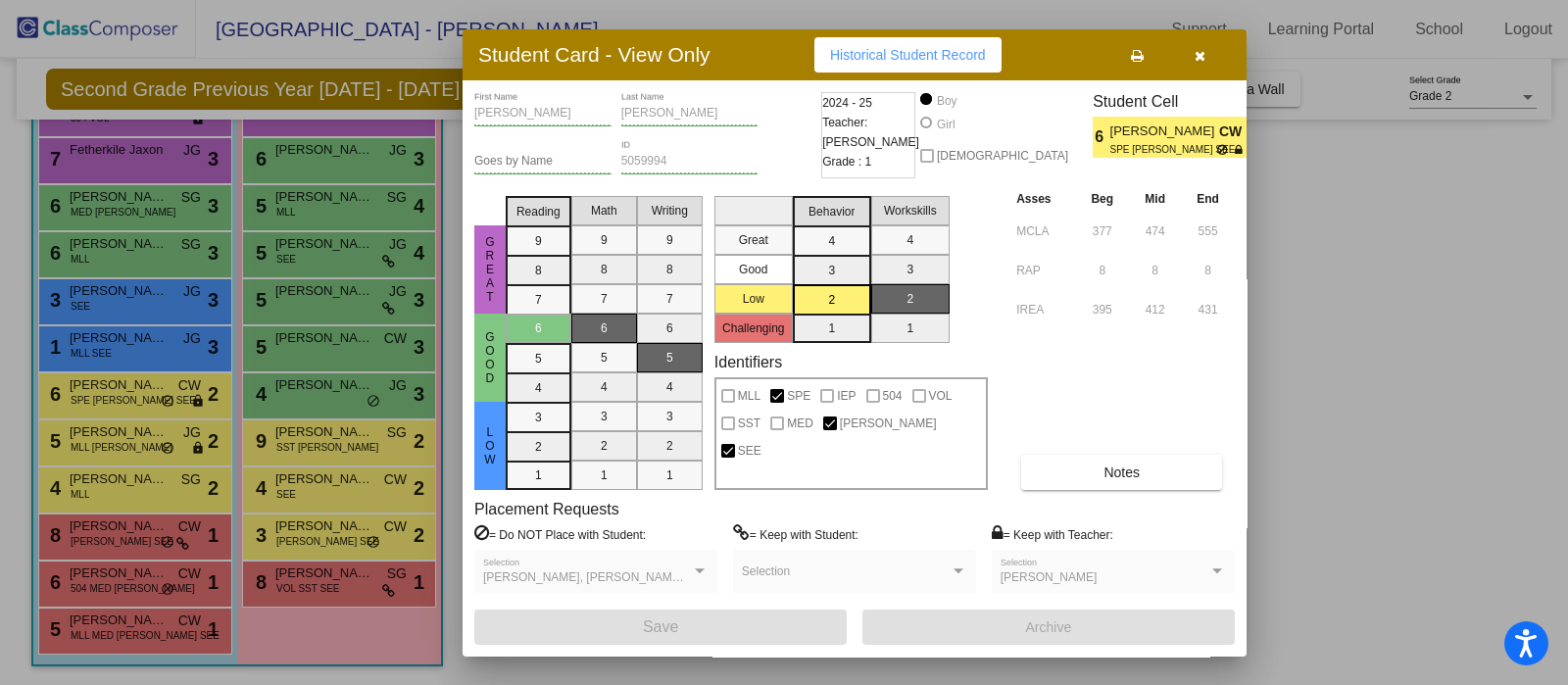 click at bounding box center [784, 342] 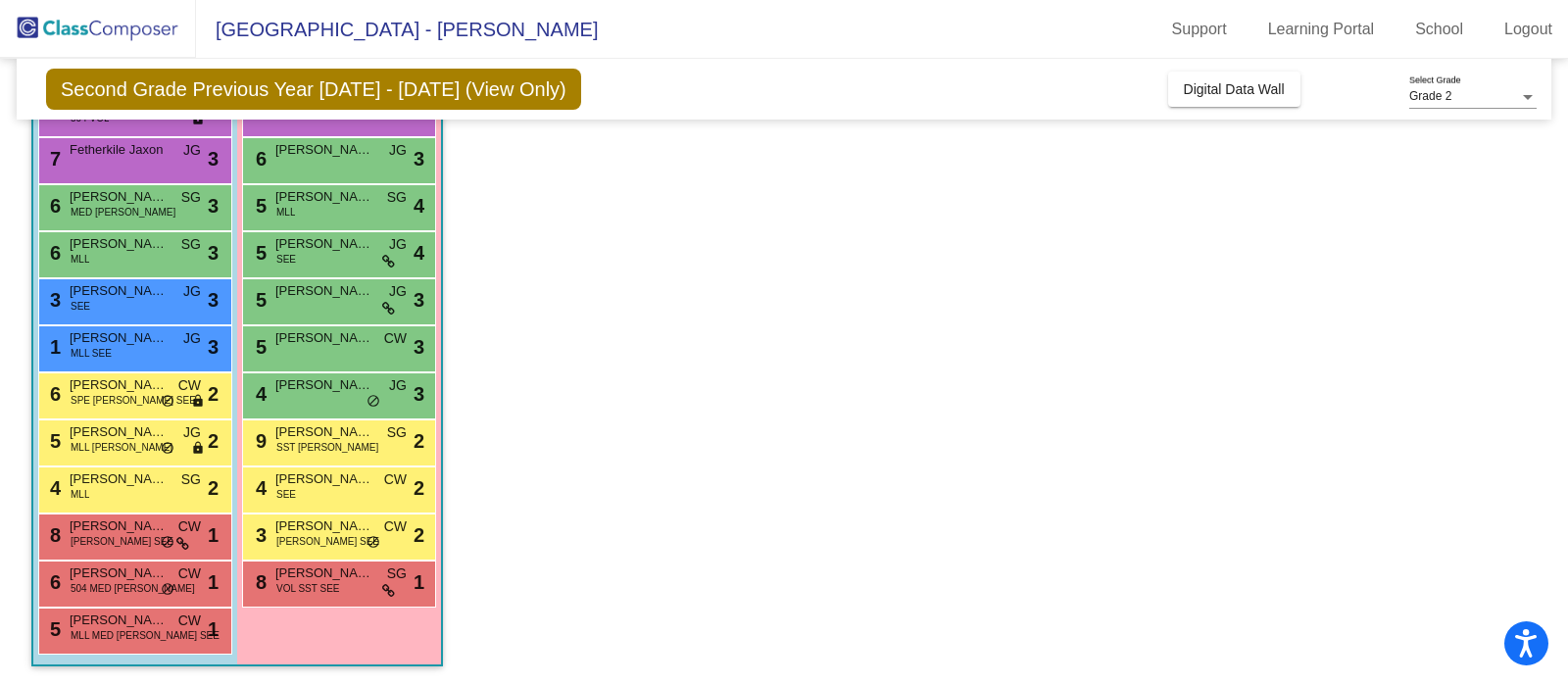 click on "Montalvo Noah" at bounding box center [119, 432] 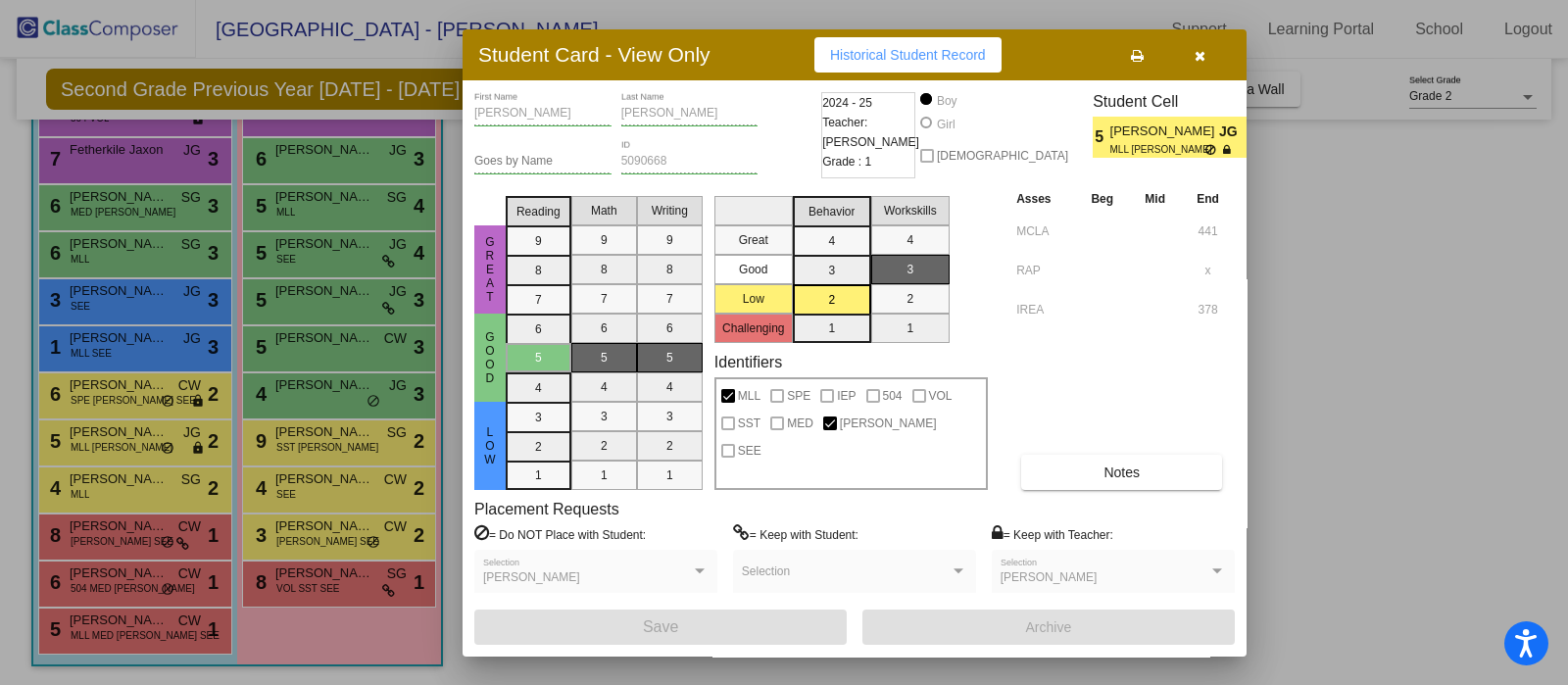 click at bounding box center (784, 342) 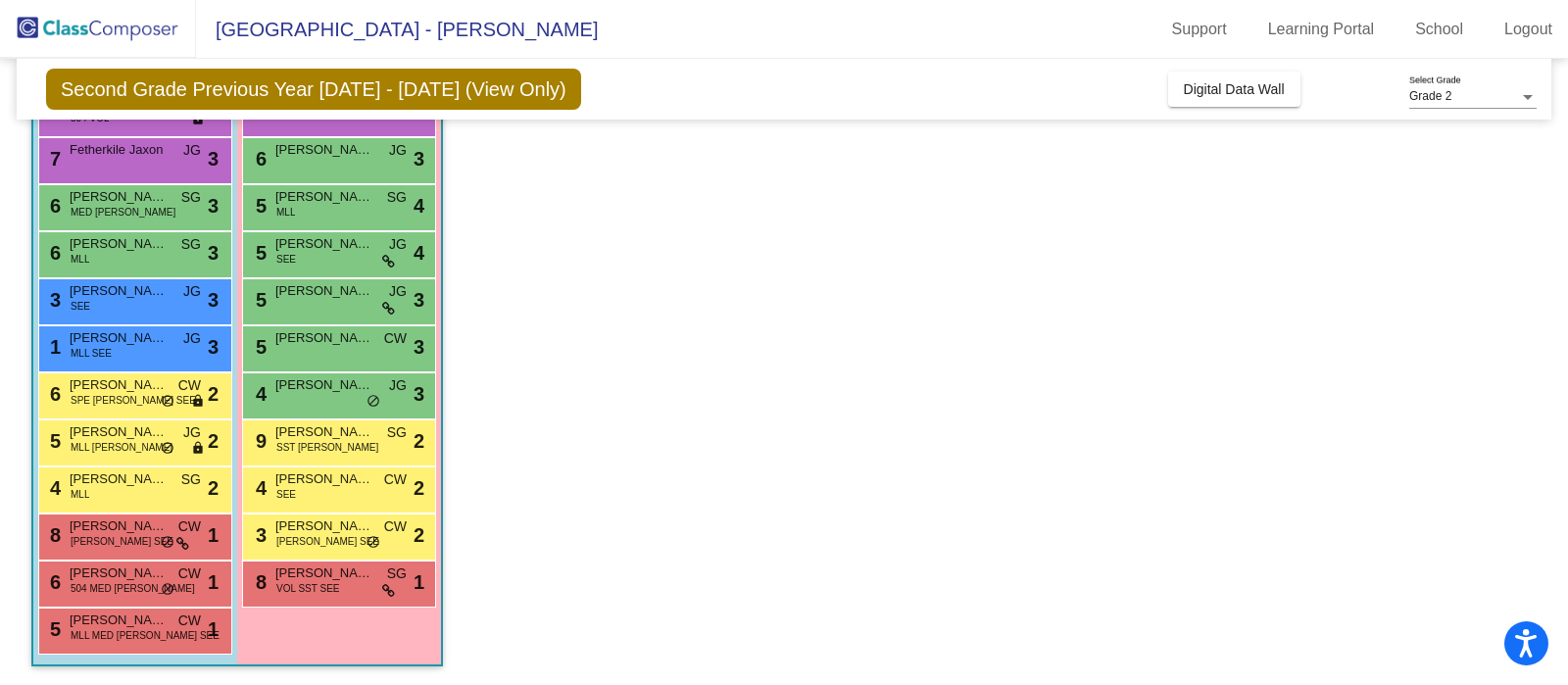 click on "MLL" at bounding box center (79, 494) 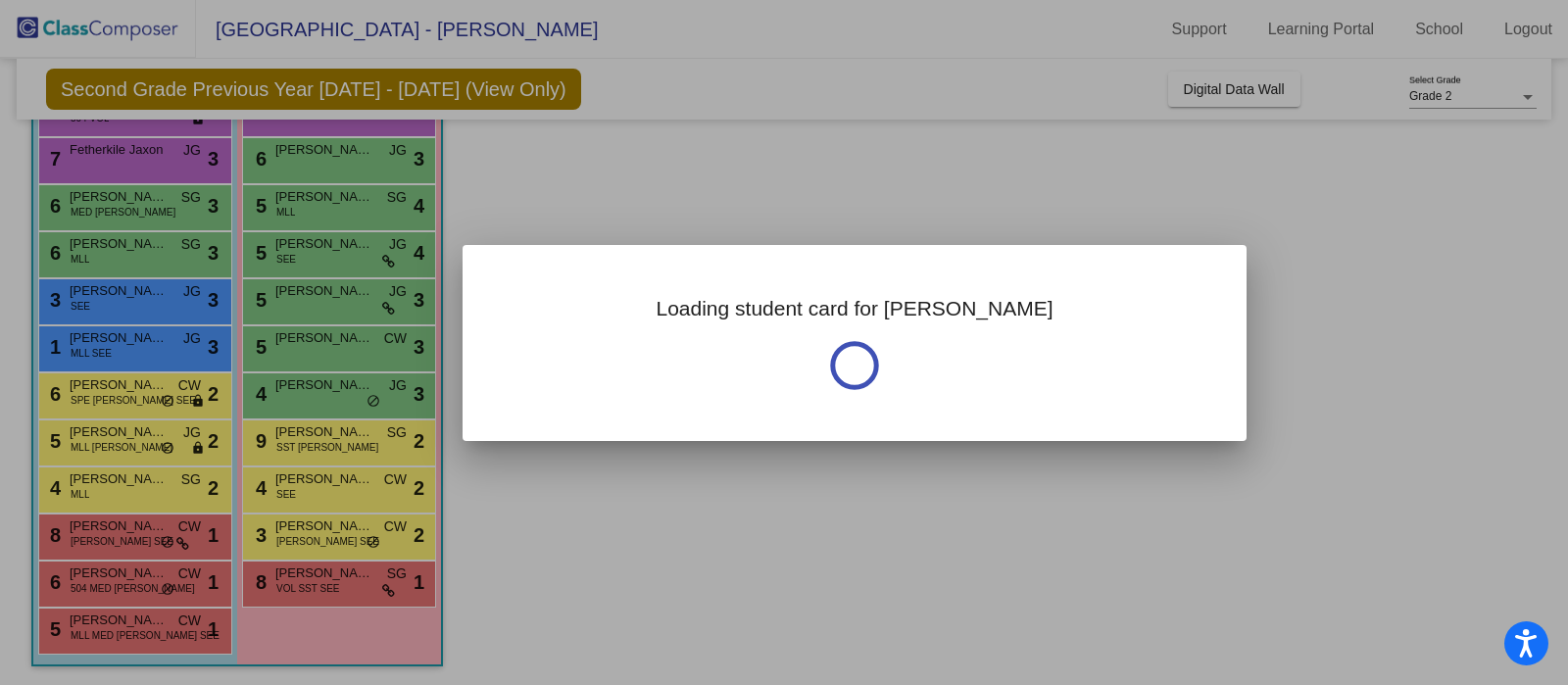 click at bounding box center (784, 342) 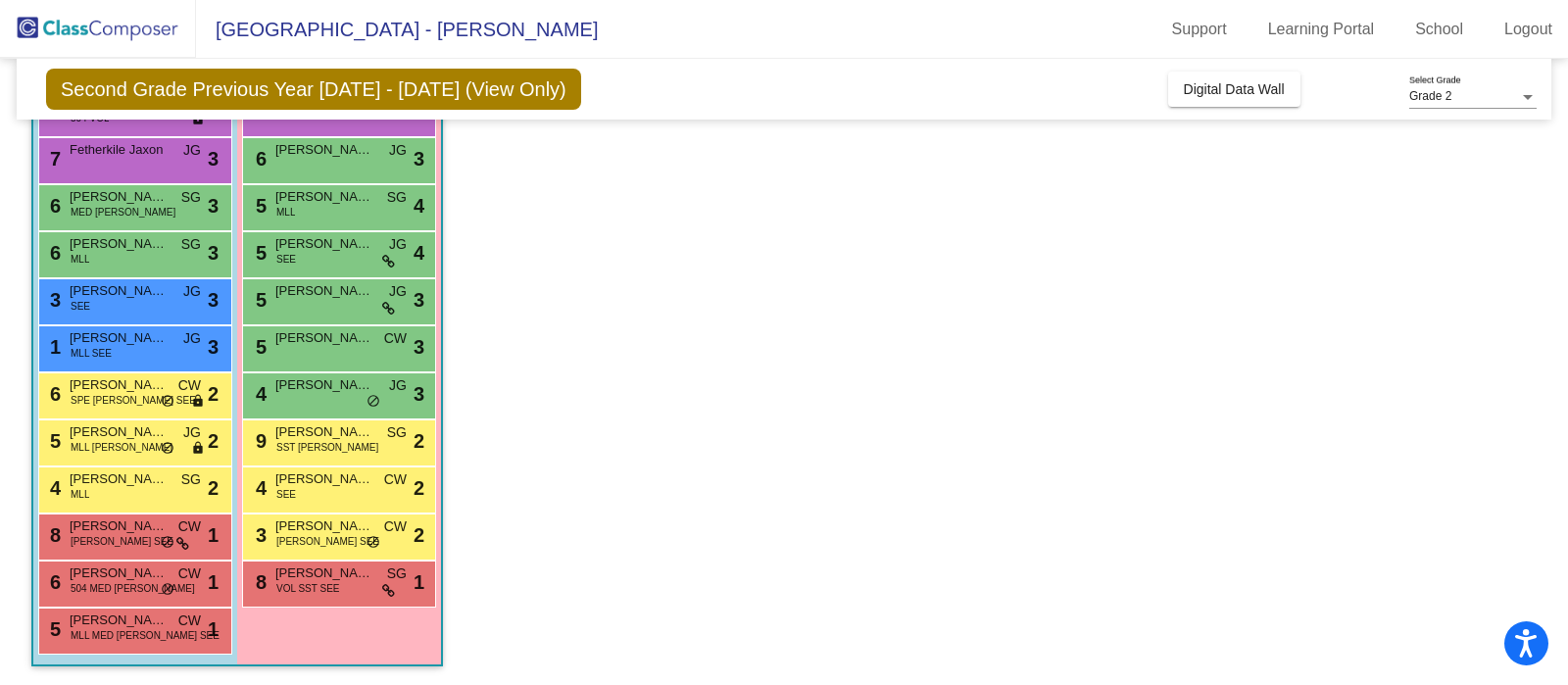 click on "MLL" at bounding box center [79, 494] 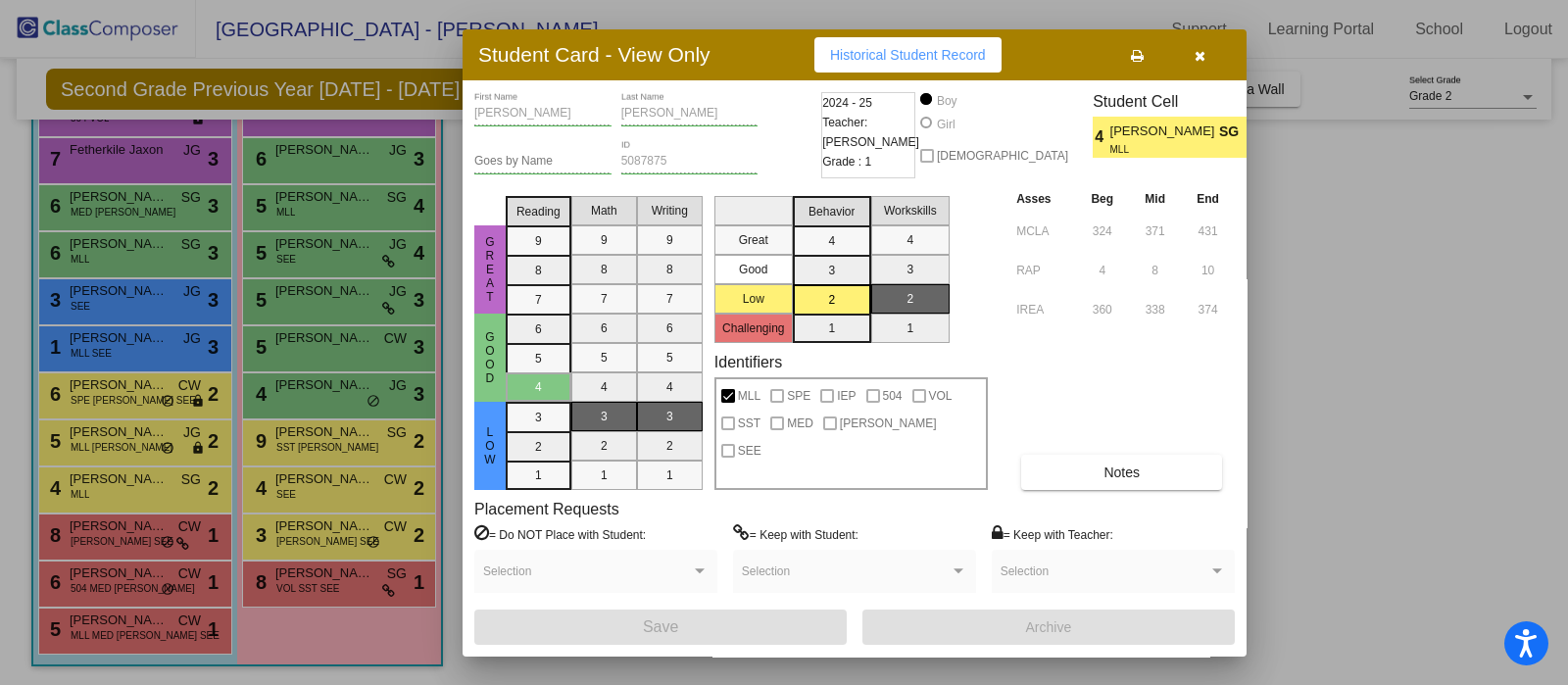 click at bounding box center (784, 342) 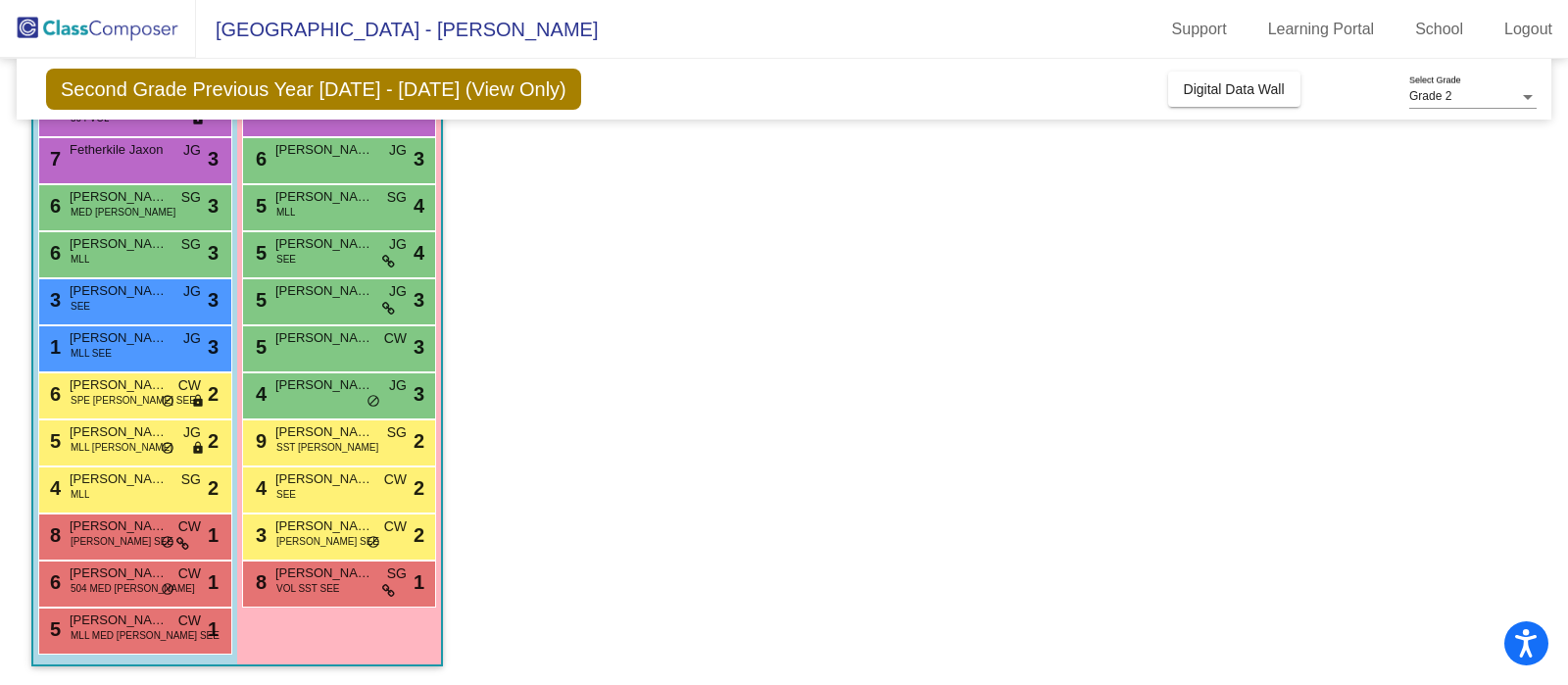 click on "8 Stone Hendrix TIM SEE CW lock do_not_disturb_alt 1" at bounding box center [132, 534] 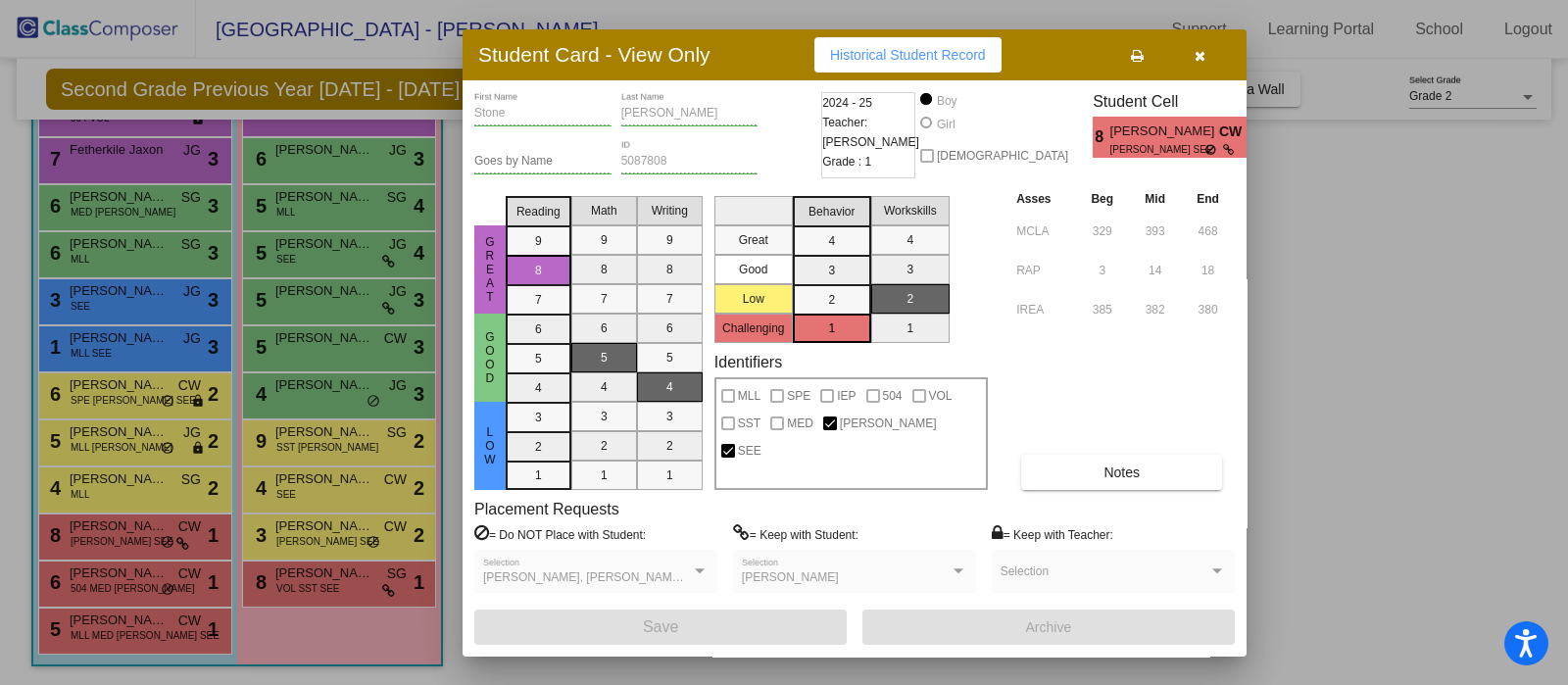 click at bounding box center (784, 342) 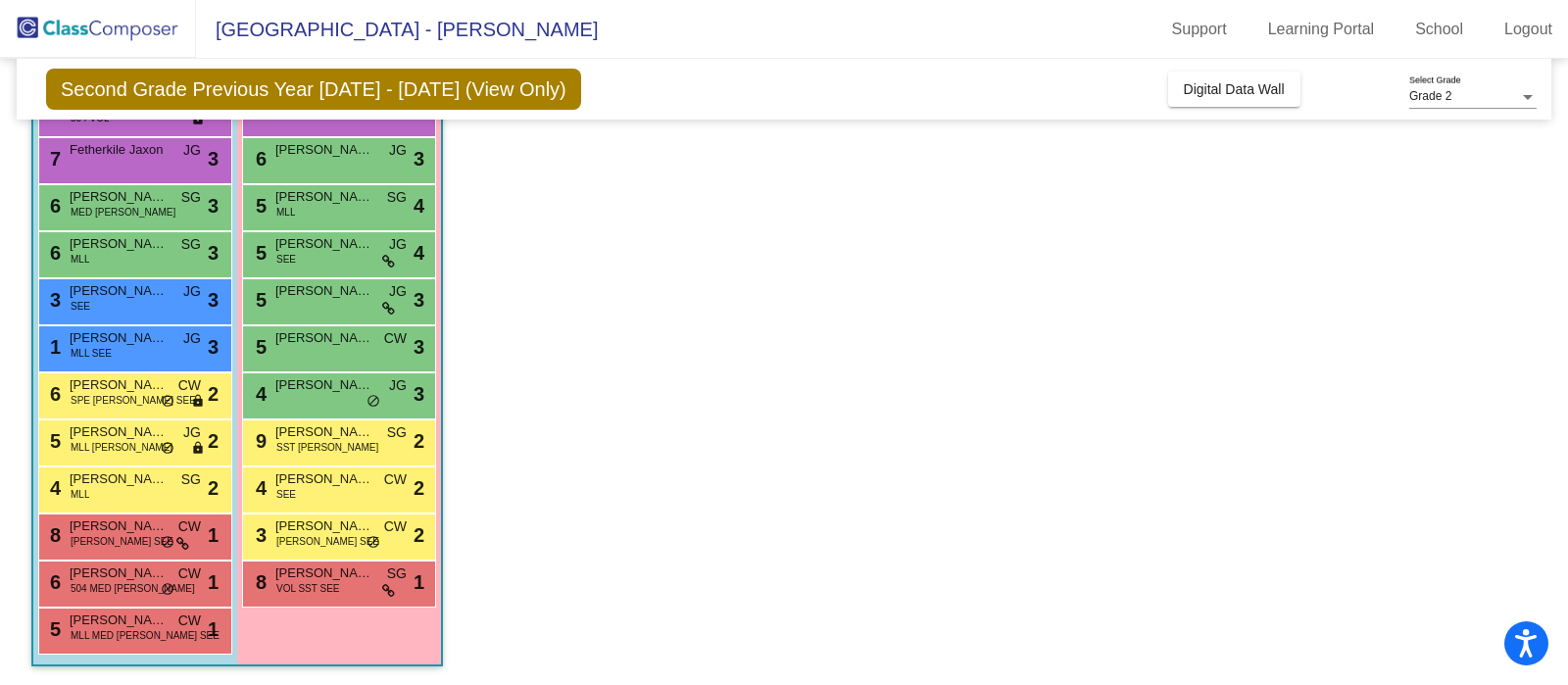 click on "504 MED TIM" at bounding box center (132, 588) 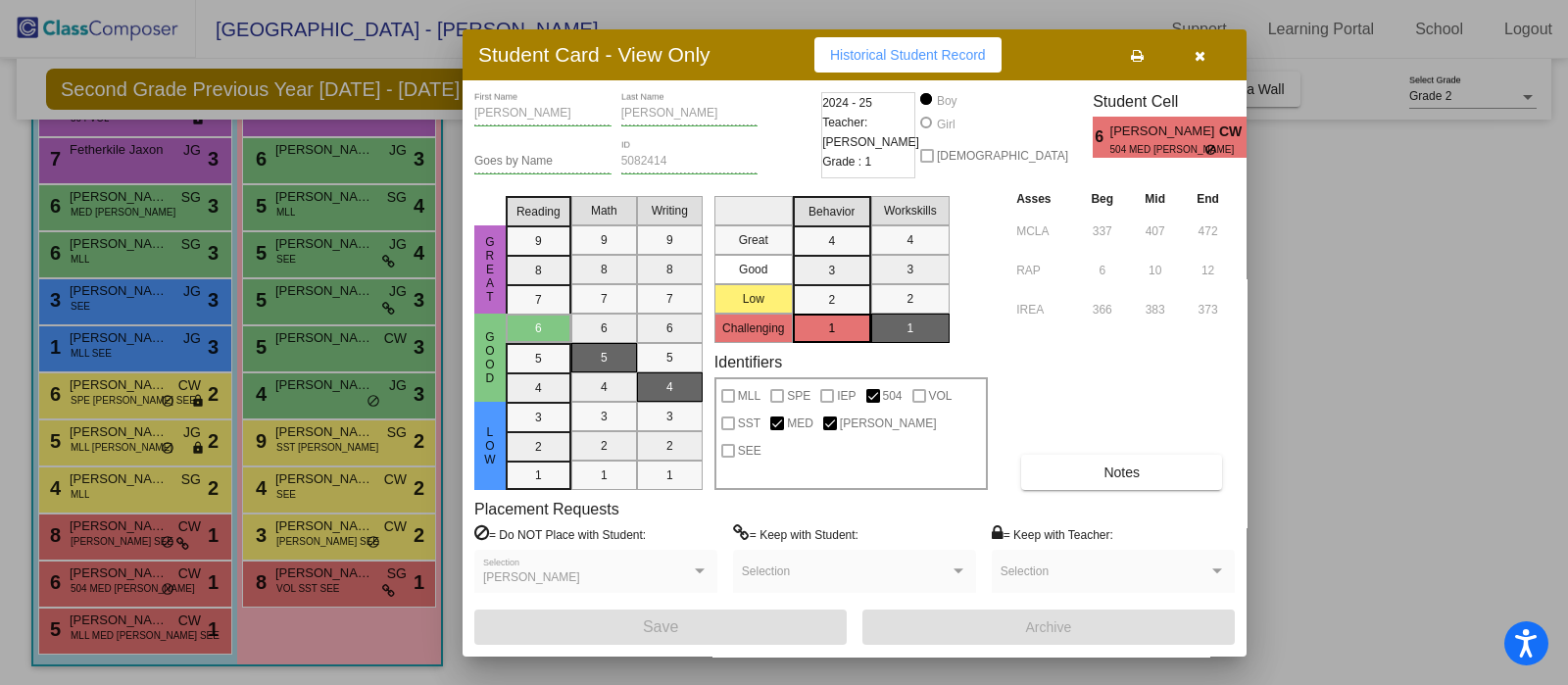 click at bounding box center [784, 342] 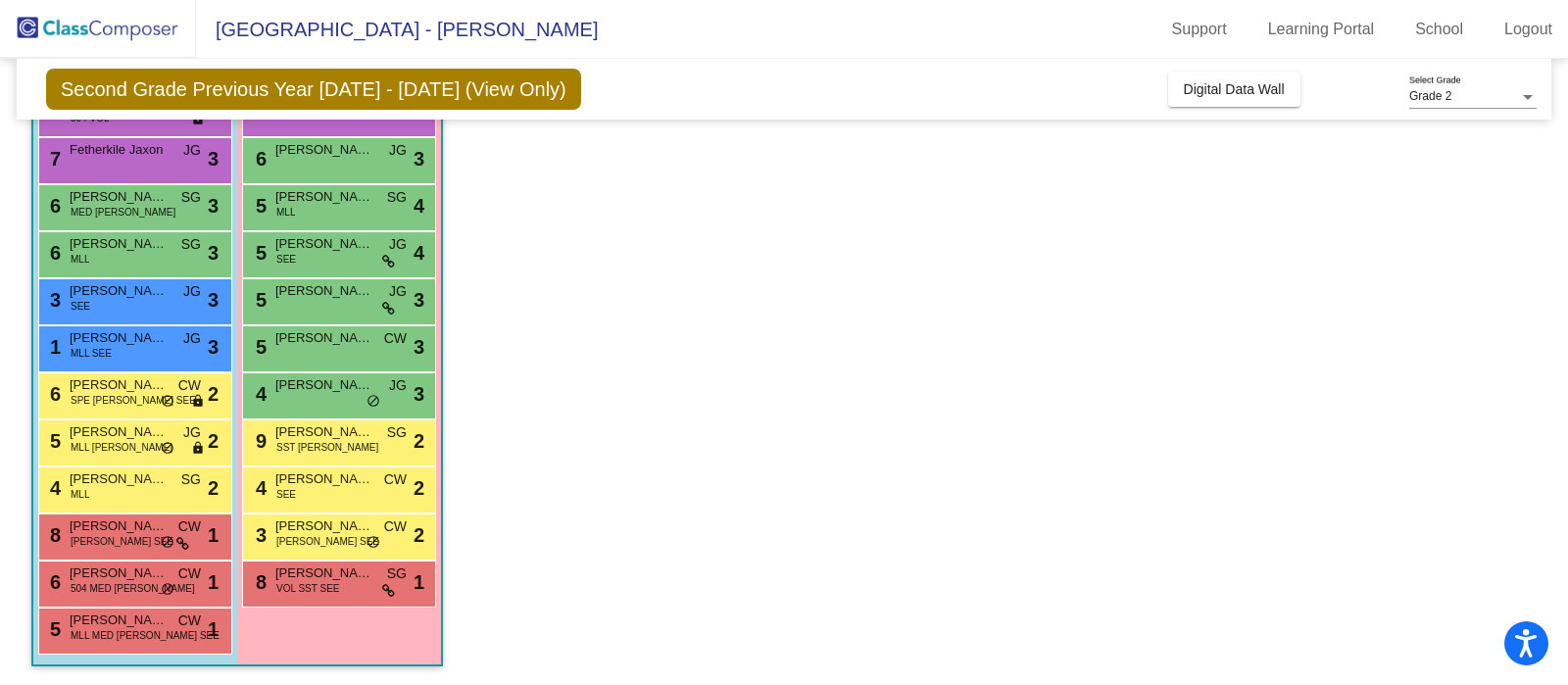 click on "MLL MED TIM SEE" at bounding box center (145, 635) 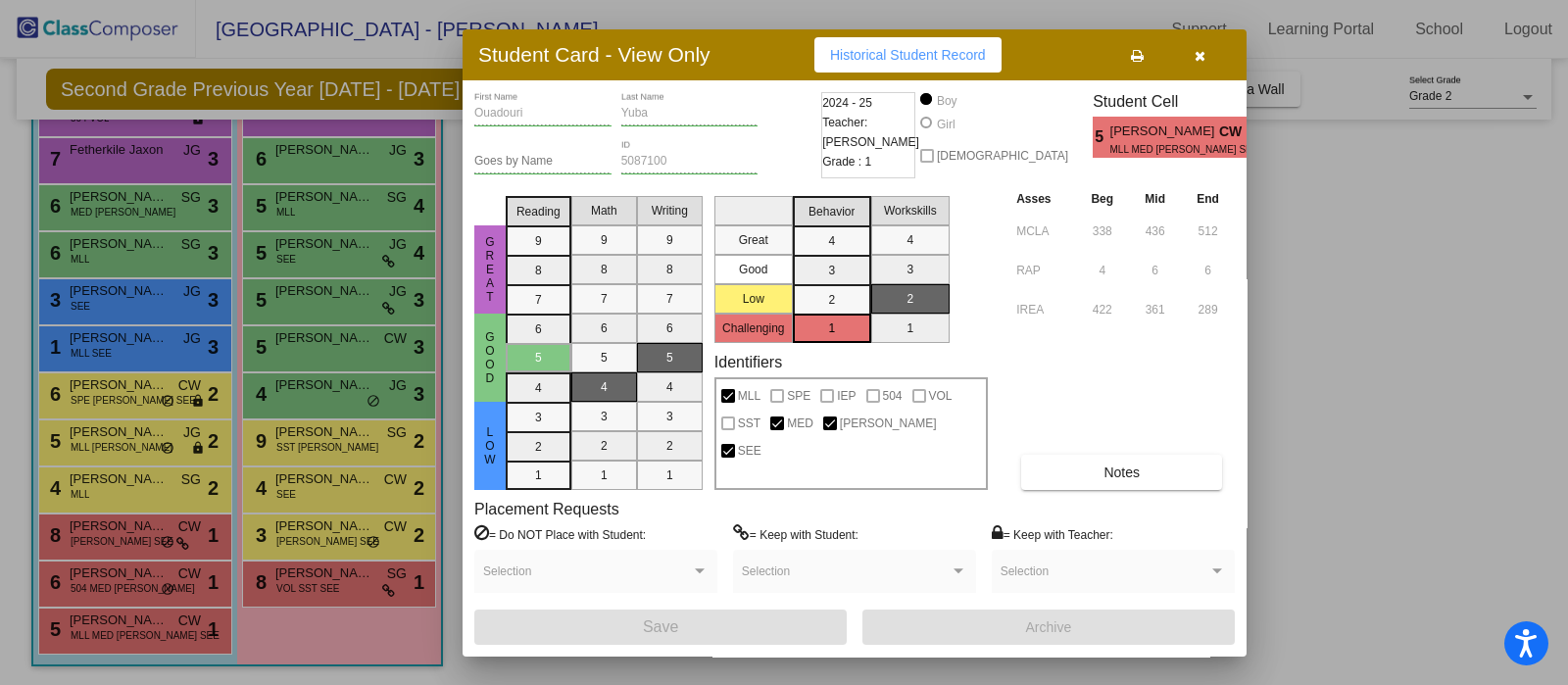 click at bounding box center [784, 342] 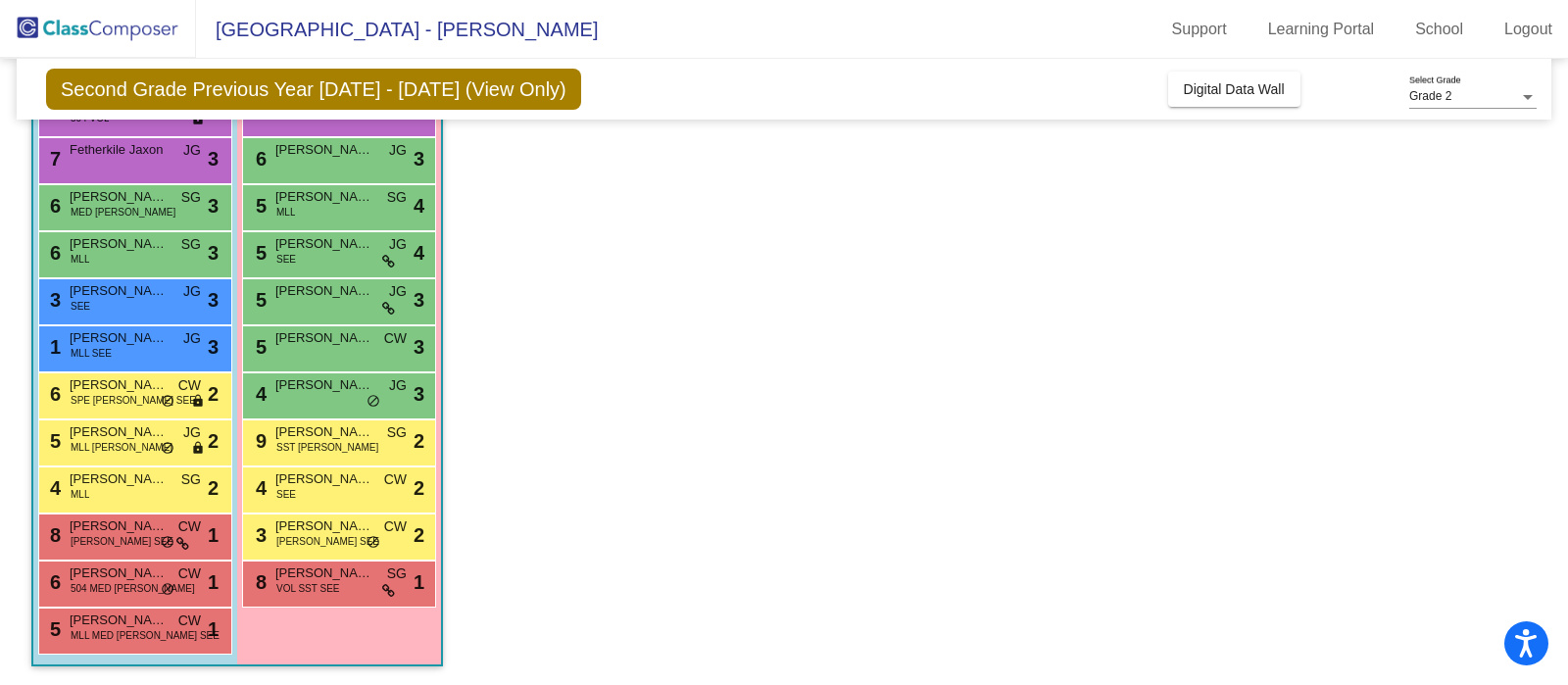 click on "4 Diaz Daniel MLL SG lock do_not_disturb_alt 2" at bounding box center [132, 487] 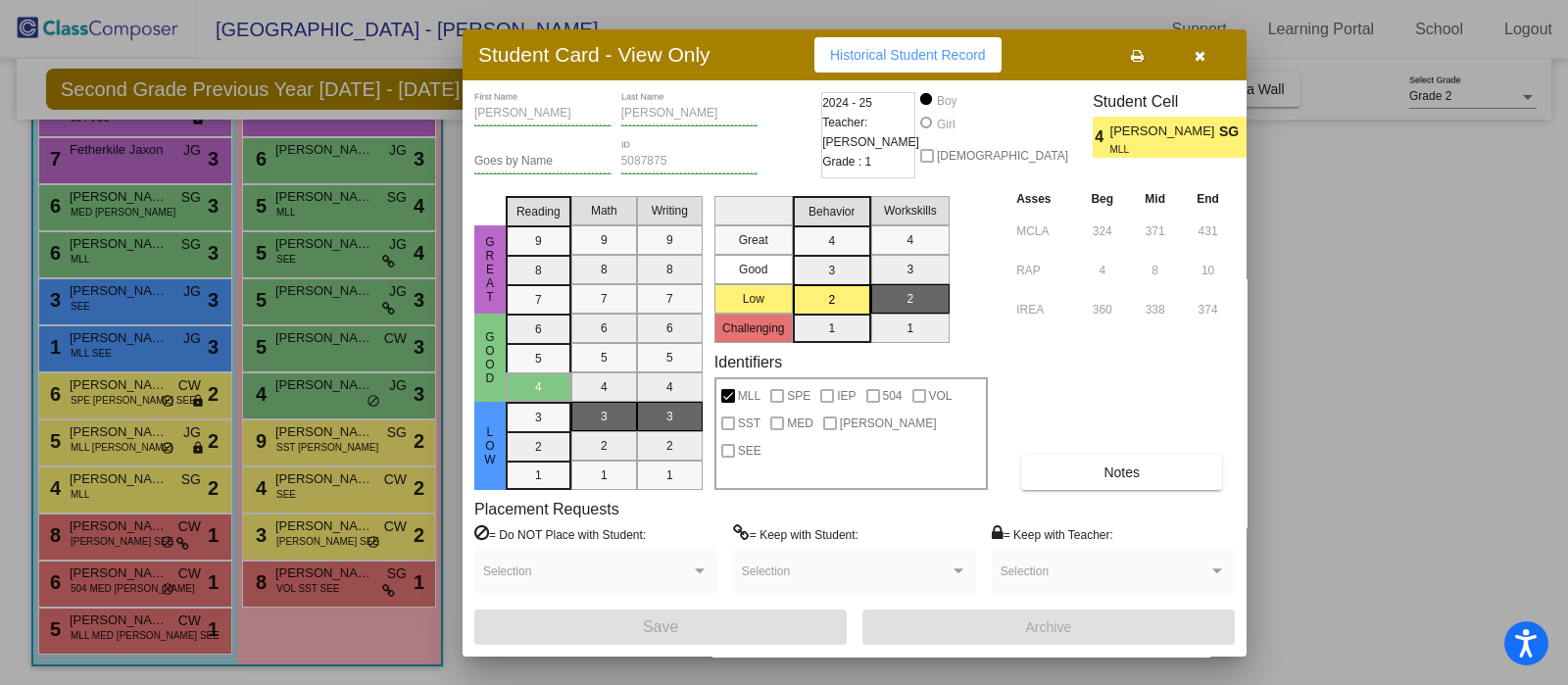 click at bounding box center (784, 342) 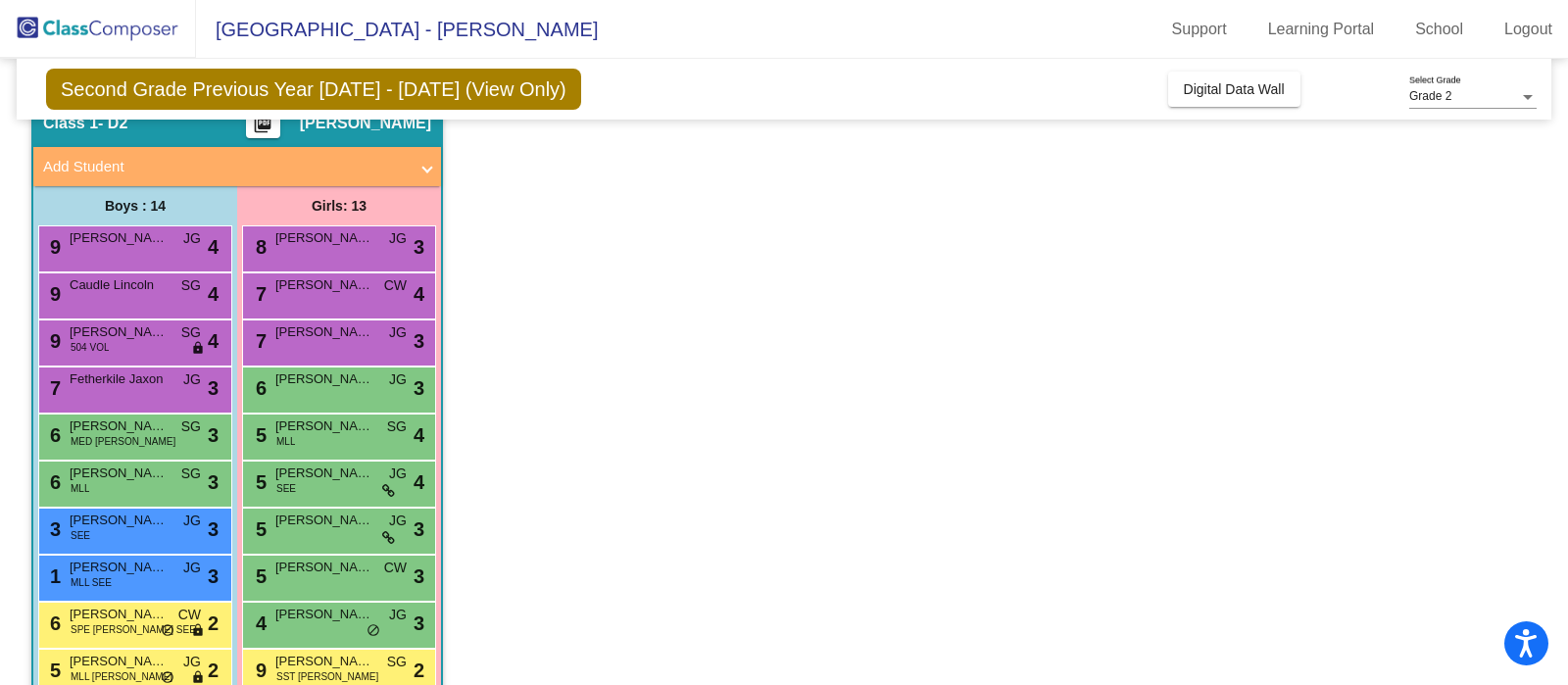 scroll, scrollTop: 77, scrollLeft: 0, axis: vertical 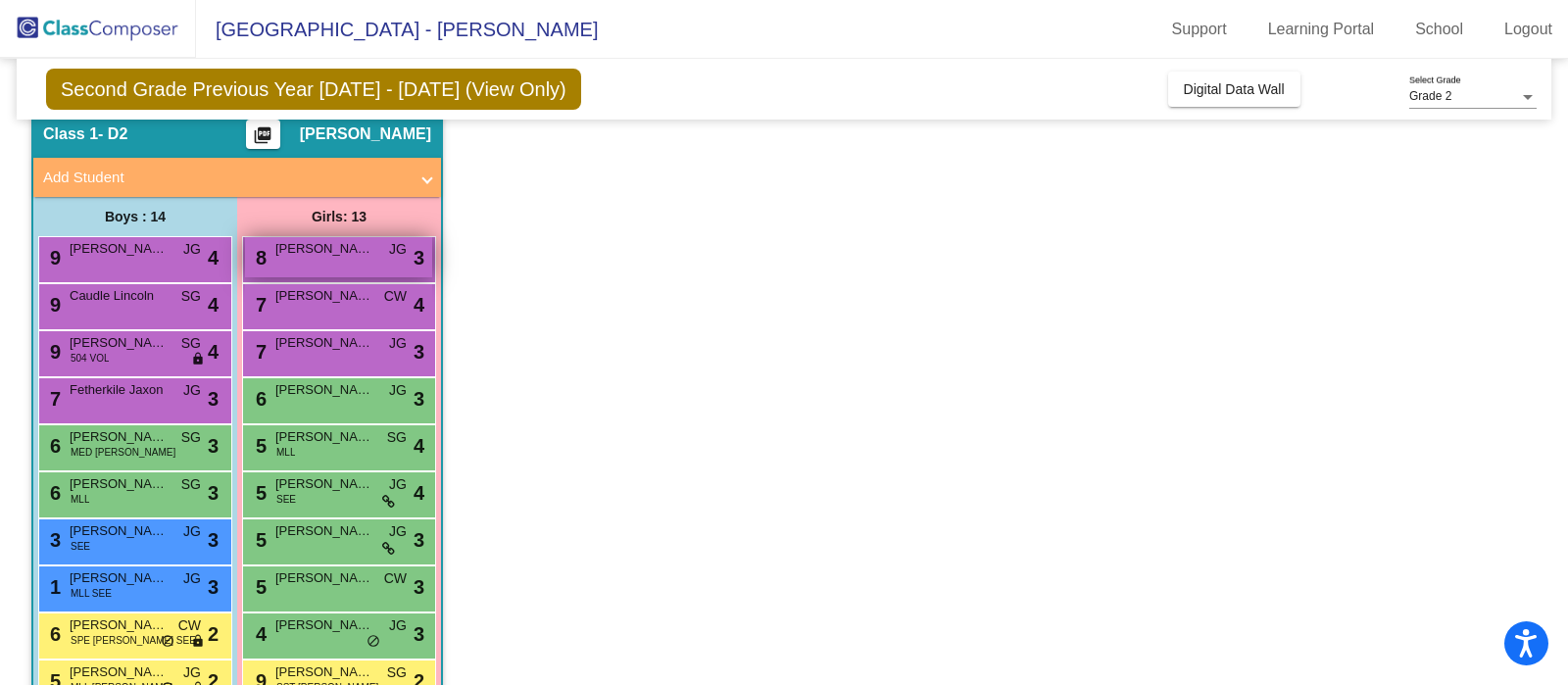 click on "Higgins Olivia" at bounding box center (324, 249) 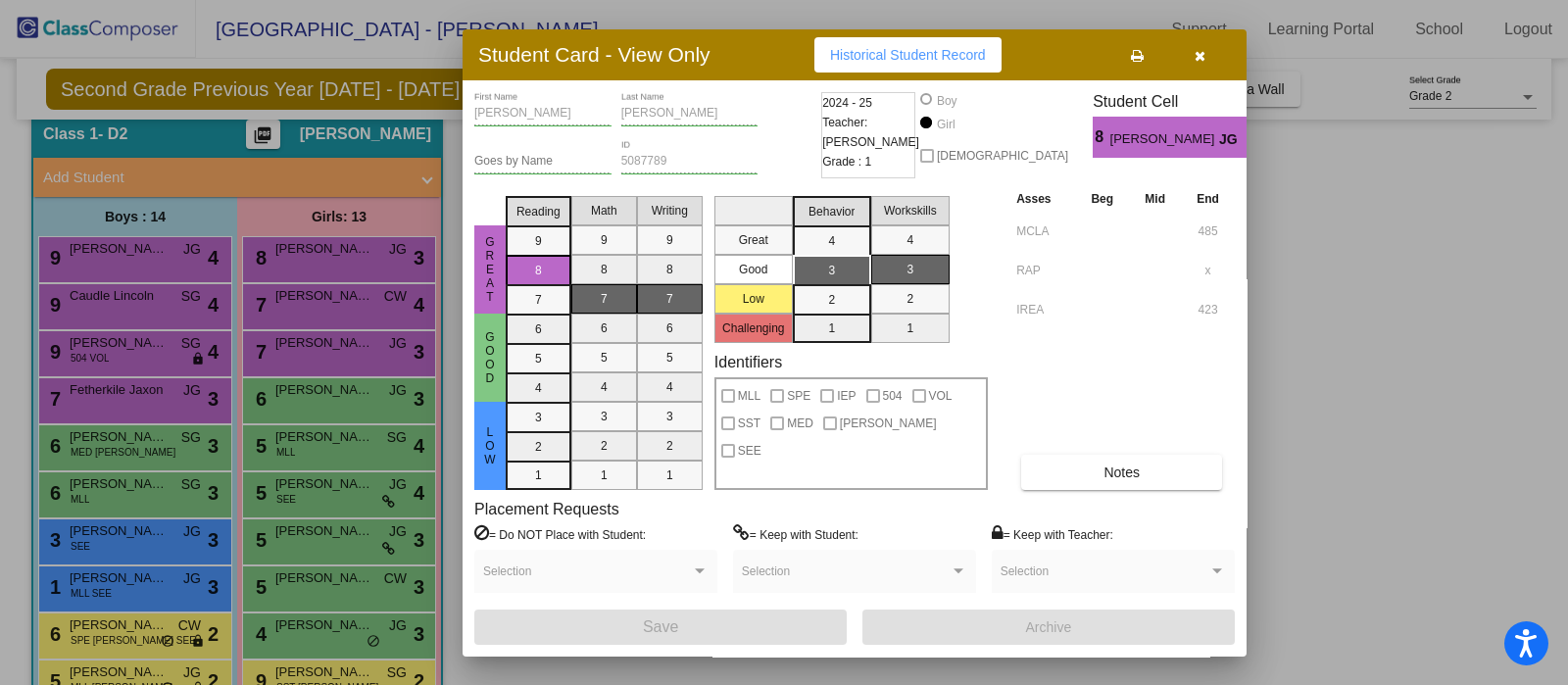 click at bounding box center (784, 342) 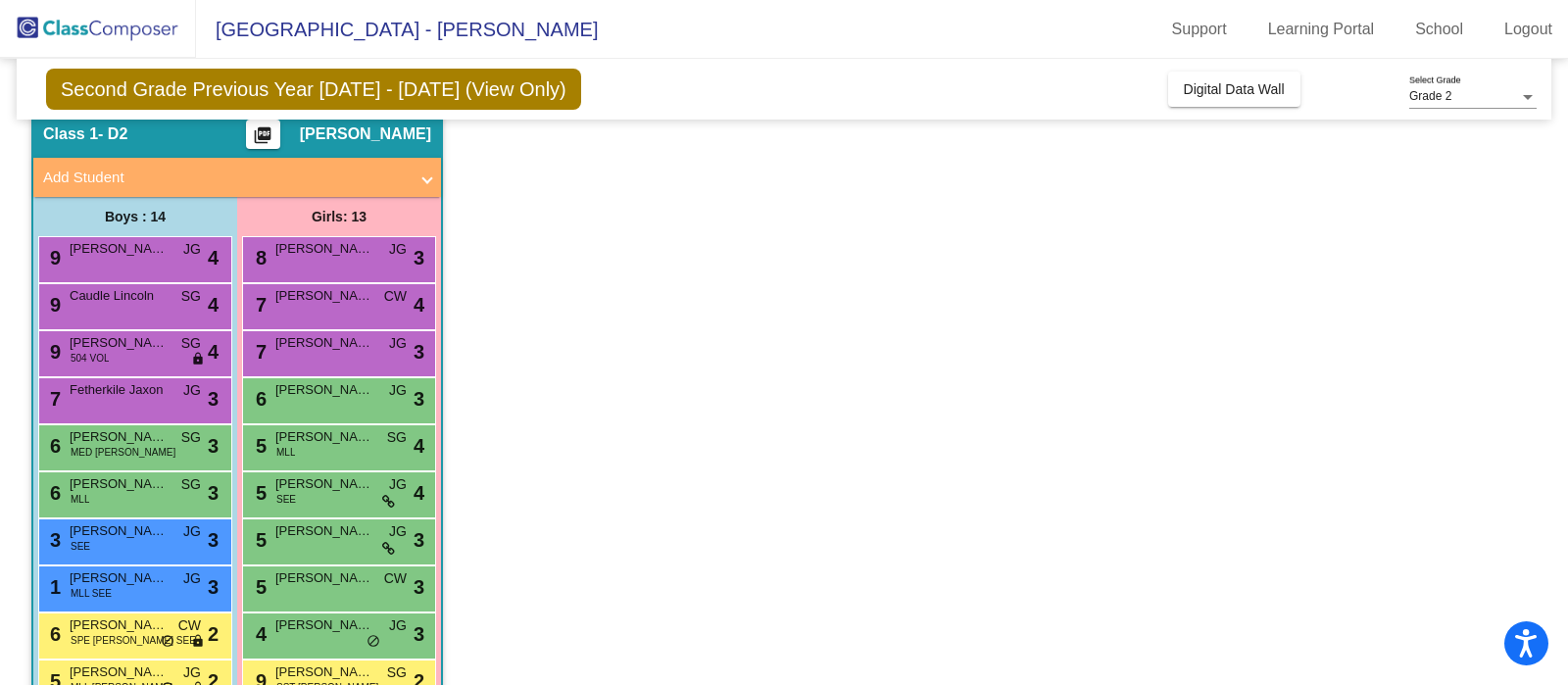 click on "Tran Sophie" at bounding box center (324, 296) 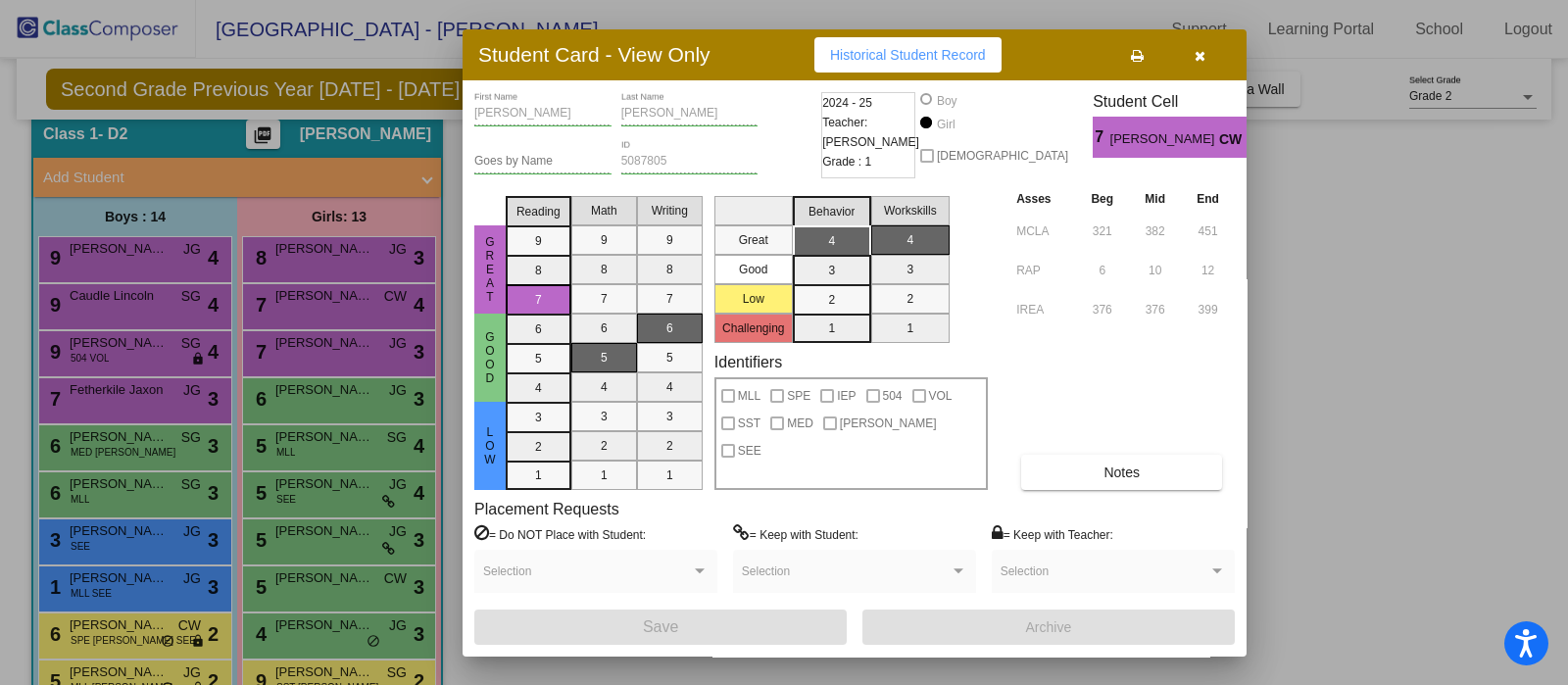 click at bounding box center (784, 342) 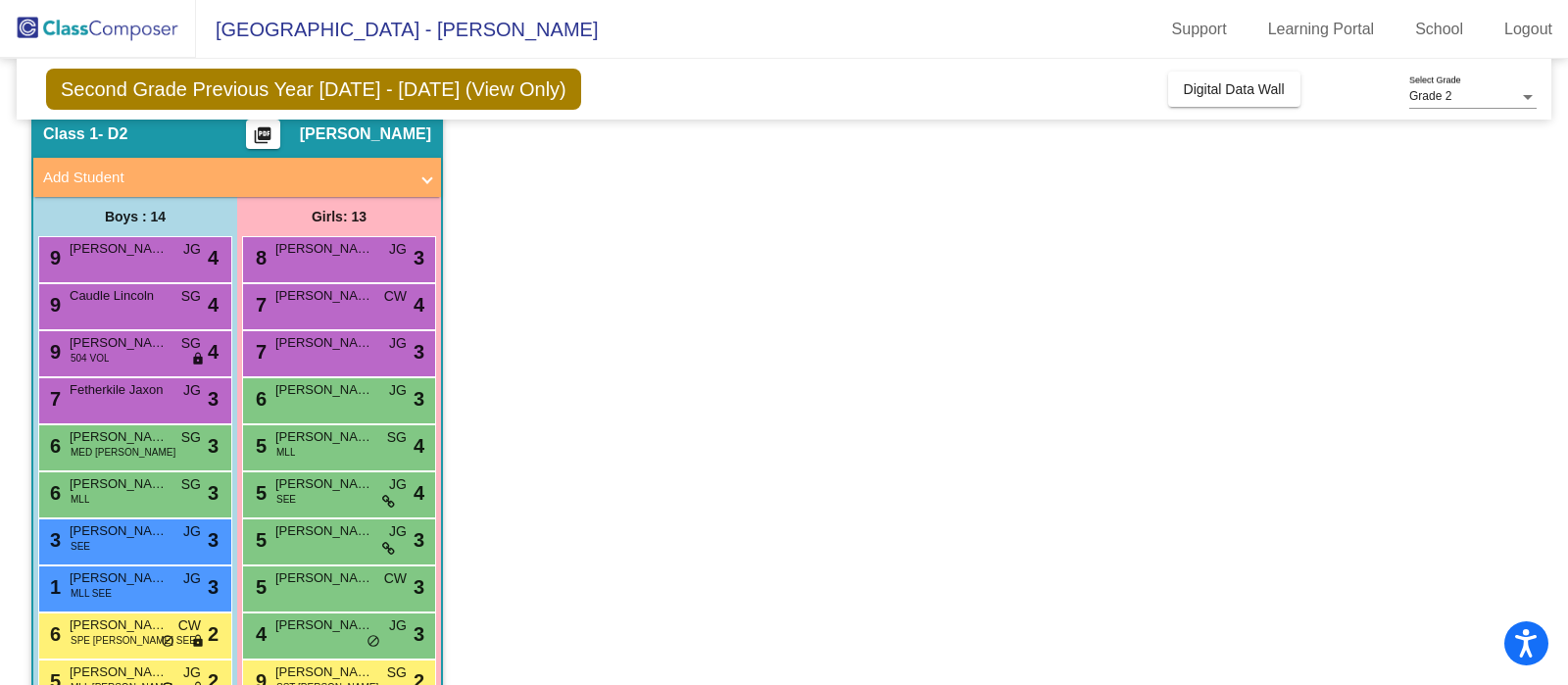 click on "7 Smutney Harlyn JG lock do_not_disturb_alt 3" at bounding box center (338, 351) 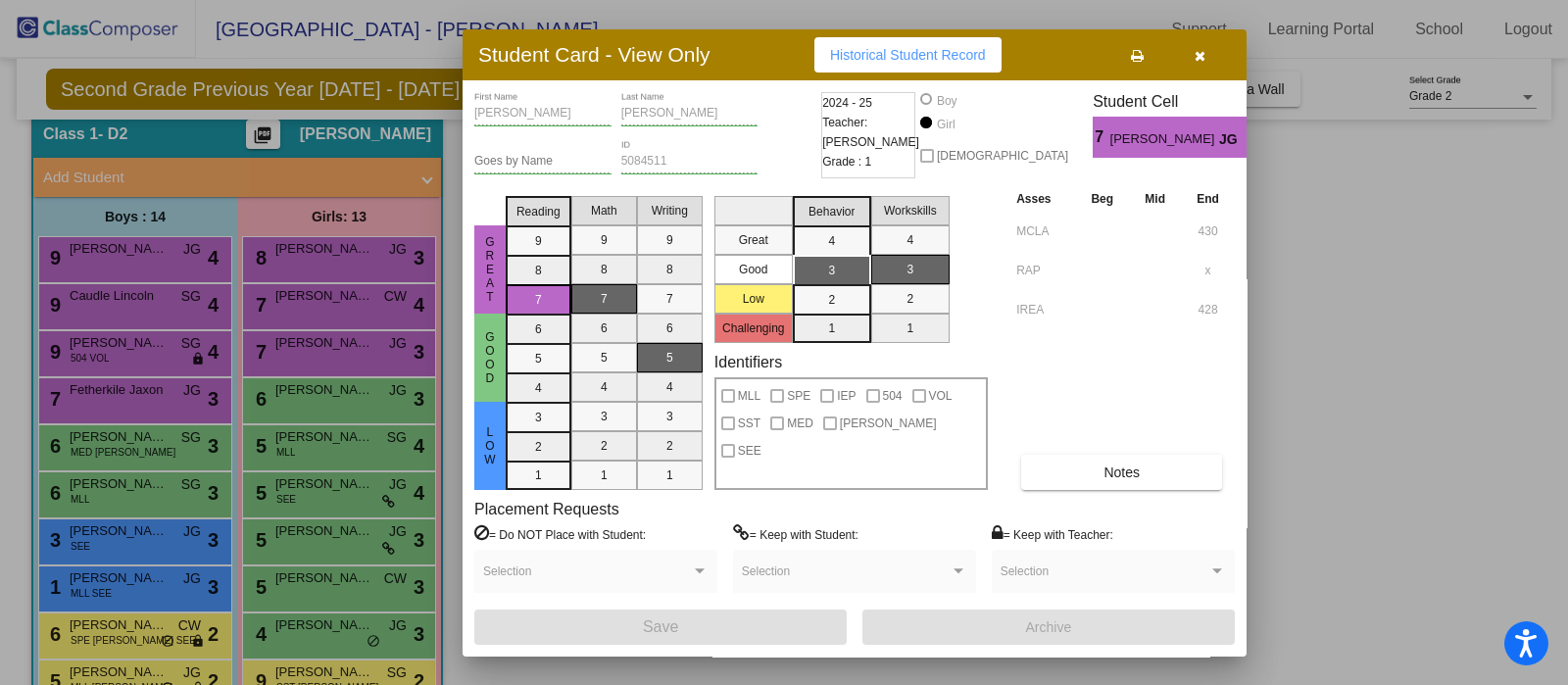 click at bounding box center [784, 342] 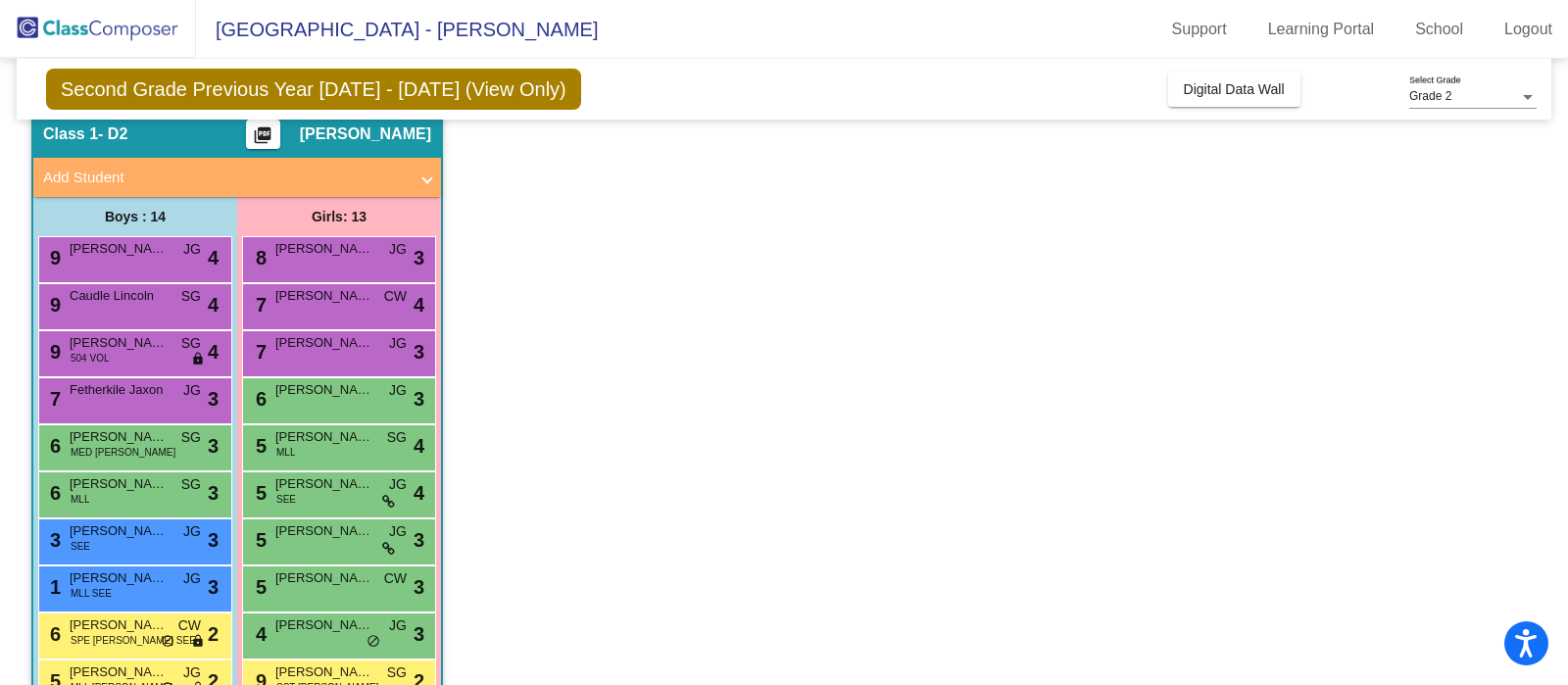 click on "6 Lynch Onora JG lock do_not_disturb_alt 3" at bounding box center (338, 398) 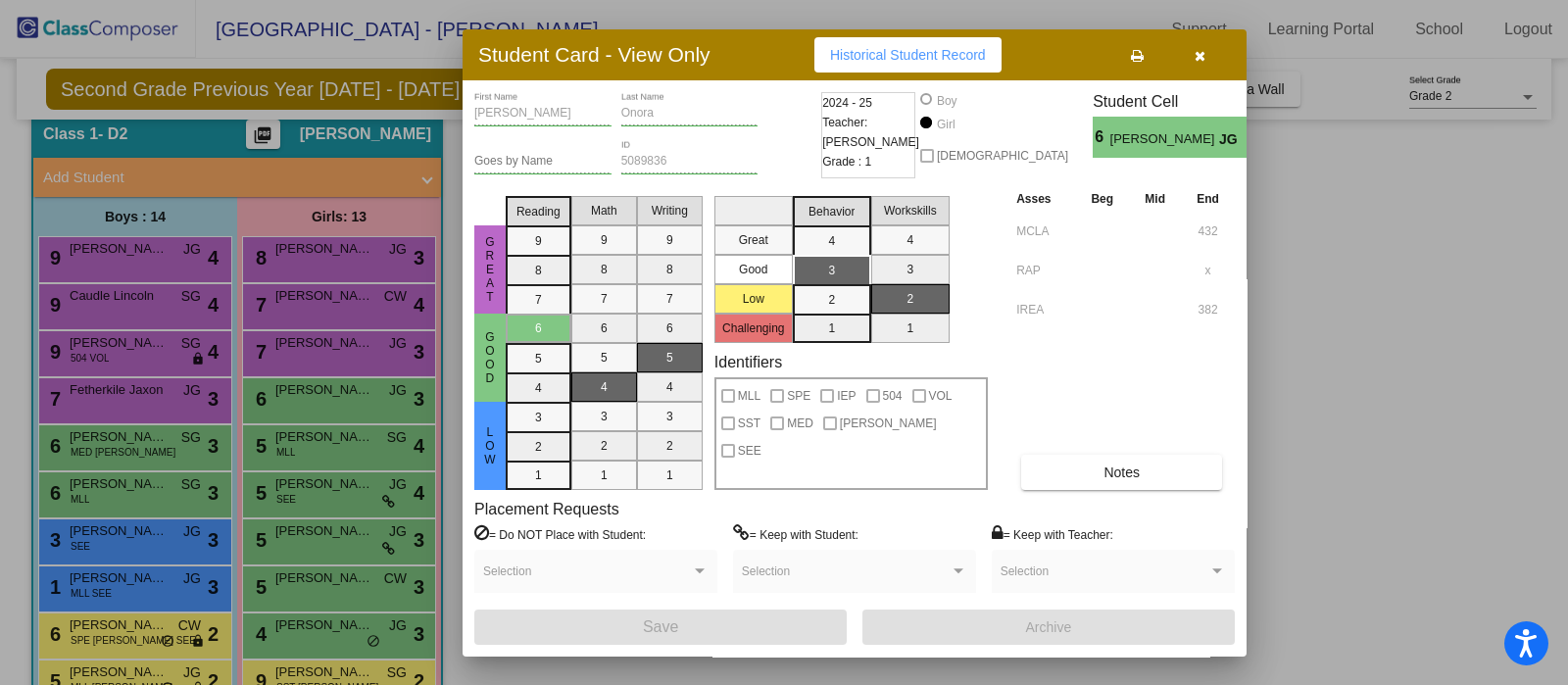 click at bounding box center (784, 342) 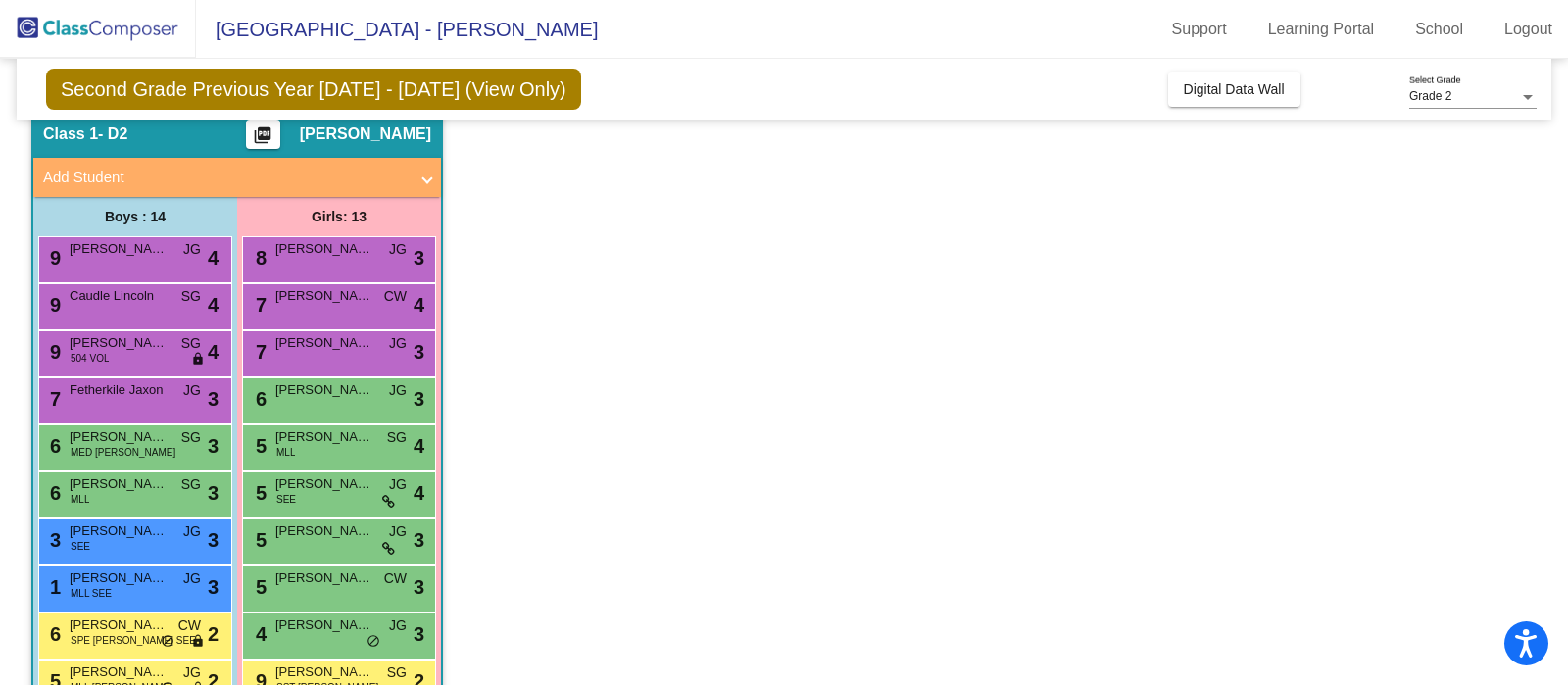 click on "5 Castillo Rubiano Maria MLL SG lock do_not_disturb_alt 4" at bounding box center (338, 445) 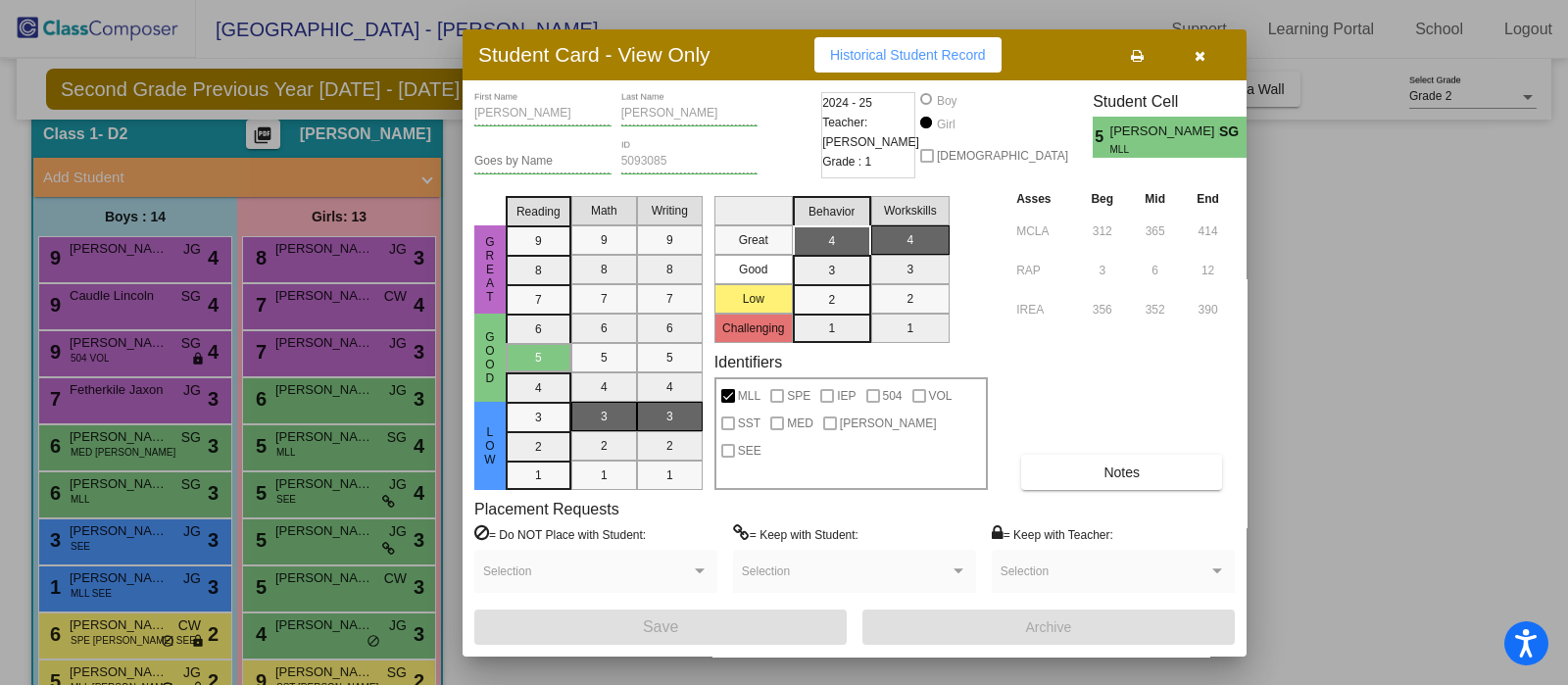 click at bounding box center [784, 342] 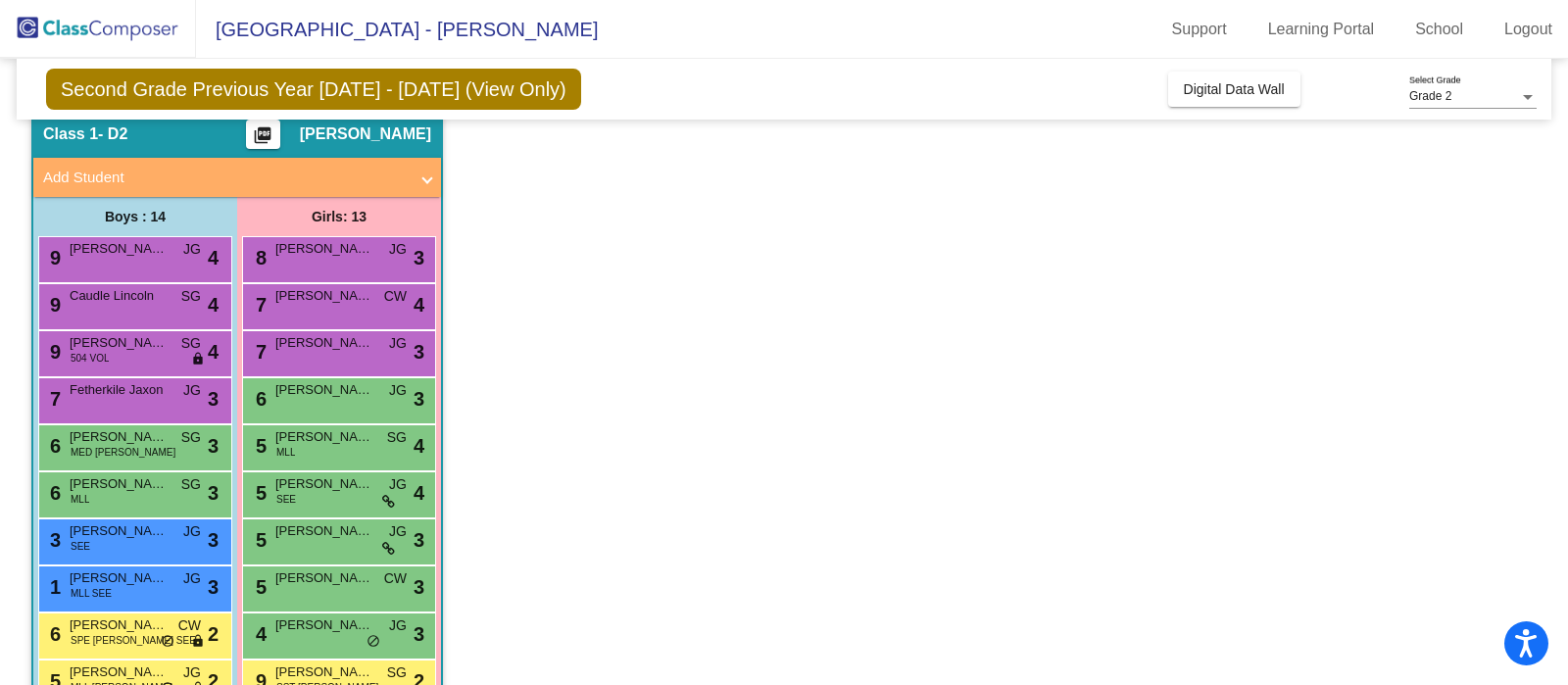 click on "5 Orellana Chloe SEE JG lock do_not_disturb_alt 4" at bounding box center (338, 492) 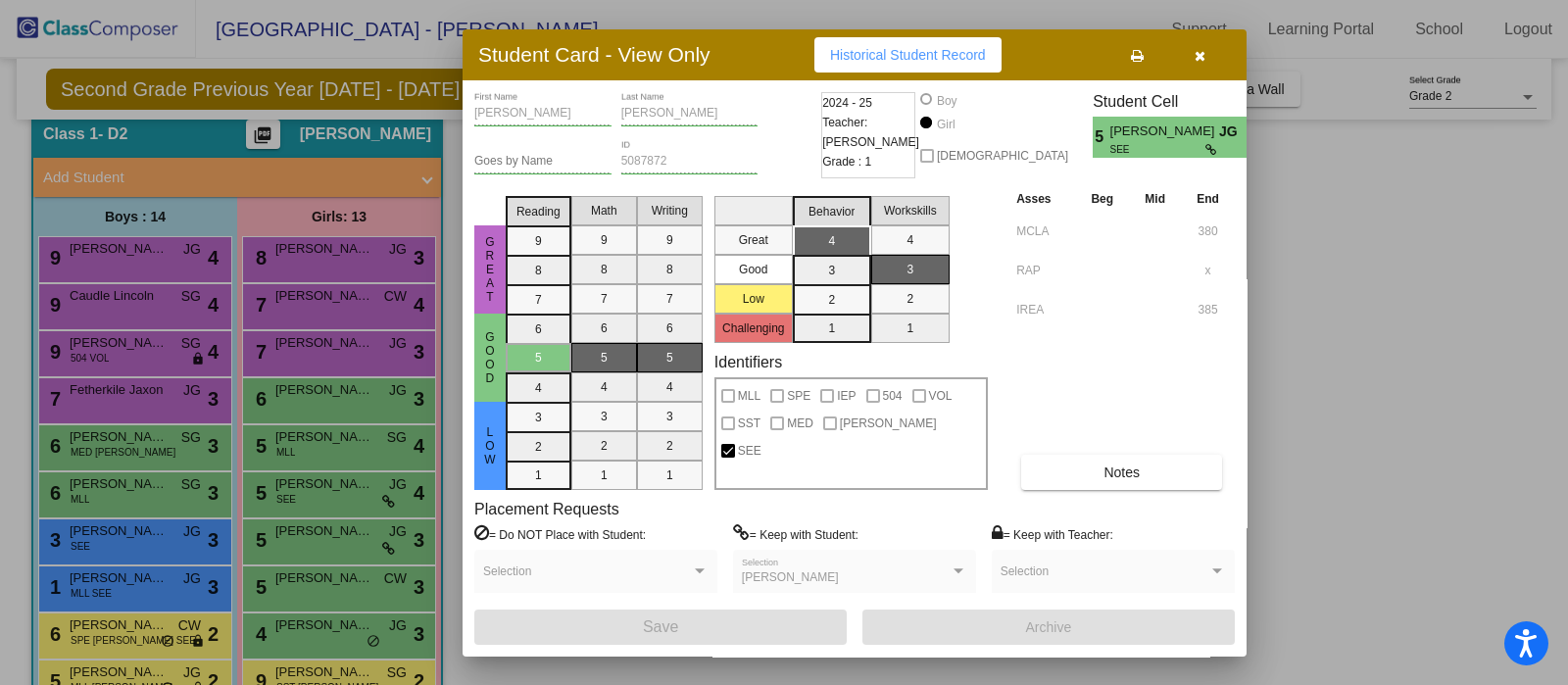 click at bounding box center (784, 342) 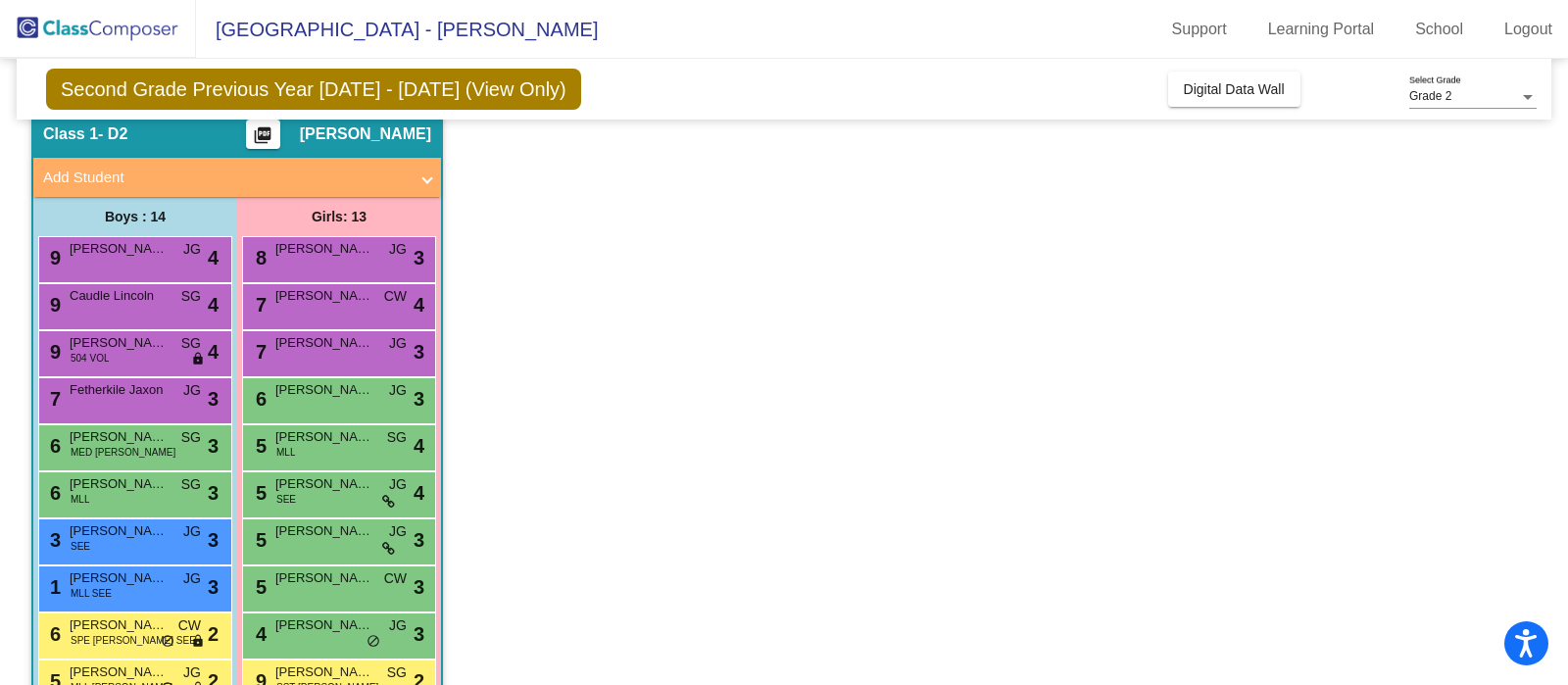 click on "5 Mello Talia JG lock do_not_disturb_alt 3" at bounding box center (338, 539) 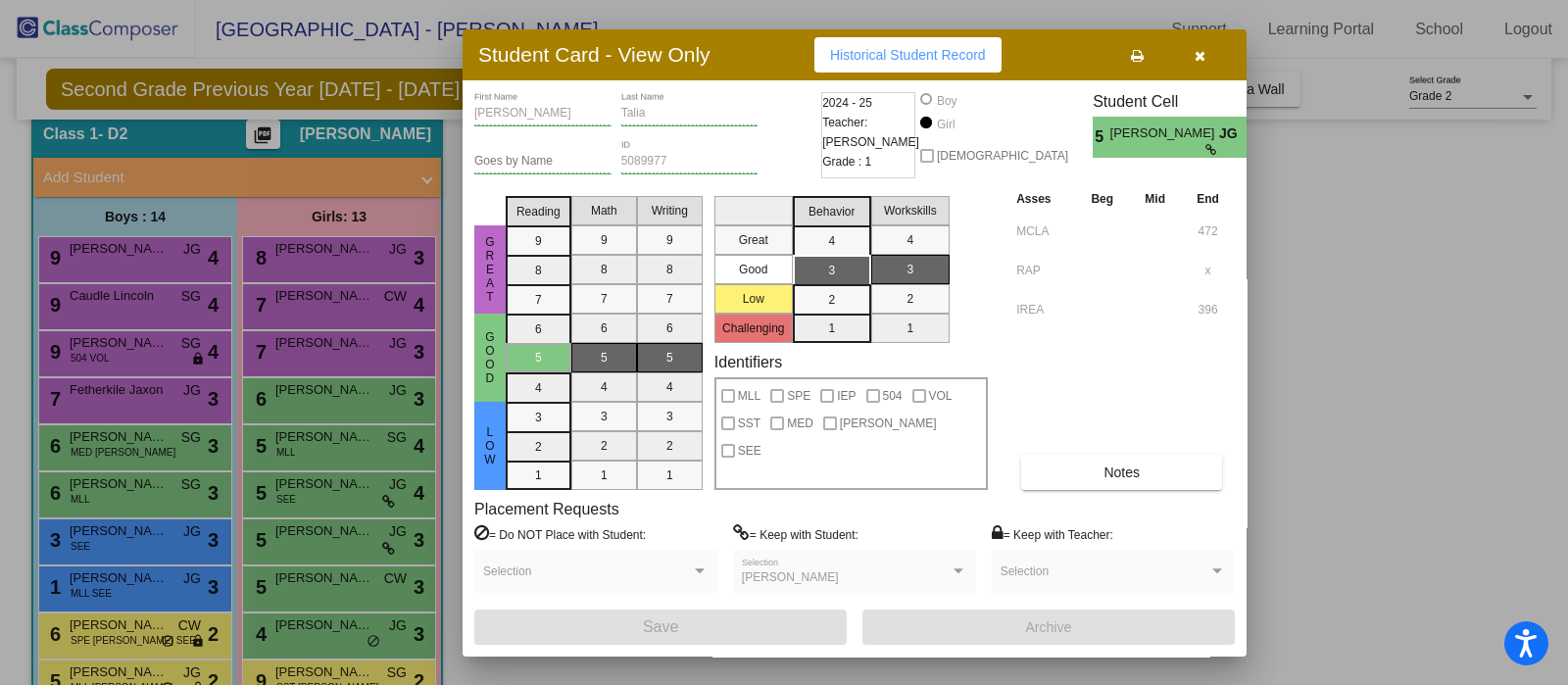 click at bounding box center [784, 342] 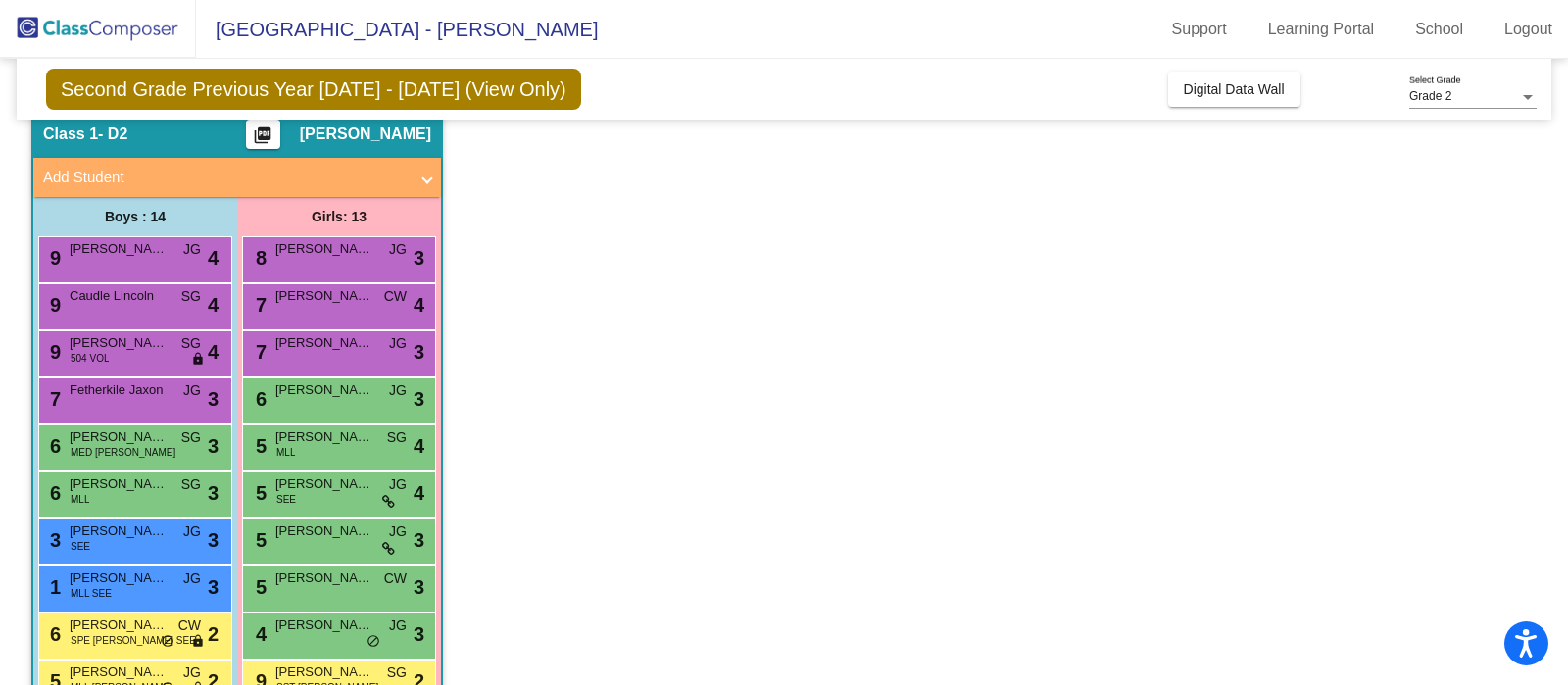 click on "5 Rideau Kalise CW lock do_not_disturb_alt 3" at bounding box center [338, 586] 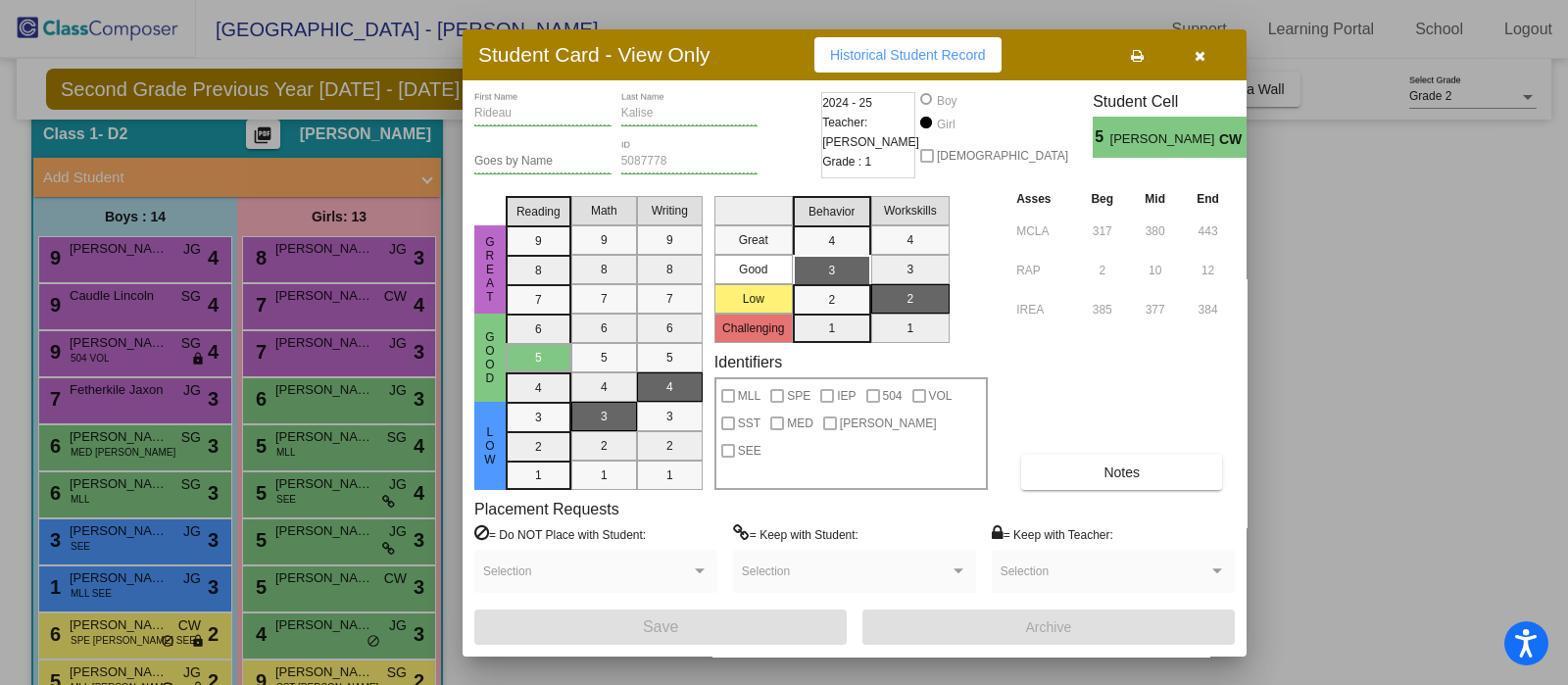 click at bounding box center [784, 342] 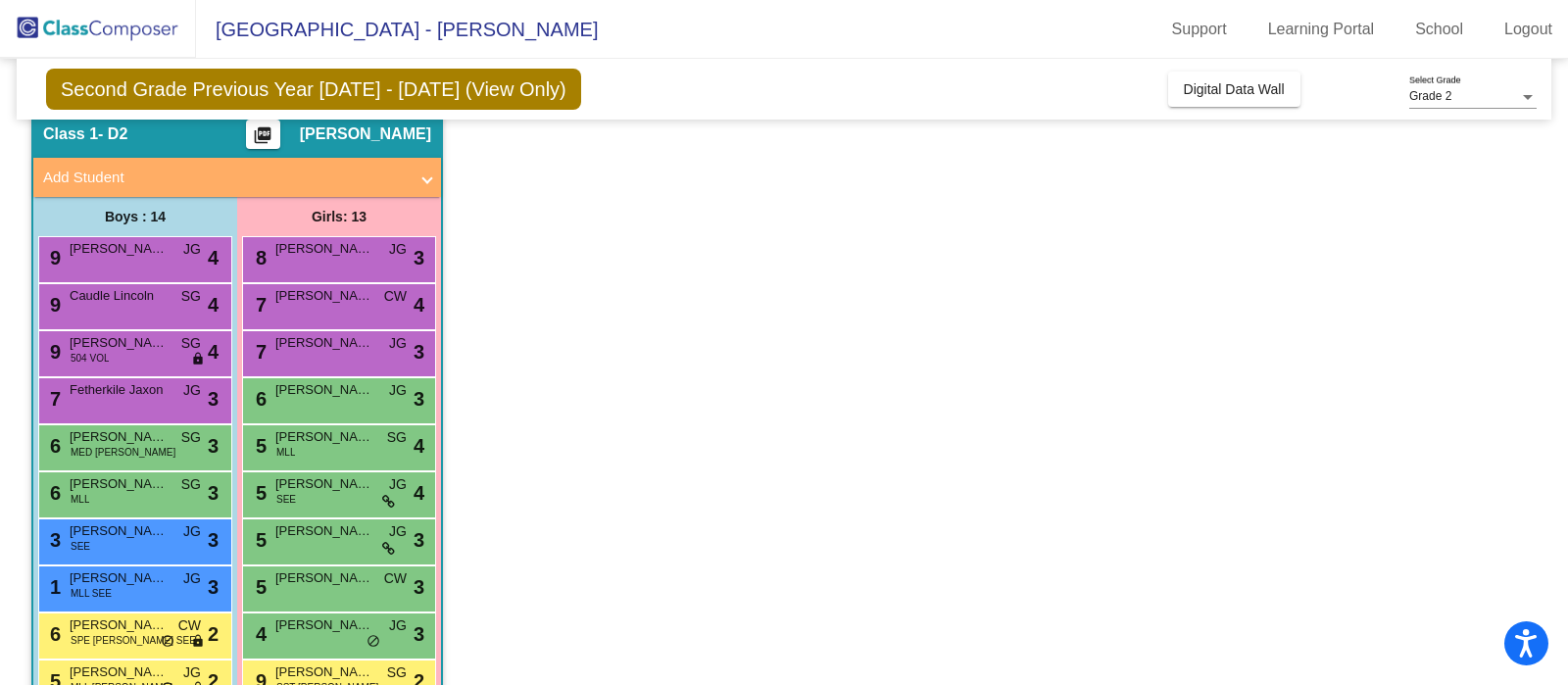 click on "Timon Zoey" at bounding box center (324, 625) 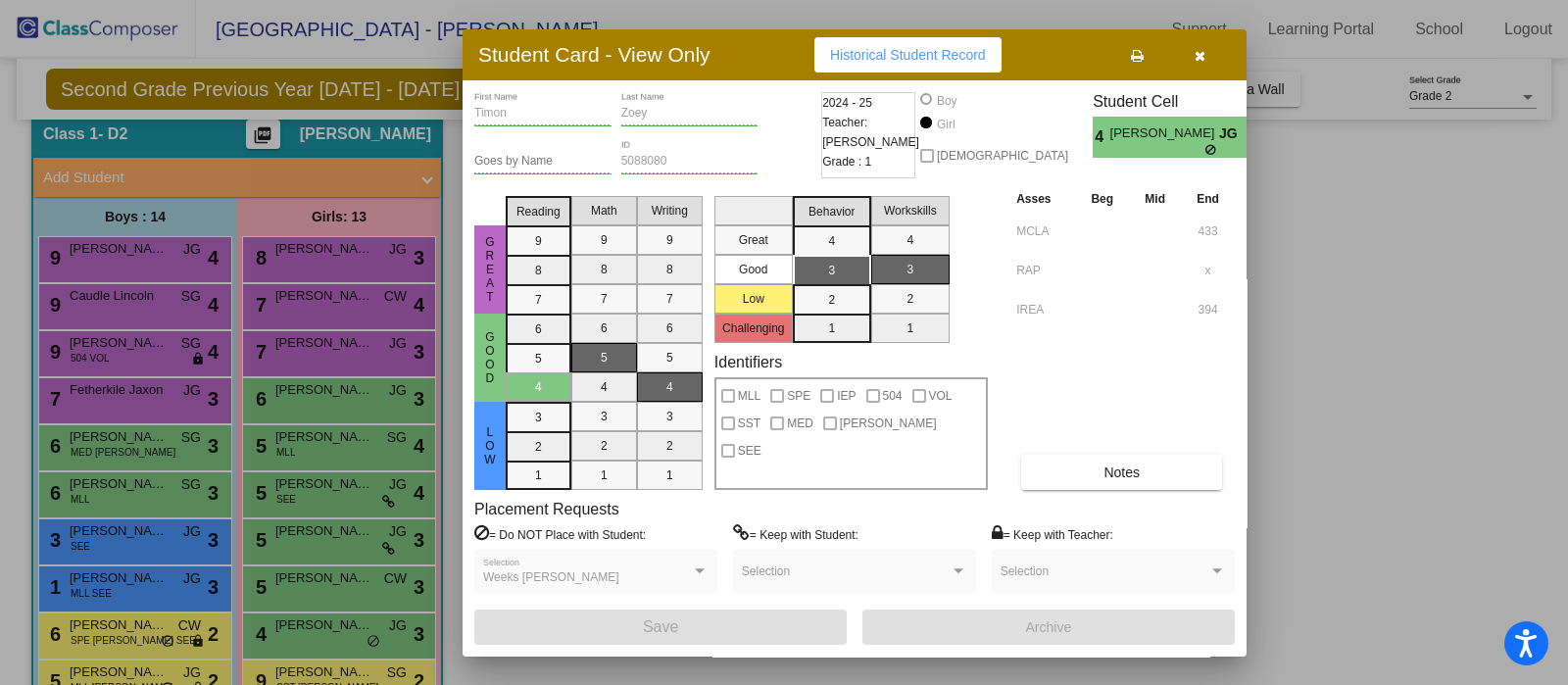 click at bounding box center [784, 342] 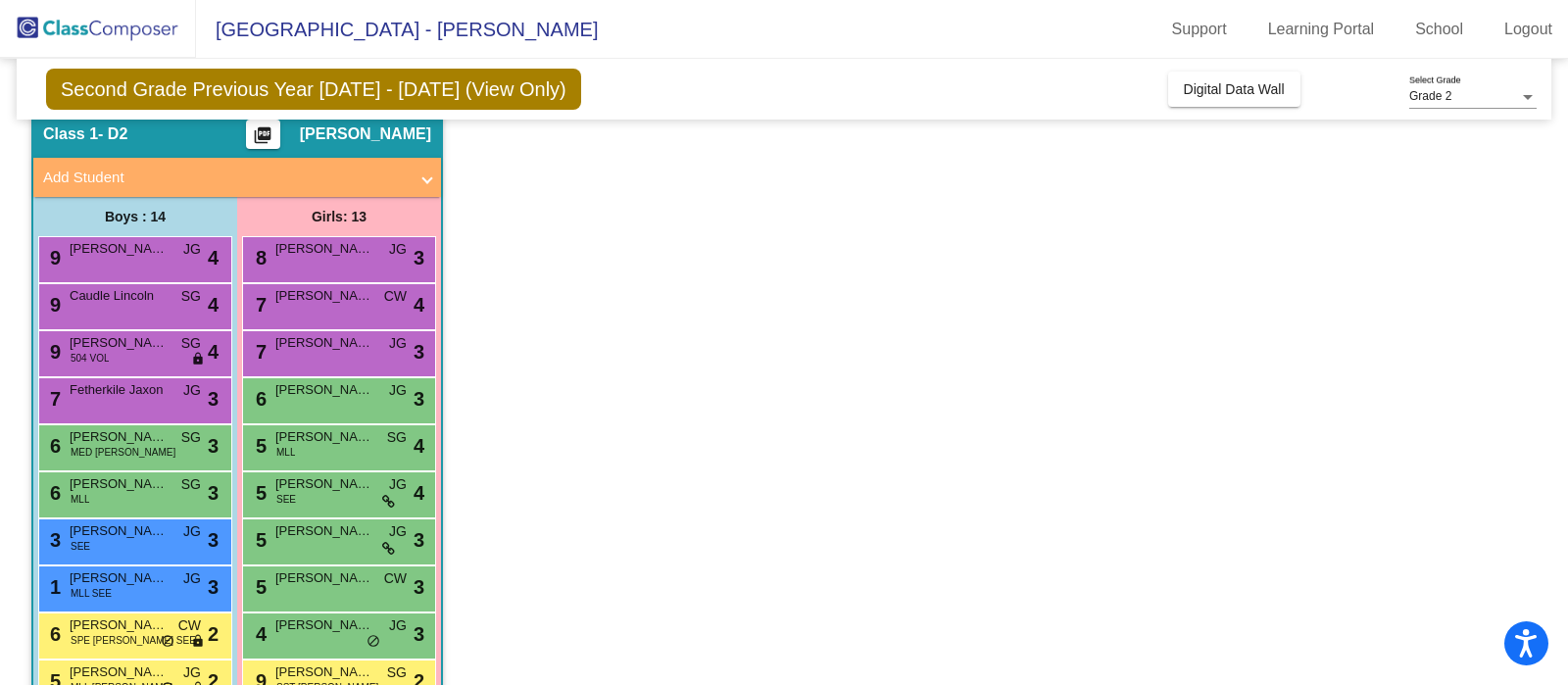 click on "Fanene Isherwood Lora" at bounding box center (324, 672) 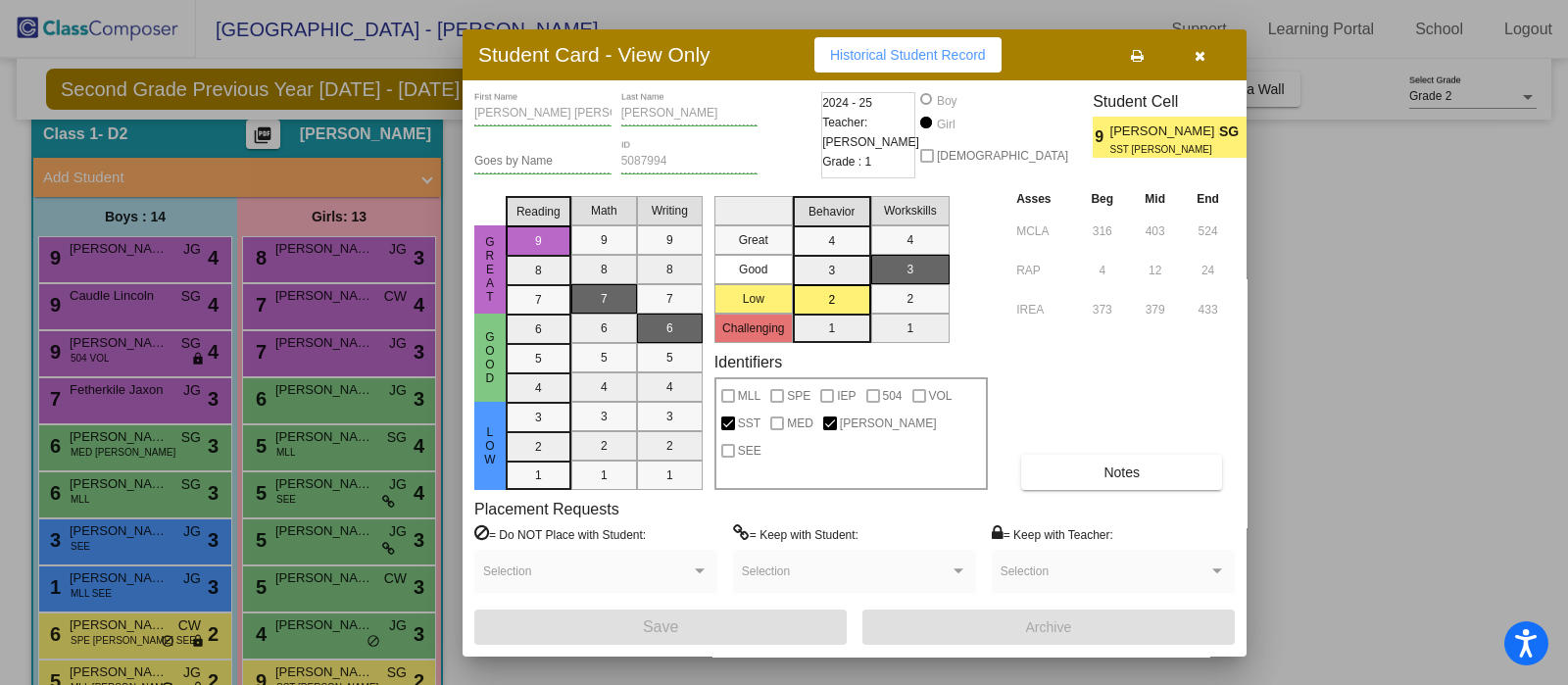 drag, startPoint x: 1567, startPoint y: 284, endPoint x: 1565, endPoint y: 360, distance: 76.02631 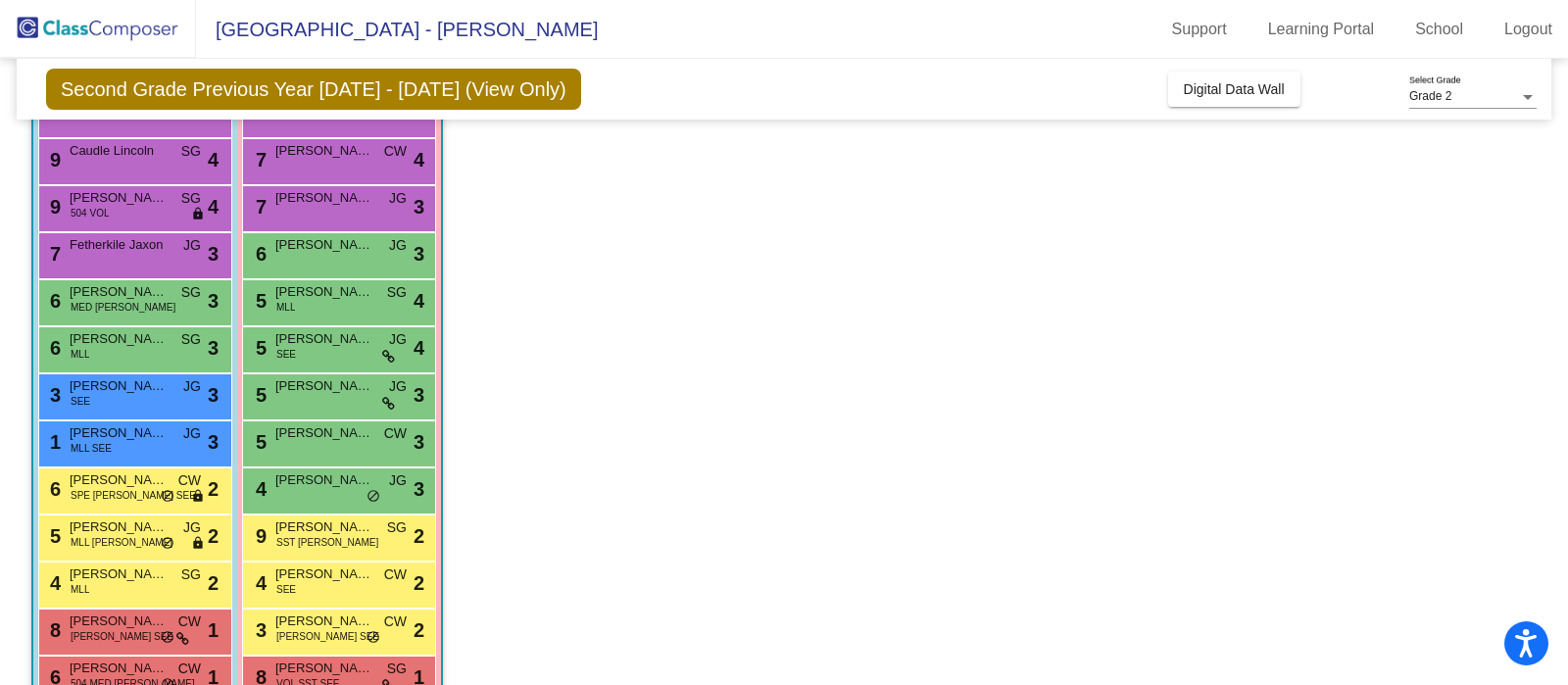 scroll, scrollTop: 225, scrollLeft: 0, axis: vertical 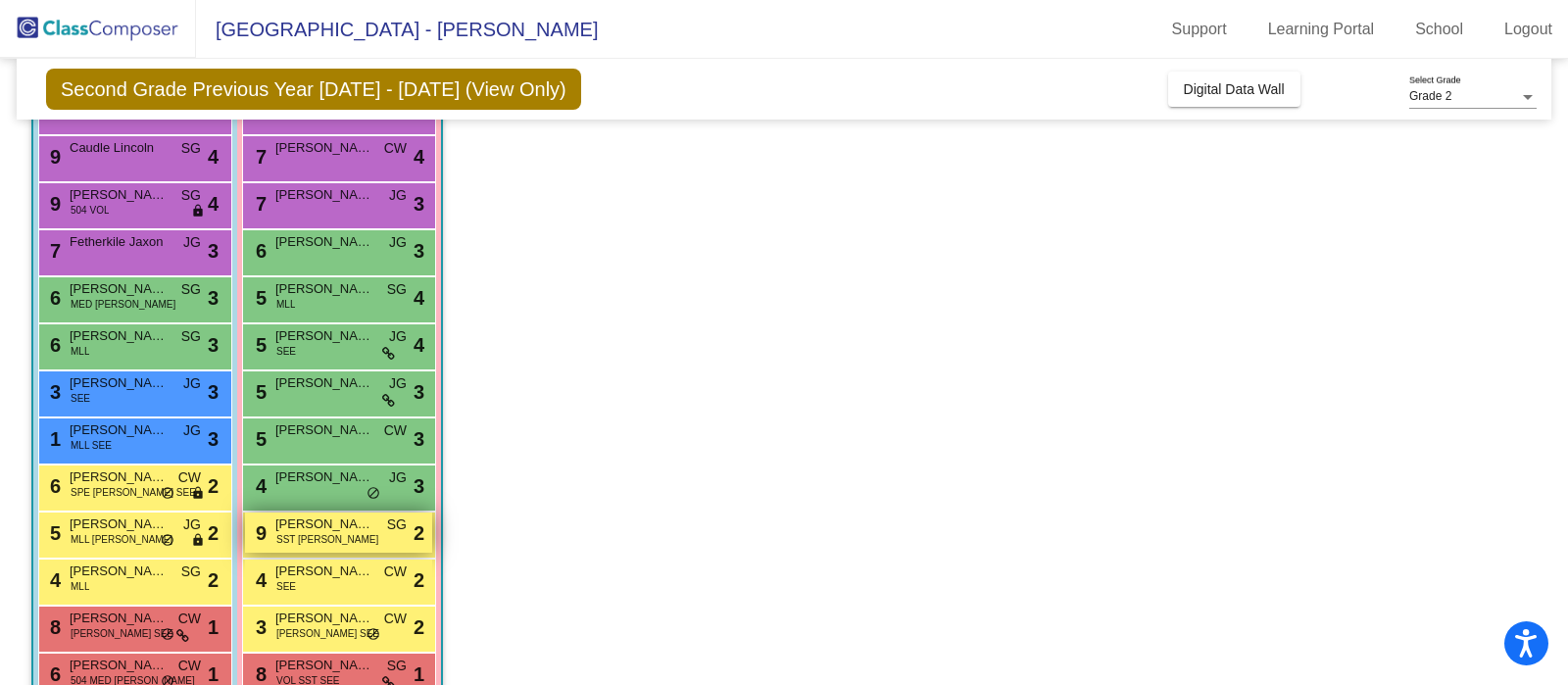 click on "9 Fanene Isherwood Lora SST TIM SG lock do_not_disturb_alt 2" at bounding box center (338, 532) 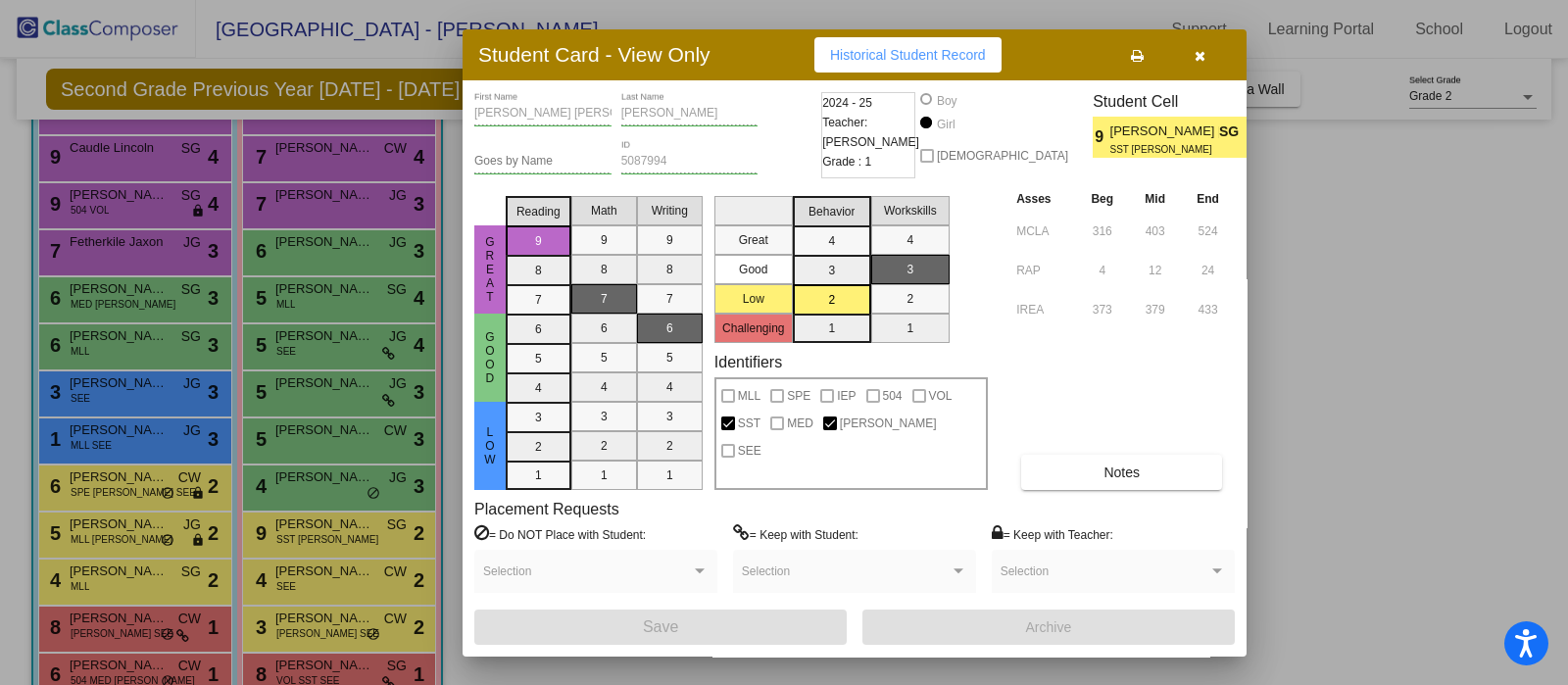 click at bounding box center [784, 342] 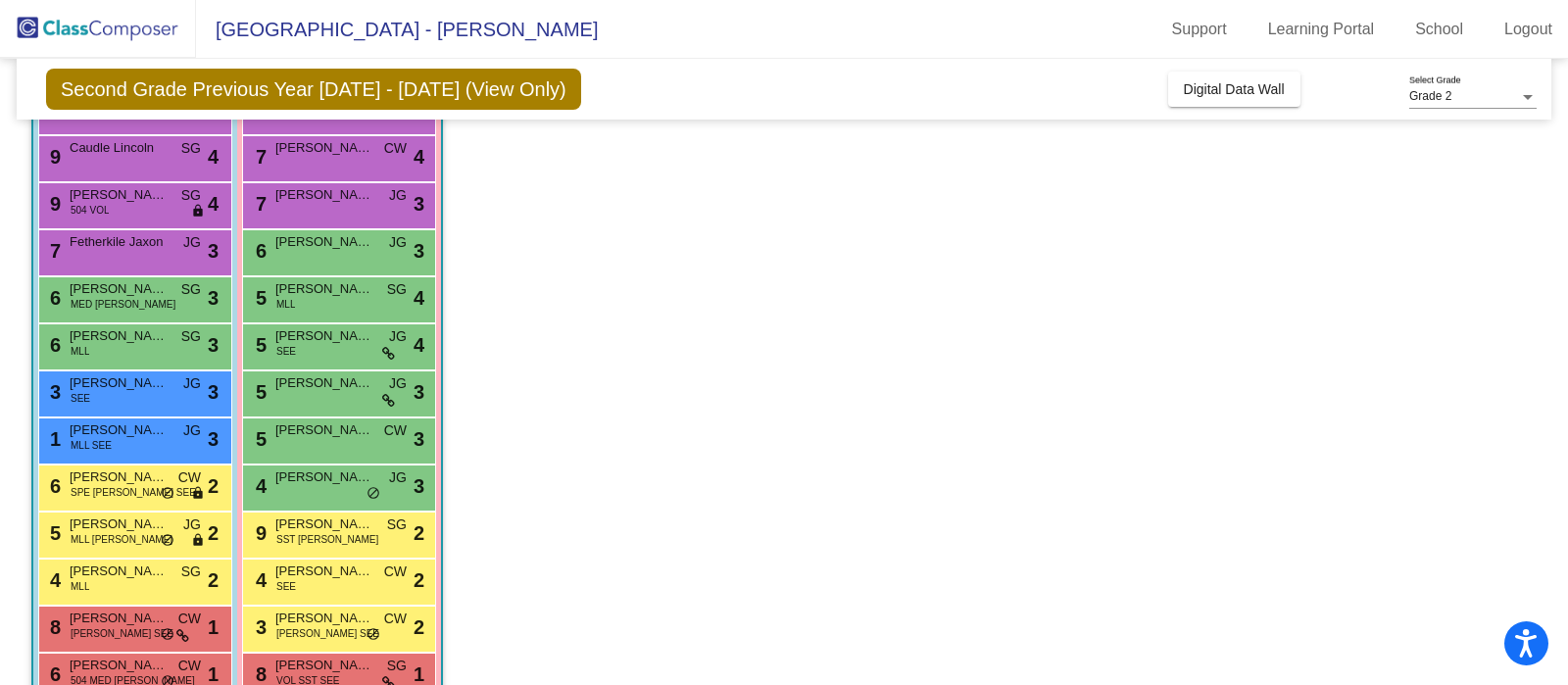 click on "Hernandez Priscilla" at bounding box center [324, 571] 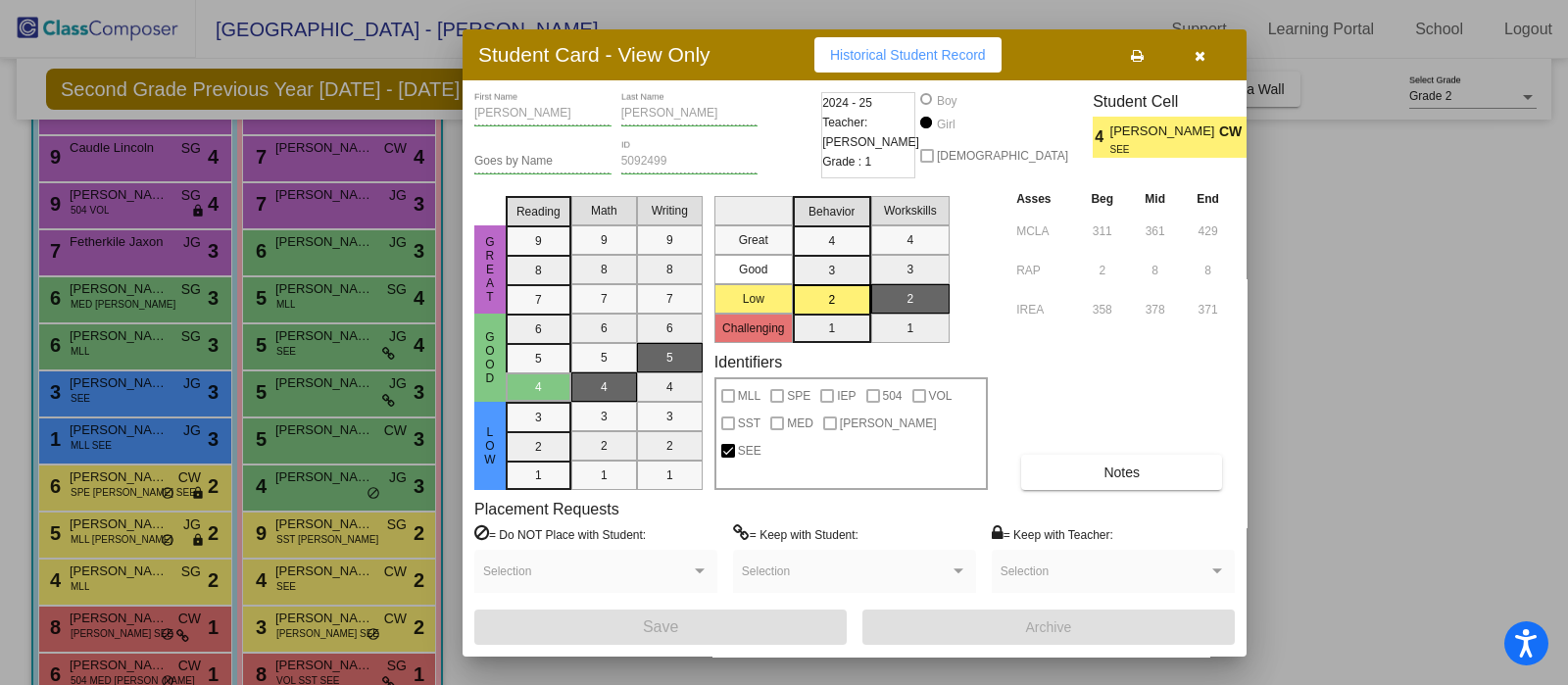 click at bounding box center [784, 342] 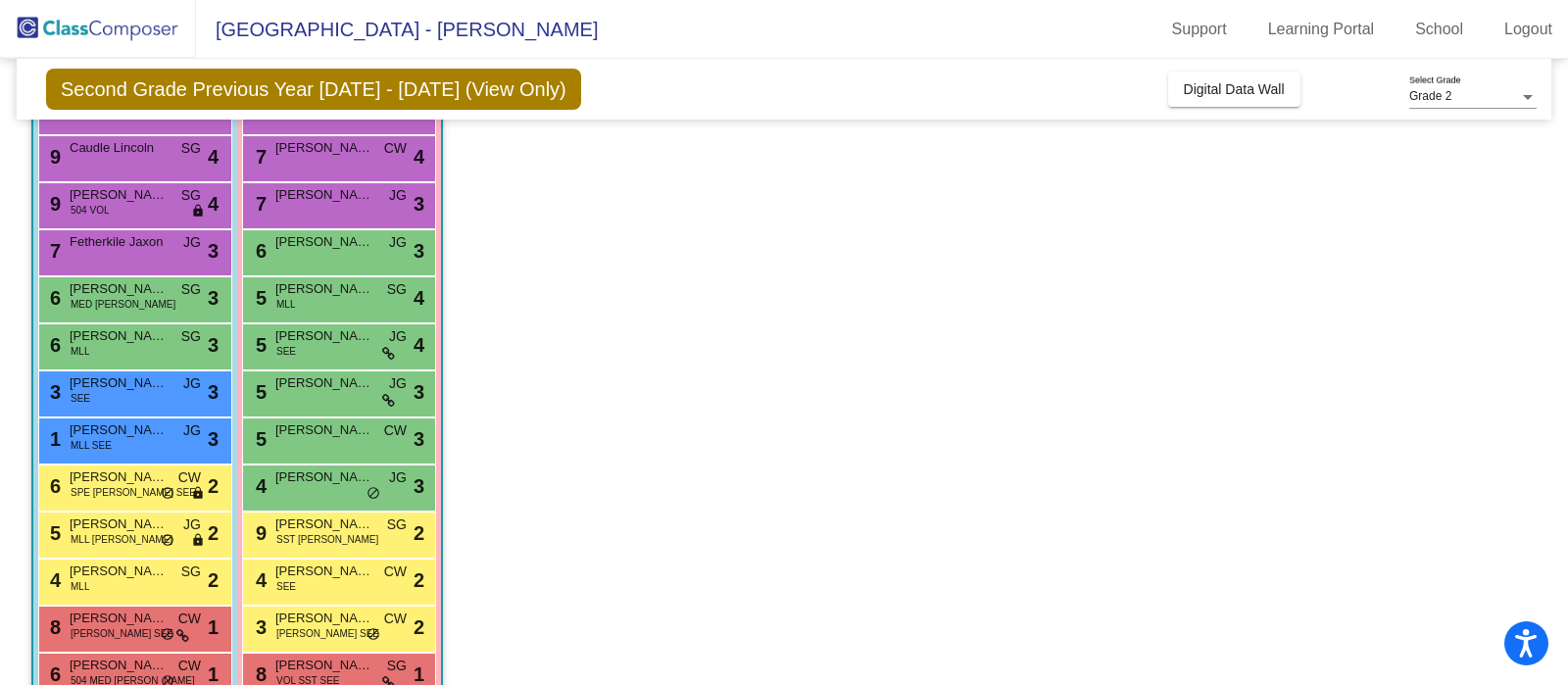 click on "Ruiz Davina" at bounding box center (324, 618) 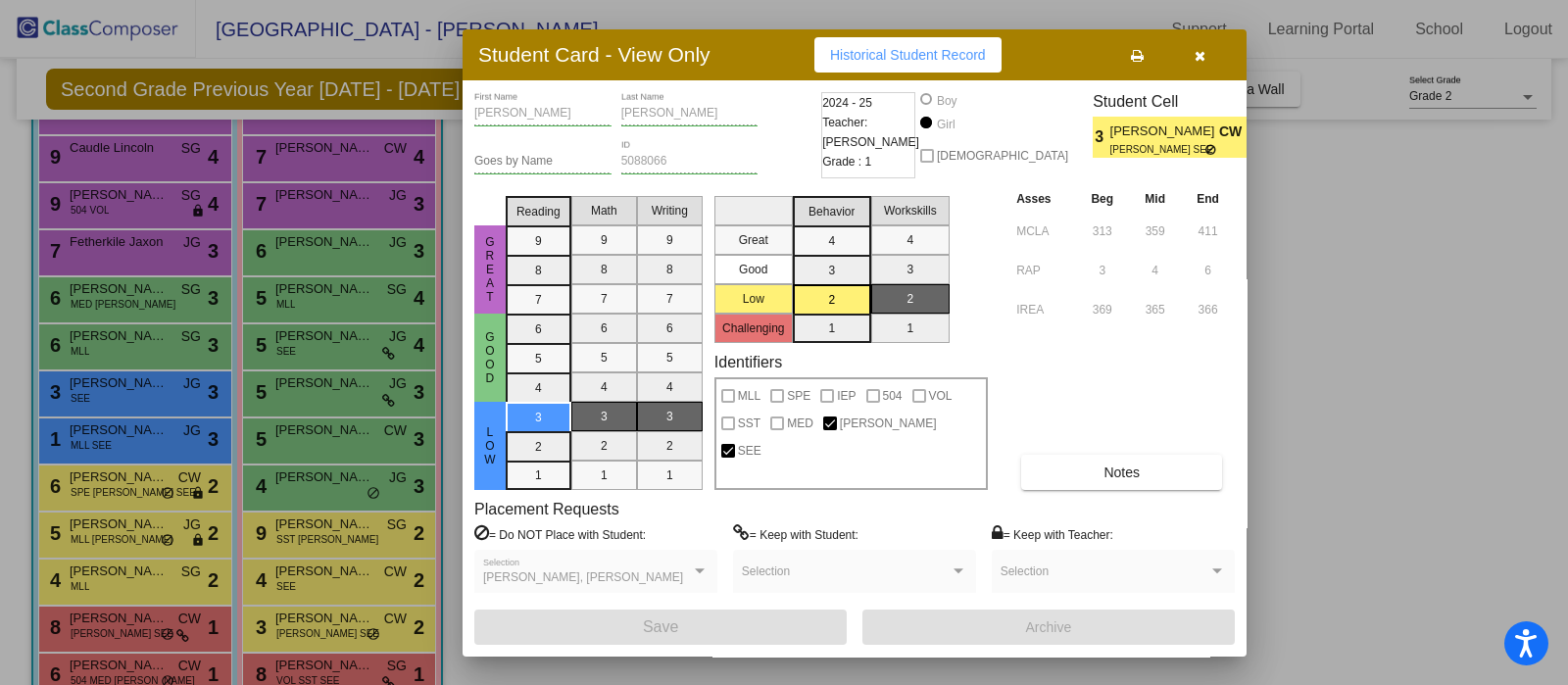 click at bounding box center [784, 342] 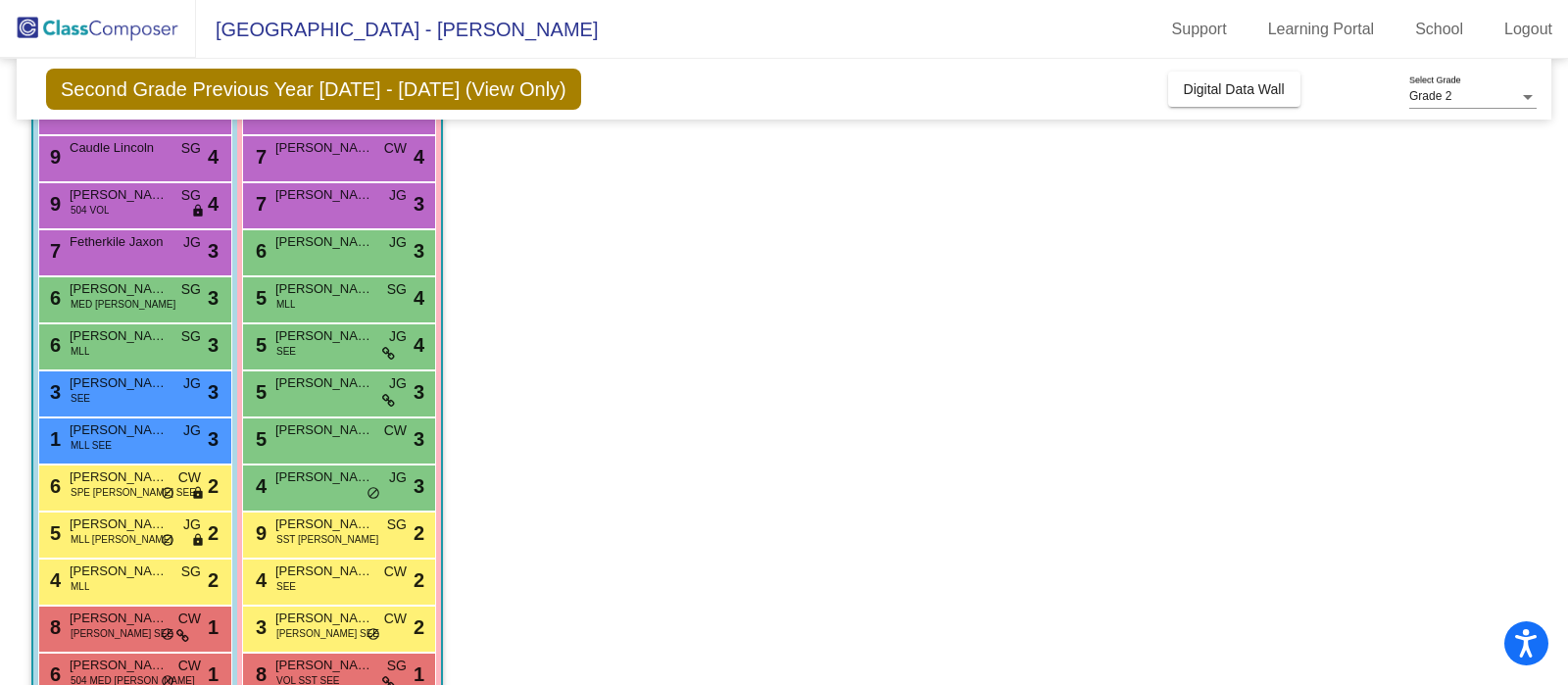 click on "Herney Adeline" at bounding box center [324, 665] 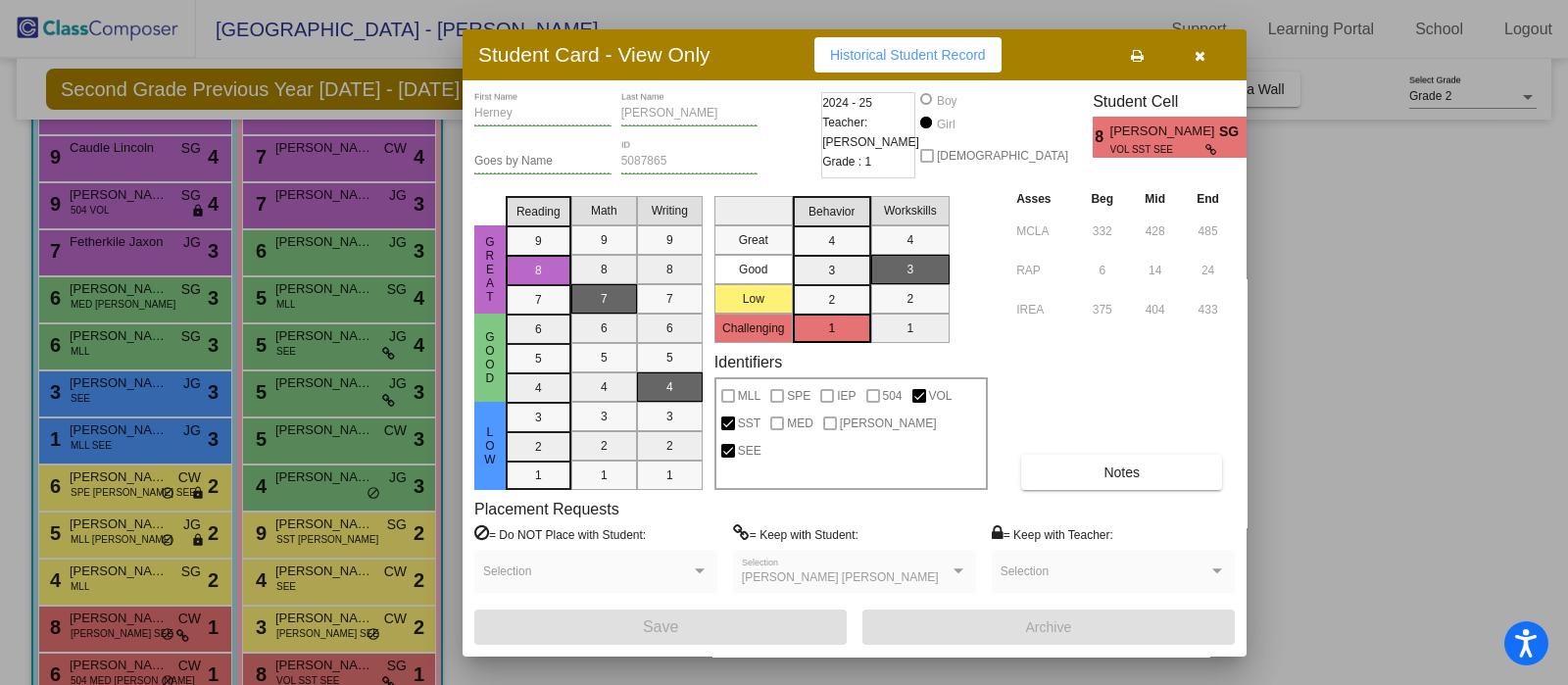 drag, startPoint x: 1561, startPoint y: 178, endPoint x: 1548, endPoint y: 338, distance: 160.52726 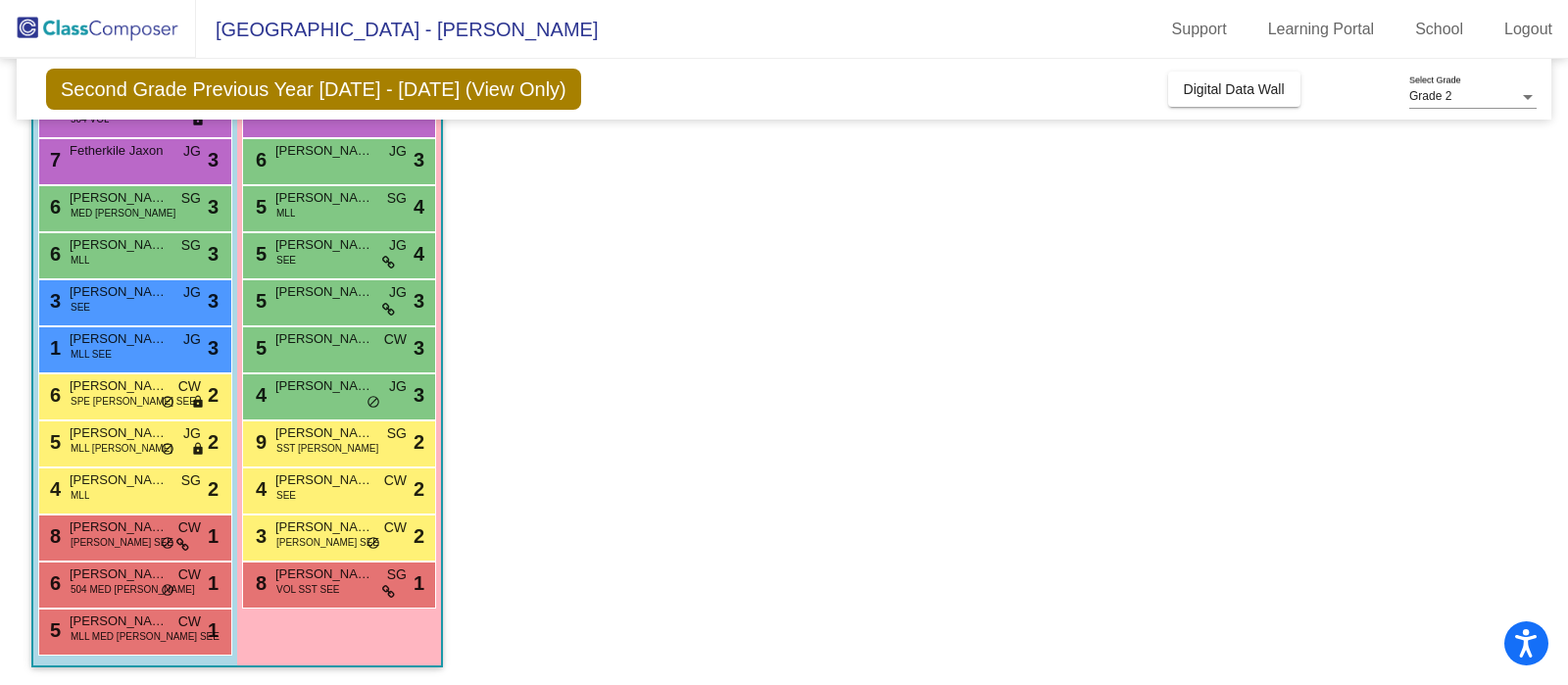scroll, scrollTop: 318, scrollLeft: 0, axis: vertical 